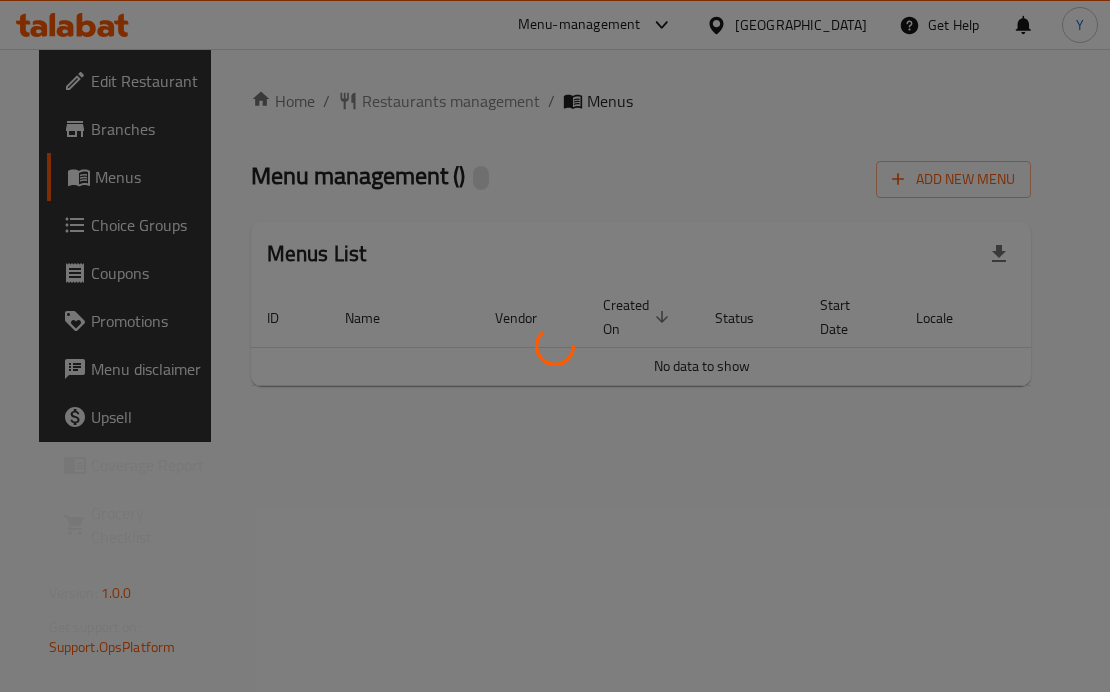 scroll, scrollTop: 0, scrollLeft: 0, axis: both 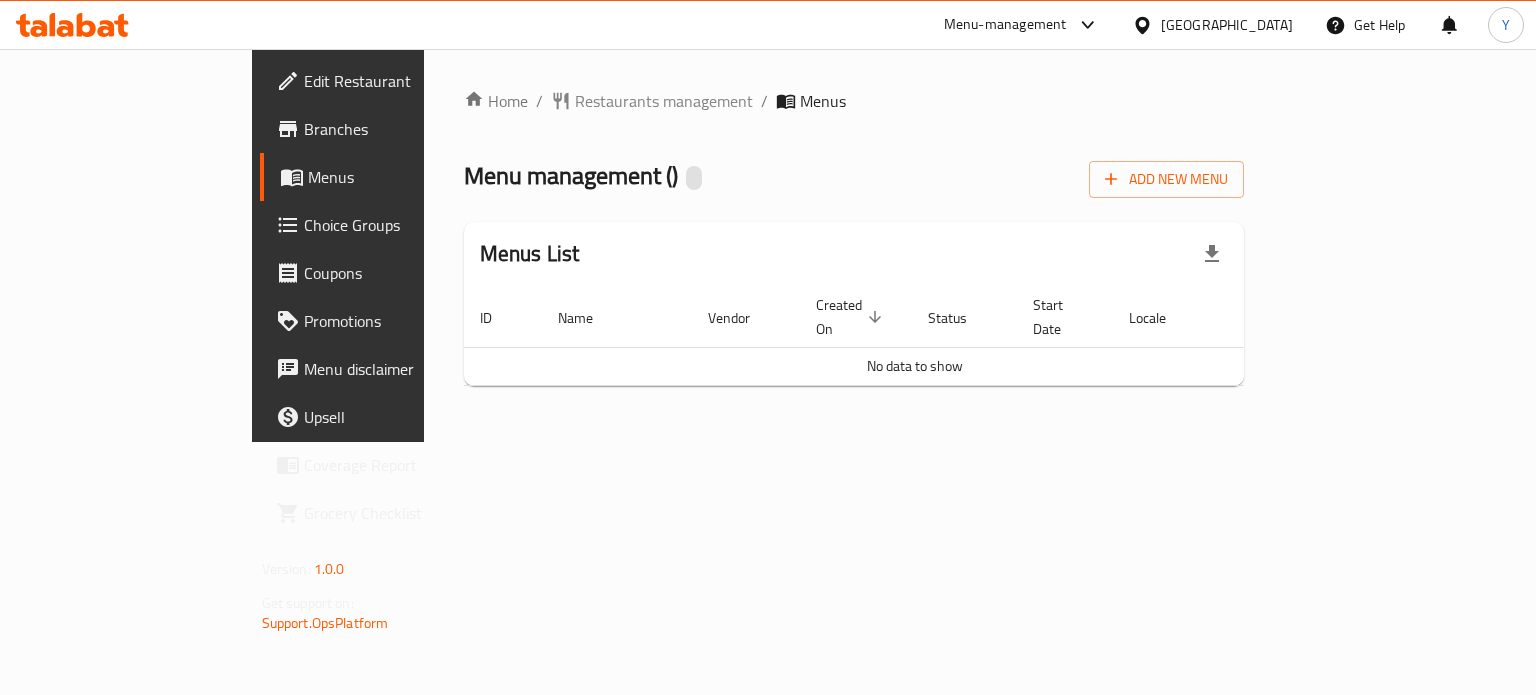 click on "Home / Restaurants management / Menus Menu management ( )  Add New Menu Menus List   ID Name Vendor Created On sorted descending Status Start Date Locale Actions No data to show" at bounding box center [854, 245] 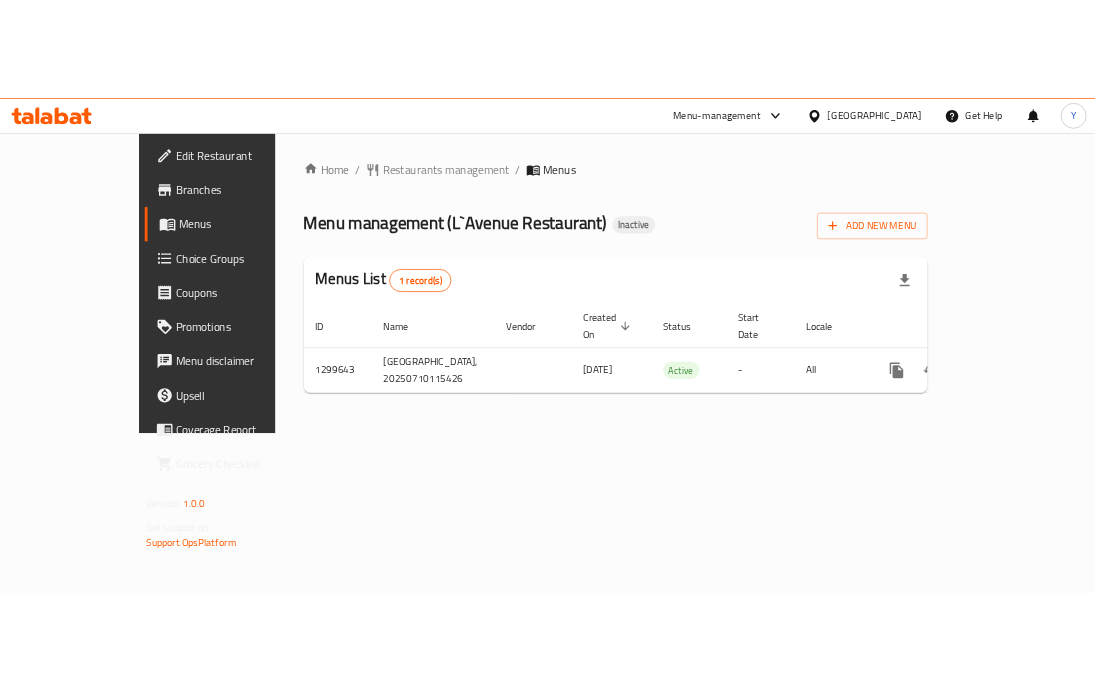 scroll, scrollTop: 0, scrollLeft: 0, axis: both 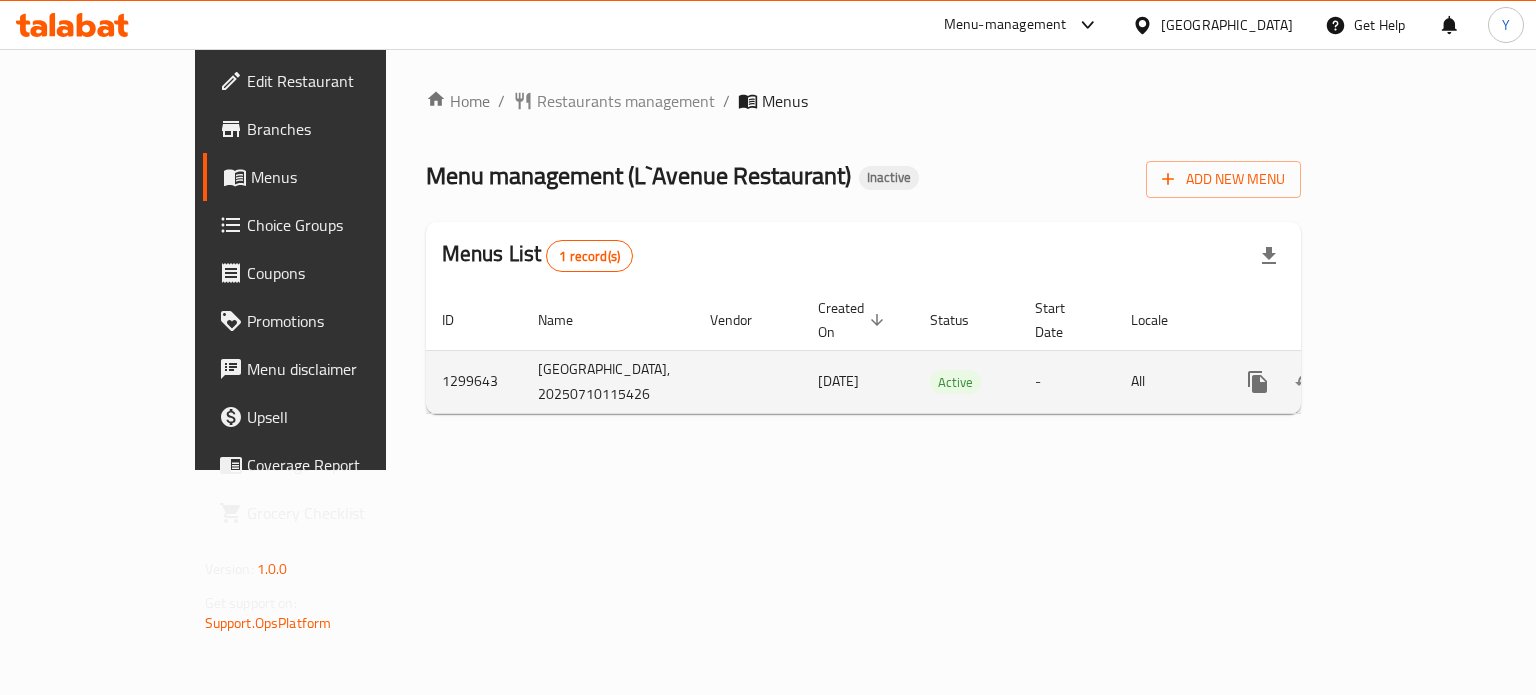 click 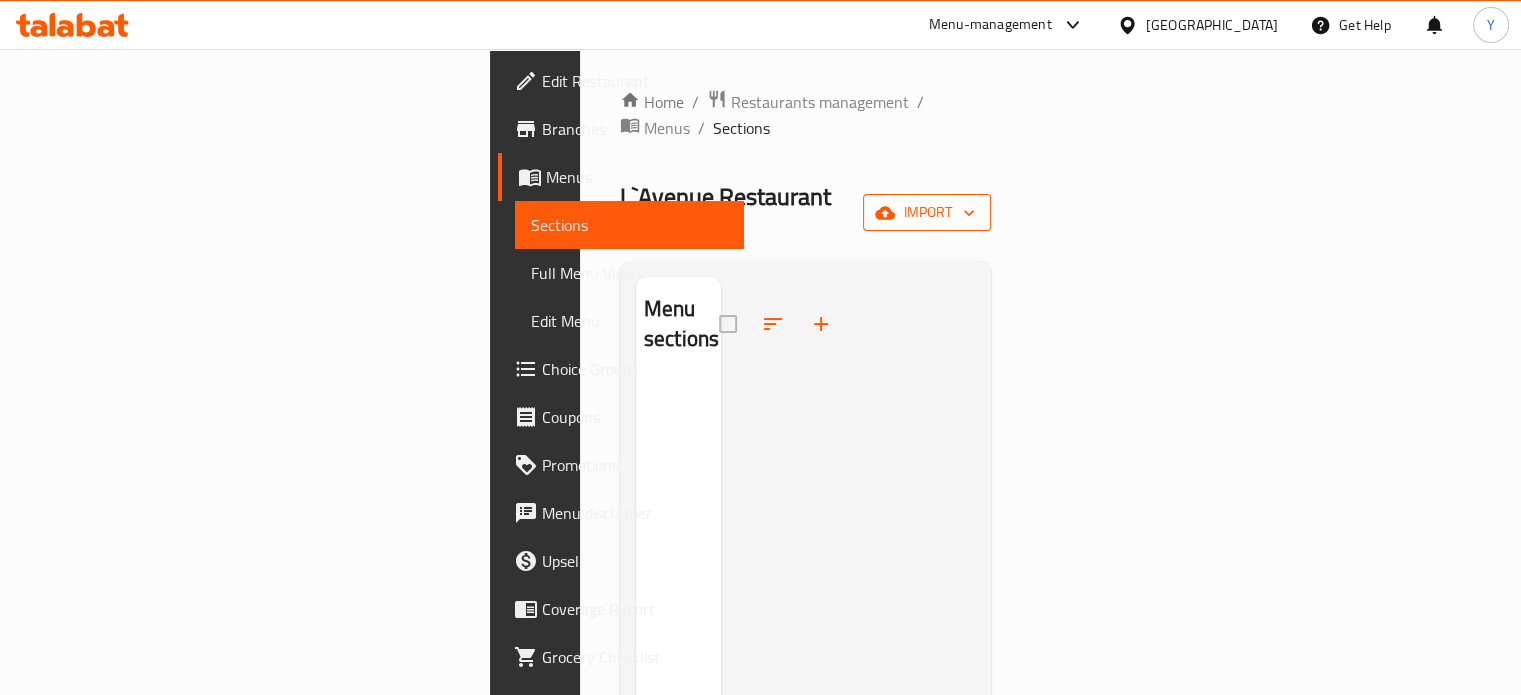 click on "import" at bounding box center (927, 212) 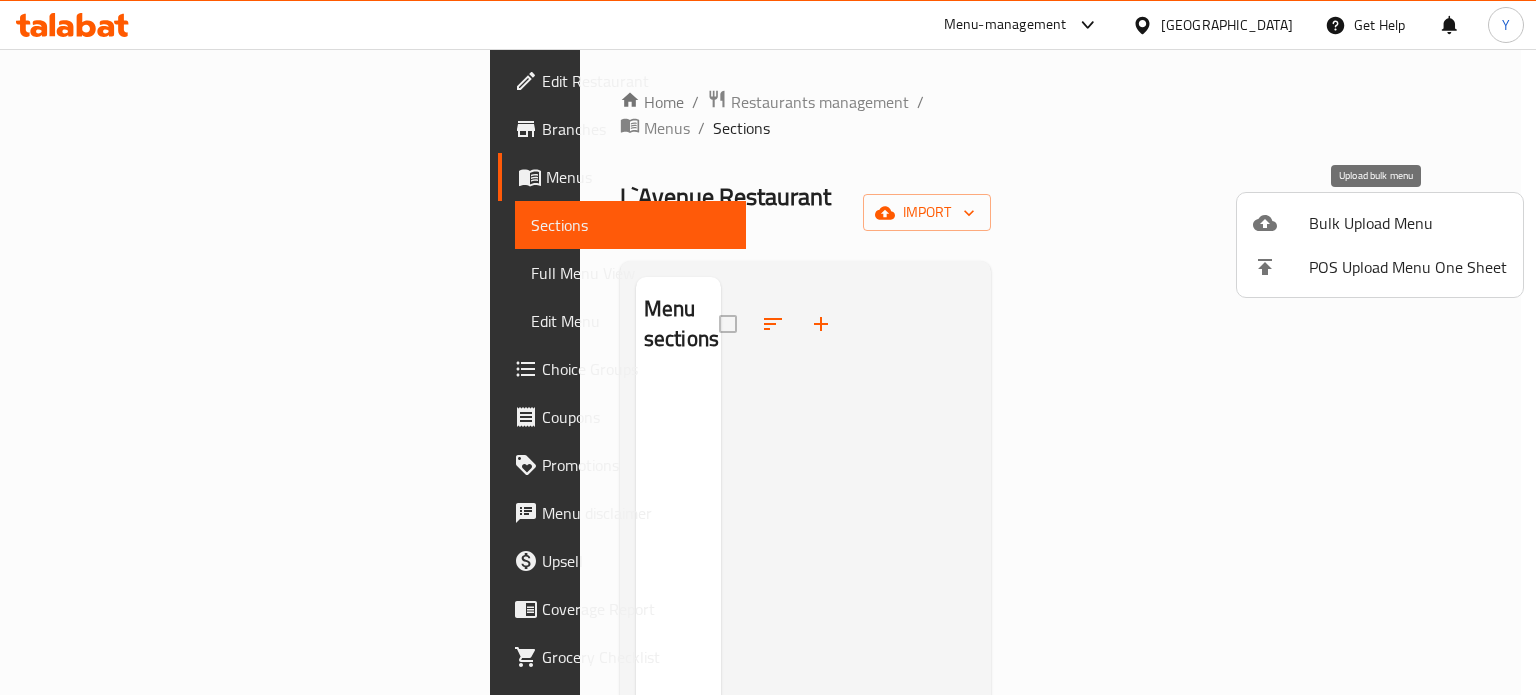 click on "Bulk Upload Menu" at bounding box center [1408, 223] 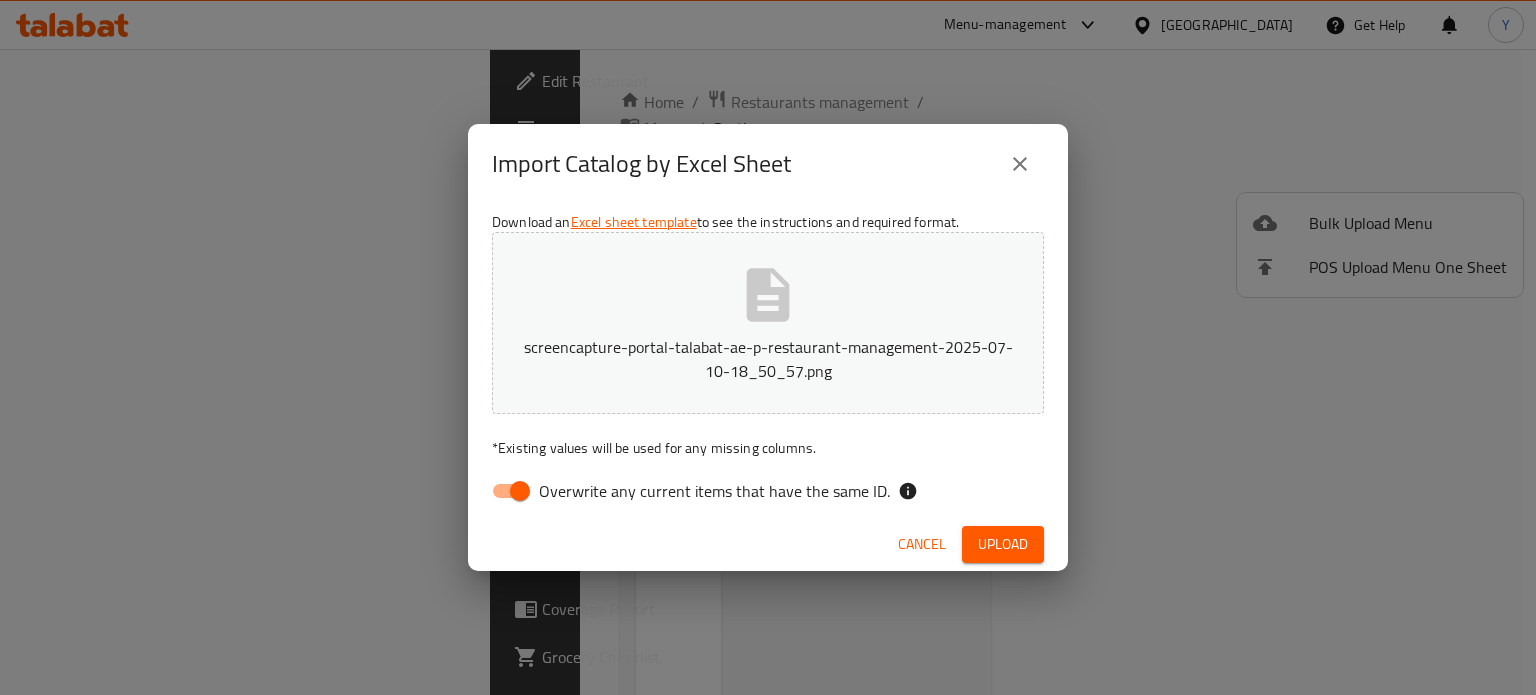 drag, startPoint x: 496, startPoint y: 503, endPoint x: 511, endPoint y: 499, distance: 15.524175 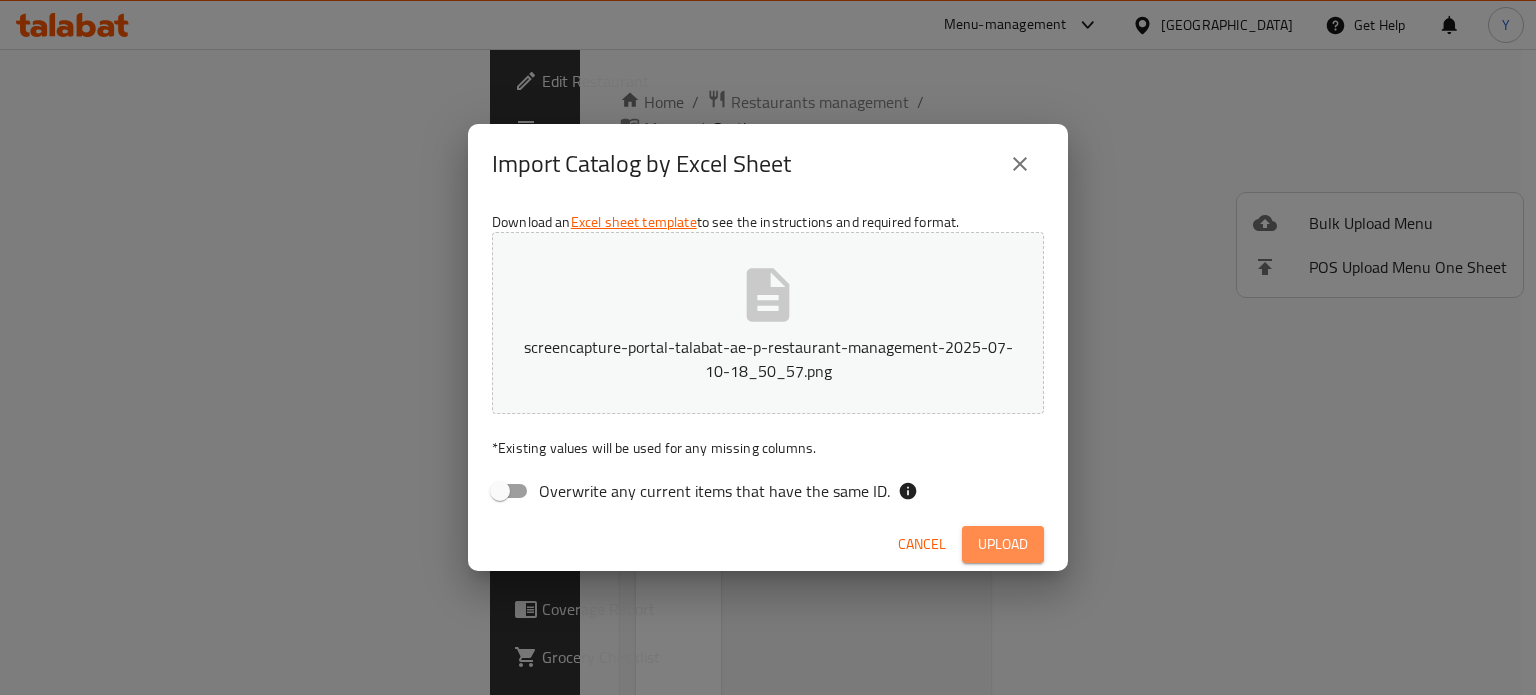 click on "Upload" at bounding box center (1003, 544) 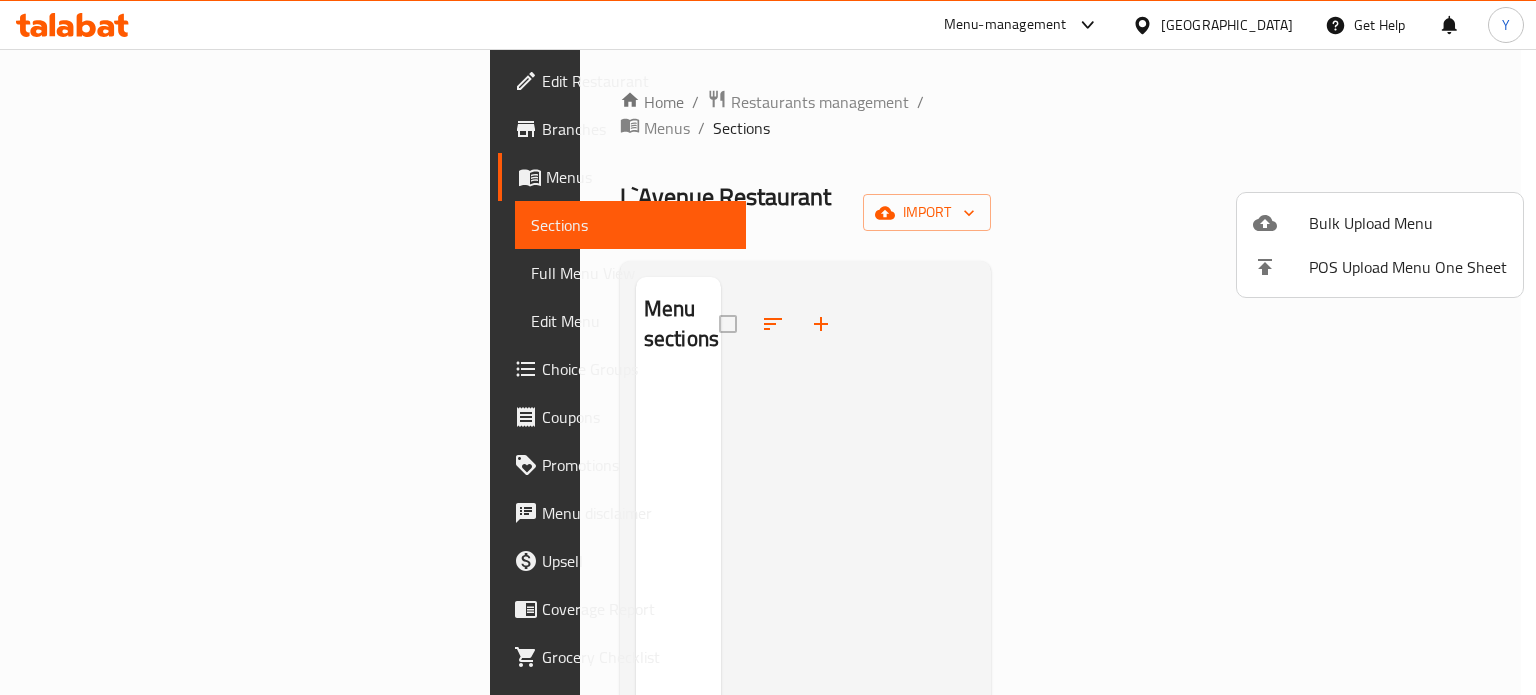 type 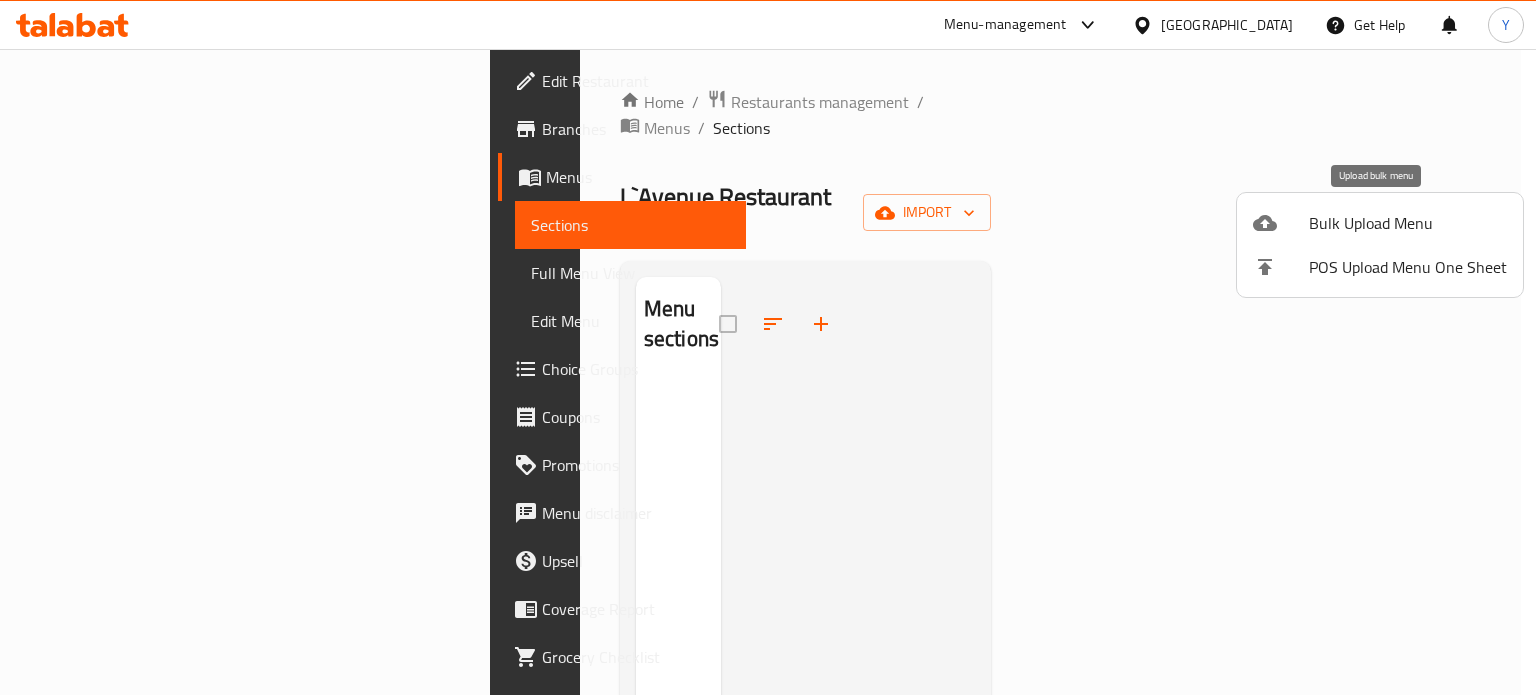 click on "Bulk Upload Menu" at bounding box center (1408, 223) 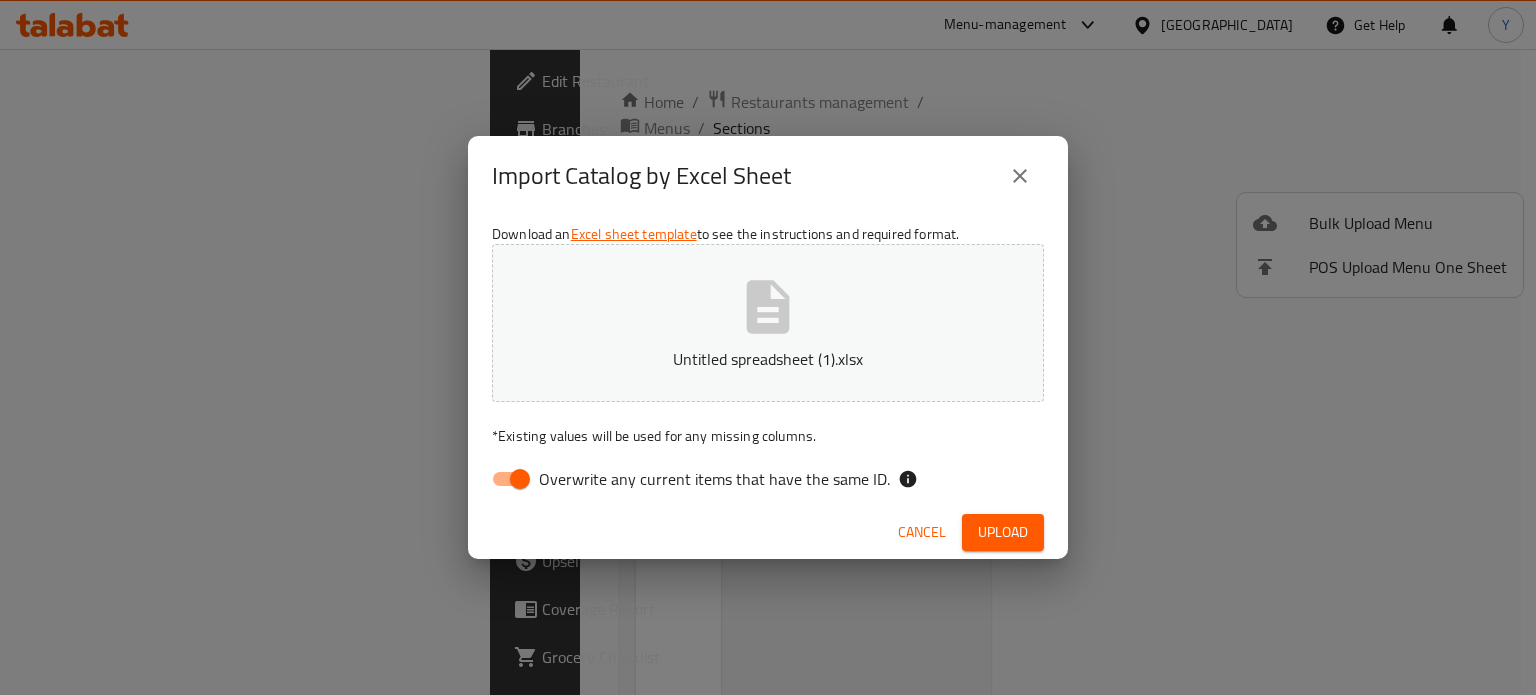 click on "Overwrite any current items that have the same ID." at bounding box center [520, 479] 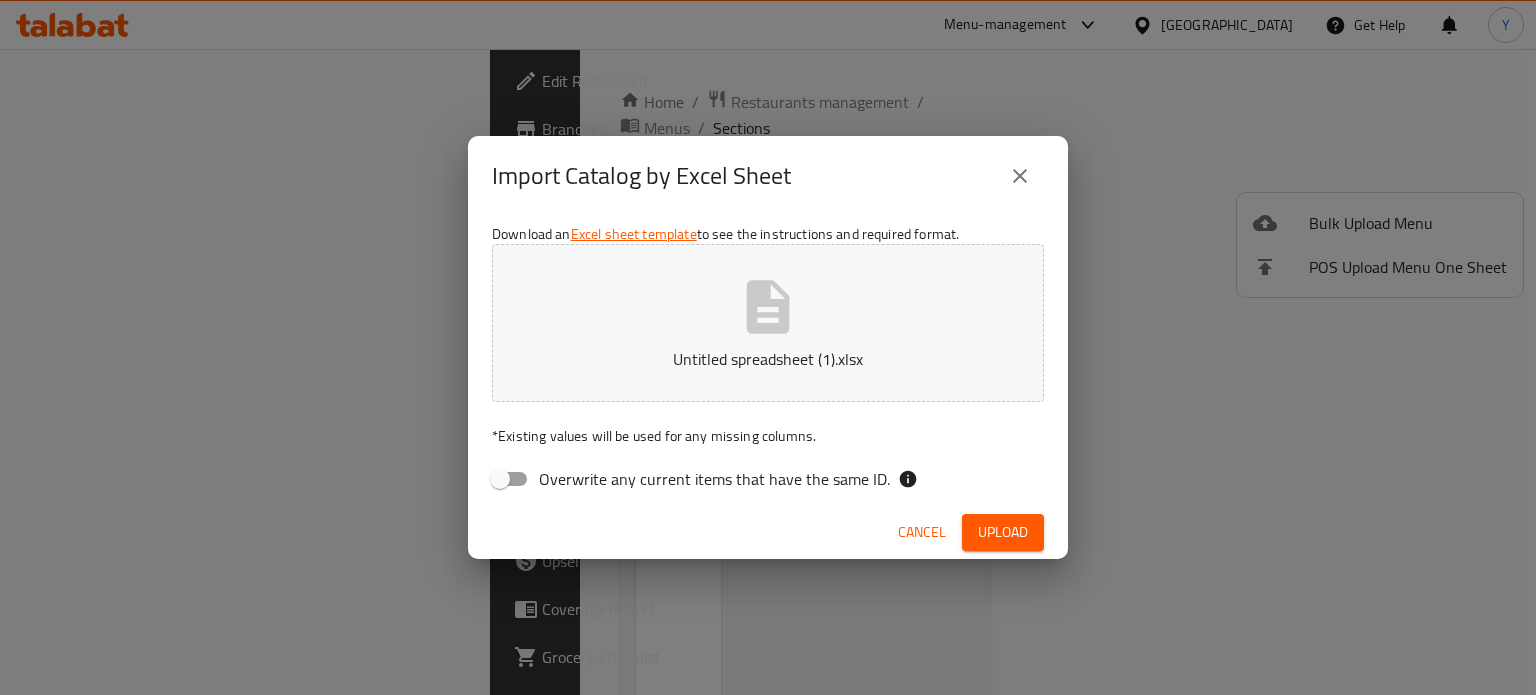 click on "Upload" at bounding box center (1003, 532) 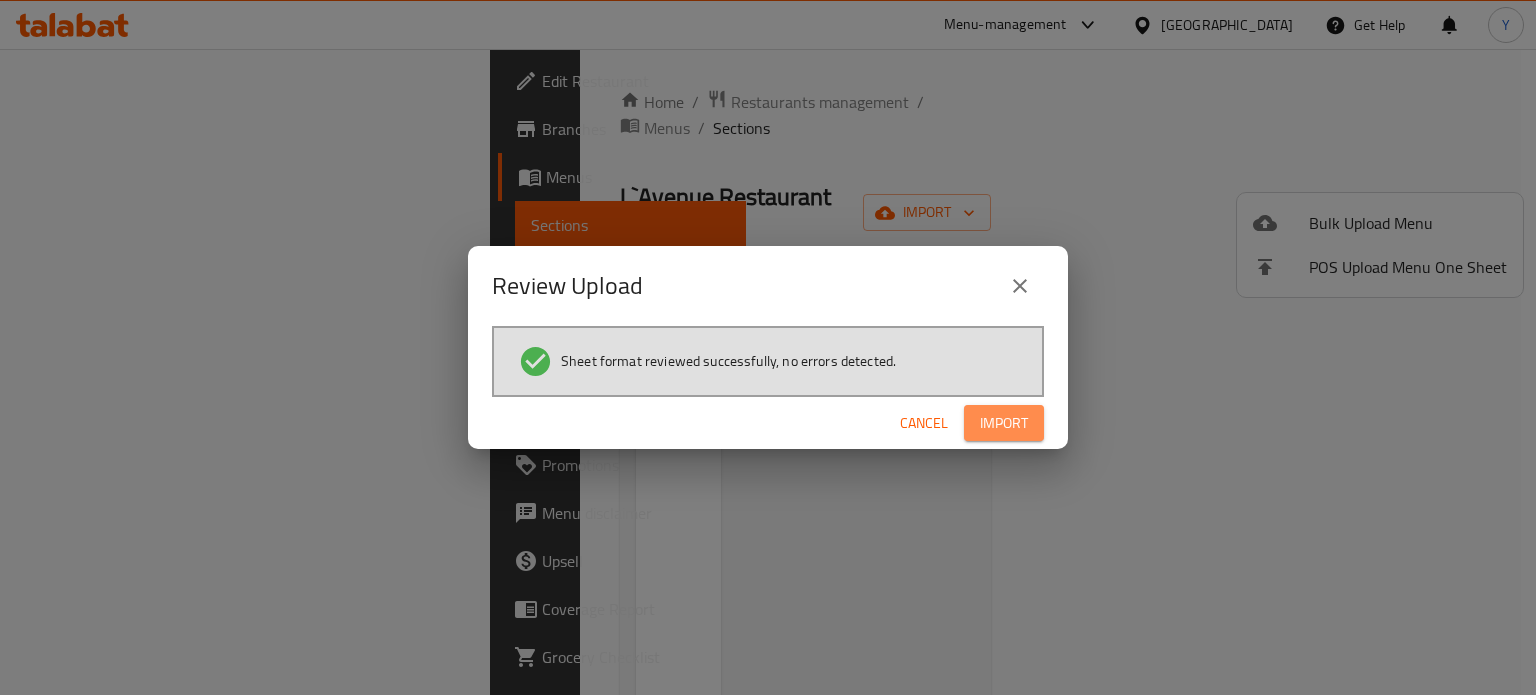 click on "Import" at bounding box center (1004, 423) 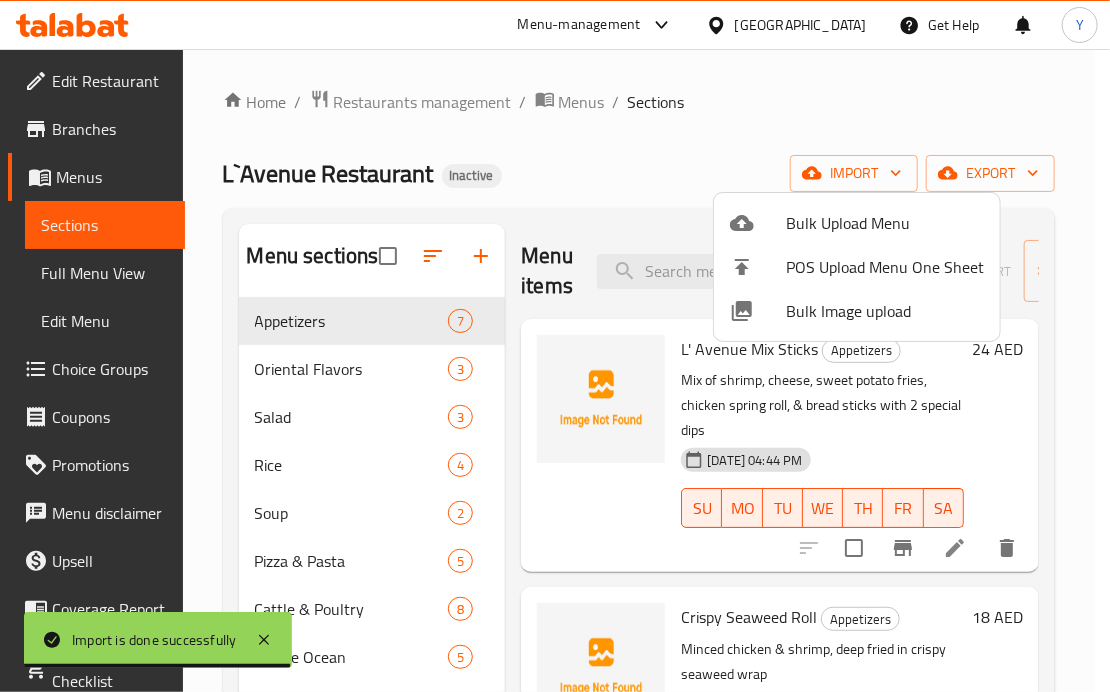 click at bounding box center [555, 346] 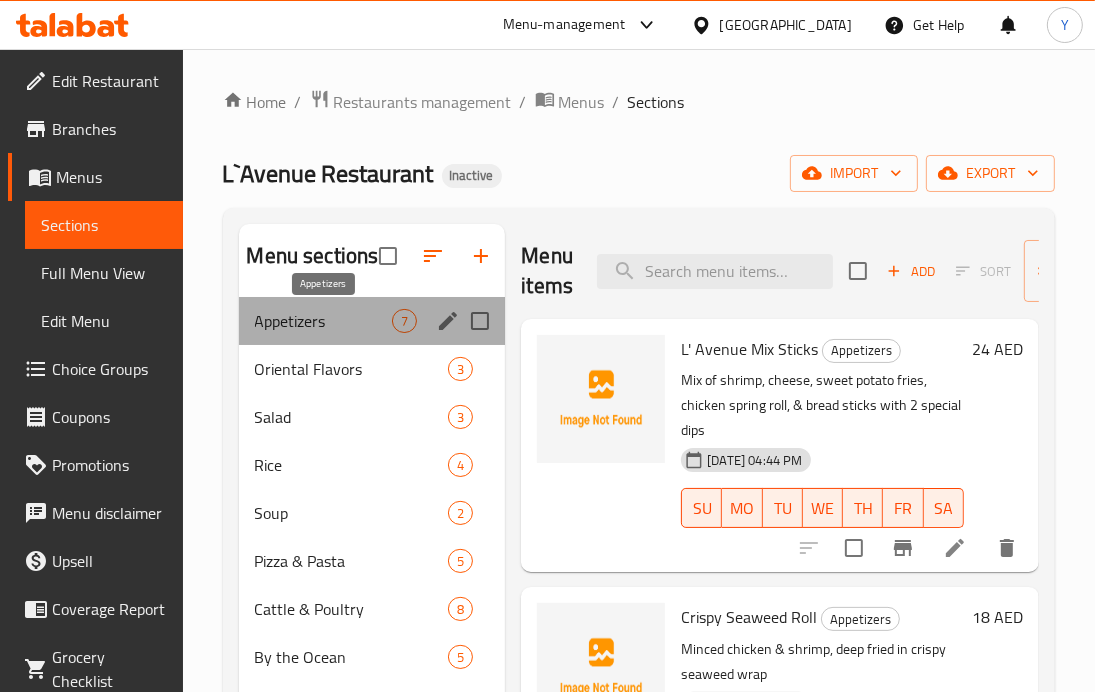 click on "Appetizers" at bounding box center [324, 321] 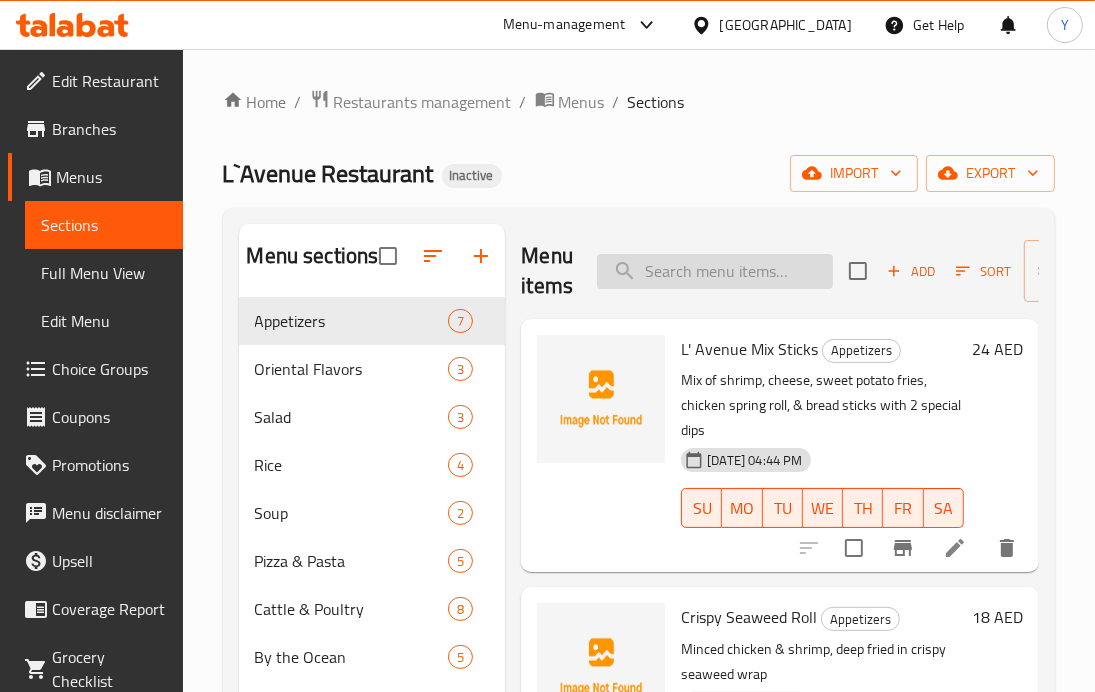 click at bounding box center (715, 271) 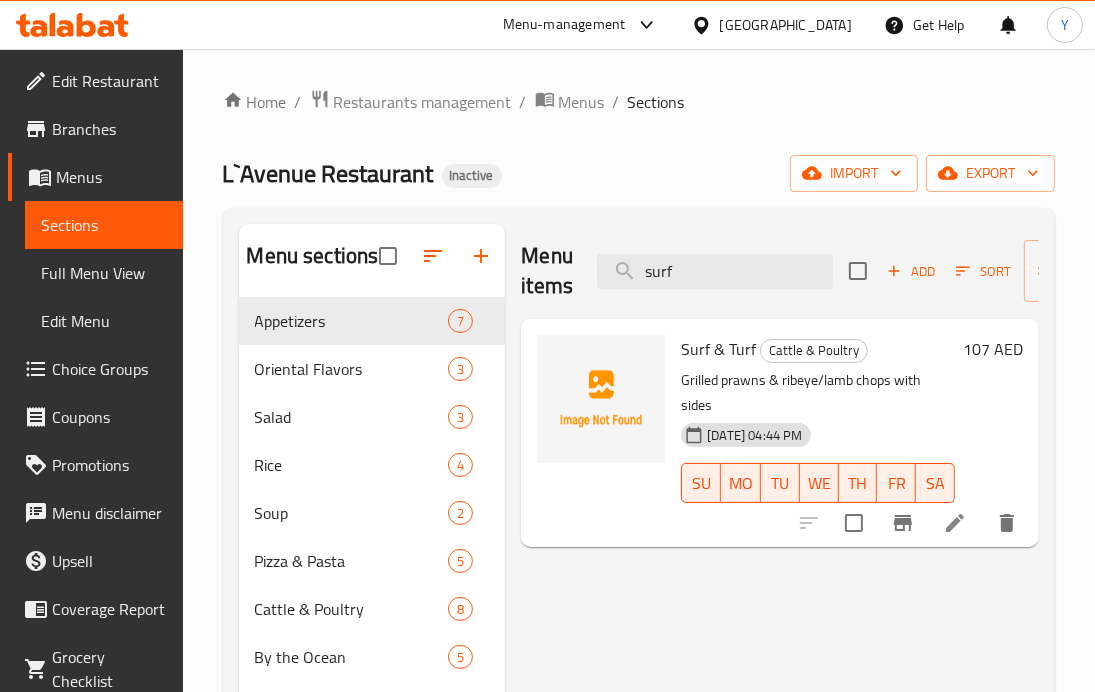 type on "surf" 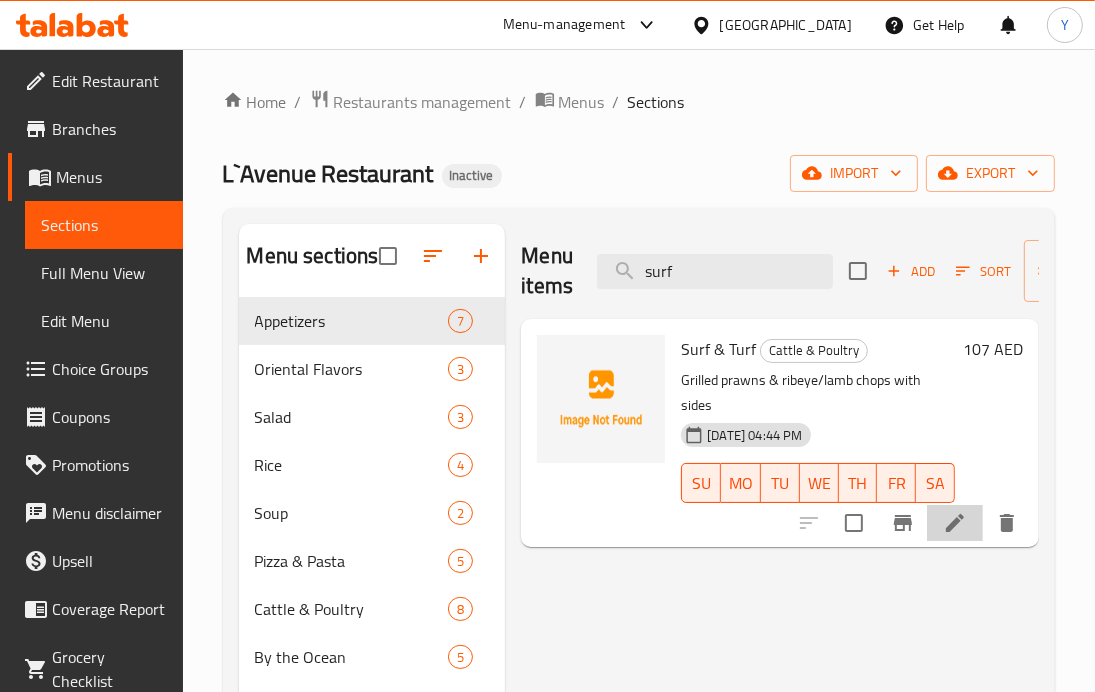 click 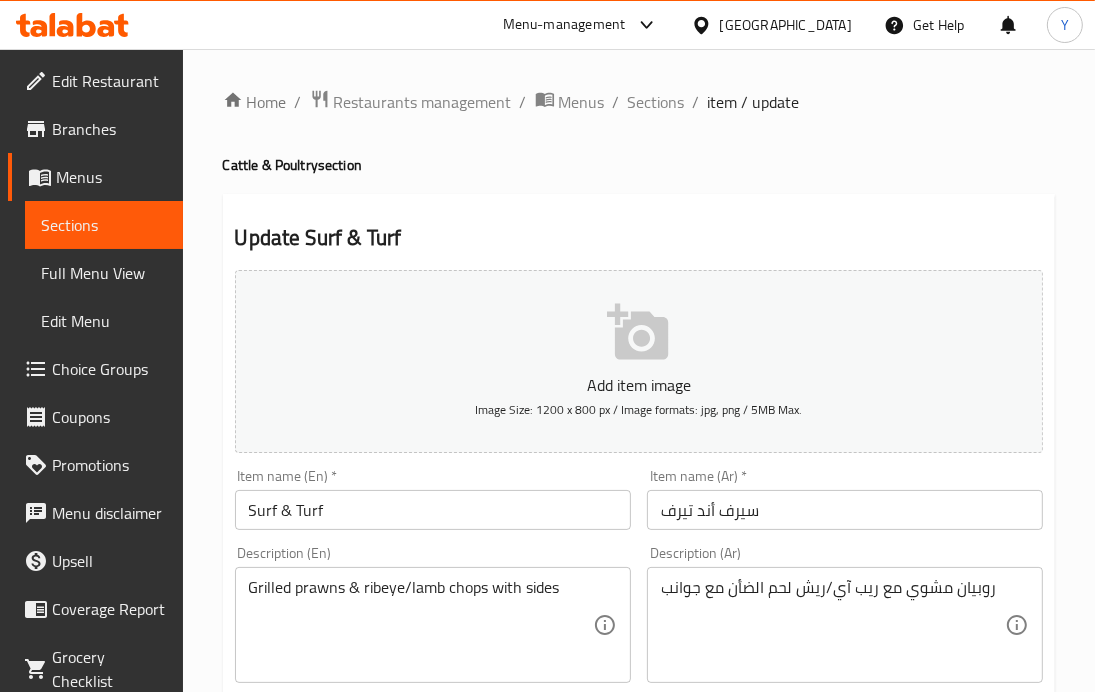 click on "Home / Restaurants management / Menus / Sections / item / update Cattle & Poultry  section Update Surf & Turf Add item image Image Size: 1200 x 800 px / Image formats: jpg, png / 5MB Max. Item name (En)   * Surf & Turf Item name (En)  * Item name (Ar)   * سيرف أند تيرف Item name (Ar)  * Description (En) Grilled prawns & ribeye/lamb chops with sides Description (En) Description (Ar) روبيان مشوي مع ريب آي/ريش لحم الضأن مع جوانب Description (Ar) Product barcode Product barcode Product sku Product sku Price   * AED 107 Price  * Price on selection Free item Start Date Start Date End Date End Date Available Days SU MO TU WE TH FR SA Available from ​ ​ Available to ​ ​ Status Active Inactive Exclude from GEM Variations & Choices Add variant ASSIGN CHOICE GROUP Update" at bounding box center [639, 731] 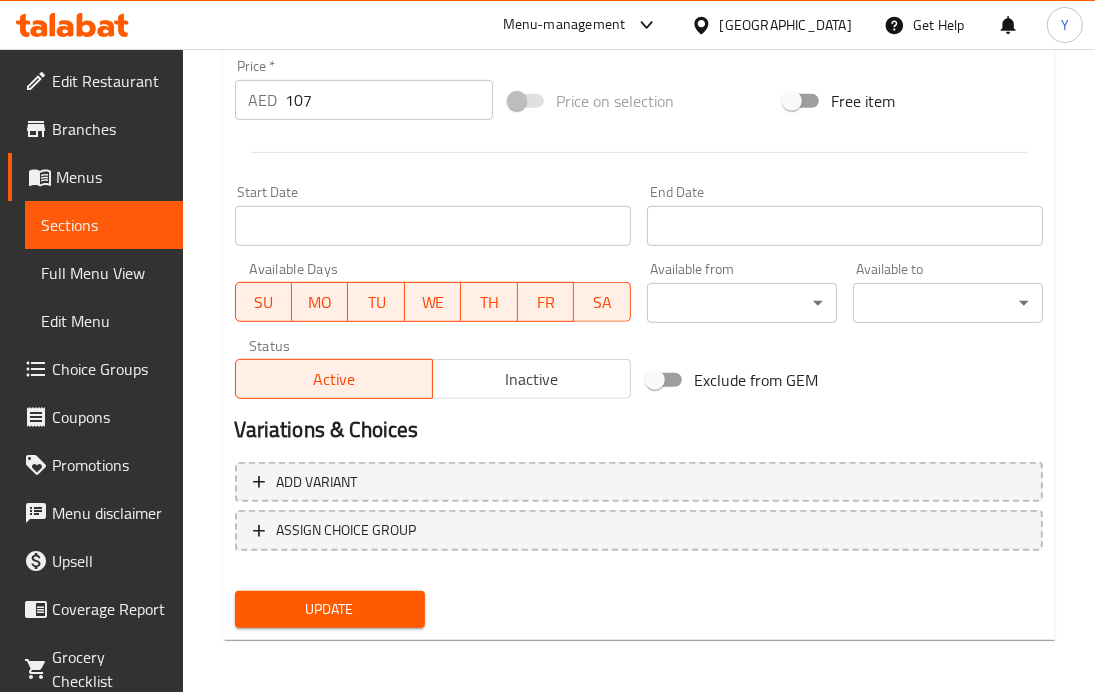 scroll, scrollTop: 720, scrollLeft: 0, axis: vertical 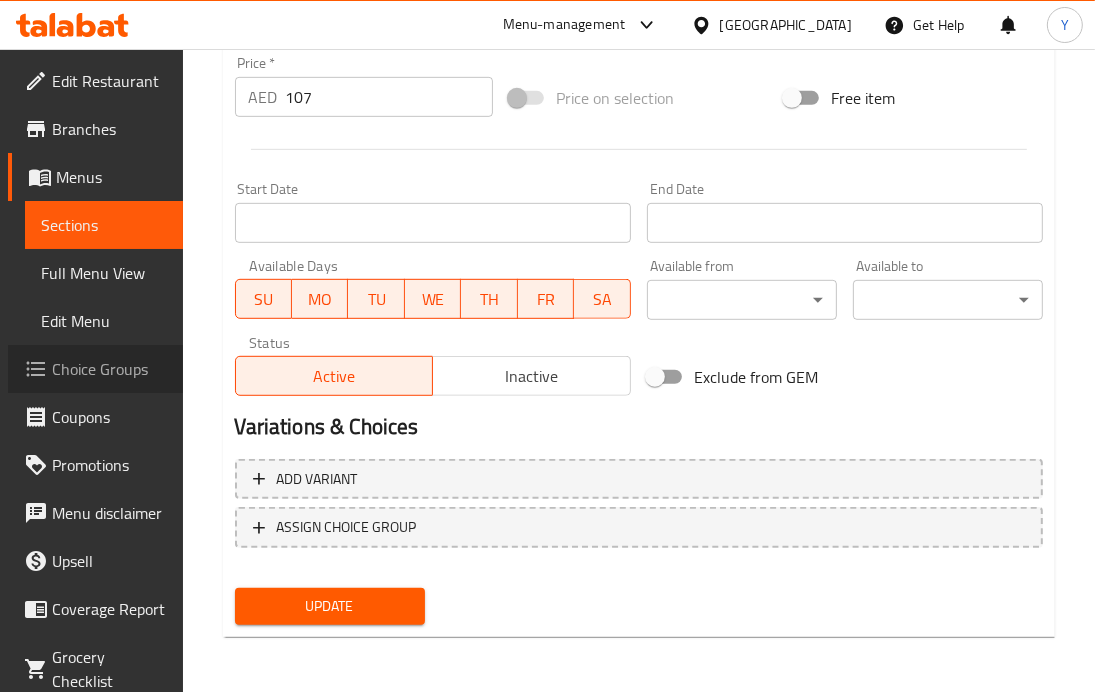 click on "Choice Groups" at bounding box center [109, 369] 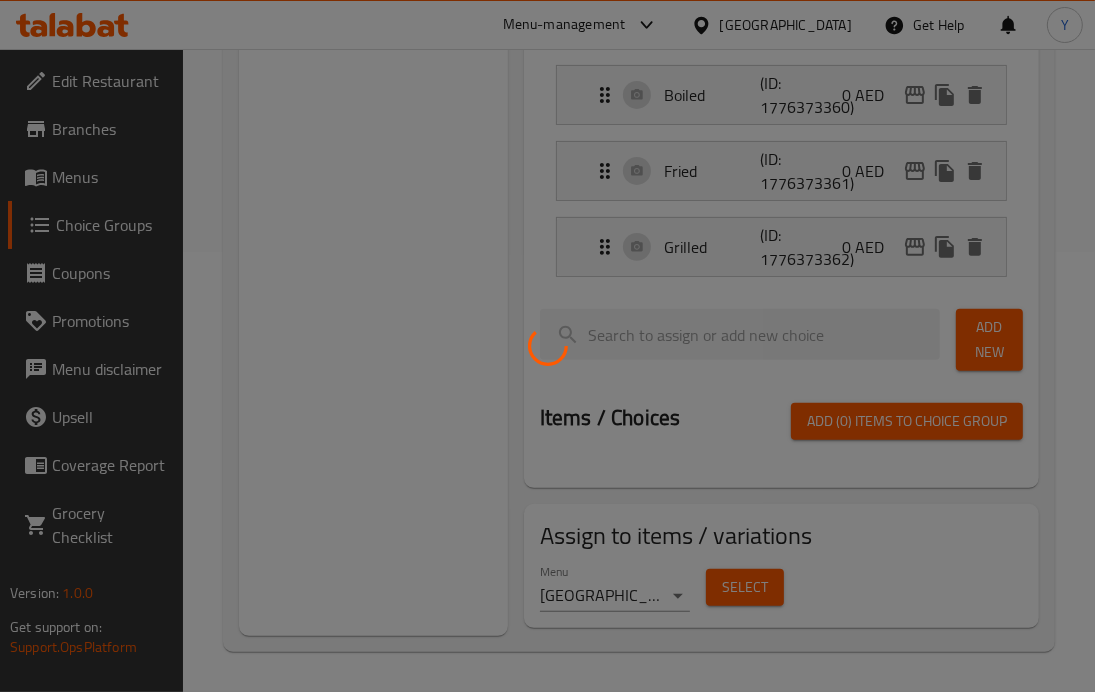 scroll, scrollTop: 283, scrollLeft: 0, axis: vertical 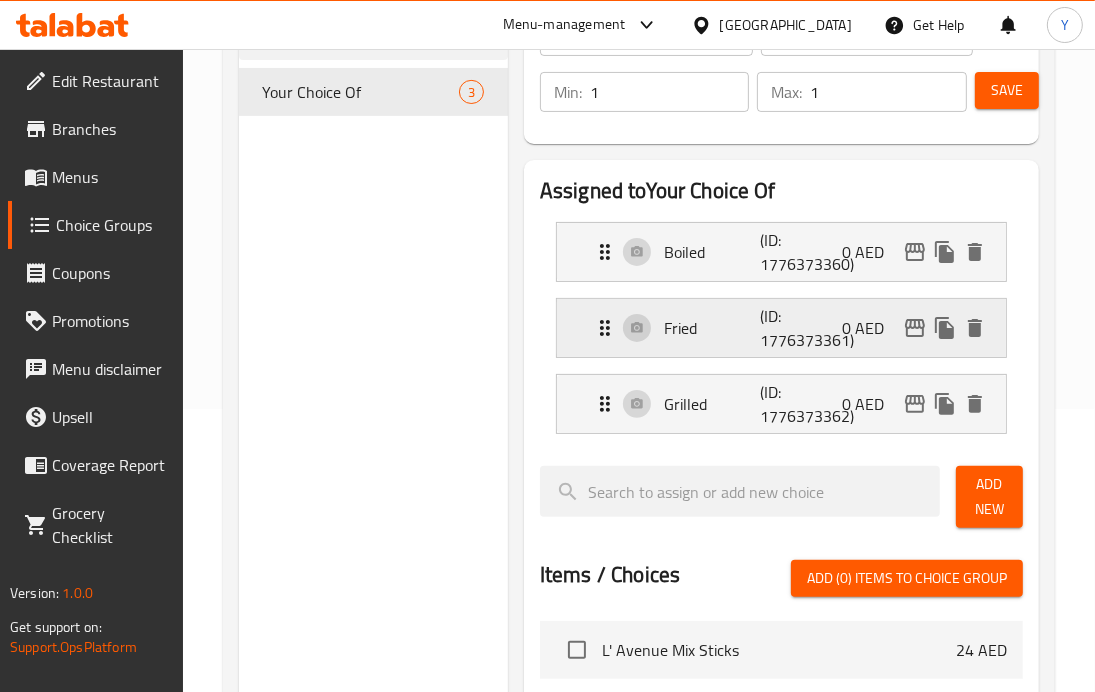 type 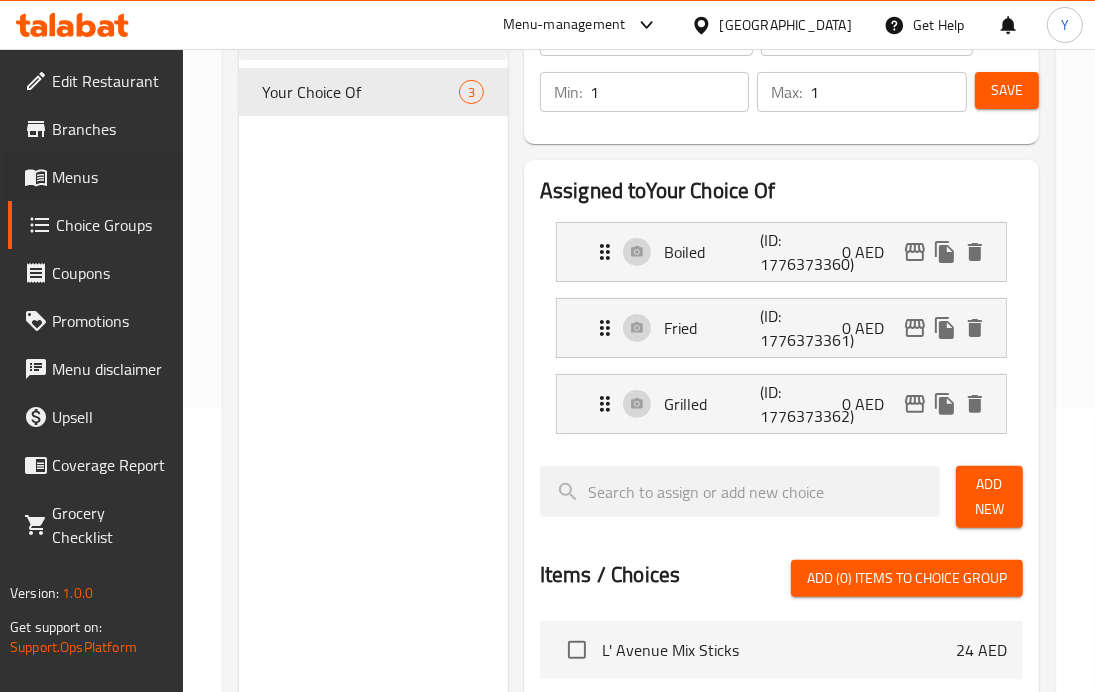 type 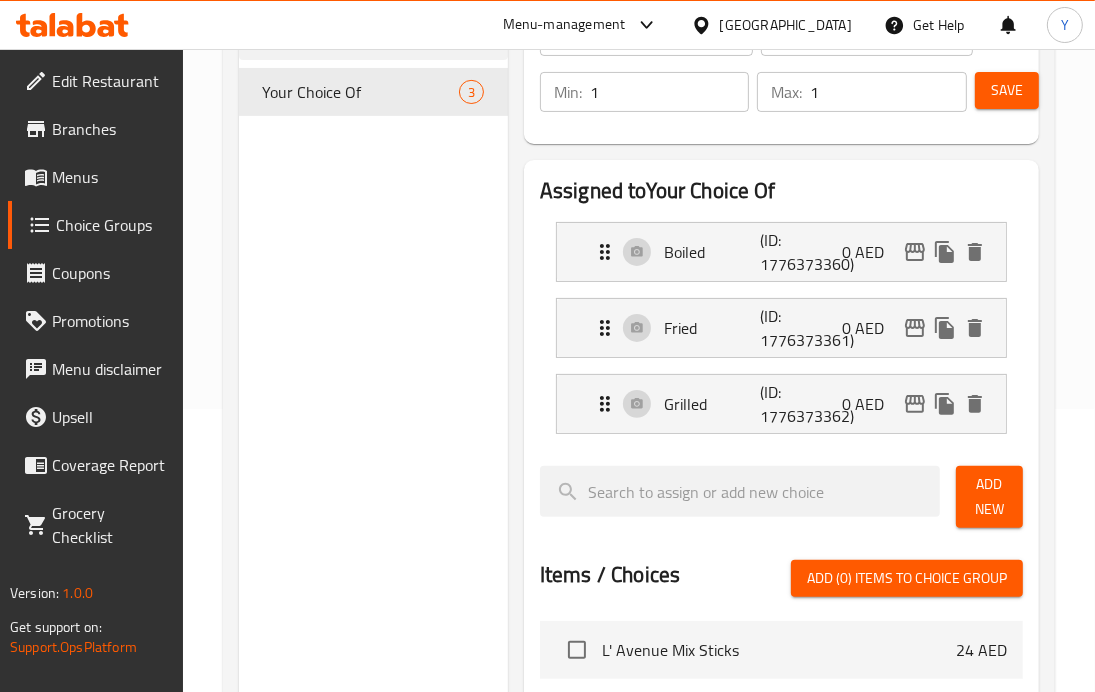 click on "Choice Groups Your Choice Of  3" at bounding box center (373, 568) 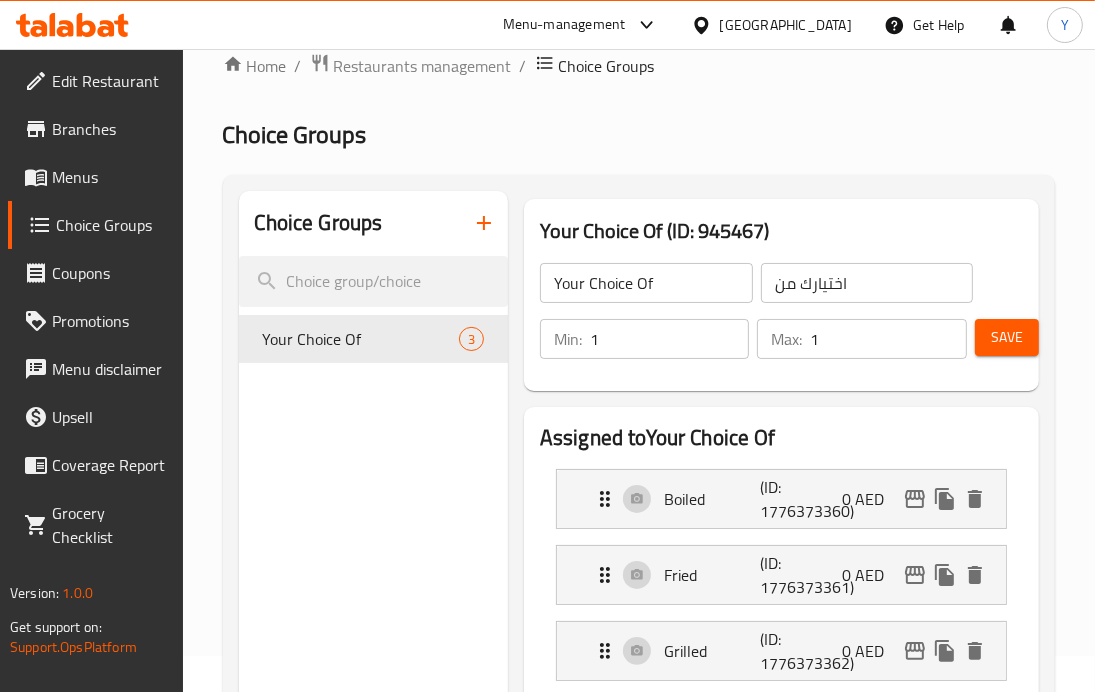 scroll, scrollTop: 0, scrollLeft: 0, axis: both 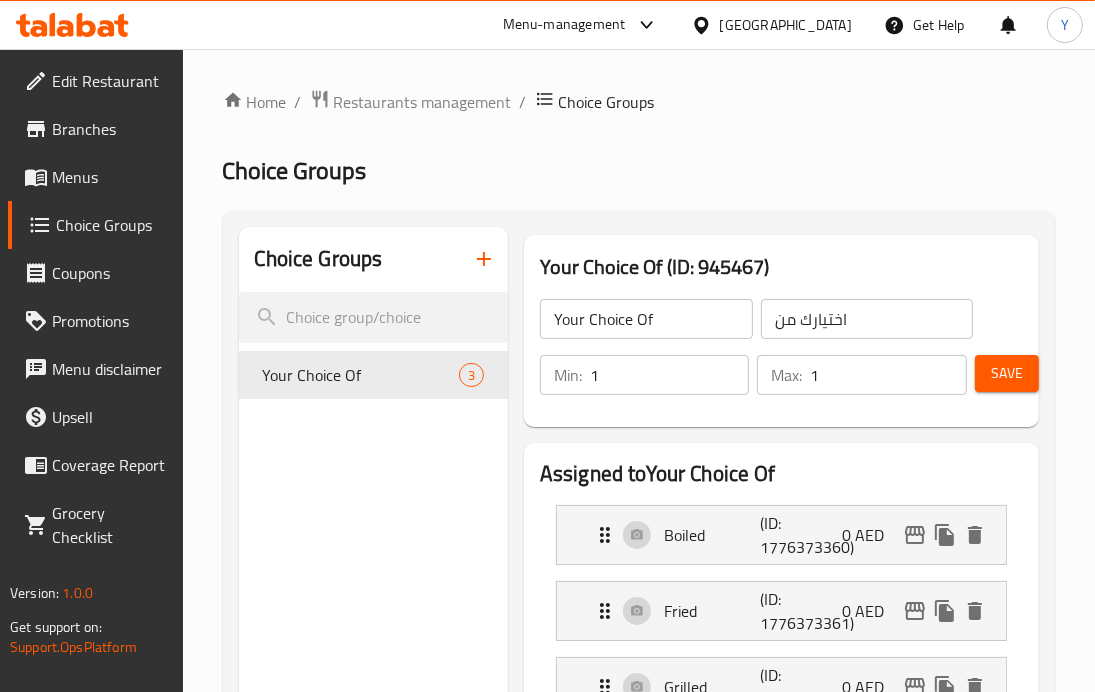 click at bounding box center [484, 259] 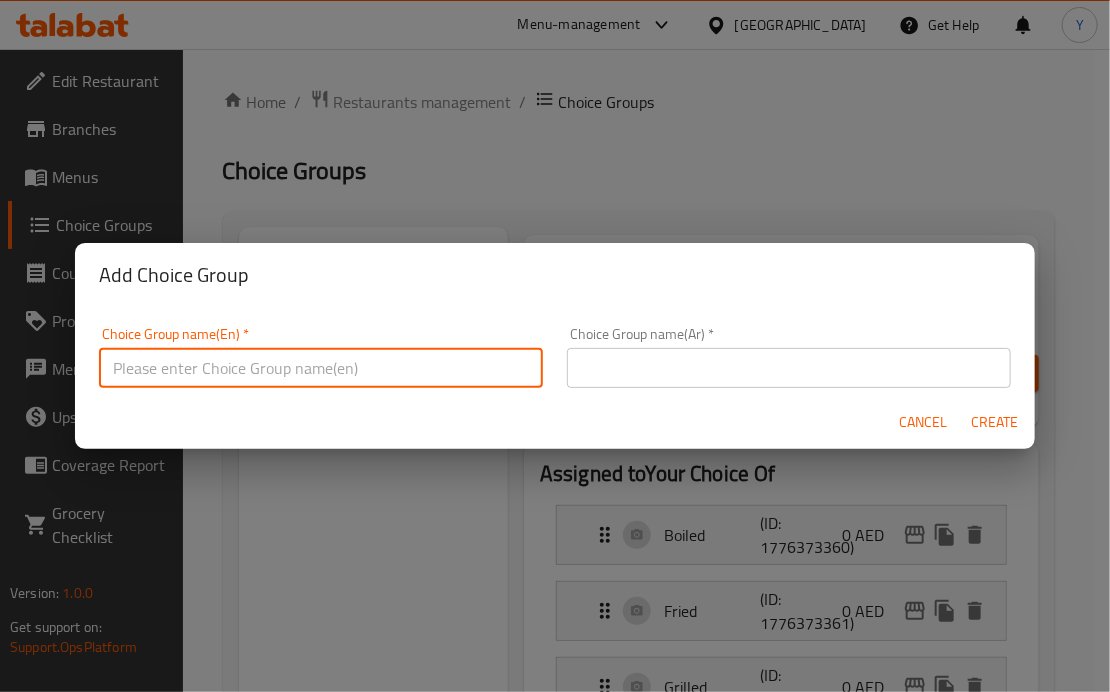 click at bounding box center (321, 368) 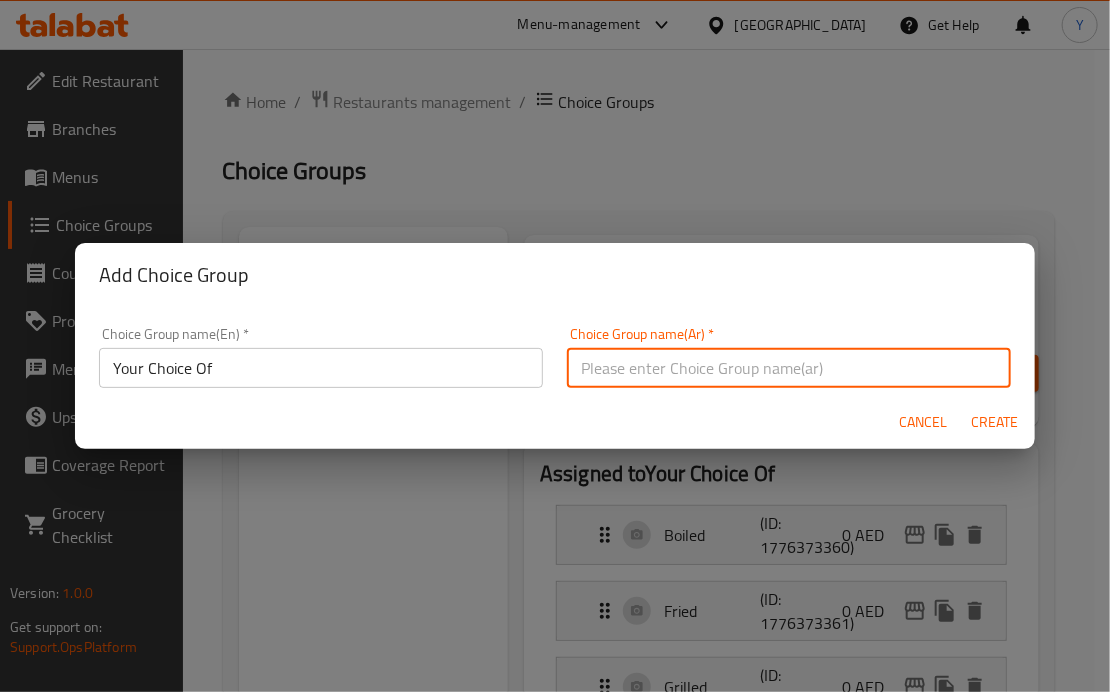 click at bounding box center [789, 368] 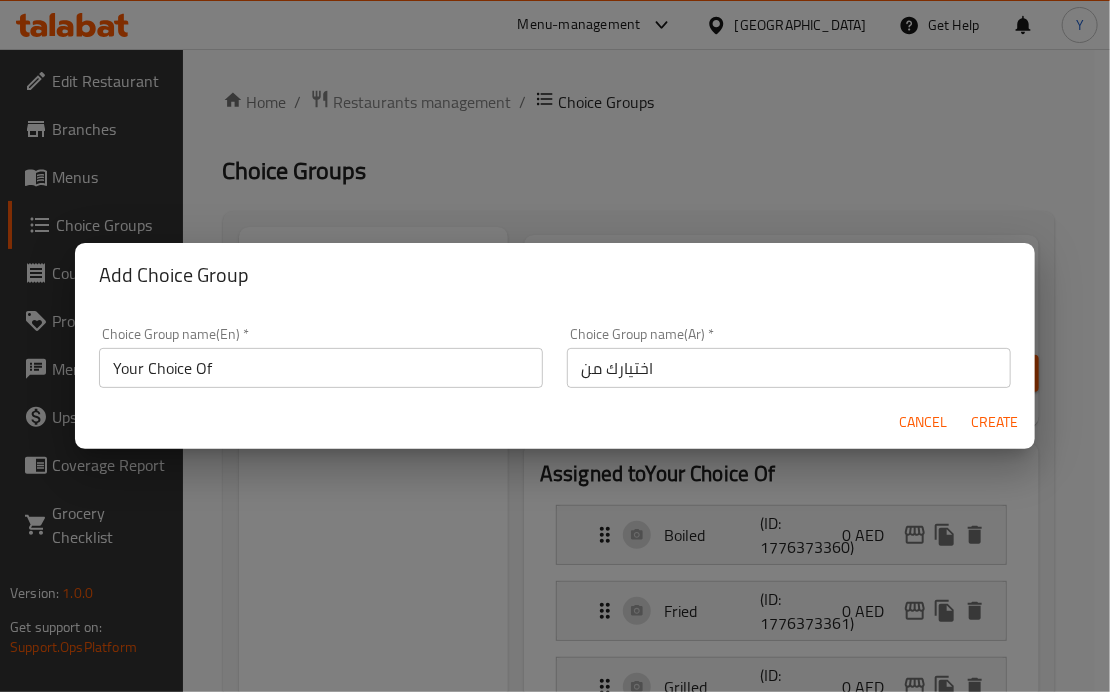 drag, startPoint x: 953, startPoint y: 416, endPoint x: 1004, endPoint y: 424, distance: 51.62364 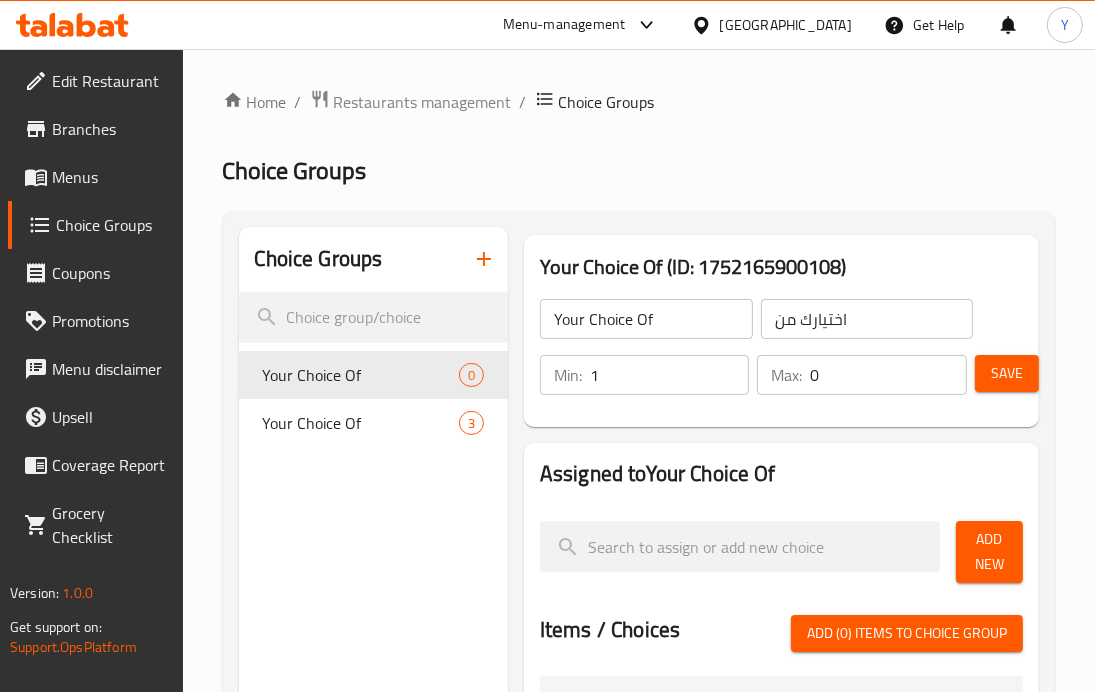 type on "1" 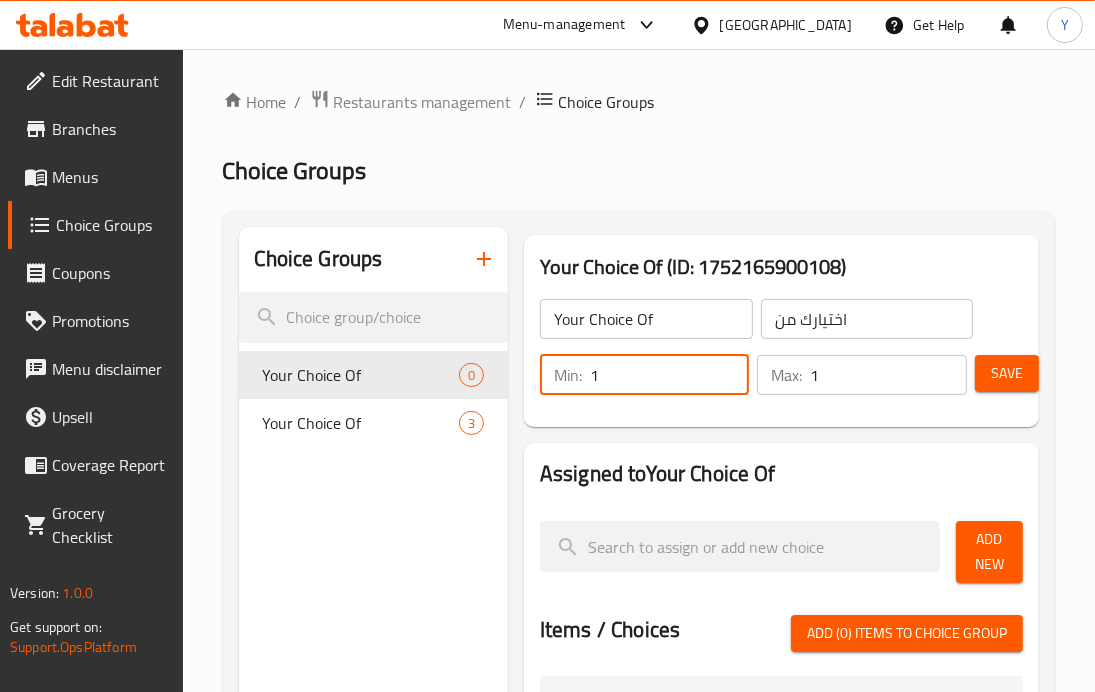 type on "1" 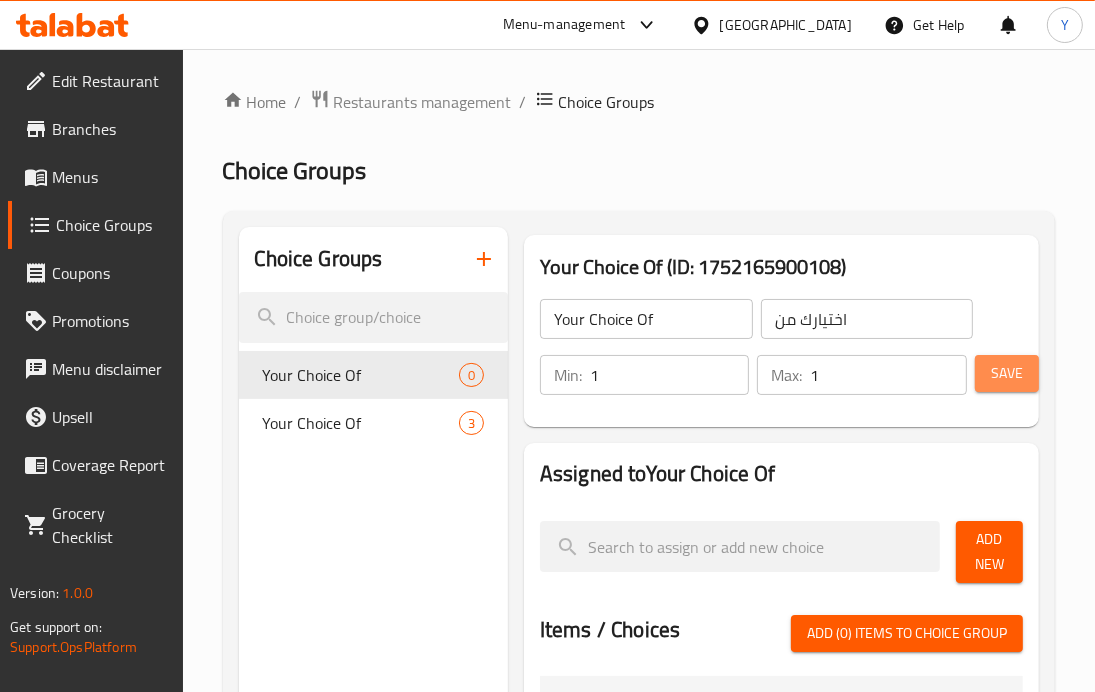 click on "Save" at bounding box center (1007, 373) 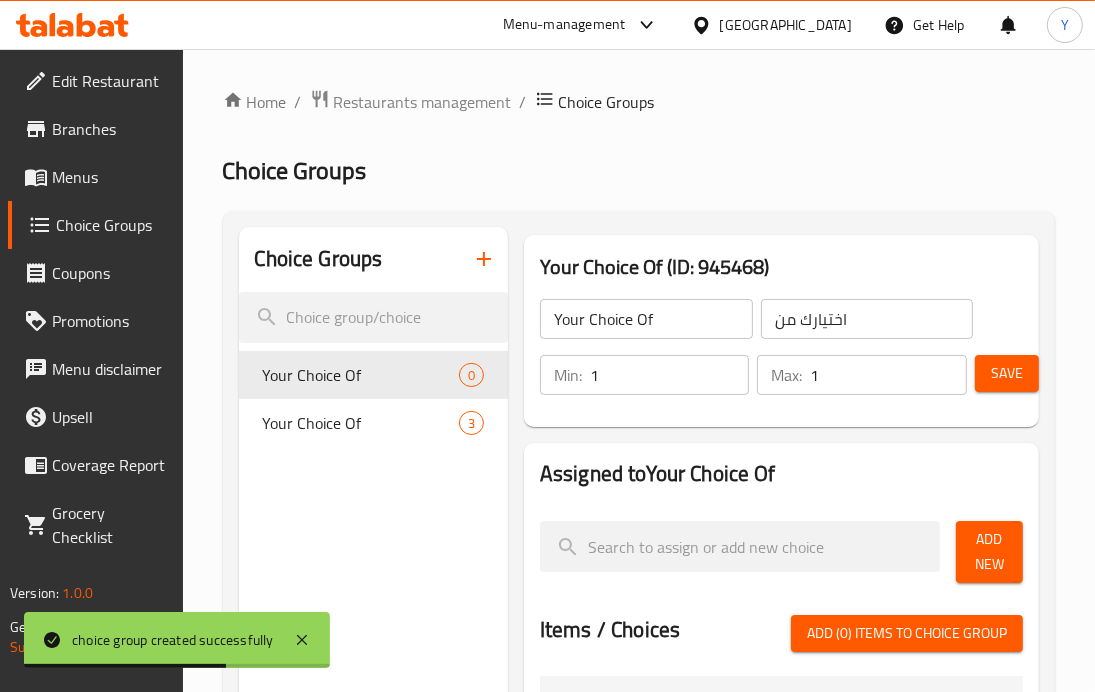 click on "Add New" at bounding box center [989, 552] 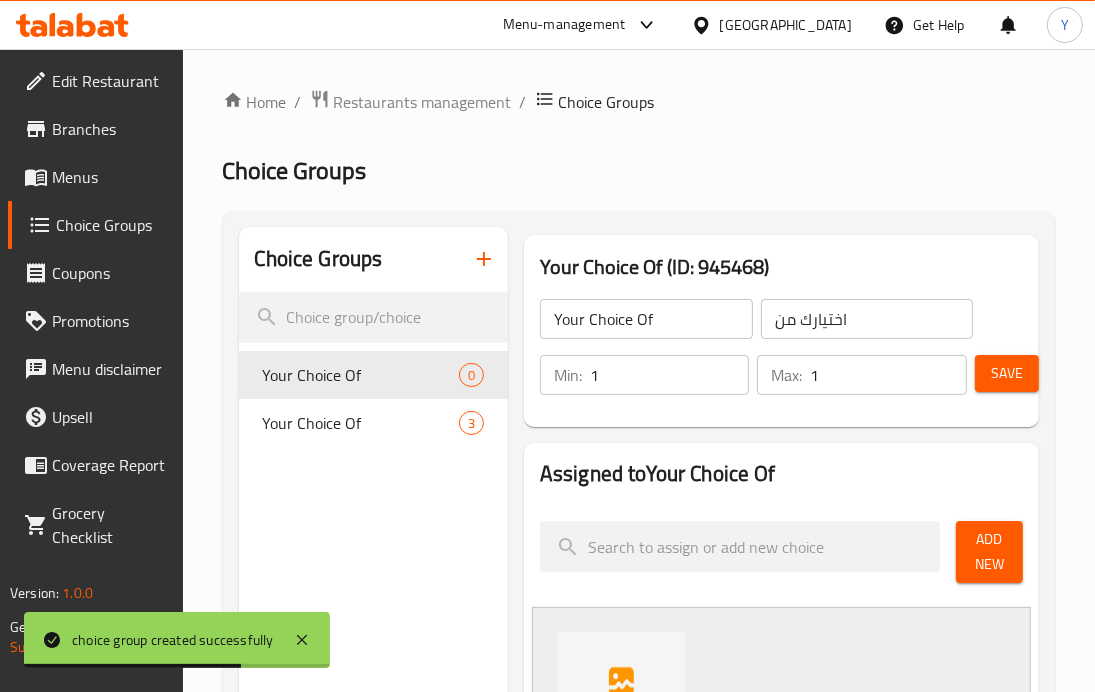 type 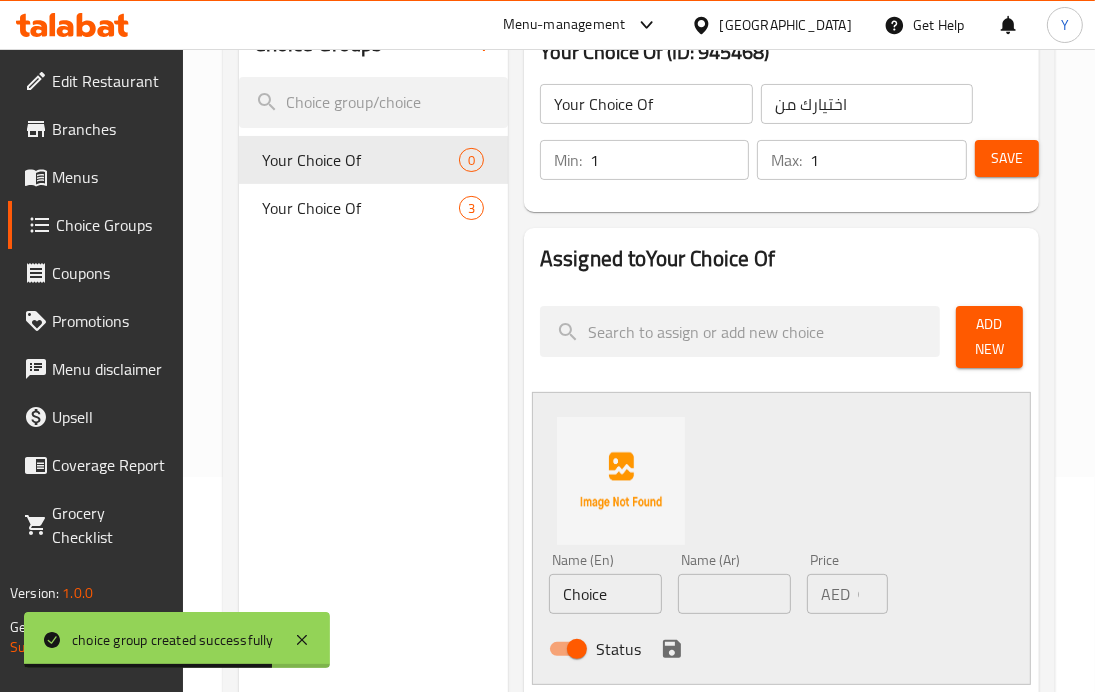 scroll, scrollTop: 280, scrollLeft: 0, axis: vertical 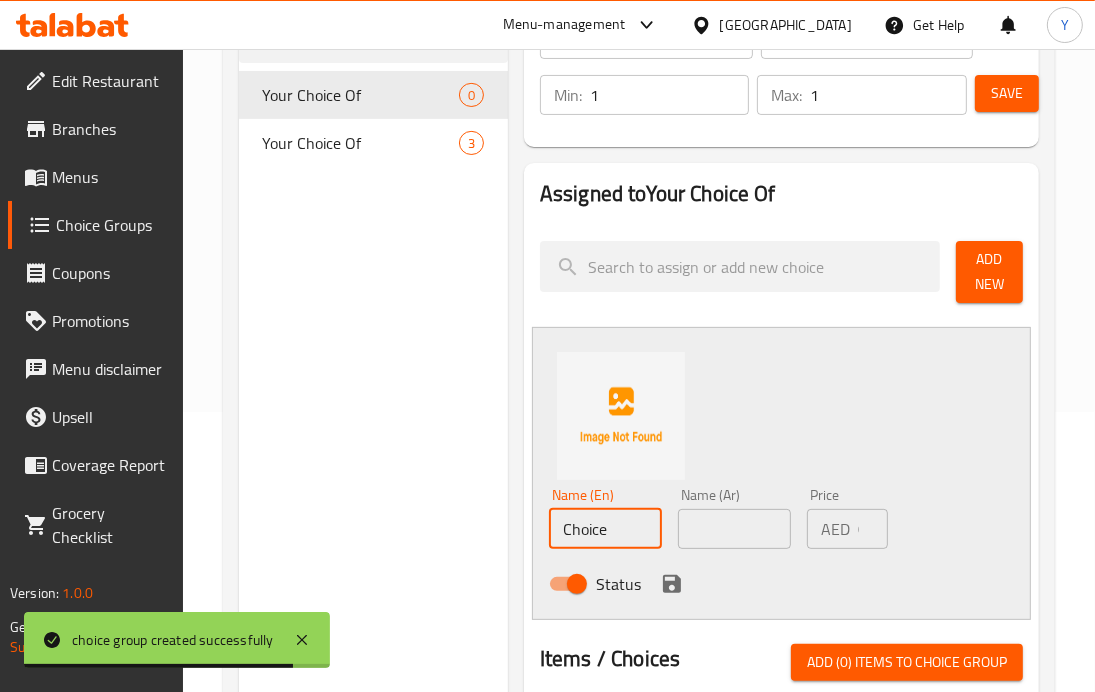 drag, startPoint x: 600, startPoint y: 538, endPoint x: 536, endPoint y: 533, distance: 64.195015 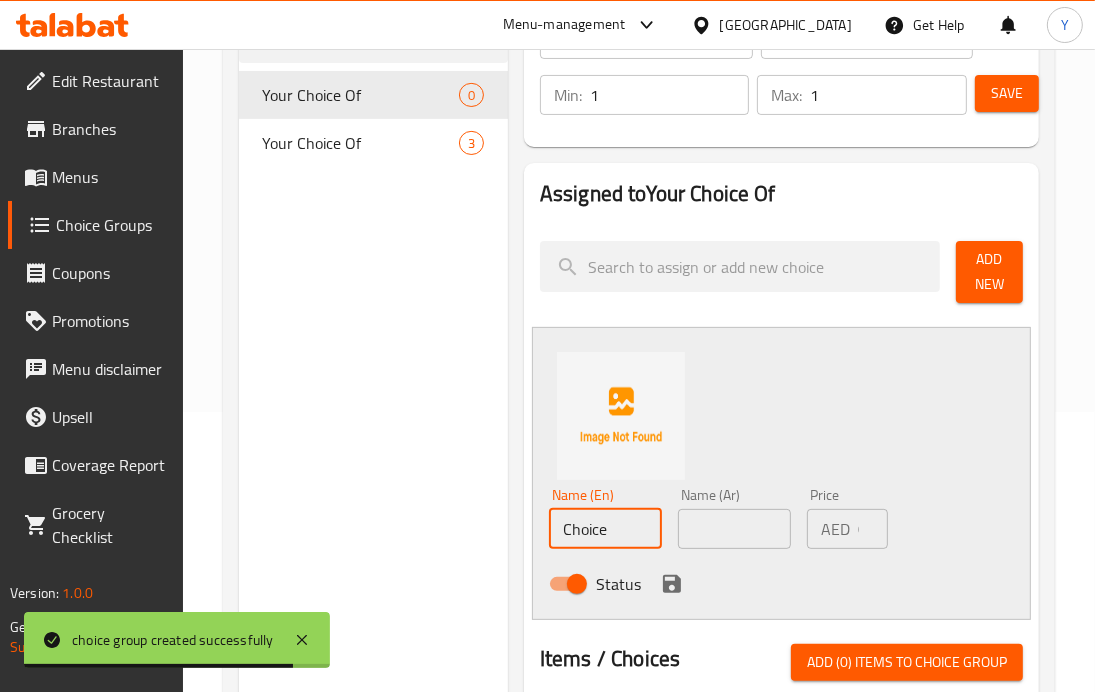 click on "Choice" at bounding box center (605, 529) 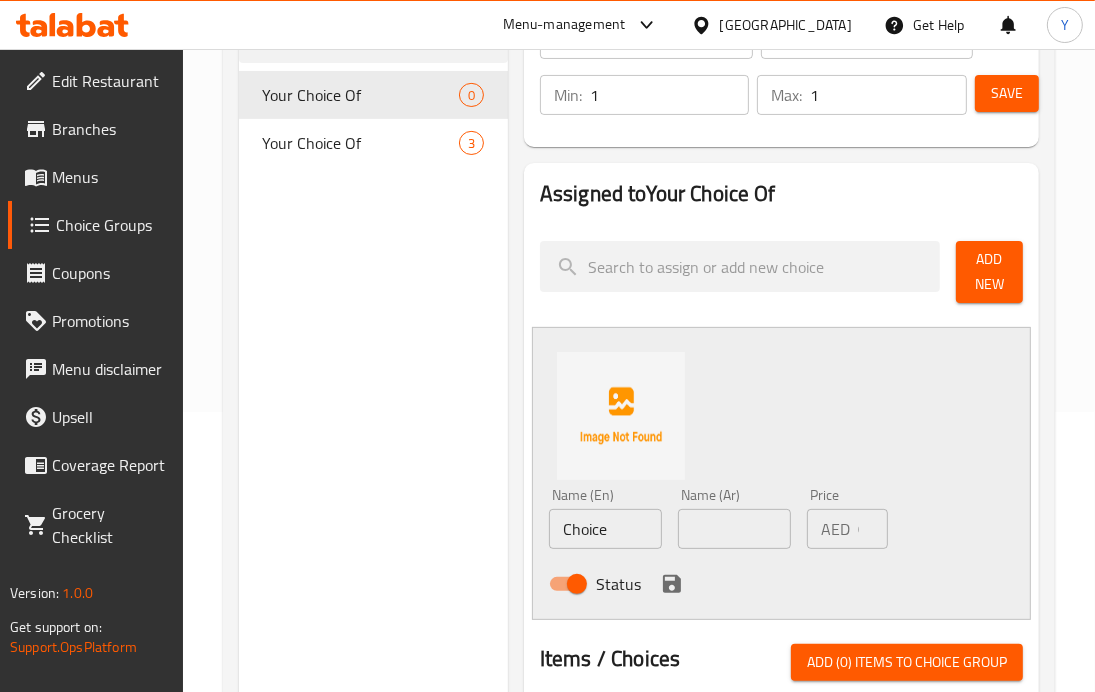drag, startPoint x: 10, startPoint y: 551, endPoint x: 619, endPoint y: 524, distance: 609.5982 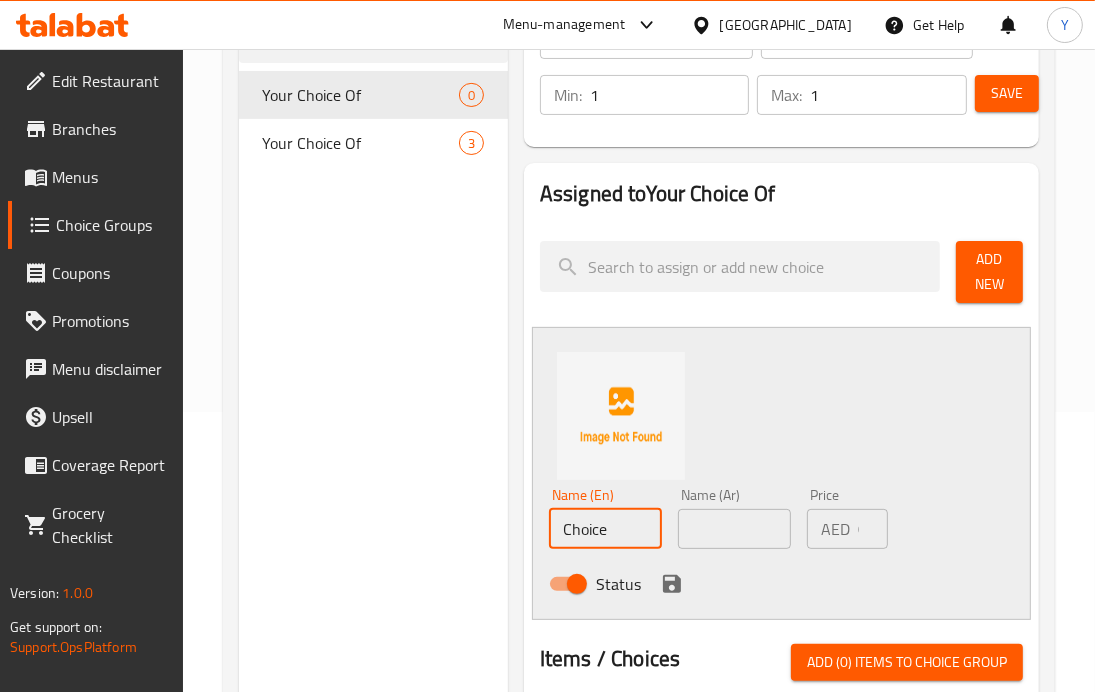 click on "Choice" at bounding box center (605, 529) 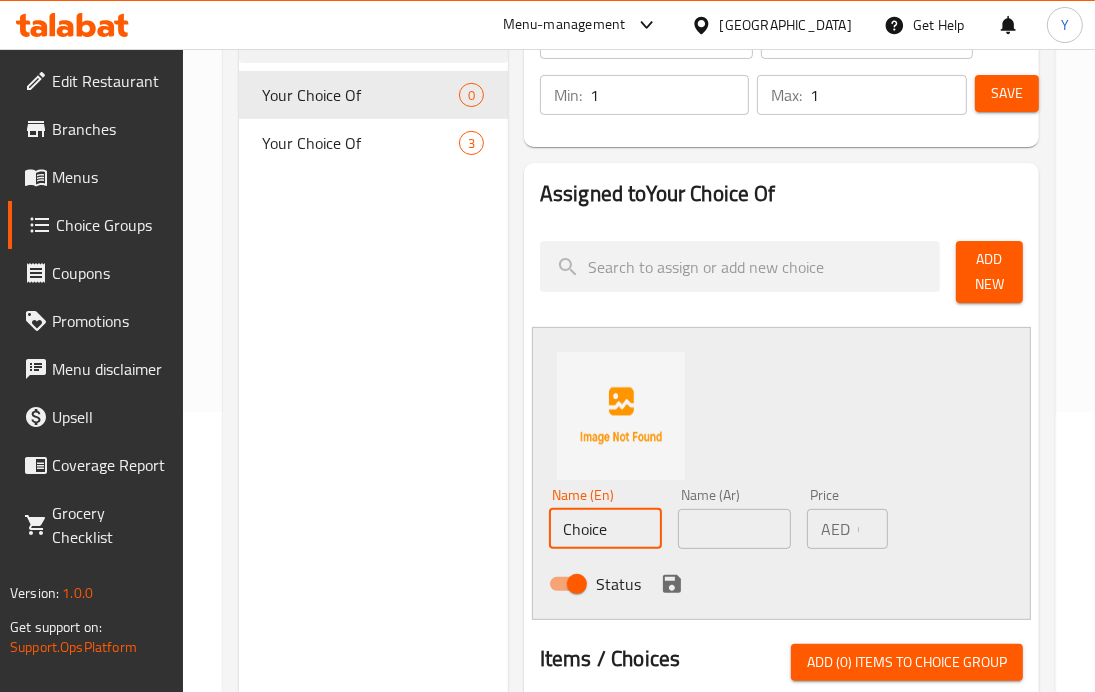 drag, startPoint x: 616, startPoint y: 529, endPoint x: 606, endPoint y: 536, distance: 12.206555 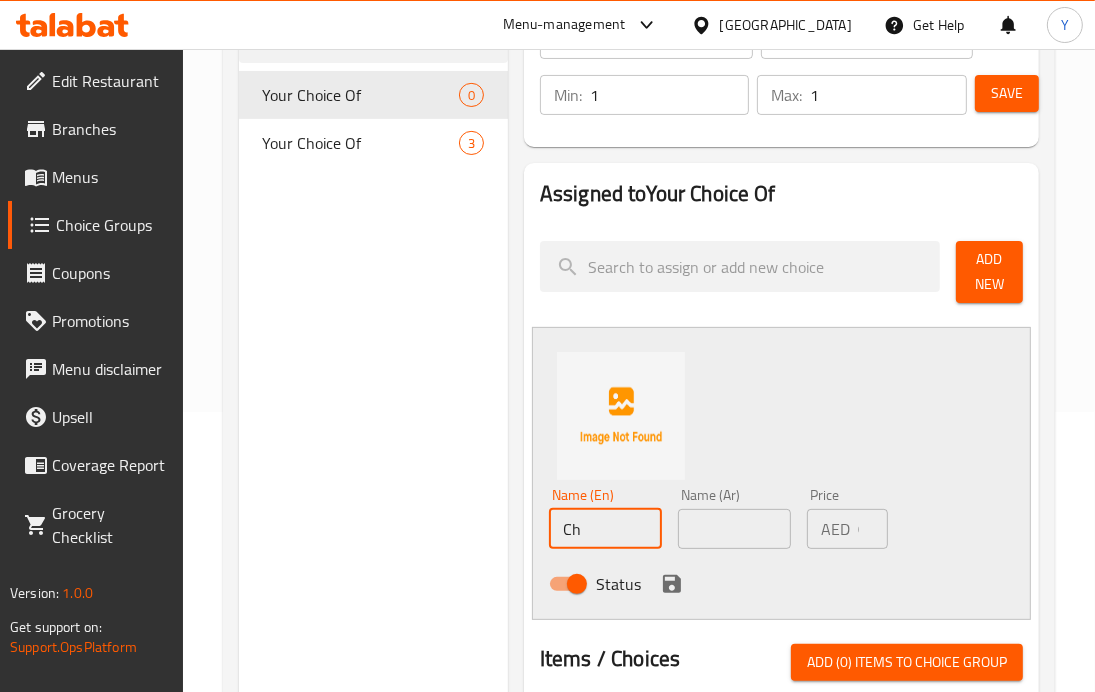type on "C" 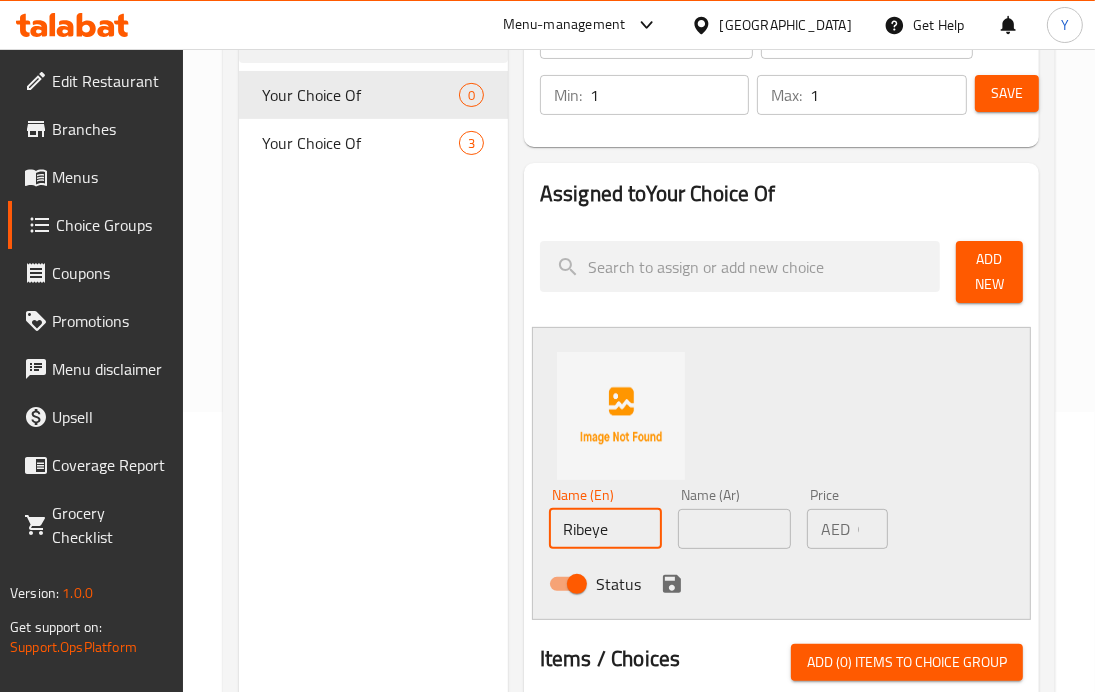 type on "Ribeye" 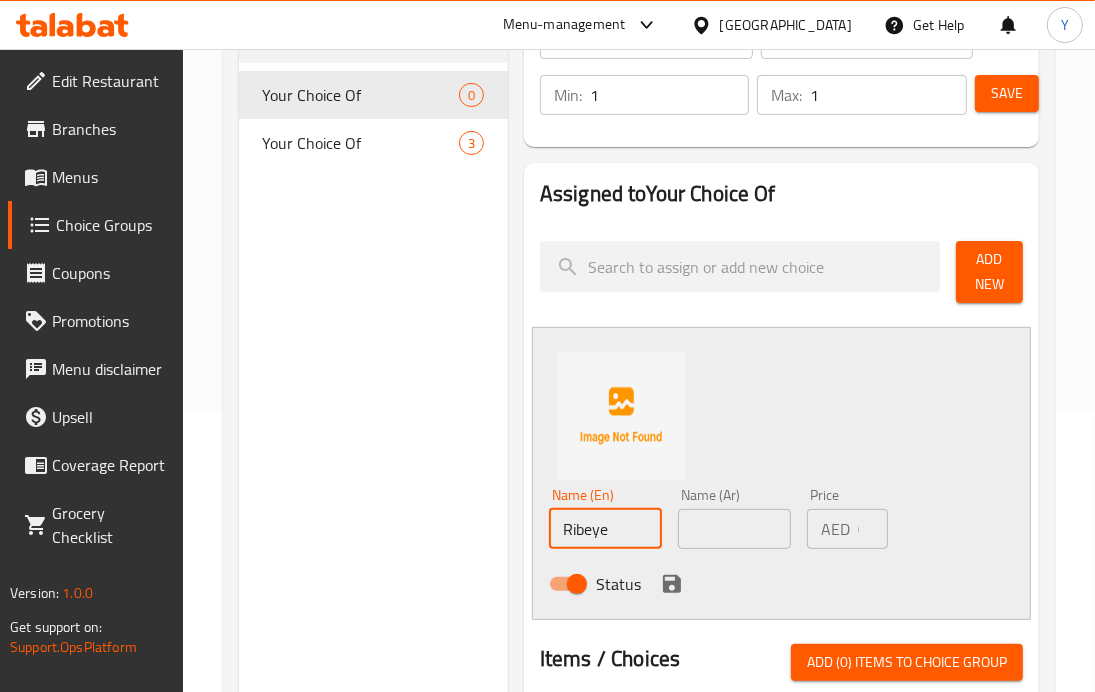 click at bounding box center [734, 529] 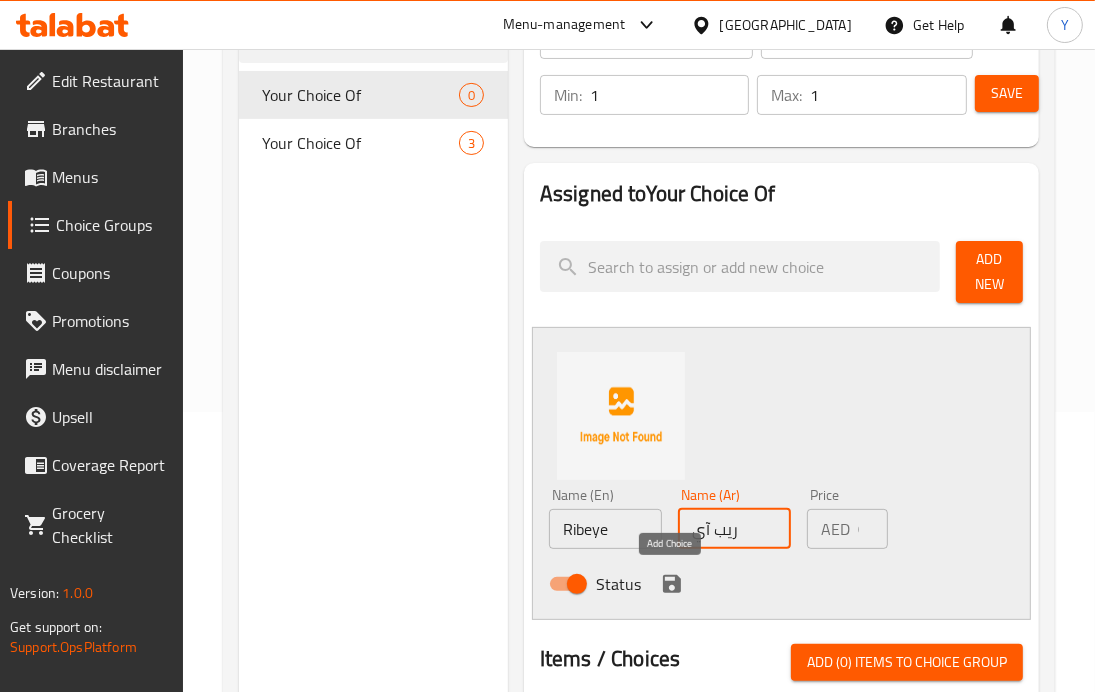 type on "ريب آي" 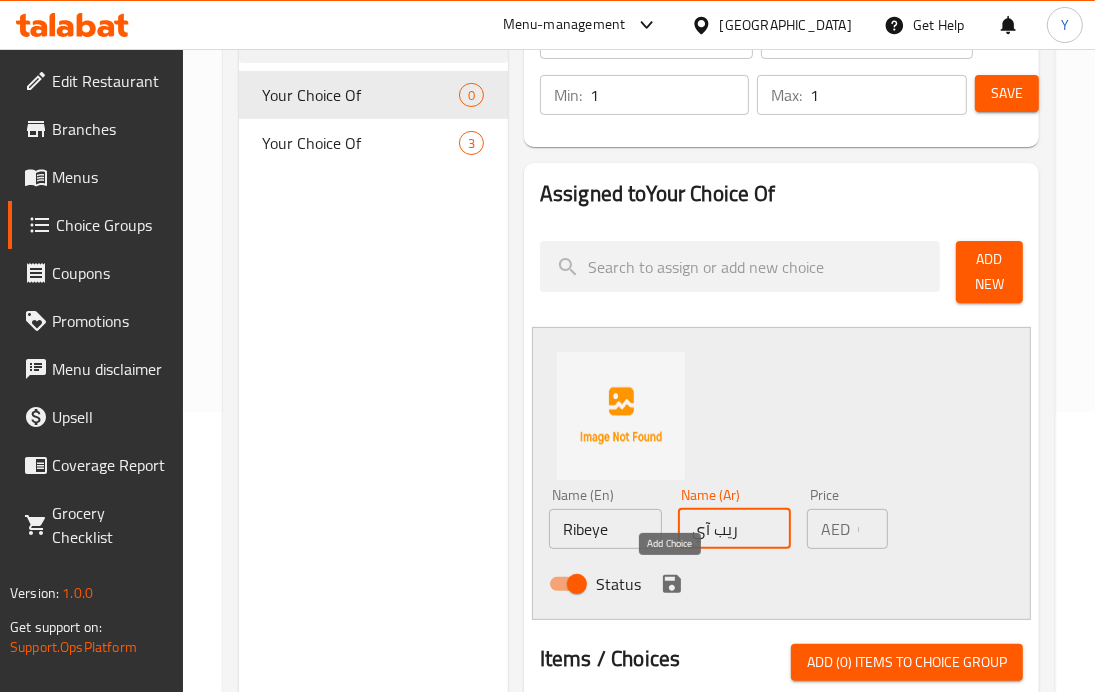 click 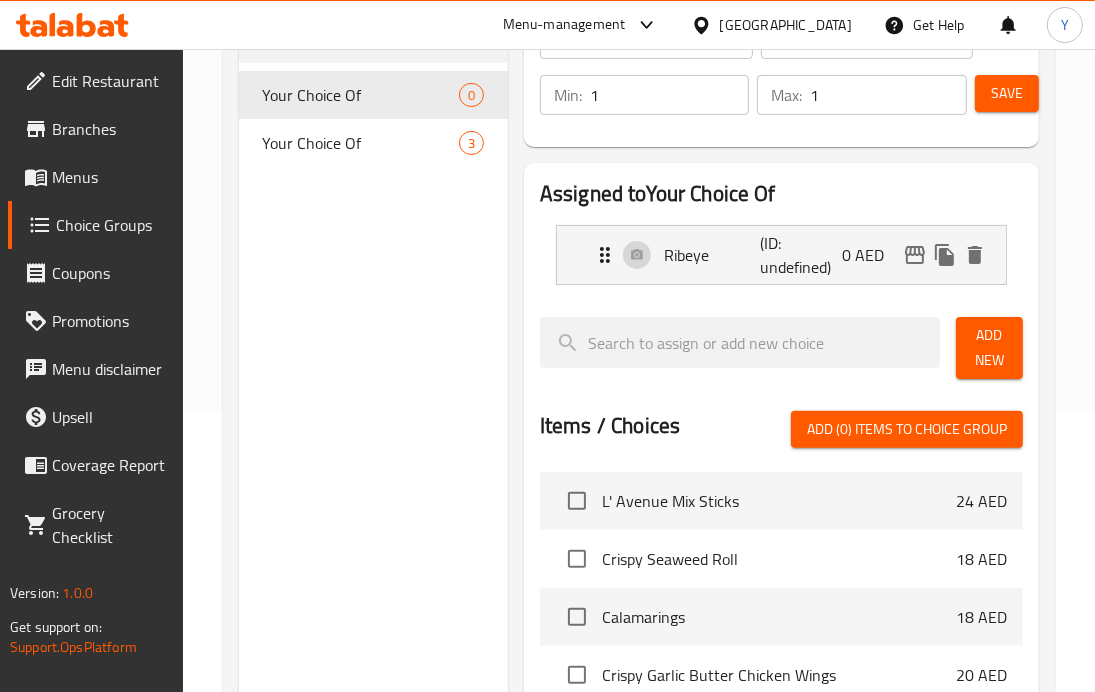 click on "Add New" at bounding box center [989, 348] 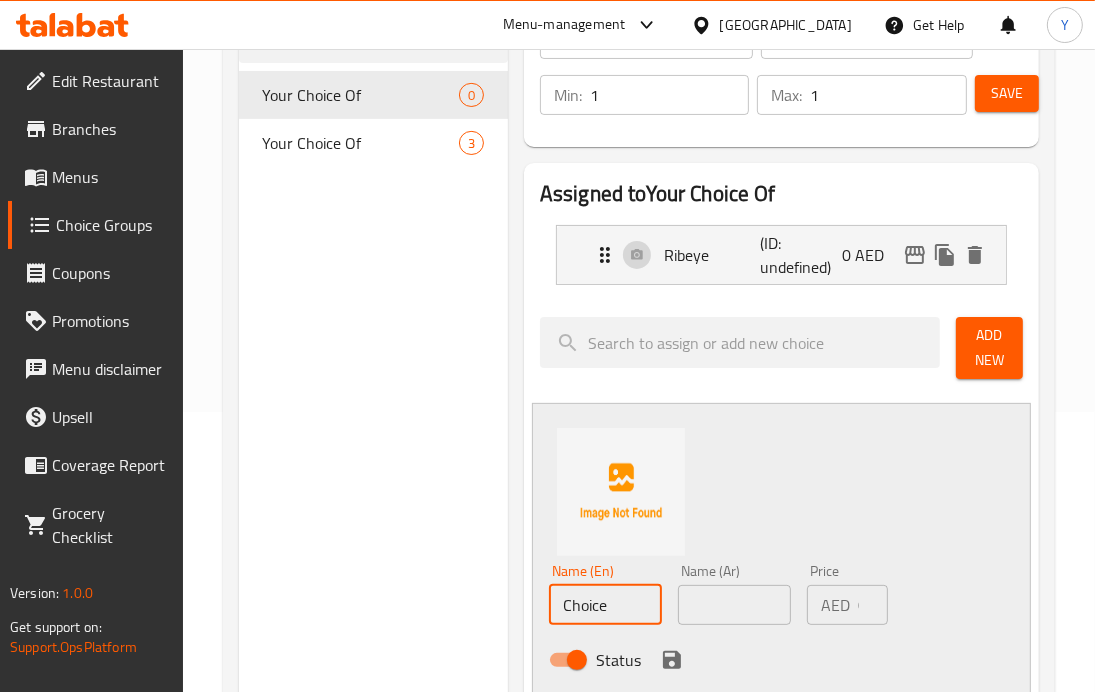 drag, startPoint x: 601, startPoint y: 603, endPoint x: 507, endPoint y: 599, distance: 94.08507 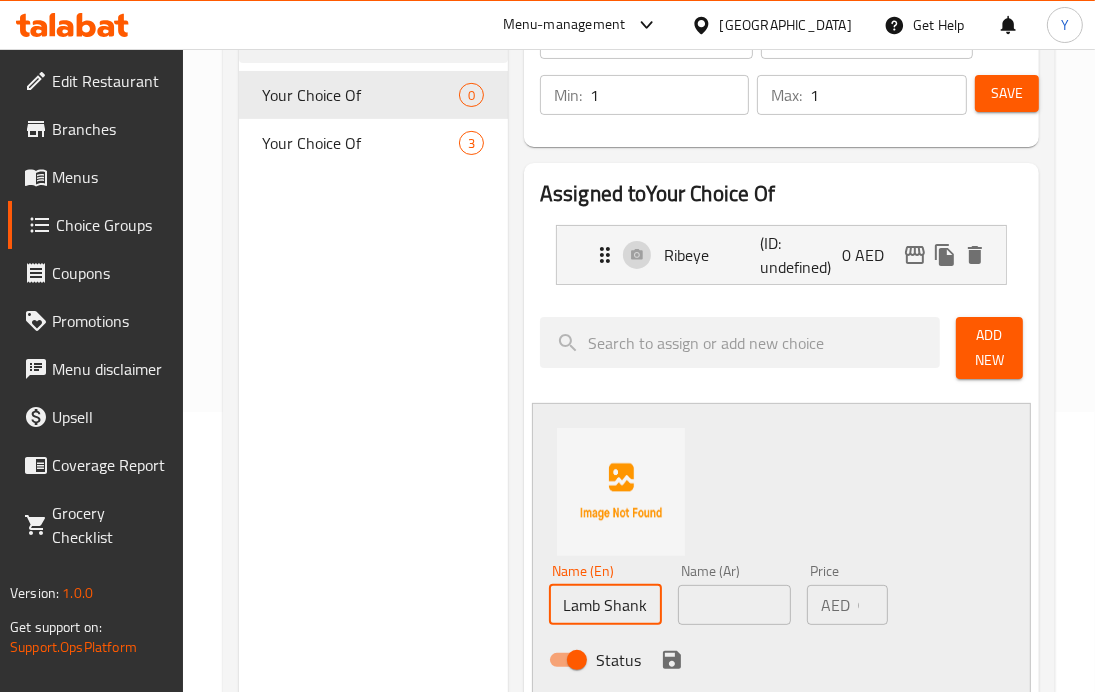 click on "Lamb Shank" at bounding box center [605, 605] 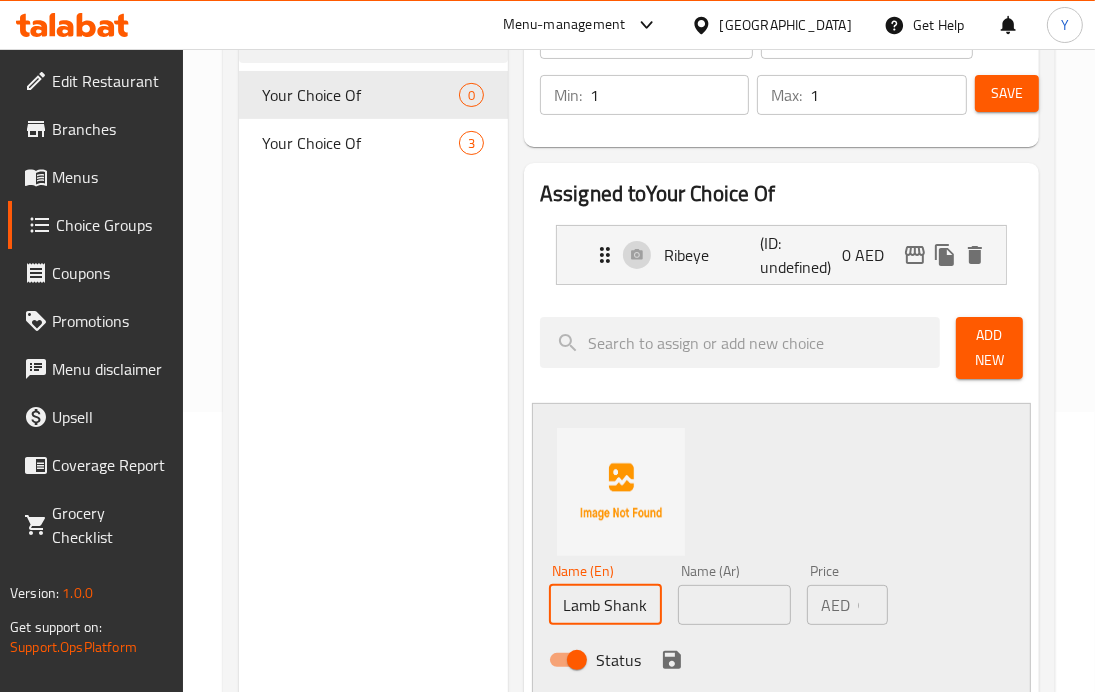click on "Lamb Shank" at bounding box center (605, 605) 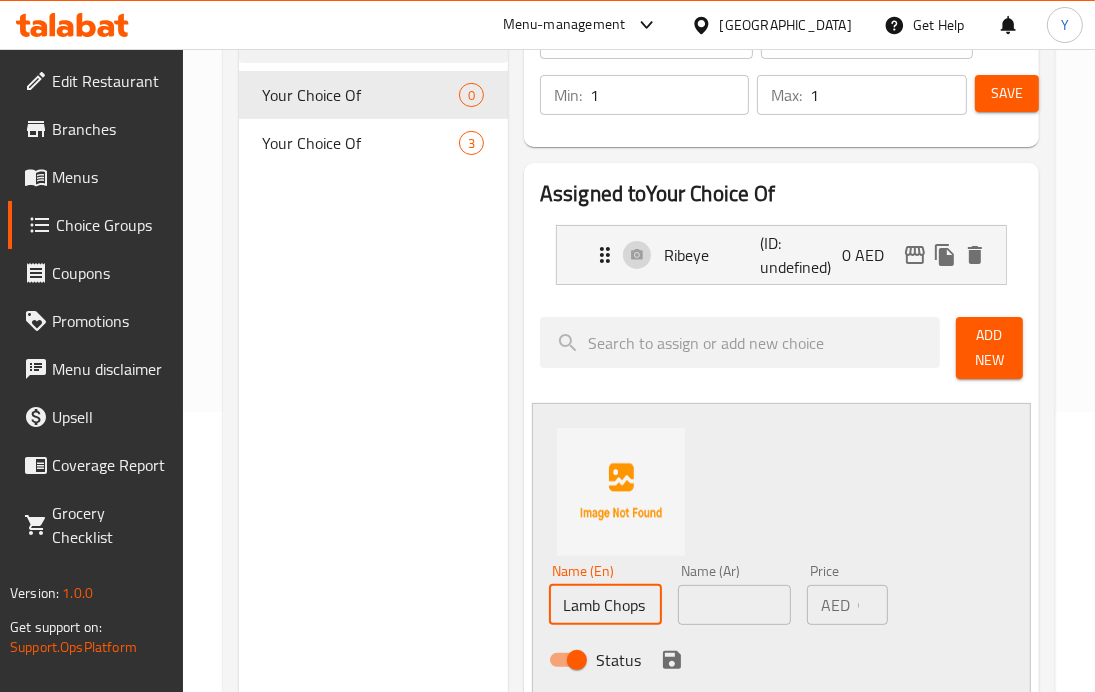 type on "Lamb Chops" 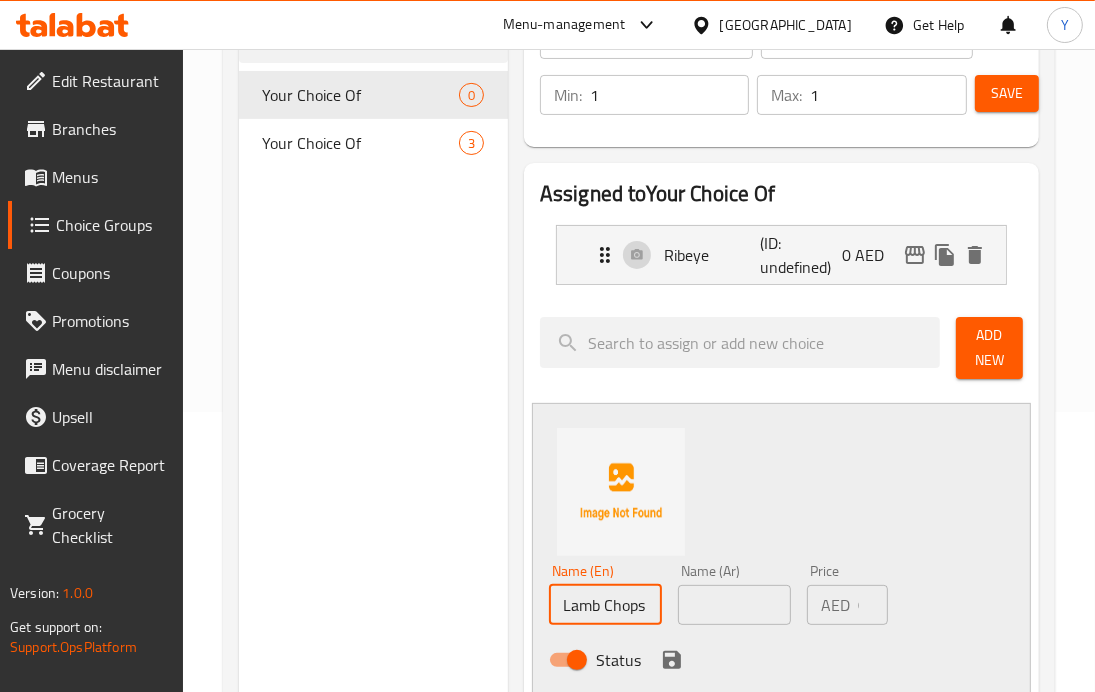 click at bounding box center [734, 605] 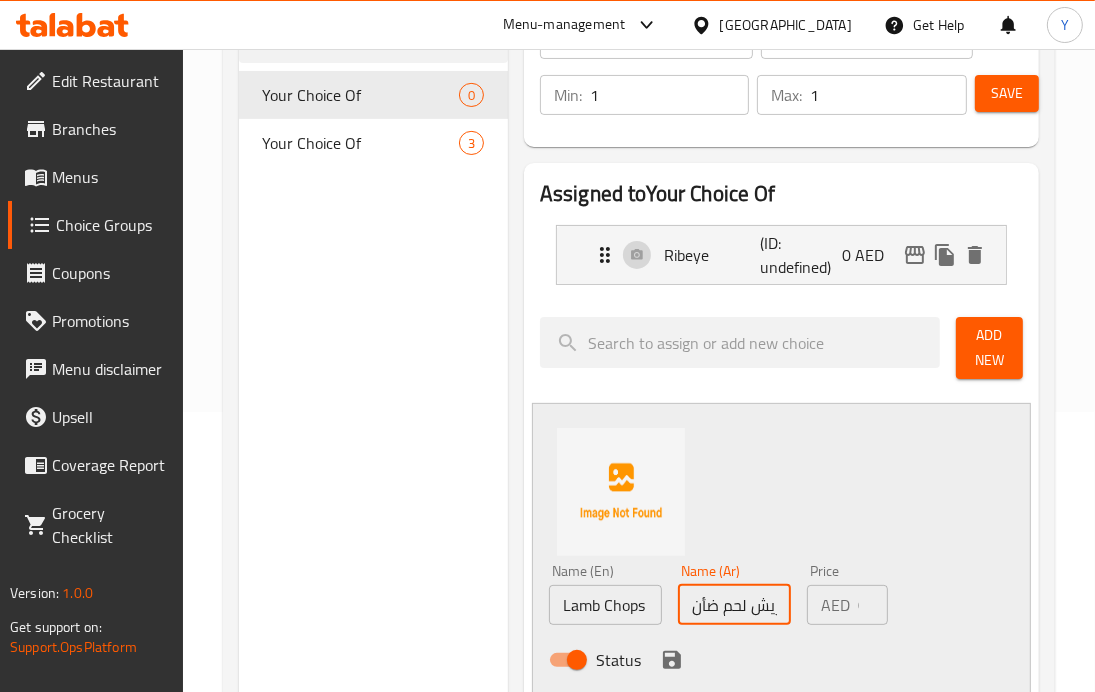 scroll, scrollTop: 0, scrollLeft: 2, axis: horizontal 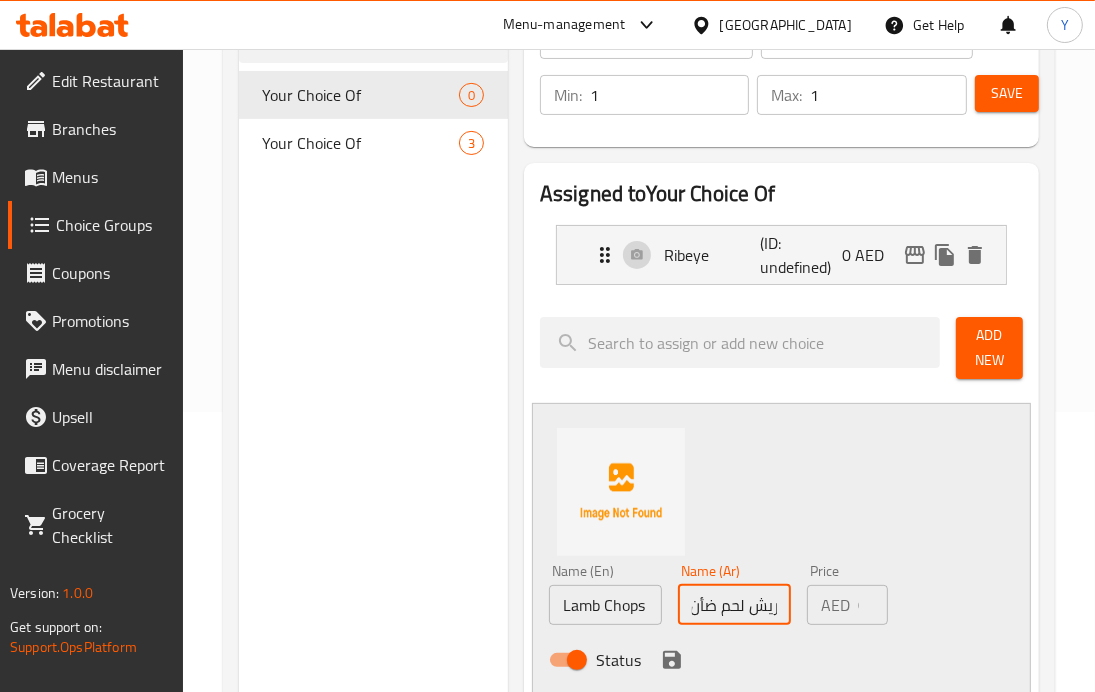 type on "ريش لحم ضأن" 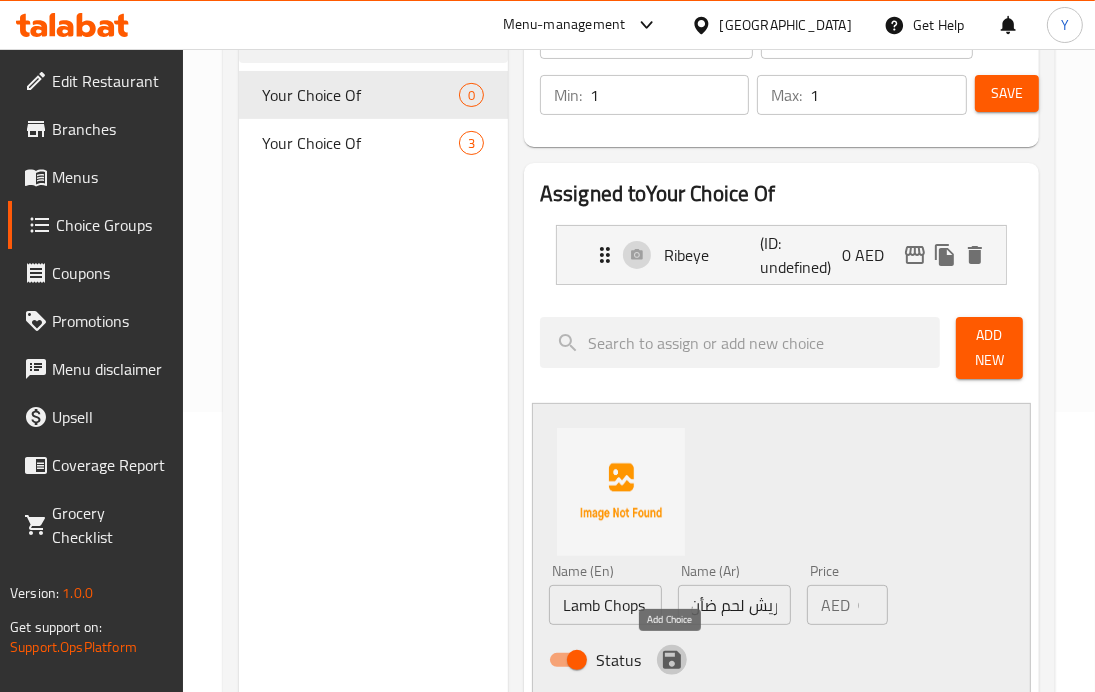 click 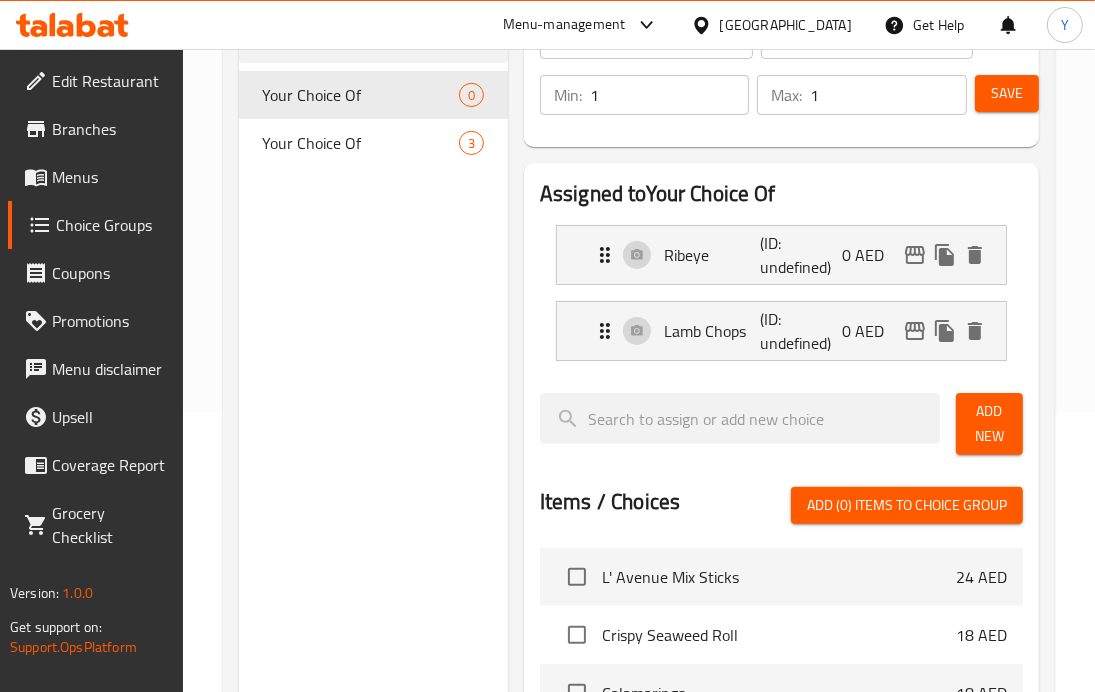 click on "Save" at bounding box center [991, 95] 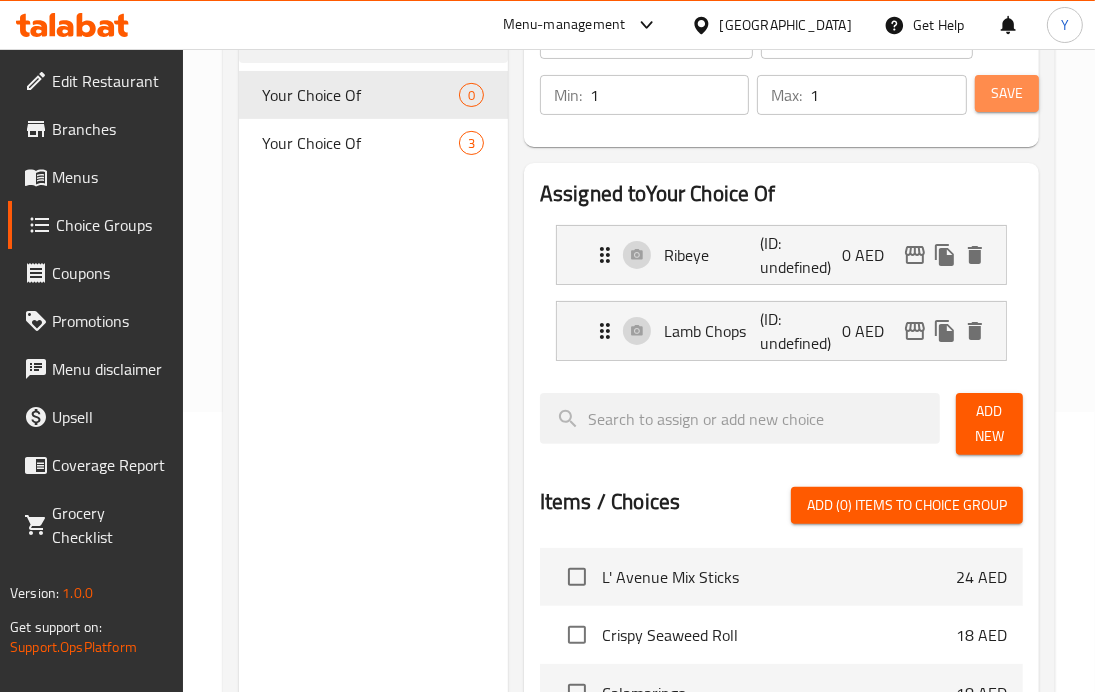click on "Save" at bounding box center (1007, 93) 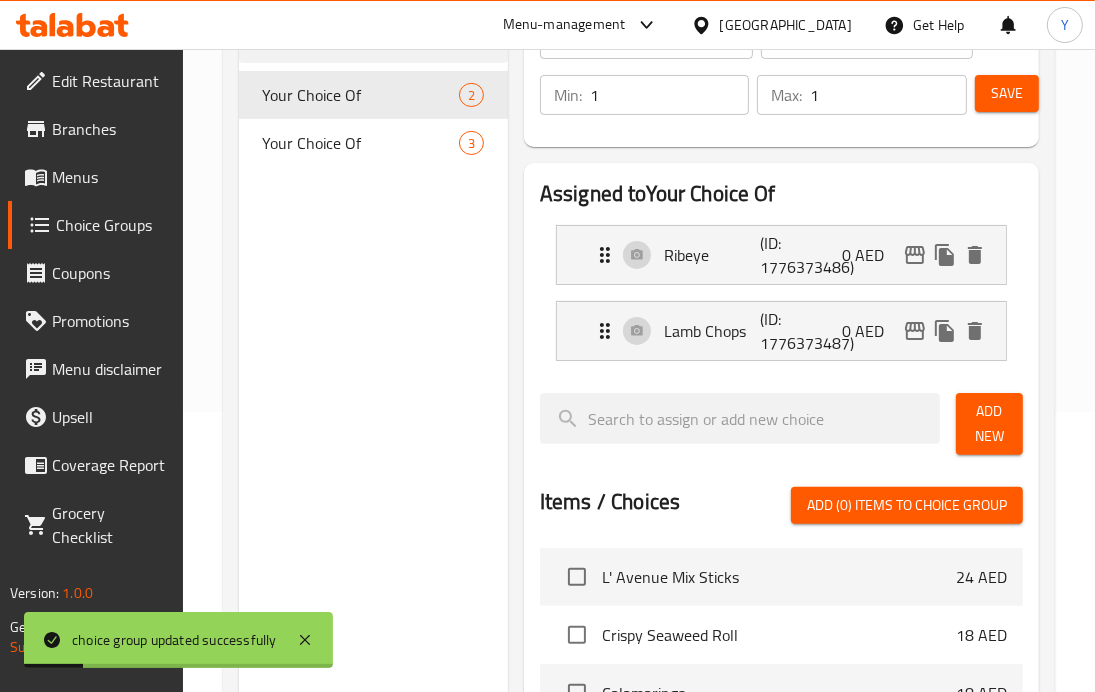 click on "Assigned to  Your Choice Of Ribeye (ID: 1776373486) 0 AED Name (En) Ribeye Name (En) Name (Ar) ريب آي Name (Ar) Price AED 0 Price Status Lamb Chops (ID: 1776373487) 0 AED Name (En) Lamb Chops Name (En) Name (Ar) ريش لحم ضأن Name (Ar) Price AED 0 Price Status Add New Items / Choices Add (0) items to choice group L' Avenue Mix Sticks 24 AED Crispy Seaweed Roll 18 AED Calamarings 18 AED Crispy Garlic Butter Chicken Wings 20 AED Chicken Spring Roll 18 AED Crispy Shrimp Egg Roll 20 AED French Fries 12 AED Mix Stir Fry Vegetable 34 AED All day Oriental Breakfast 24 AED Milkfish Oriental Breakfast 27 AED L' Avenue Salad 30 AED Vietnamese Shrimp Salad 40 AED Crispy Chicken Caesar Salad 40 AED Garlic Fried Rice 8 AED Egg Fried Rice 14 AED Mix Seafood Fried Rice 22 AED Plain Rice 5 AED Tom Yum Soup 32 AED Creamy Seafood Soup 32 AED Tropical Hawaiian Pizza 34 AED Goat Cheese Pizza 34 AED Cheesy Pizza 26 AED L' Avenue Linguine Pasta 48 AED Chicken Alfredo Pasta 32 AED Ribeye (Angus) Beef Steak 117 AED 0 AED" at bounding box center (781, 567) 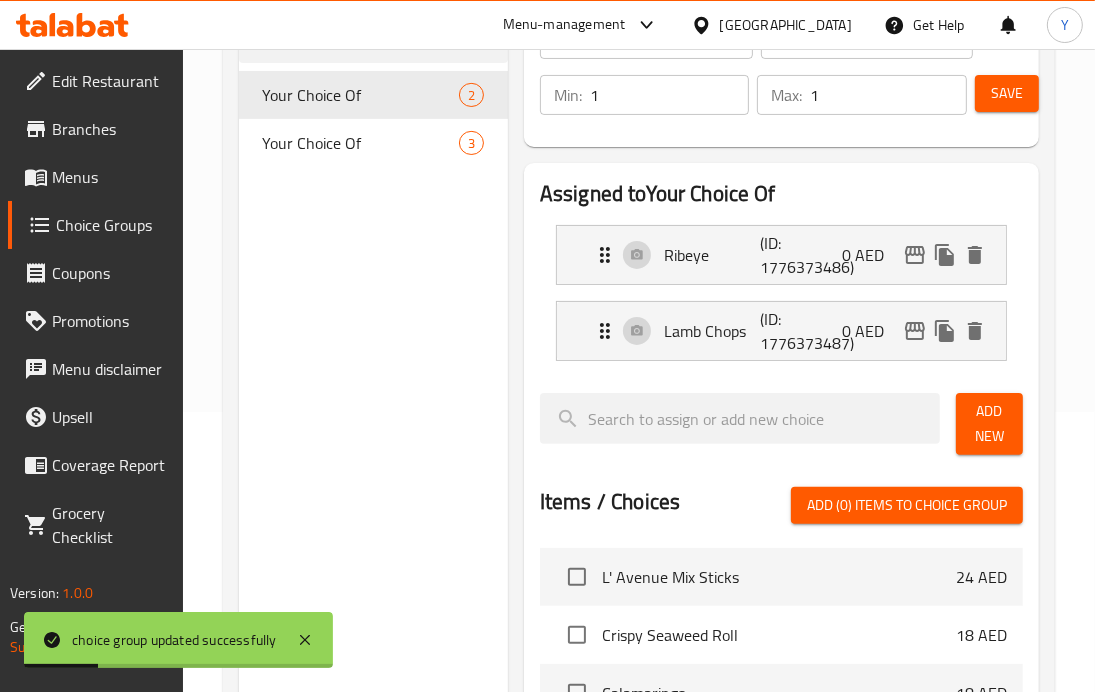 click on "Choice Groups Your Choice Of 2 Your Choice Of  3" at bounding box center [373, 533] 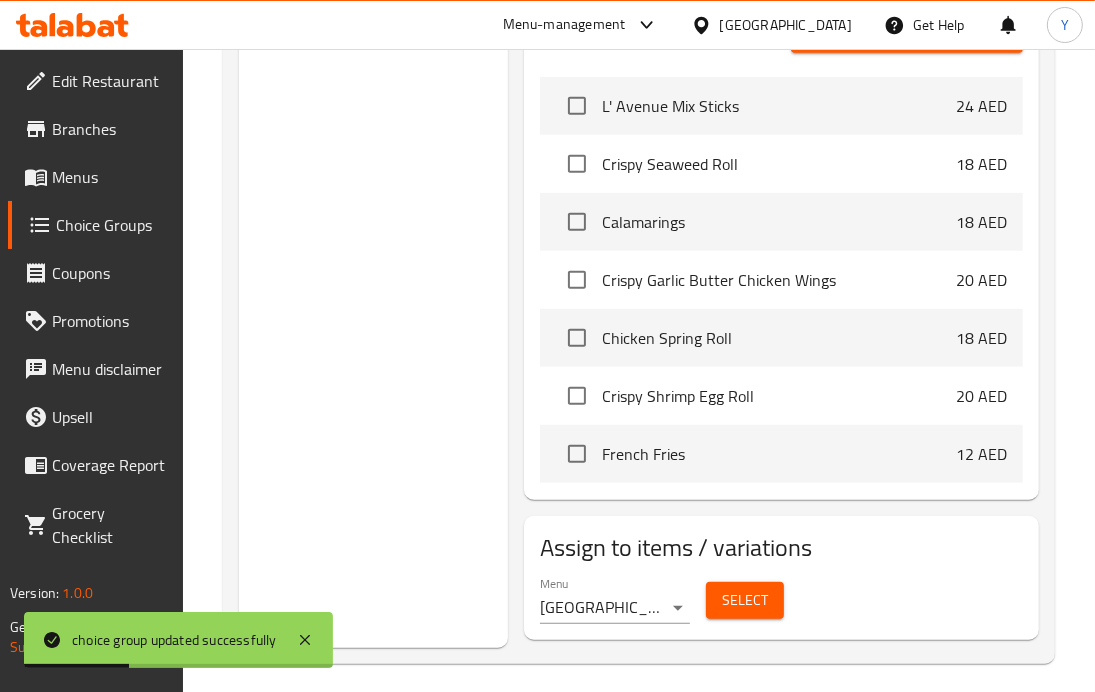 scroll, scrollTop: 762, scrollLeft: 0, axis: vertical 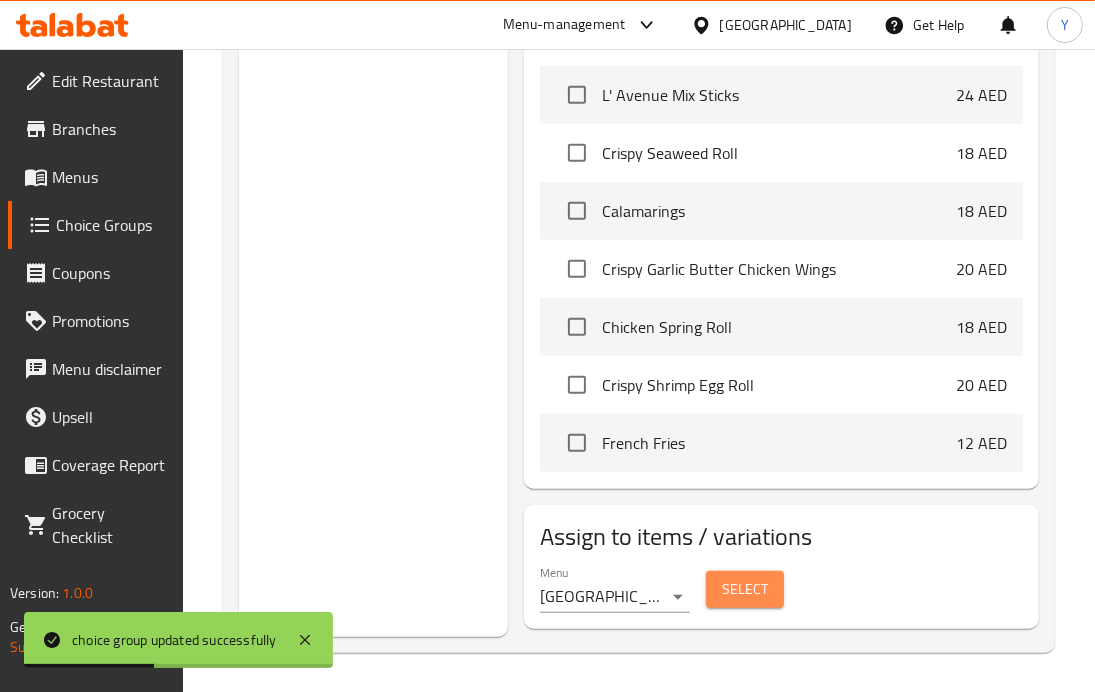 click on "Select" at bounding box center [745, 589] 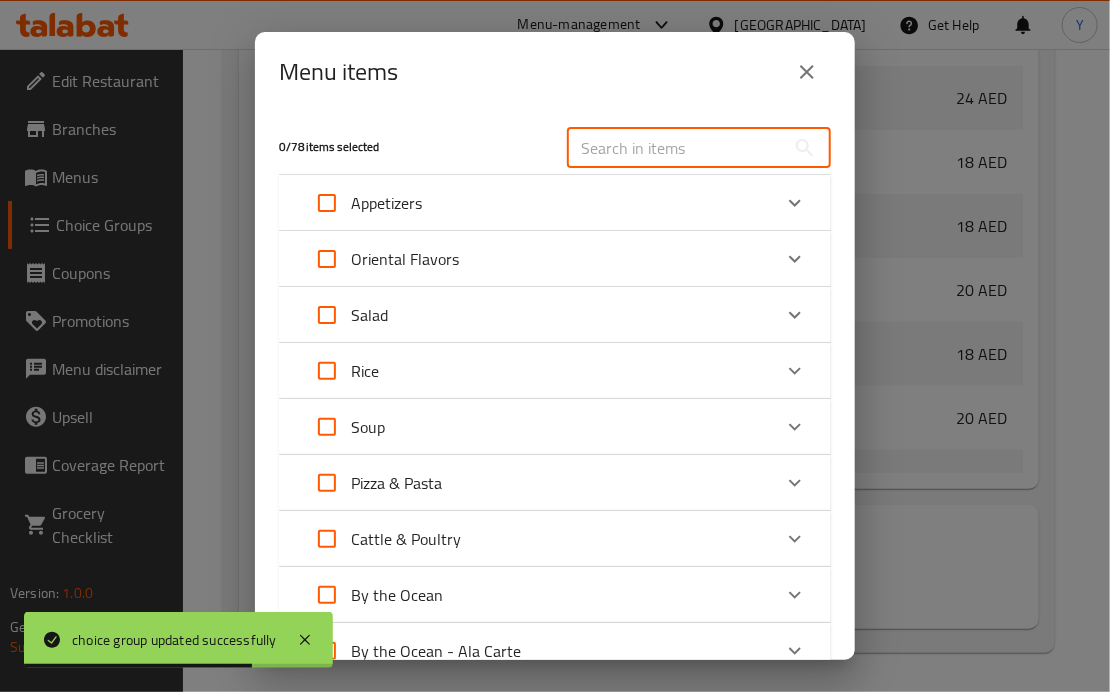 click at bounding box center (676, 148) 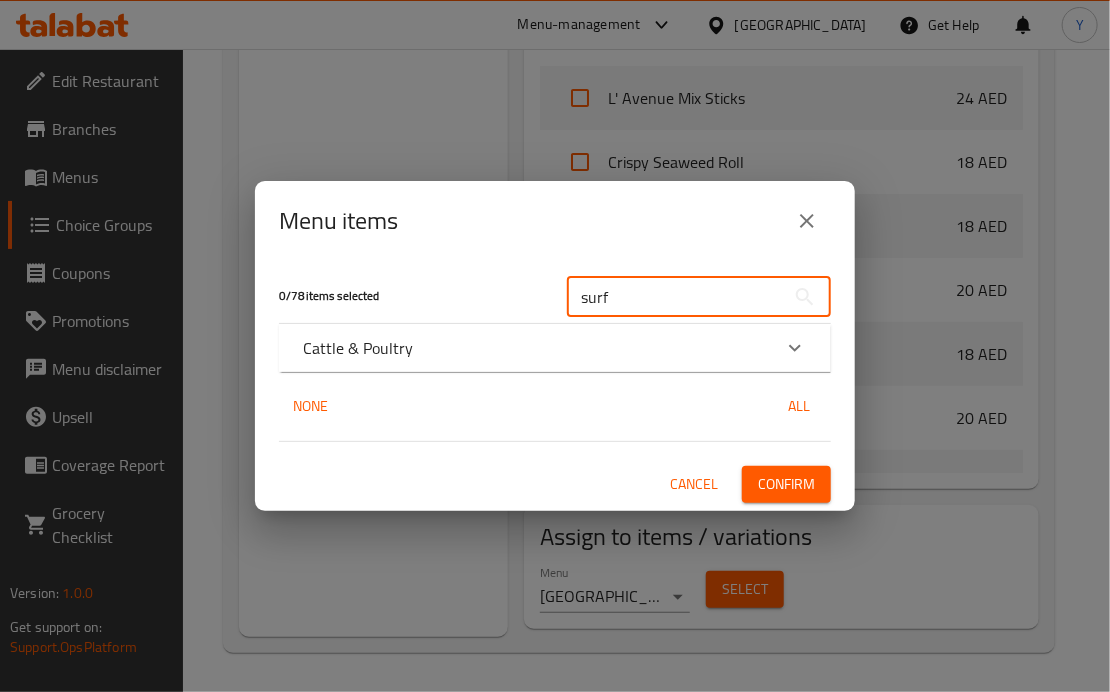 type on "surf" 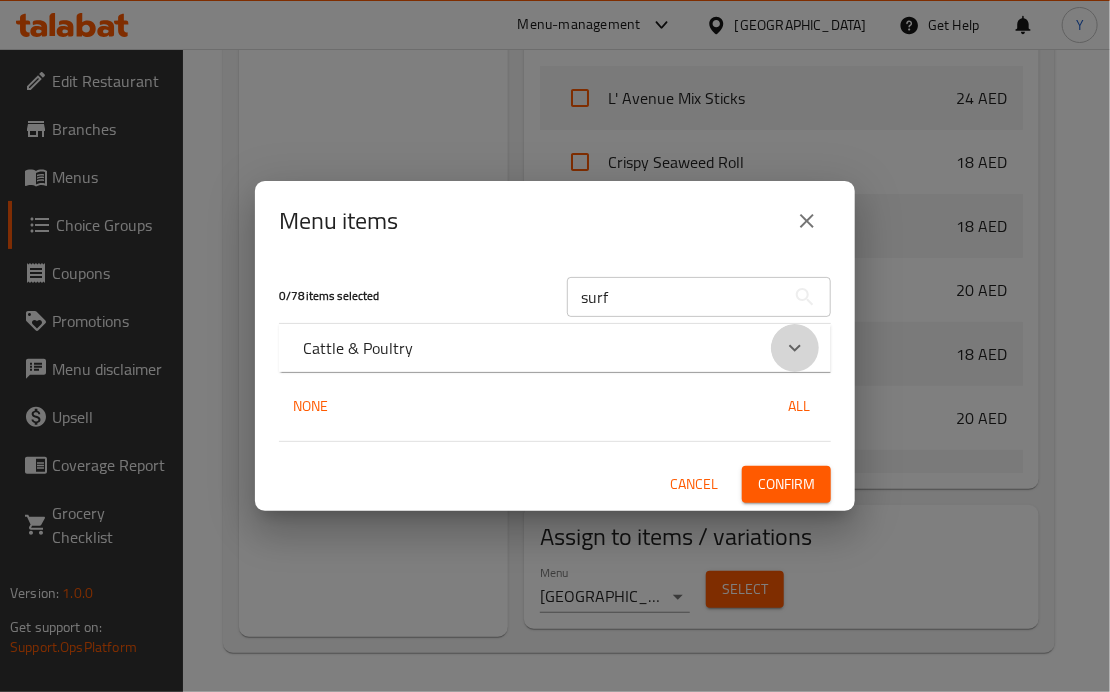 click at bounding box center (795, 348) 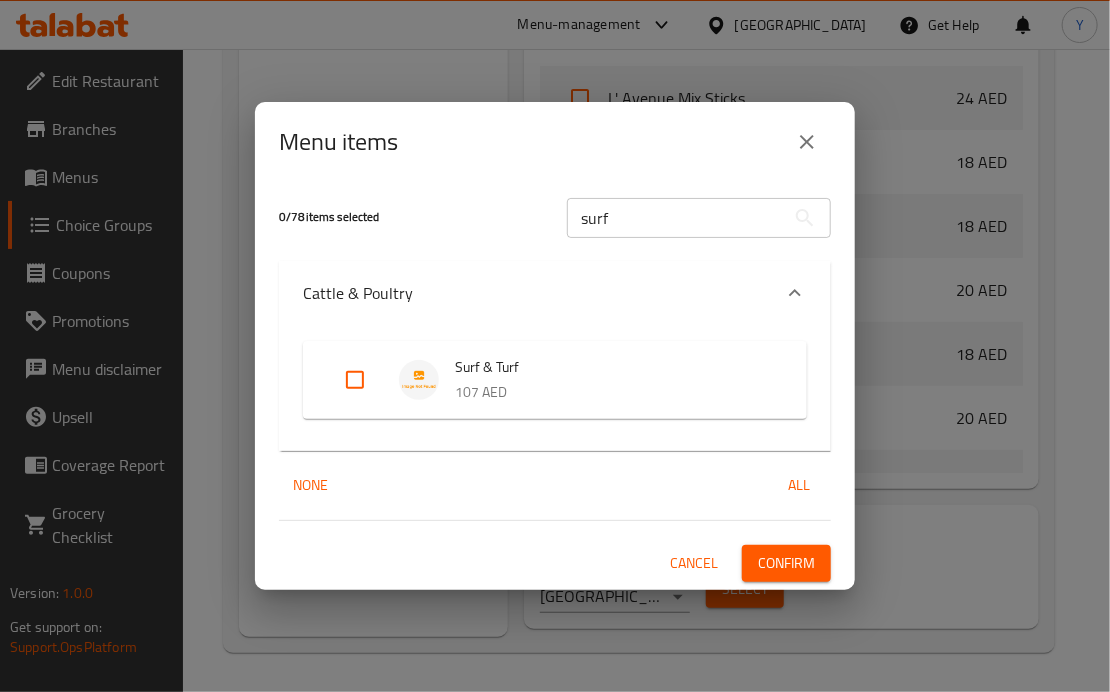click at bounding box center (355, 380) 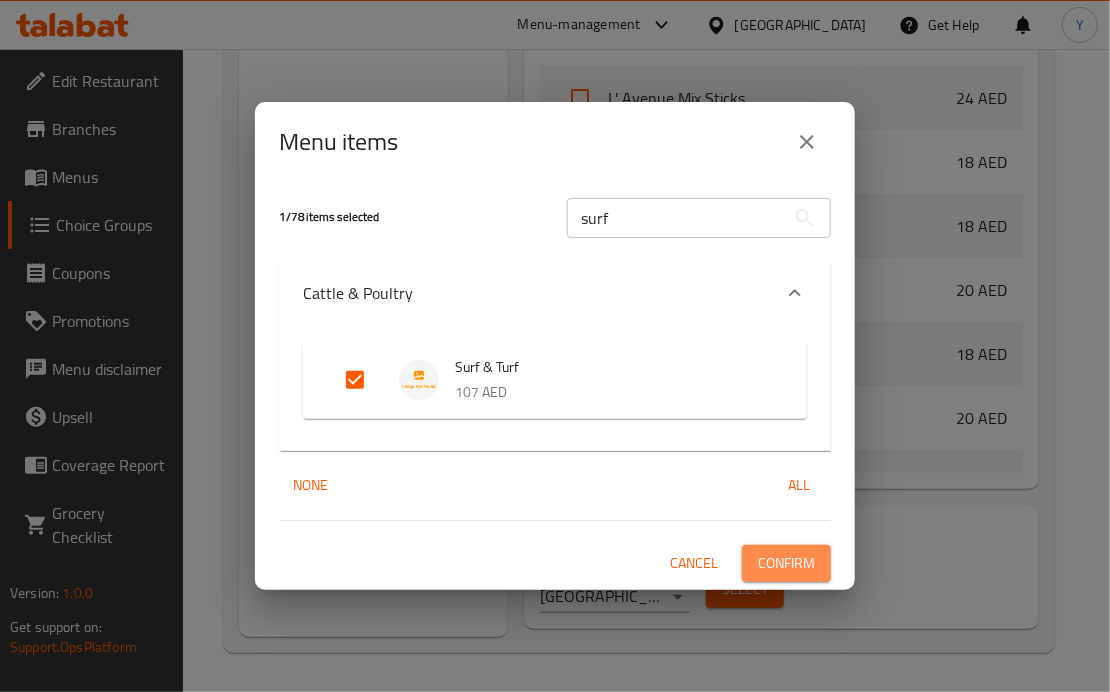 click on "Confirm" at bounding box center [786, 563] 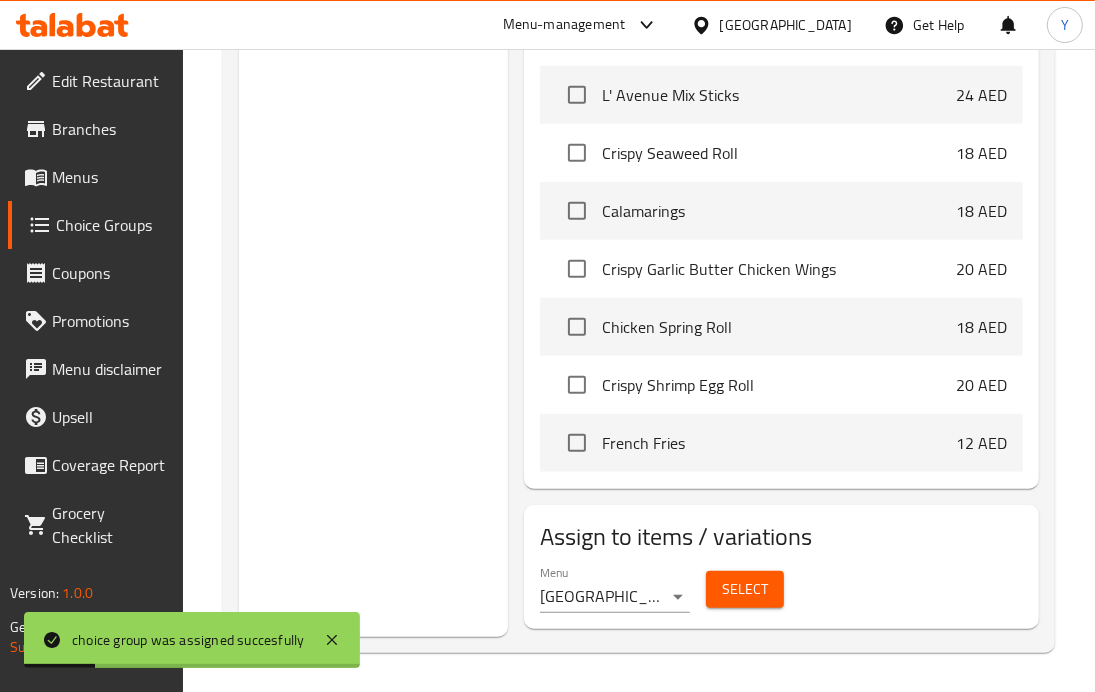click on "Menu L`Avenue Restaurant, 20250710115426  ( Active ) Select" at bounding box center [781, 589] 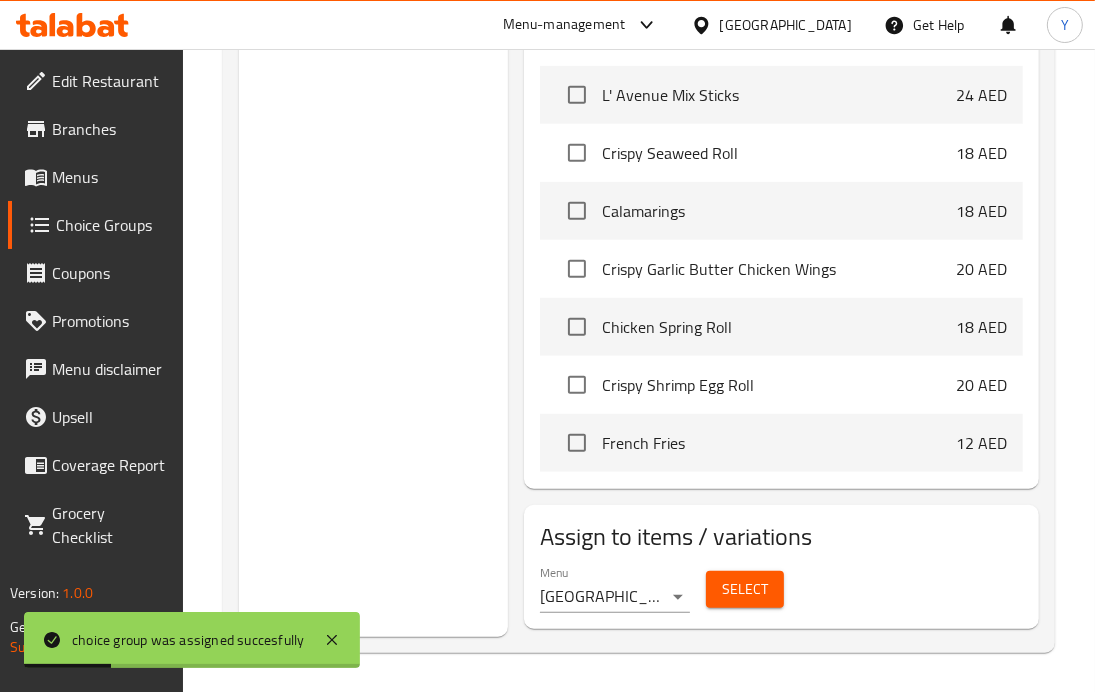 click on "Choice Groups Your Choice Of 2 Your Choice Of  3" at bounding box center (373, 51) 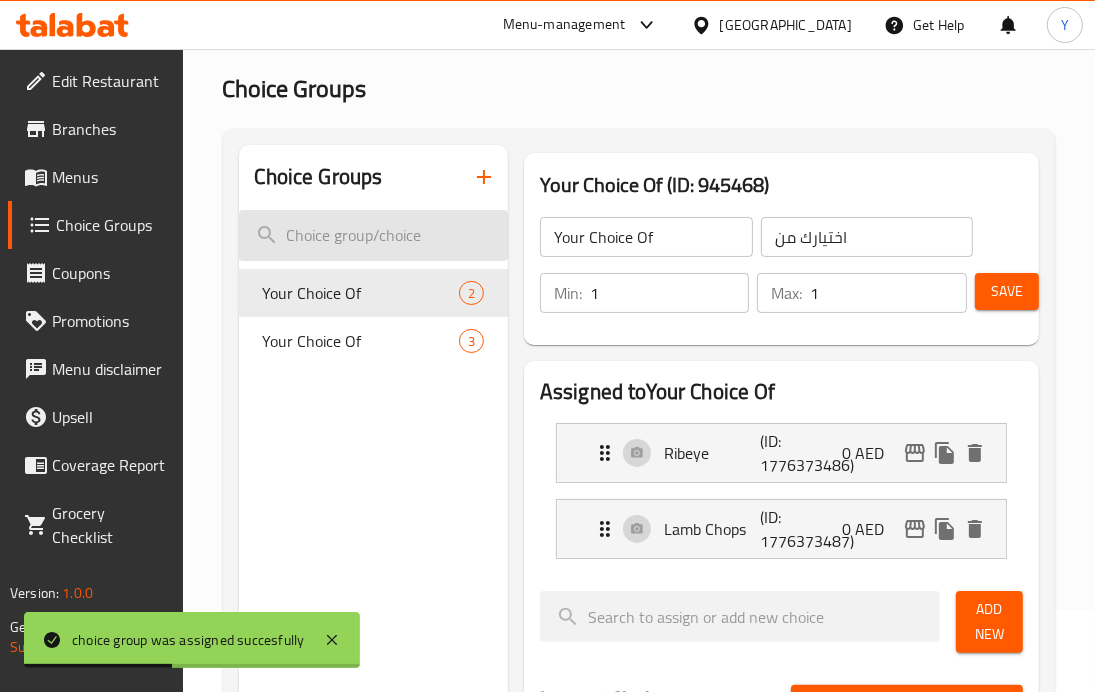 scroll, scrollTop: 0, scrollLeft: 0, axis: both 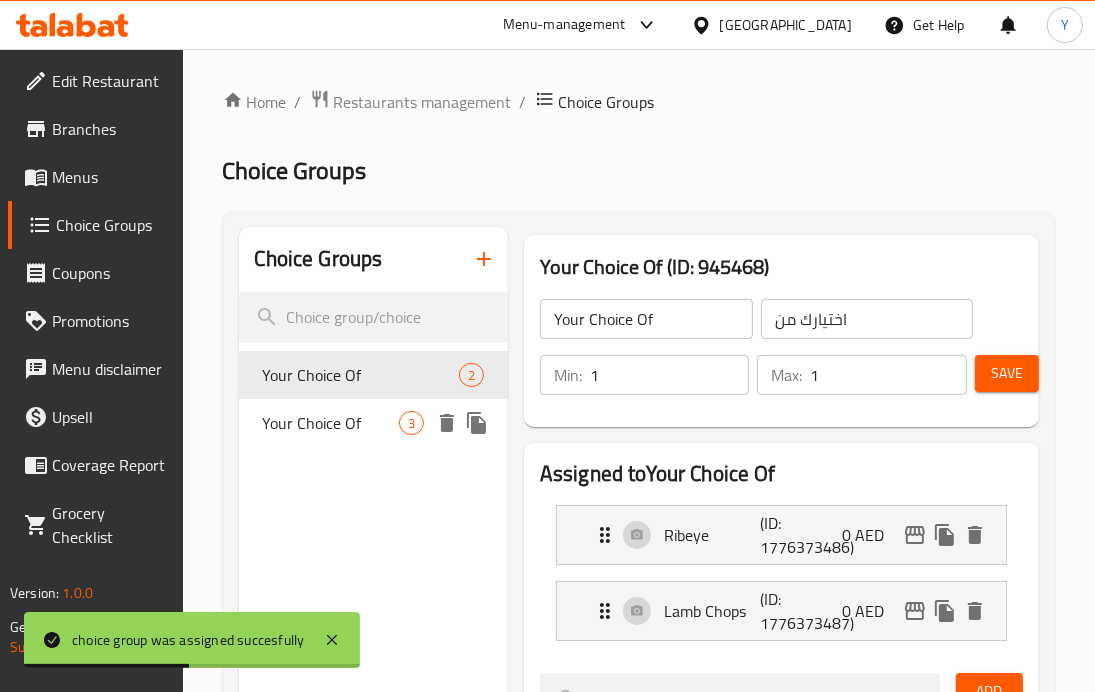 click on "Your Choice Of" at bounding box center (331, 423) 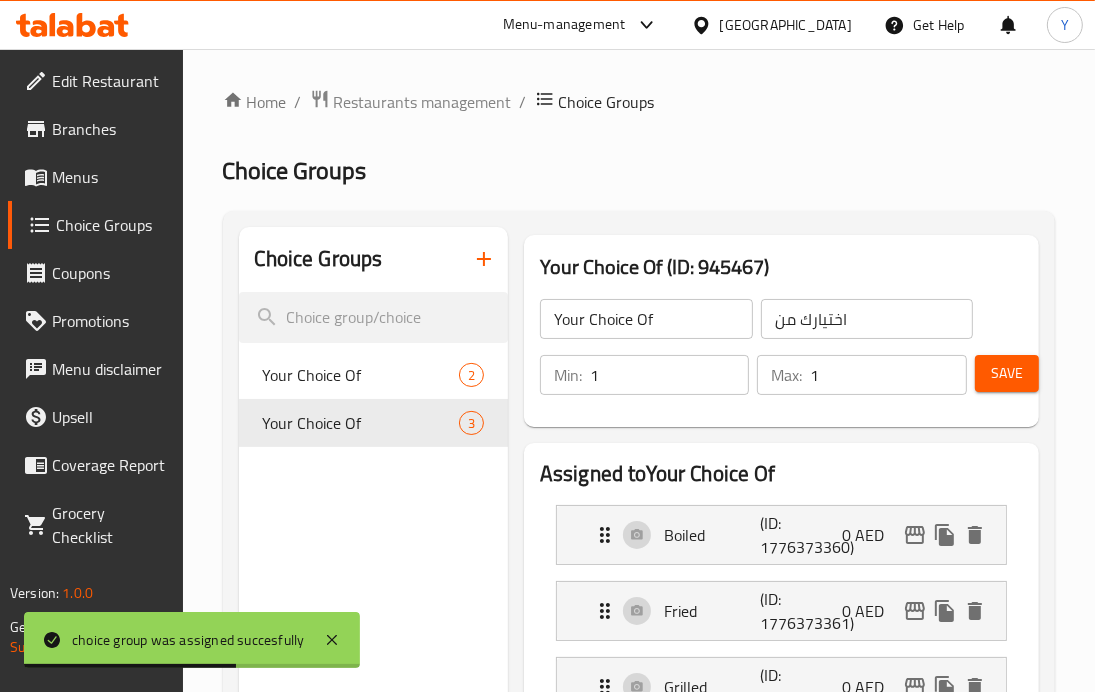click 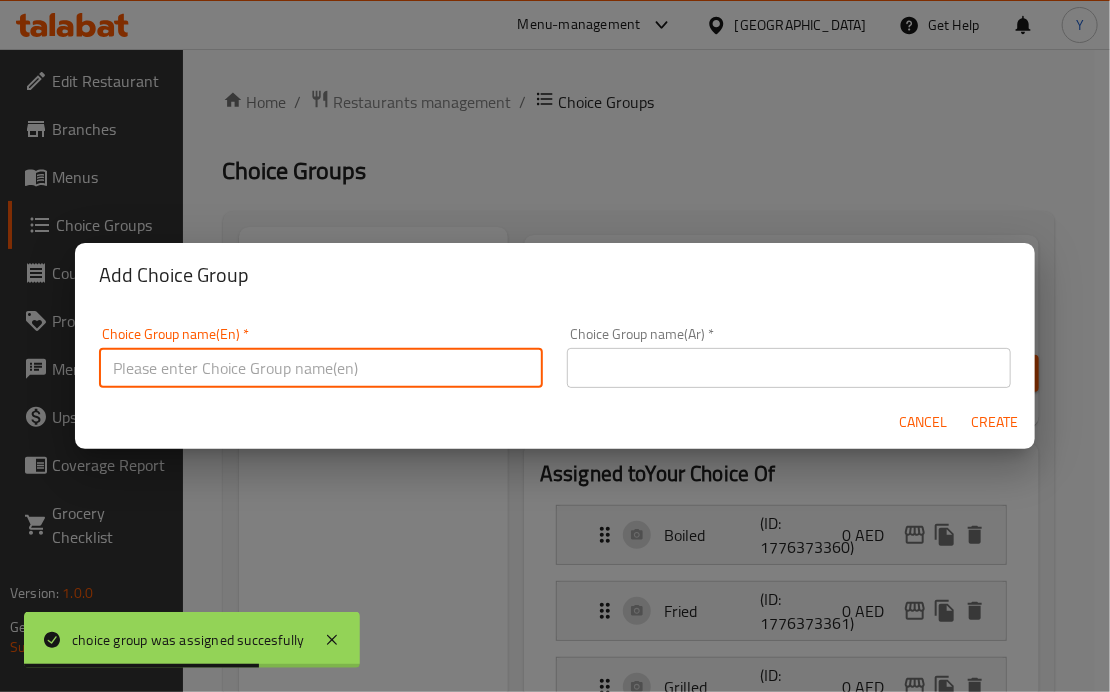 click at bounding box center [321, 368] 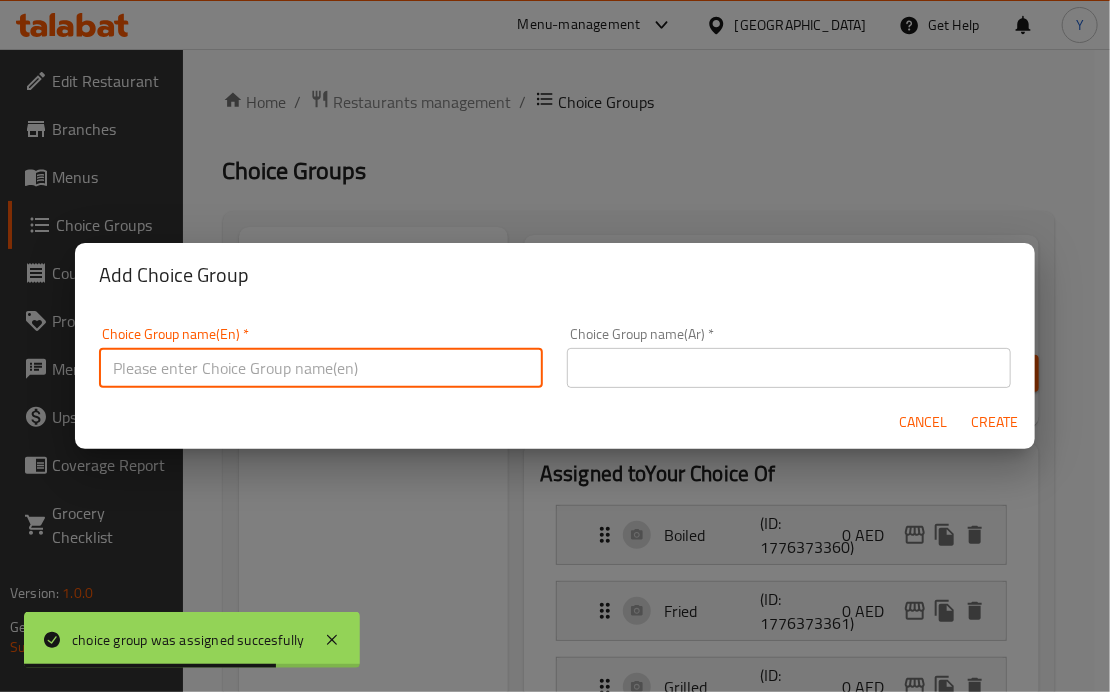 type on "Your Choice Of" 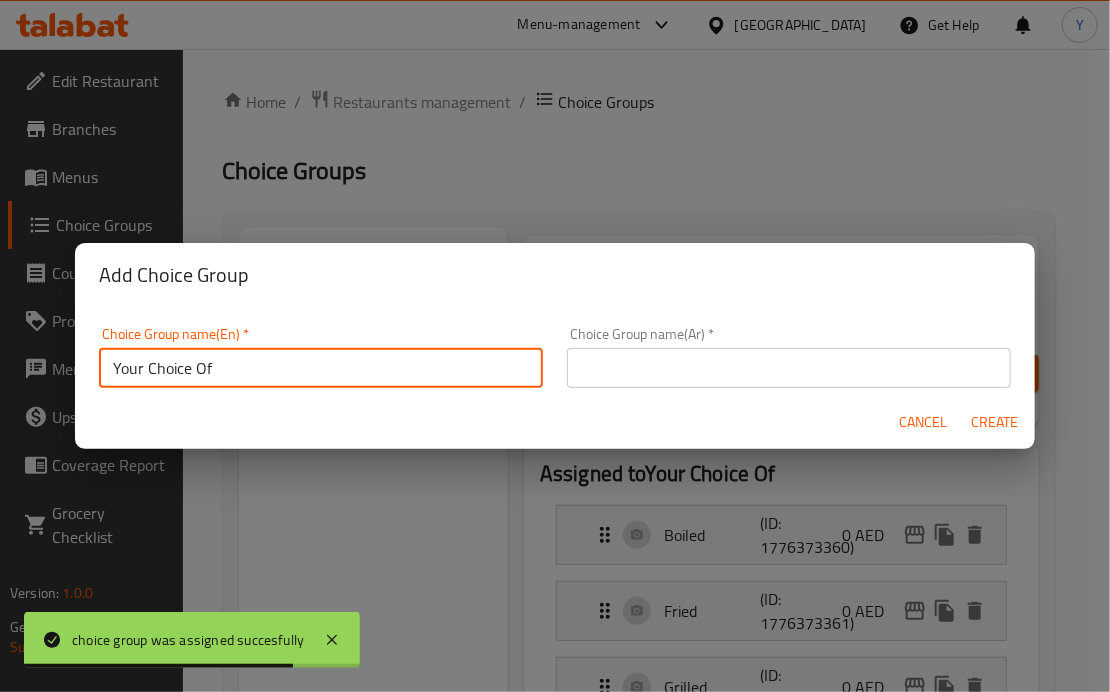 click at bounding box center [789, 368] 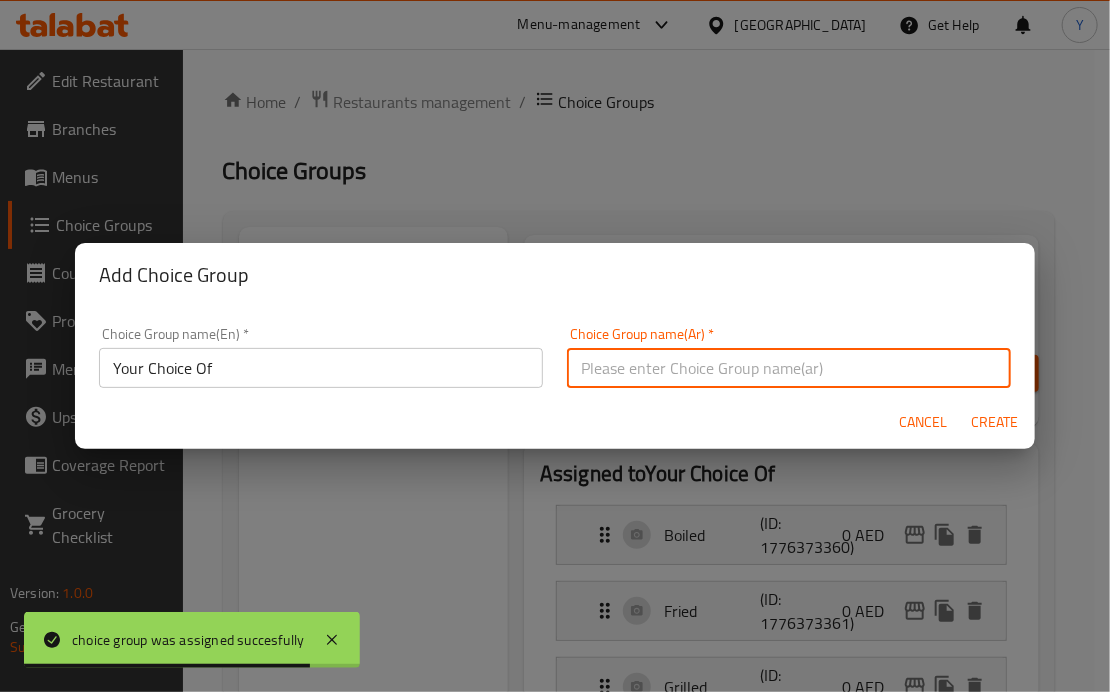 type on "اختيارك من" 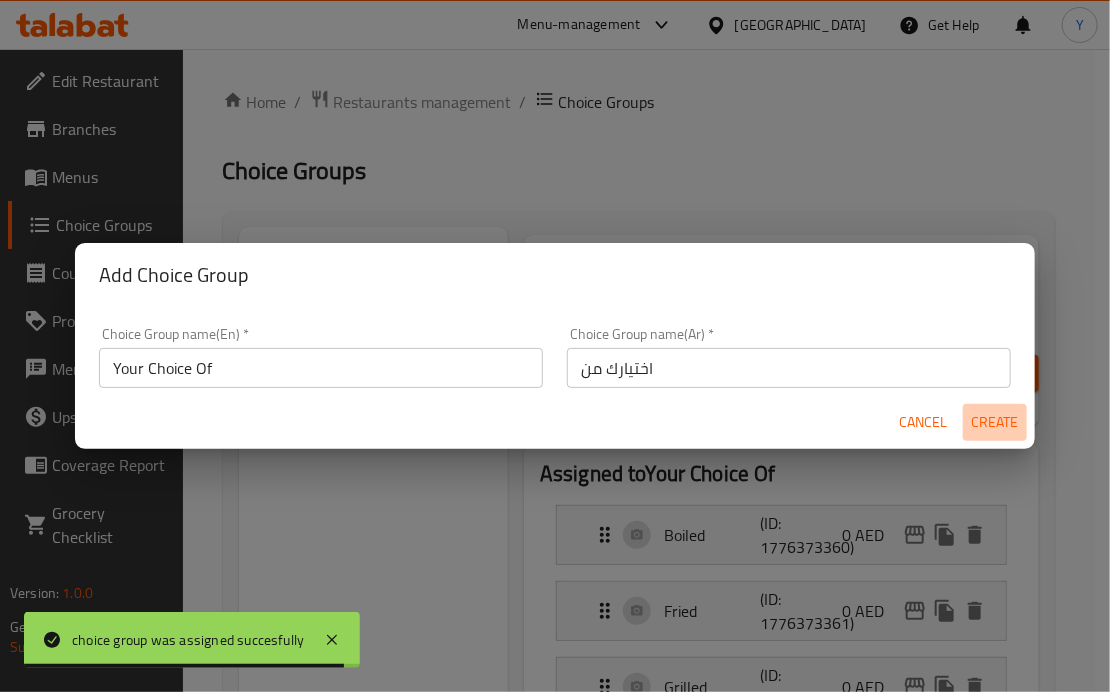 click on "Create" at bounding box center [995, 422] 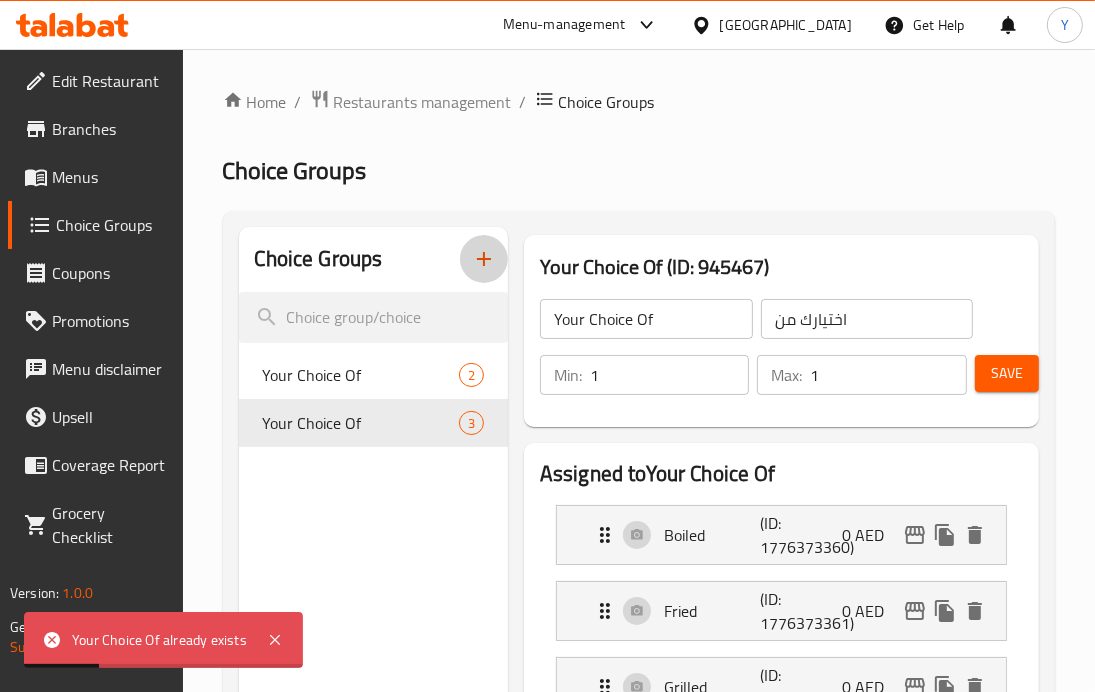 click 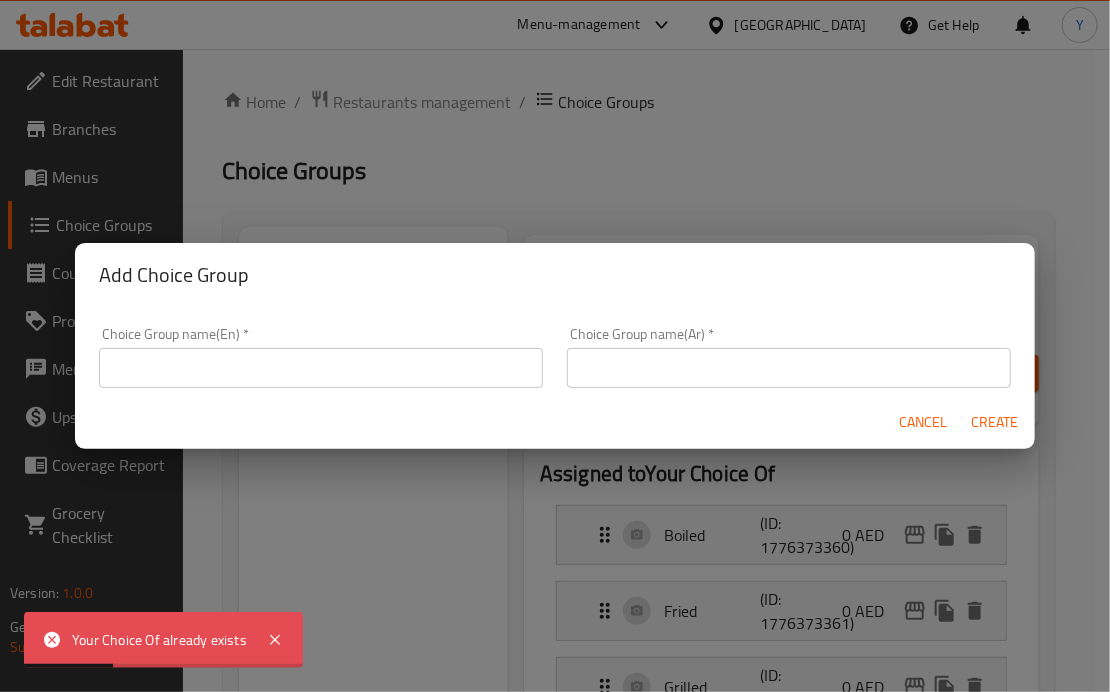click on "Choice Group name(En)   * Choice Group name(En)  *" at bounding box center [321, 357] 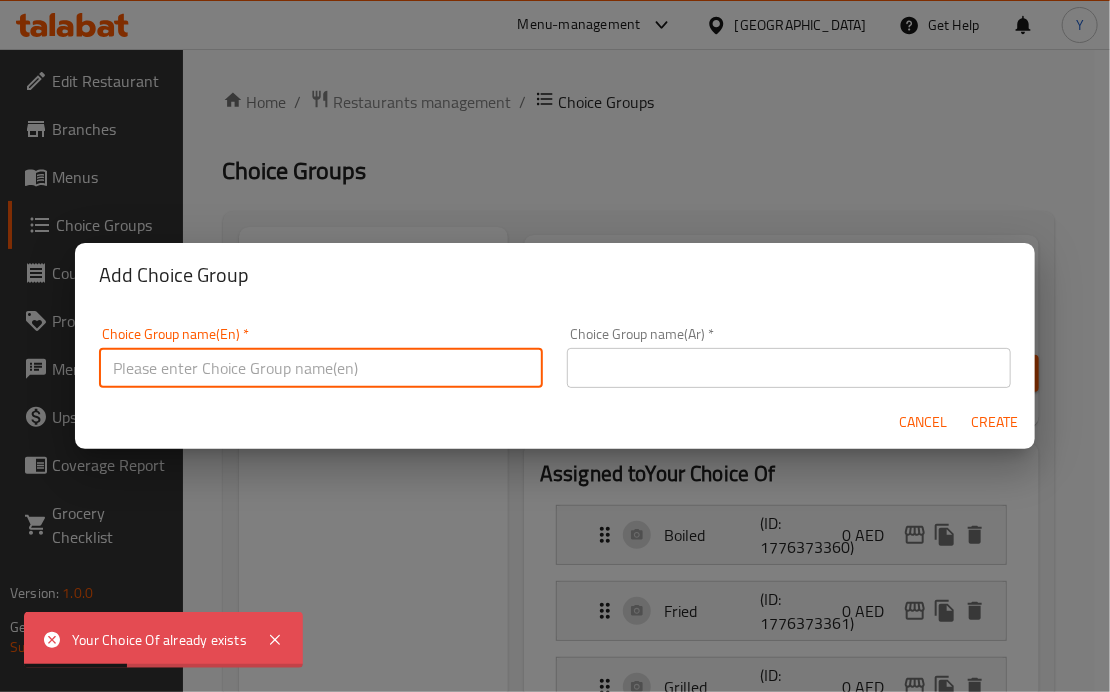 click at bounding box center [321, 368] 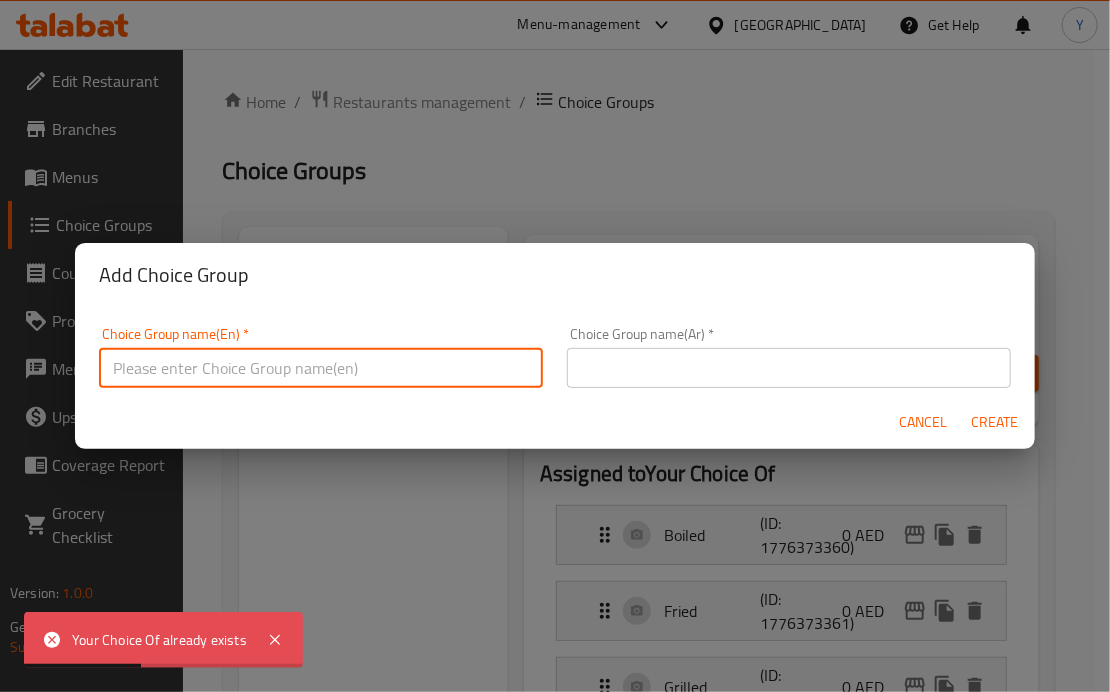 type on "Your Choice Of:" 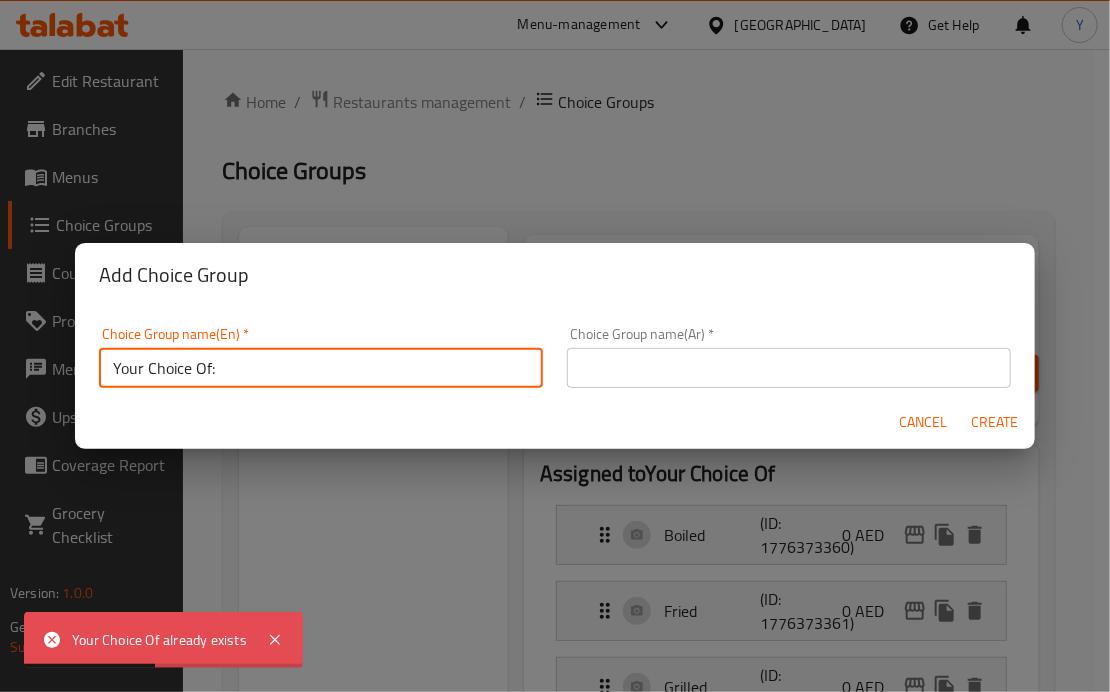 click at bounding box center (789, 368) 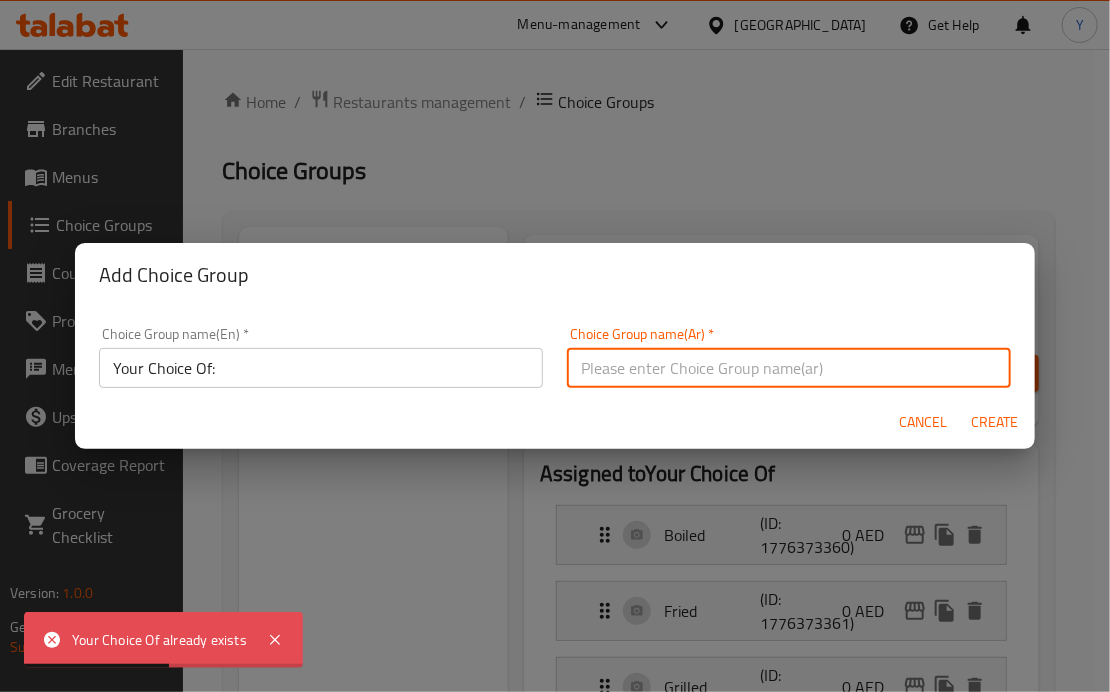 type on "اختيارك من" 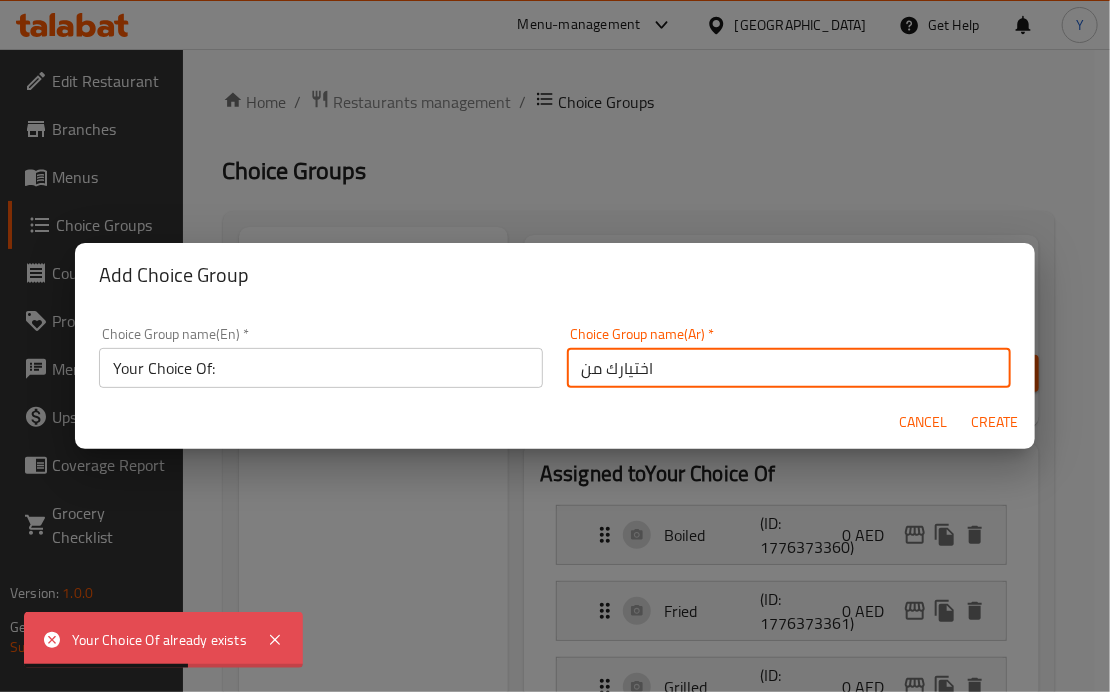 click on "Create" at bounding box center (995, 422) 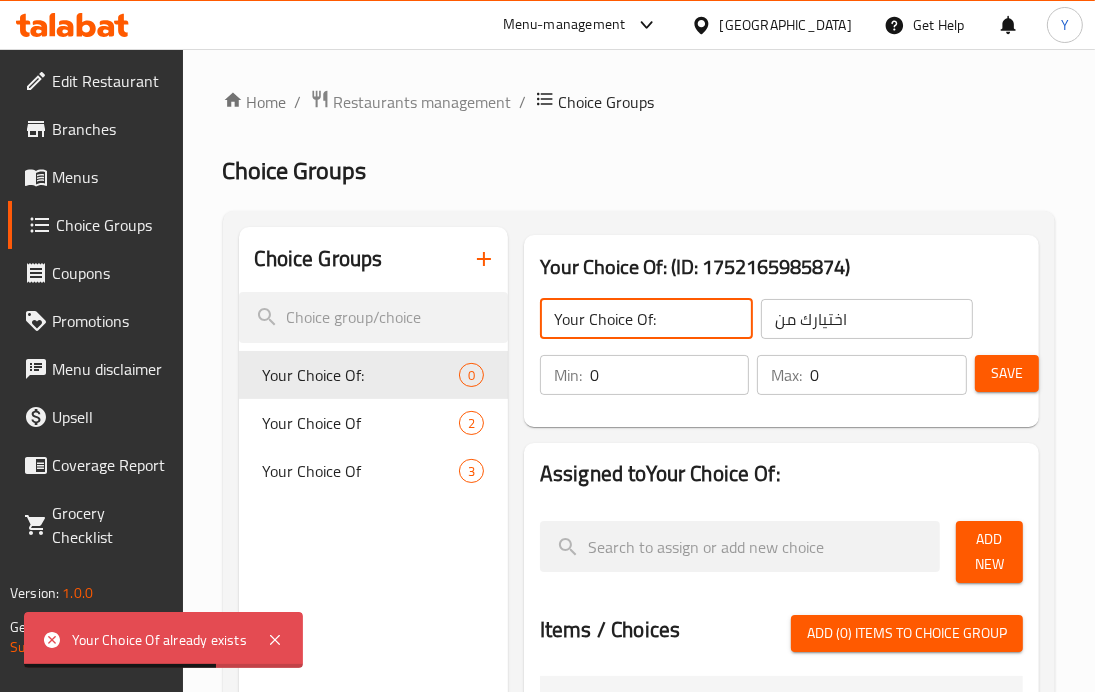 click on "Your Choice Of:" 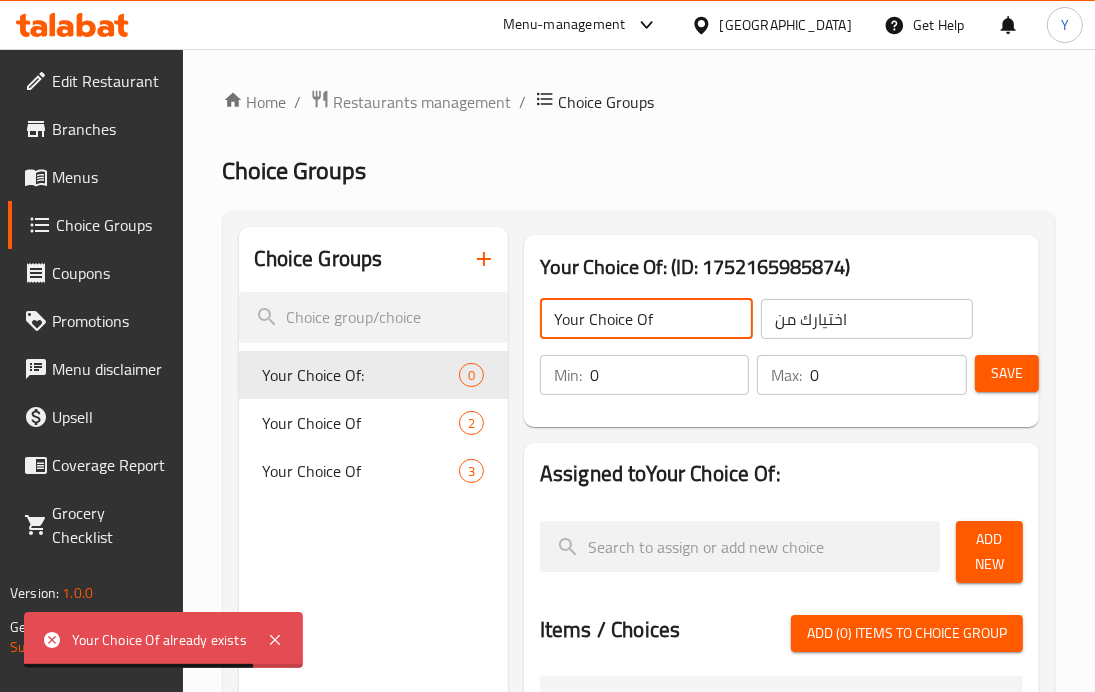 type on "Your Choice Of" 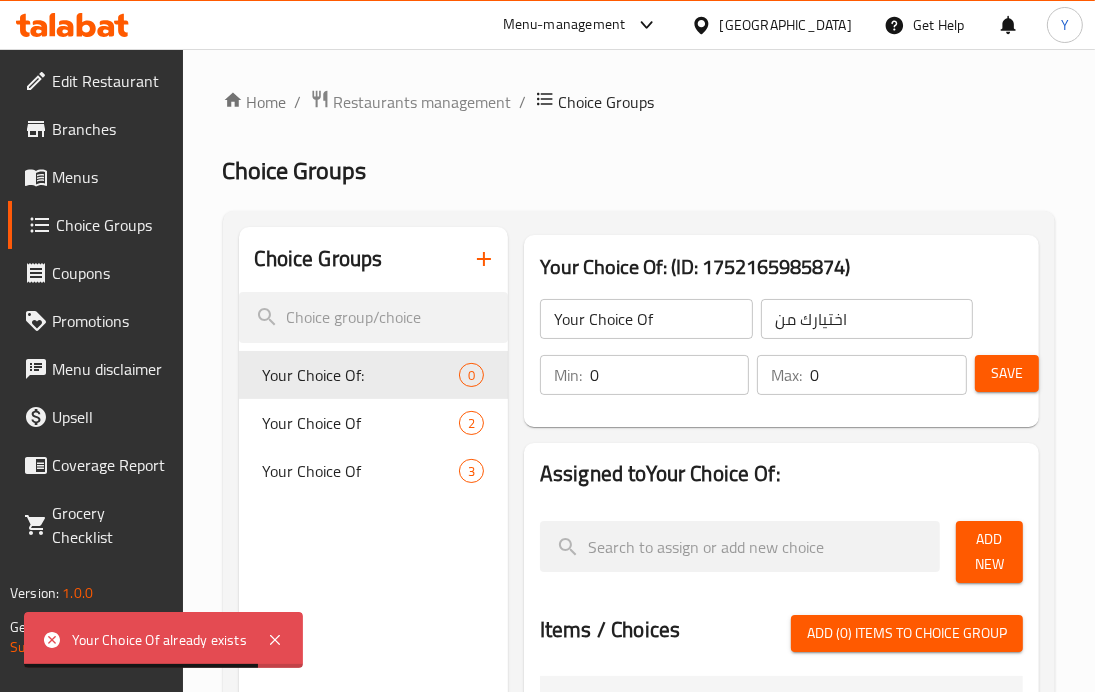 click on "Your Choice Of: (ID: 1752165985874)" at bounding box center [781, 267] 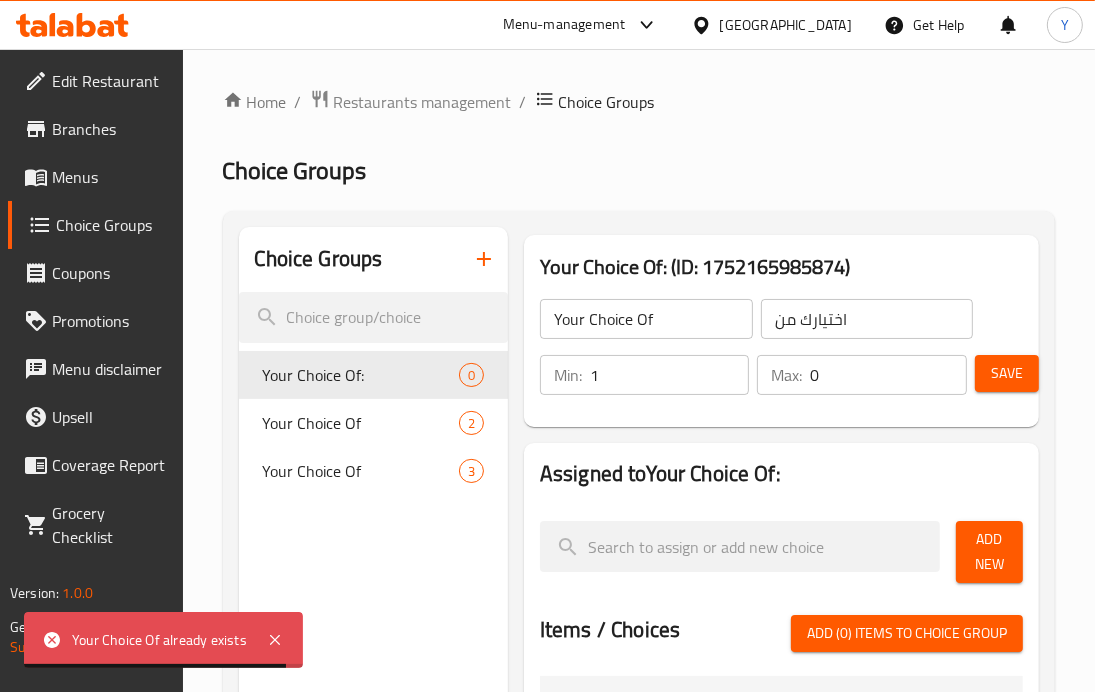 type on "1" 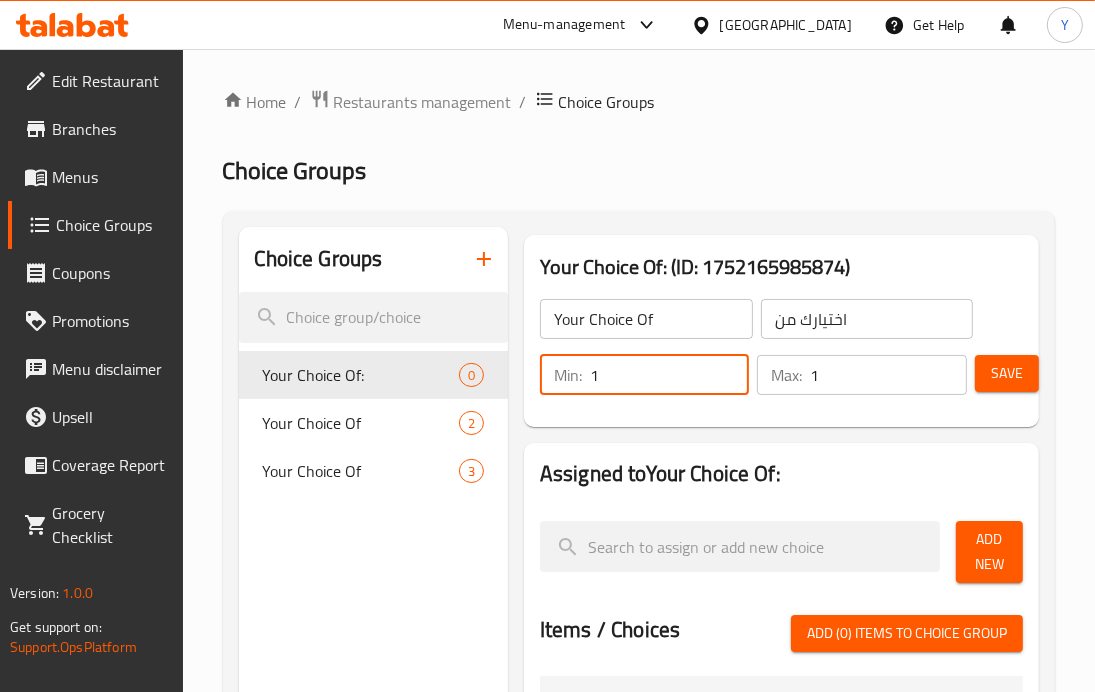 type on "1" 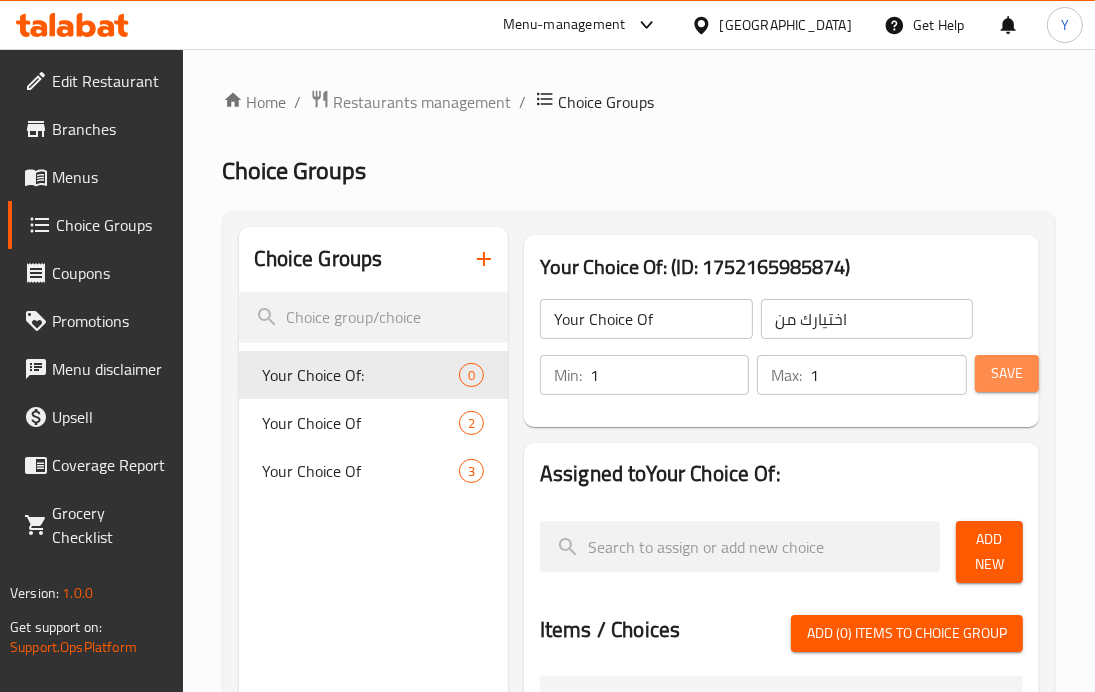 click on "Save" at bounding box center (1007, 373) 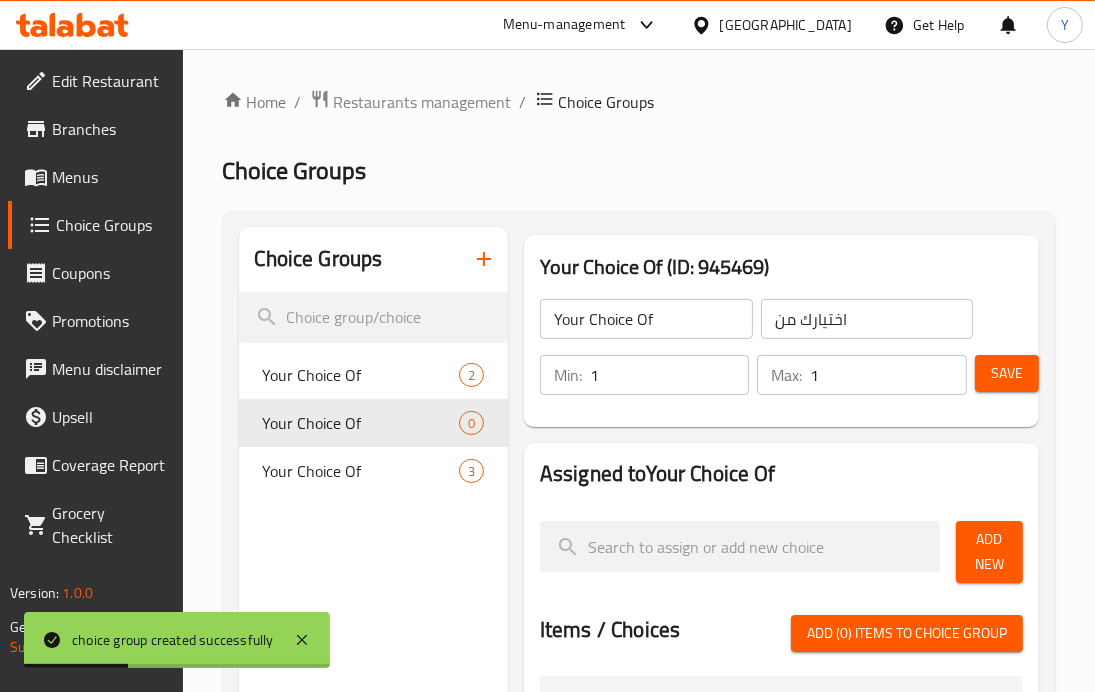 click on "Add New" at bounding box center [989, 552] 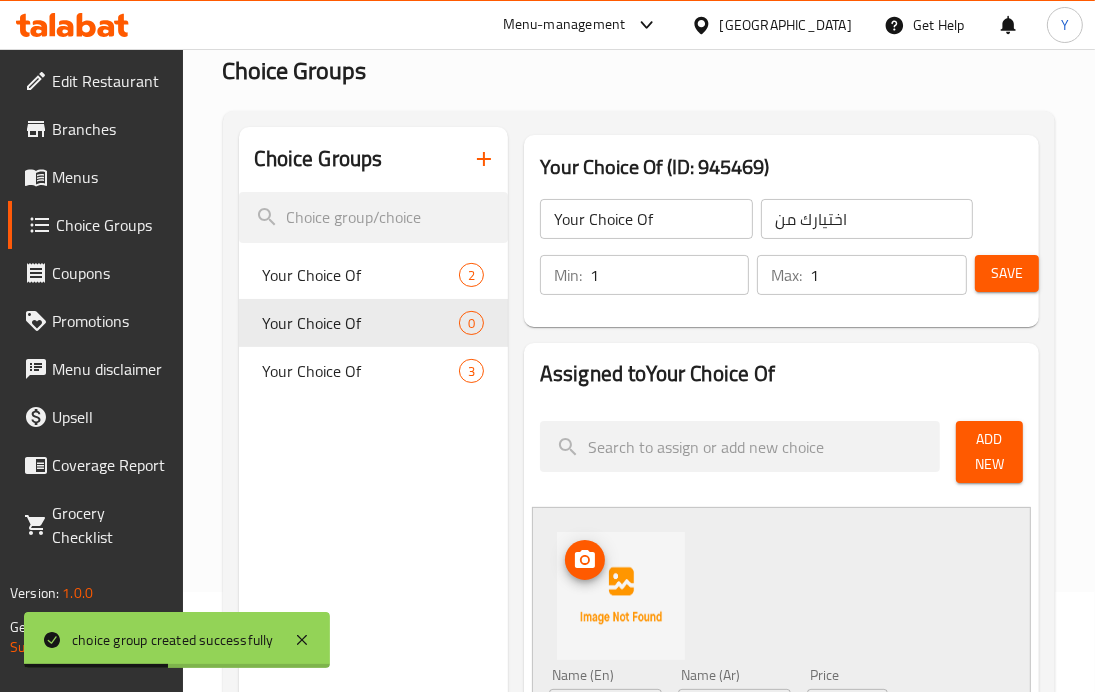 scroll, scrollTop: 280, scrollLeft: 0, axis: vertical 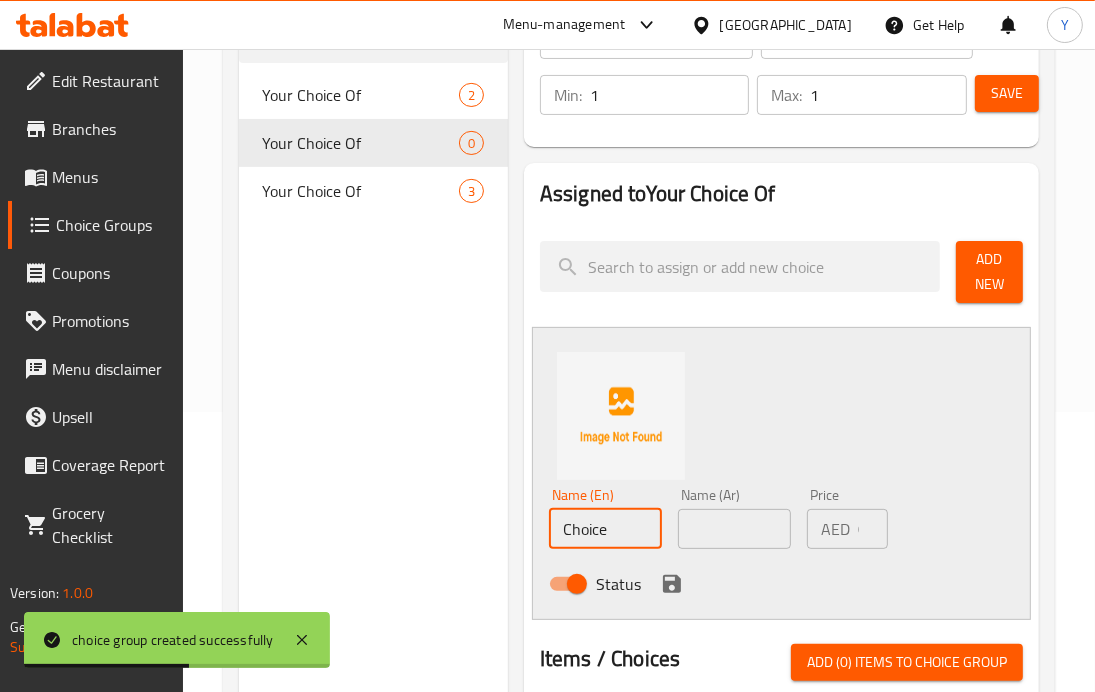 drag, startPoint x: 628, startPoint y: 539, endPoint x: 516, endPoint y: 532, distance: 112.21854 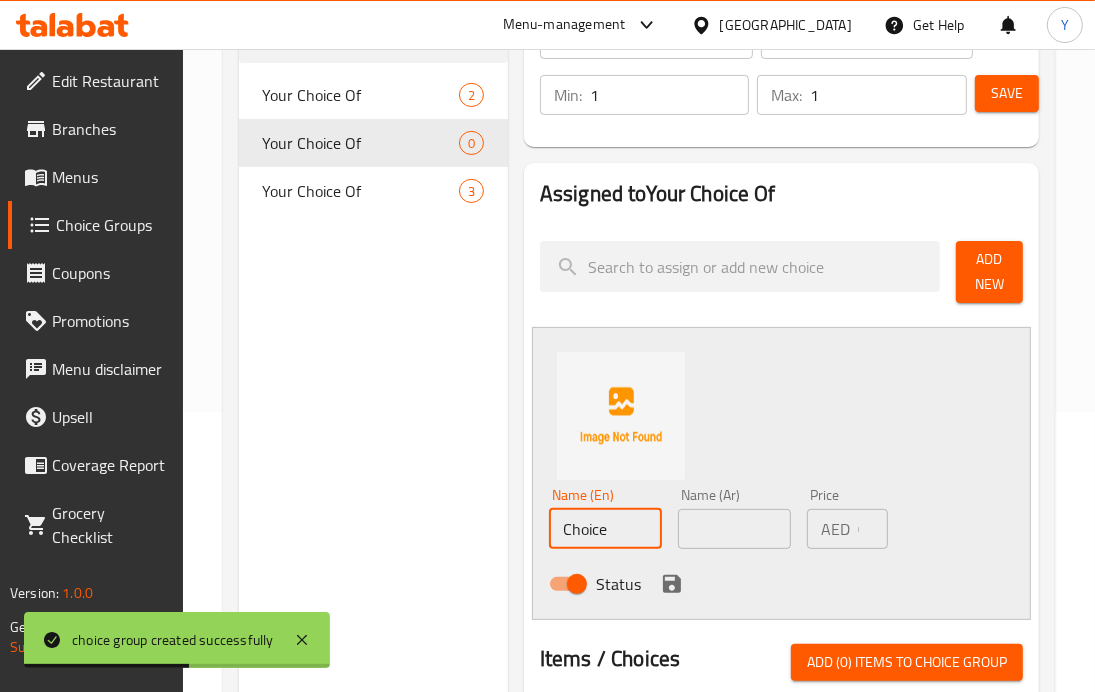 click on "Assigned to  Your Choice Of Add New Name (En) Choice Name (En) Name (Ar) Name (Ar) Price AED 0 Price Status Items / Choices Add (0) items to choice group L' Avenue Mix Sticks 24 AED Crispy Seaweed Roll 18 AED Calamarings 18 AED Crispy Garlic Butter Chicken Wings 20 AED Chicken Spring Roll 18 AED Crispy Shrimp Egg Roll 20 AED French Fries 12 AED Mix Stir Fry Vegetable 34 AED All day Oriental Breakfast 24 AED Milkfish Oriental Breakfast 27 AED L' Avenue Salad 30 AED Vietnamese Shrimp Salad 40 AED Crispy Chicken Caesar Salad 40 AED Garlic Fried Rice 8 AED Egg Fried Rice 14 AED Mix Seafood Fried Rice 22 AED Plain Rice 5 AED Tom Yum Soup 32 AED Creamy Seafood Soup 32 AED Tropical Hawaiian Pizza 34 AED Goat Cheese Pizza 34 AED Cheesy Pizza 26 AED L' Avenue Linguine Pasta 48 AED Chicken Alfredo Pasta 32 AED Ribeye (Angus) Beef Steak 117 AED Tomahawk (Angus) Steak 177 AED Sirloin (Regular) Beef Steak 77 AED Ribeye (Regular) Beef Steak 77 AED Lamb Chops 73 AED Surf & Turf 107 AED Grilled Chicken (Inasal) 24 AED 24 AED" at bounding box center (781, 645) 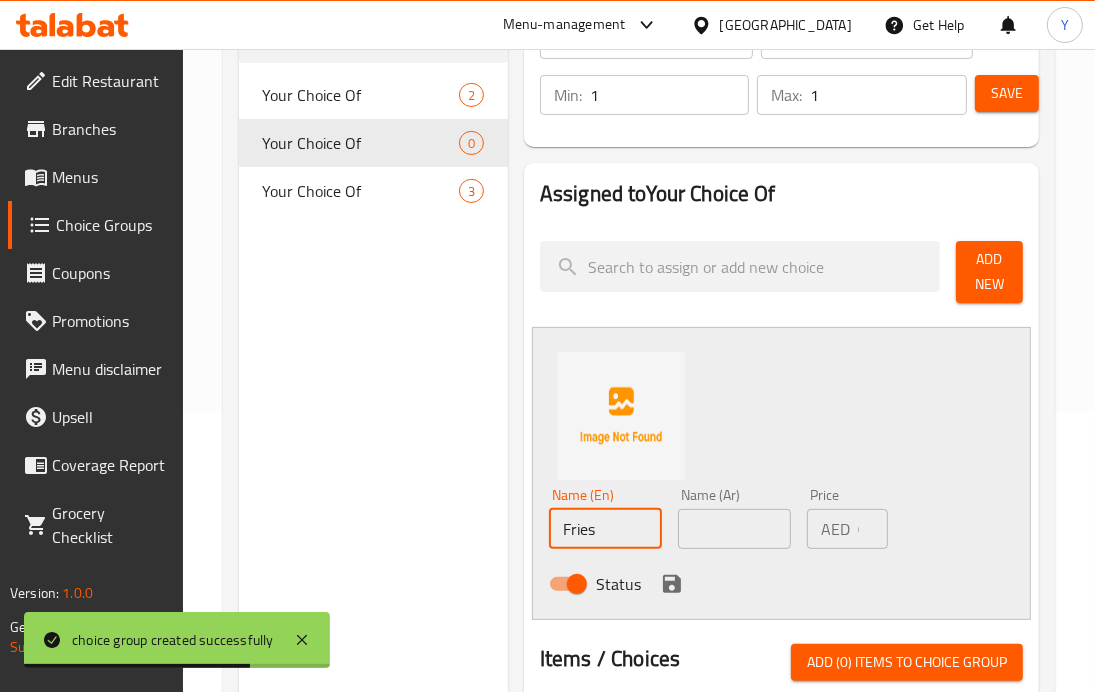 type on "Fries" 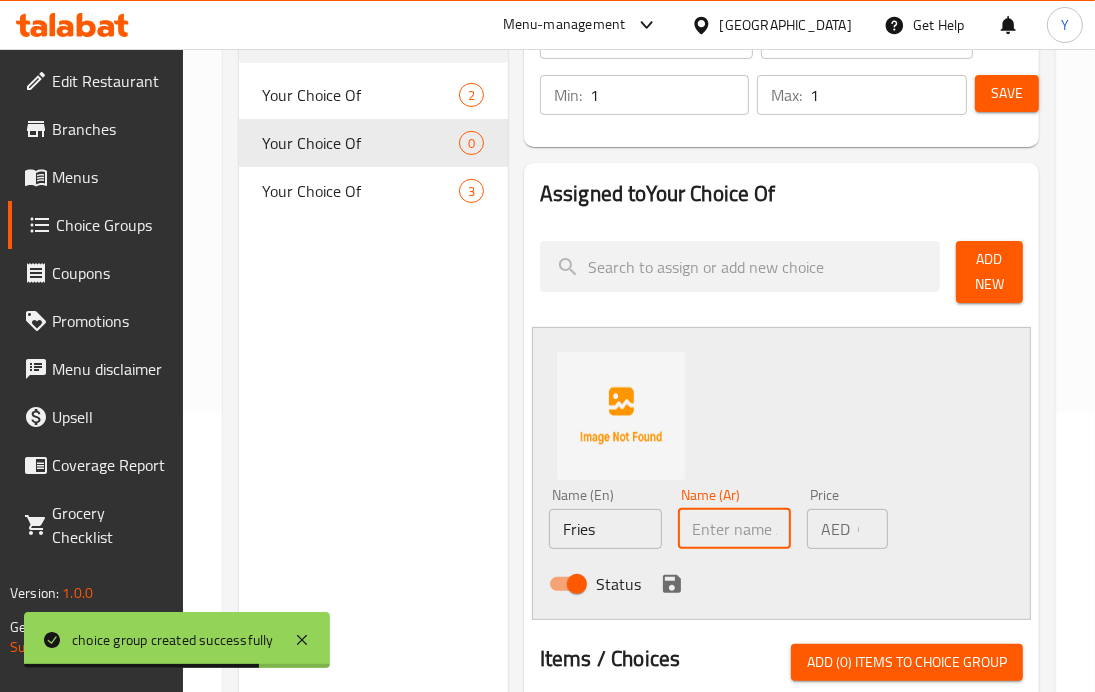 click at bounding box center [734, 529] 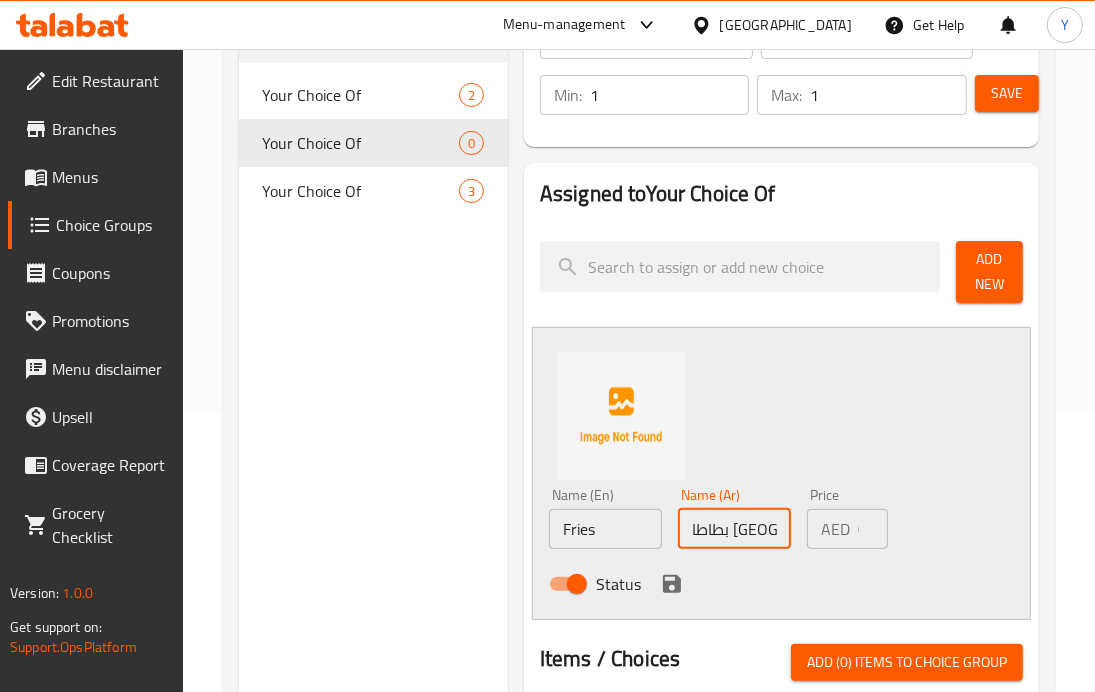 type on "بطاطا مقلية" 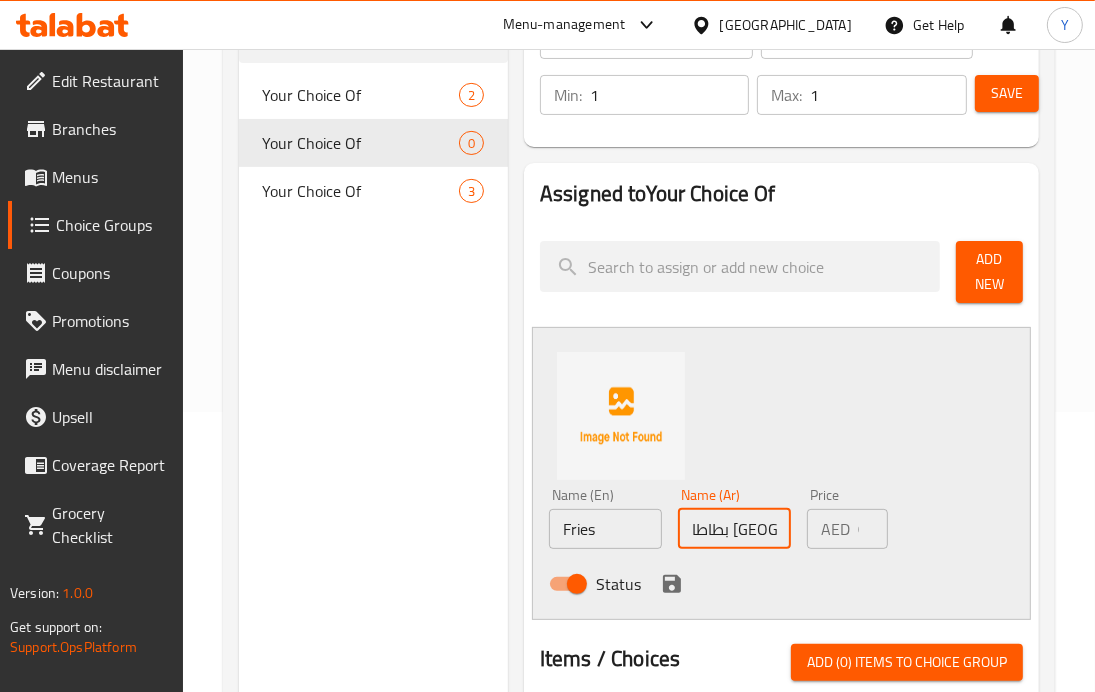 click 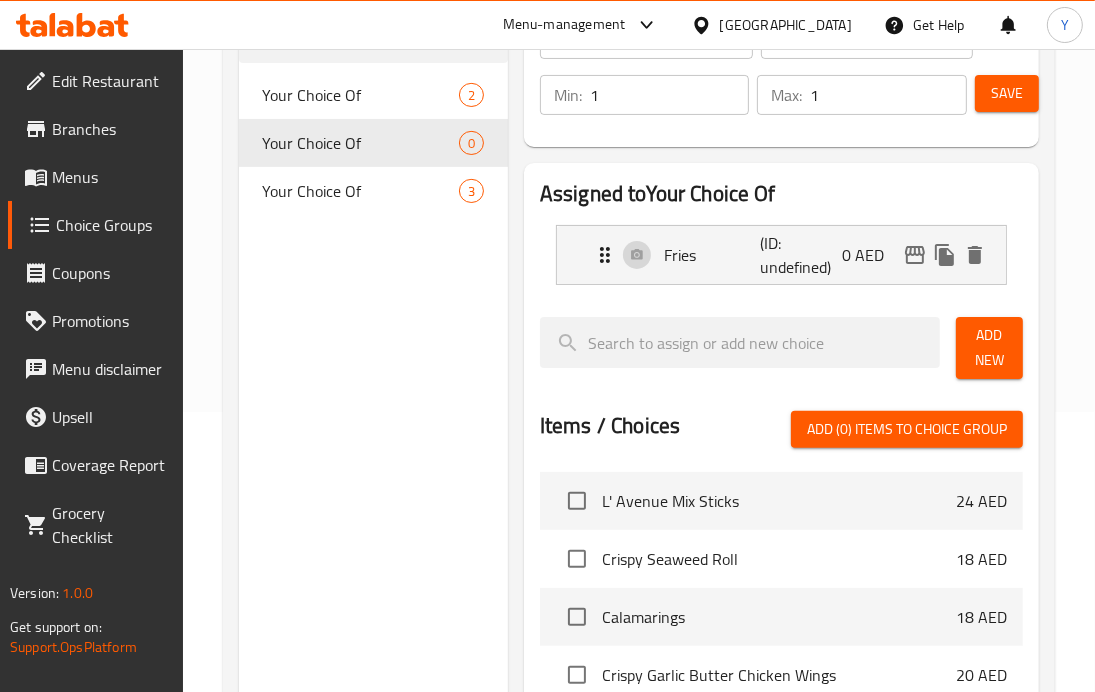 click on "Add New" at bounding box center [989, 348] 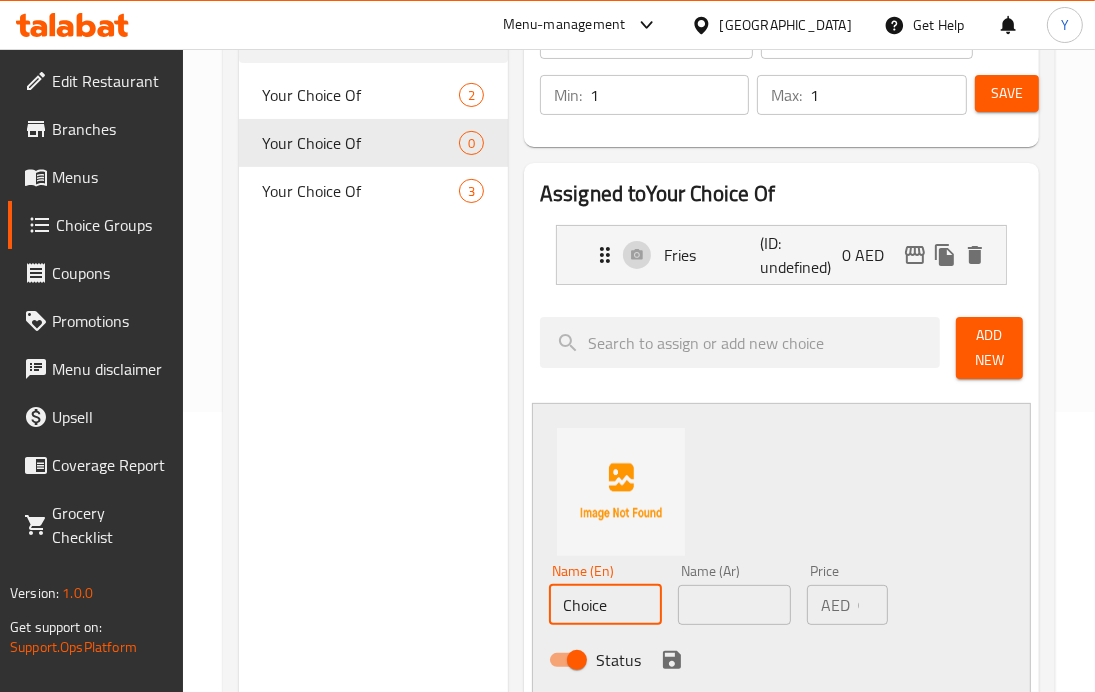 drag, startPoint x: 613, startPoint y: 596, endPoint x: 557, endPoint y: 596, distance: 56 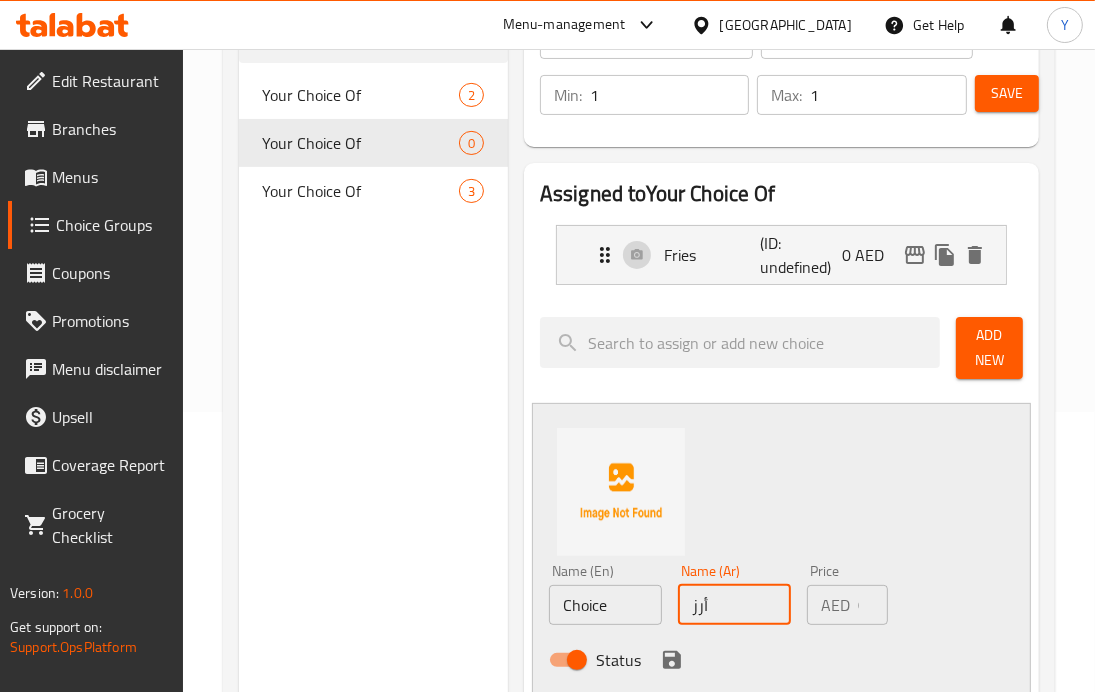 type on "أرز" 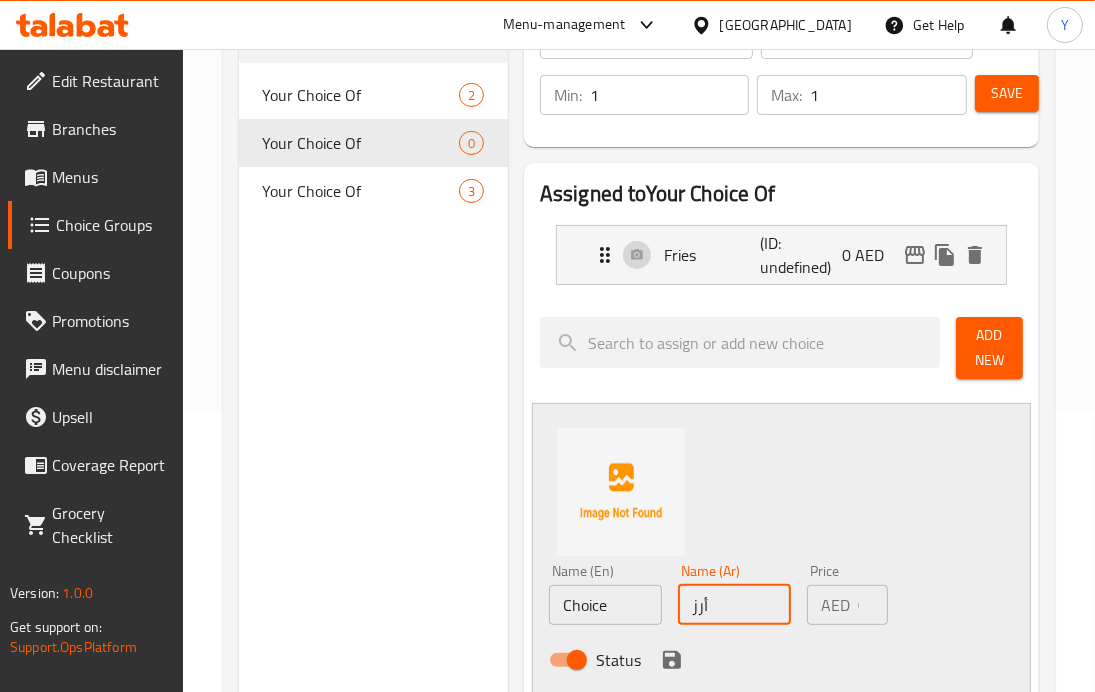click on "Choice" at bounding box center (605, 605) 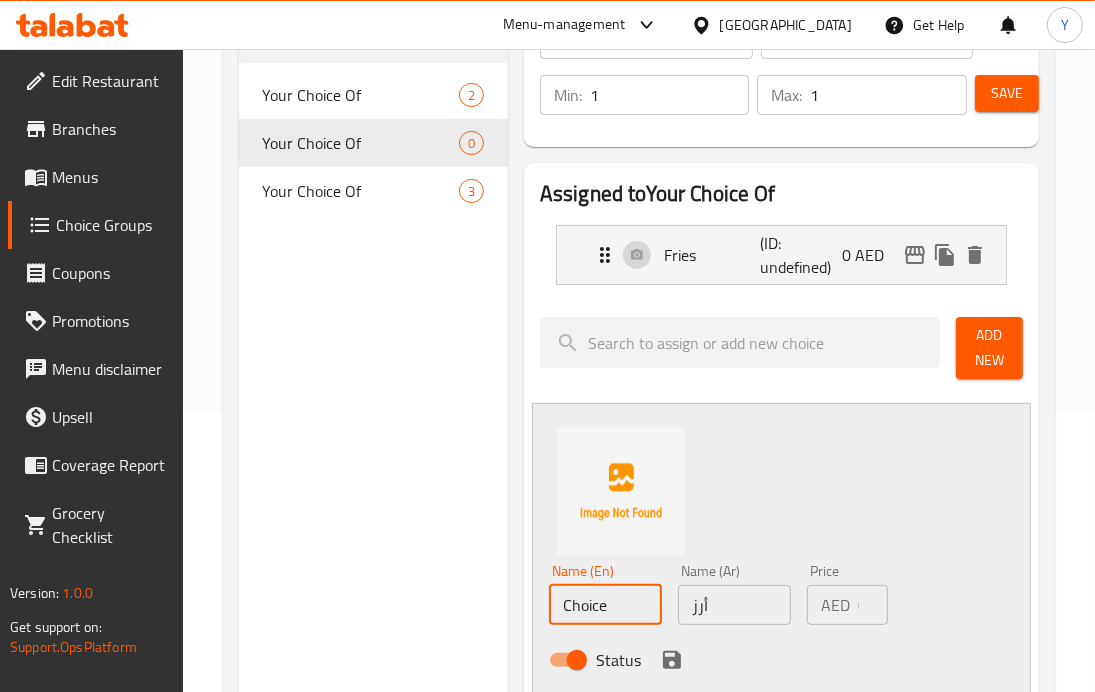 click on "Choice" at bounding box center (605, 605) 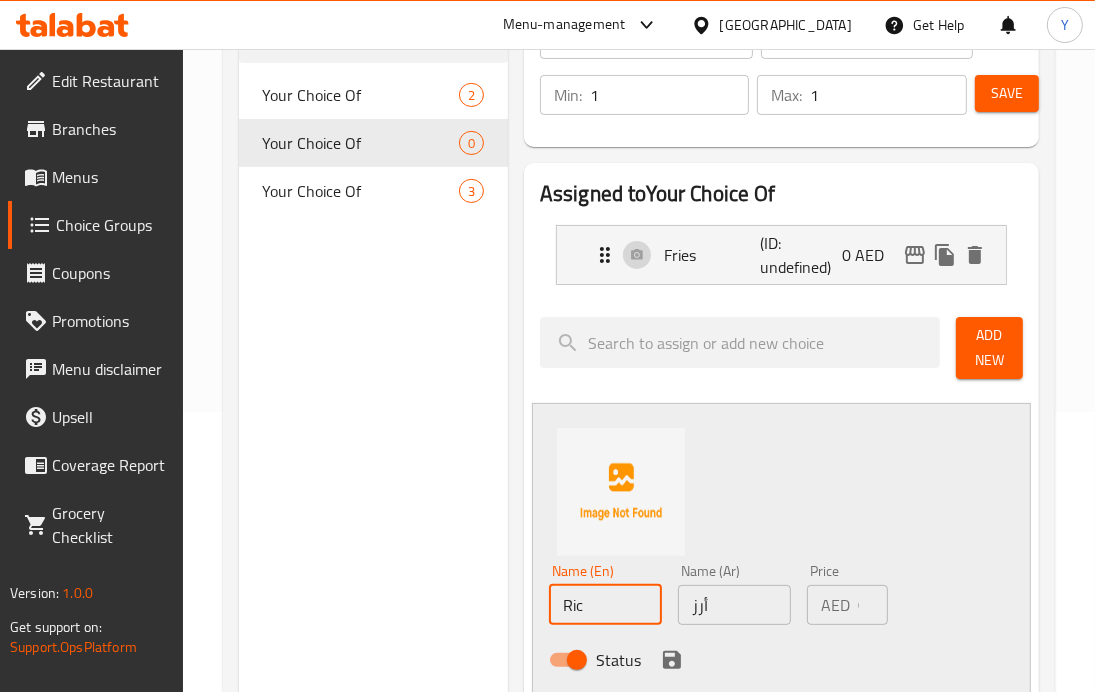 type on "Rice" 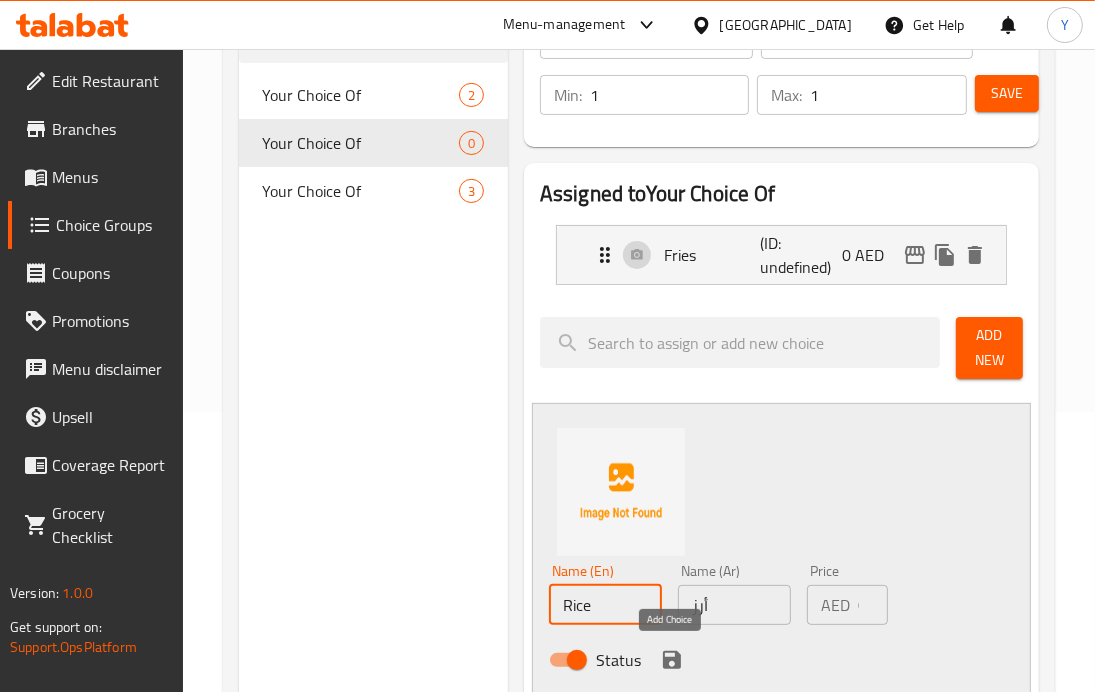 click 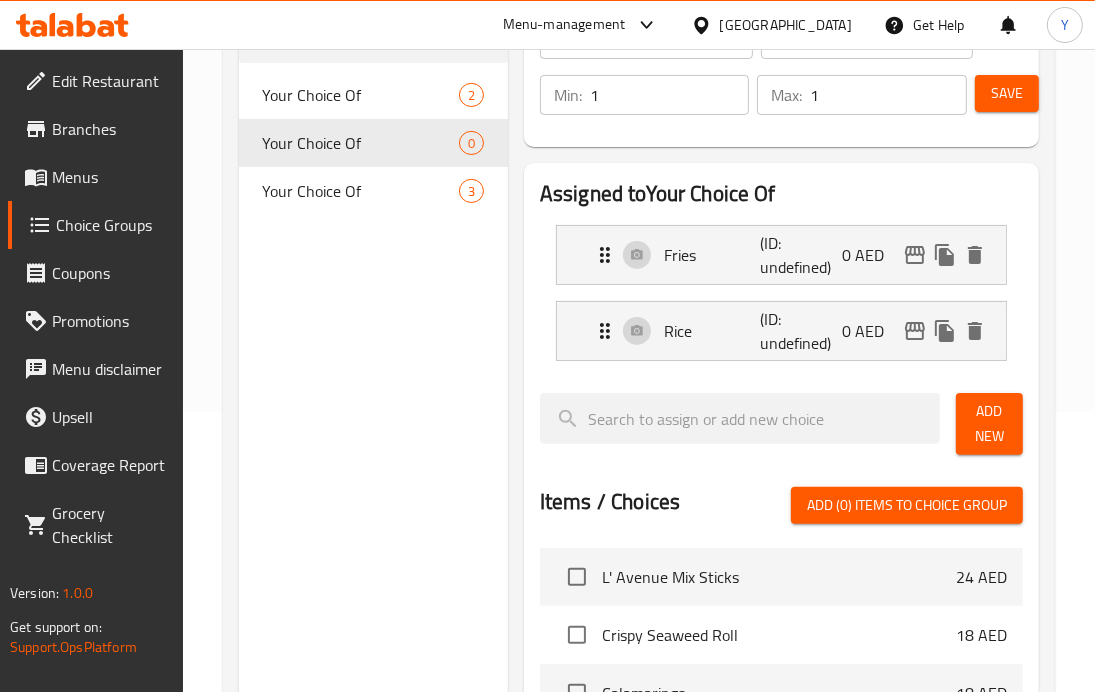click on "Save" at bounding box center (991, 95) 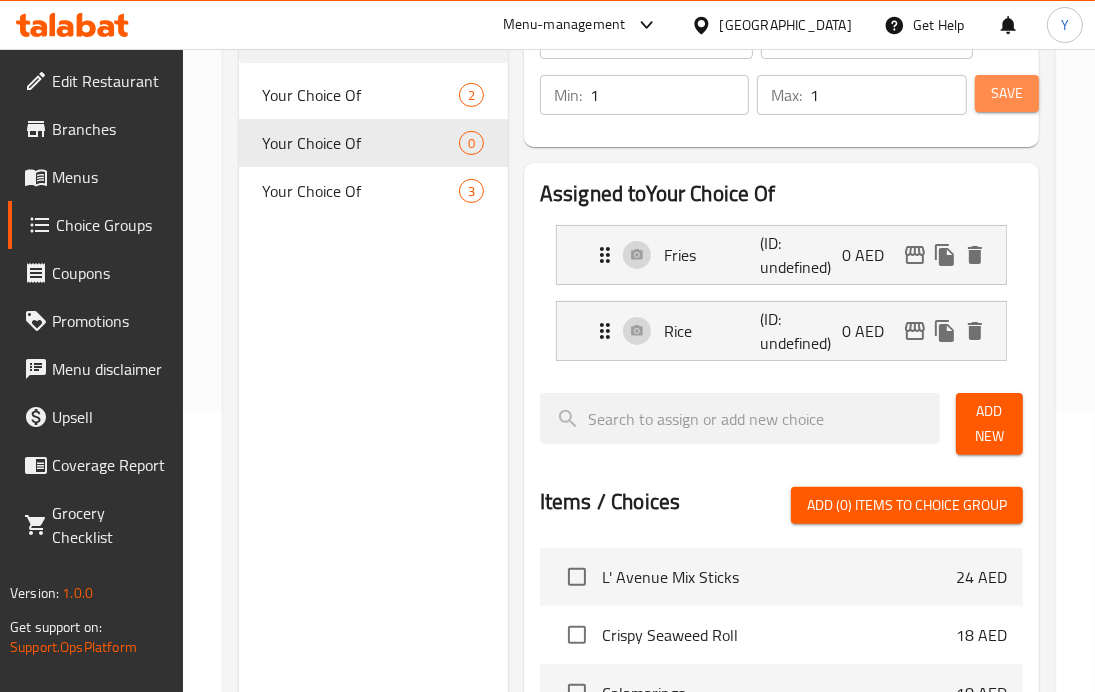 click on "Save" at bounding box center [1007, 93] 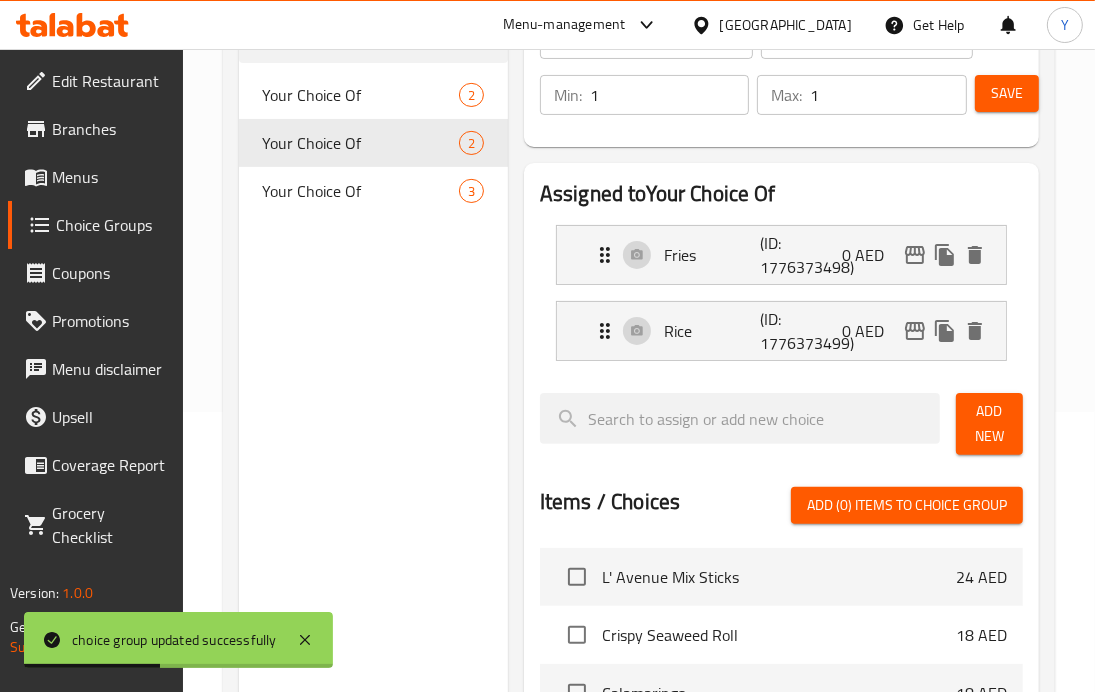 click on "Home / Restaurants management / Choice Groups Choice Groups Choice Groups Your Choice Of 2 Your Choice Of 2 Your Choice Of  3 Your Choice Of (ID: 945469) Your Choice Of ​ اختيارك من ​ Min: 1 ​ Max: 1 ​ Save Assigned to  Your Choice Of Fries (ID: 1776373498) 0 AED Name (En) Fries Name (En) Name (Ar) بطاطا مقلية Name (Ar) Price AED 0 Price Status Rice (ID: 1776373499) 0 AED Name (En) Rice Name (En) Name (Ar) أرز Name (Ar) Price AED 0 Price Status Add New Items / Choices Add (0) items to choice group L' Avenue Mix Sticks 24 AED Crispy Seaweed Roll 18 AED Calamarings 18 AED Crispy Garlic Butter Chicken Wings 20 AED Chicken Spring Roll 18 AED Crispy Shrimp Egg Roll 20 AED French Fries 12 AED Mix Stir Fry Vegetable 34 AED All day Oriental Breakfast 24 AED Milkfish Oriental Breakfast 27 AED L' Avenue Salad 30 AED Vietnamese Shrimp Salad 40 AED Crispy Chicken Caesar Salad 40 AED Garlic Fried Rice 8 AED Egg Fried Rice 14 AED Mix Seafood Fried Rice 22 AED Plain Rice 5 AED Tom Yum Soup Menu" at bounding box center (639, 472) 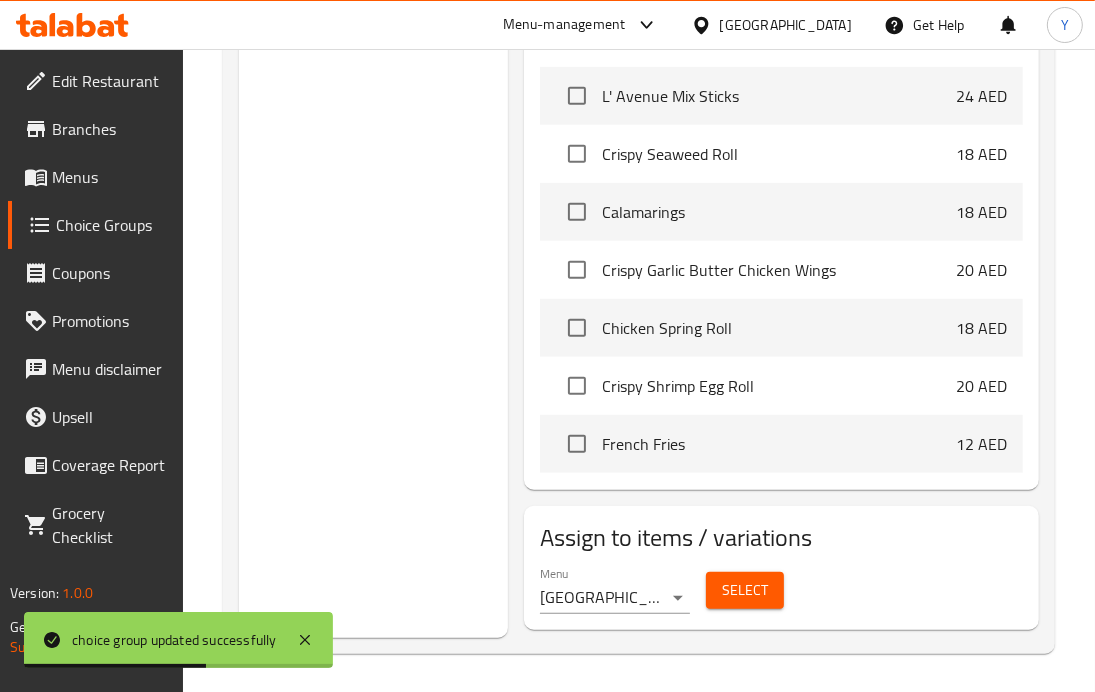 scroll, scrollTop: 762, scrollLeft: 0, axis: vertical 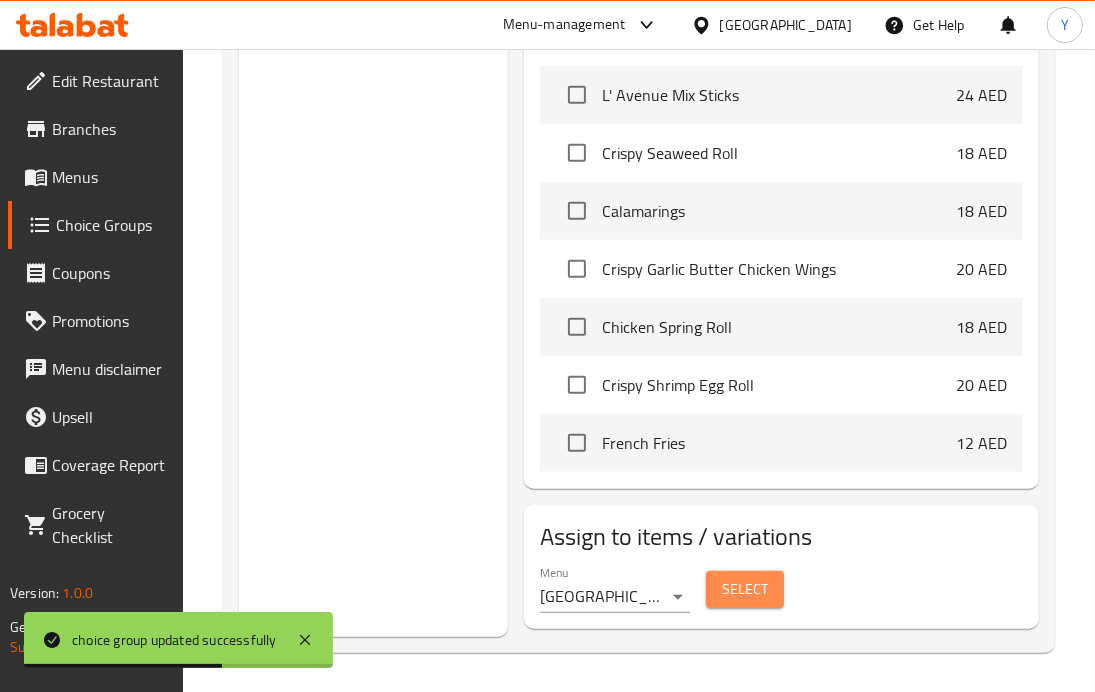 click on "Select" at bounding box center [745, 589] 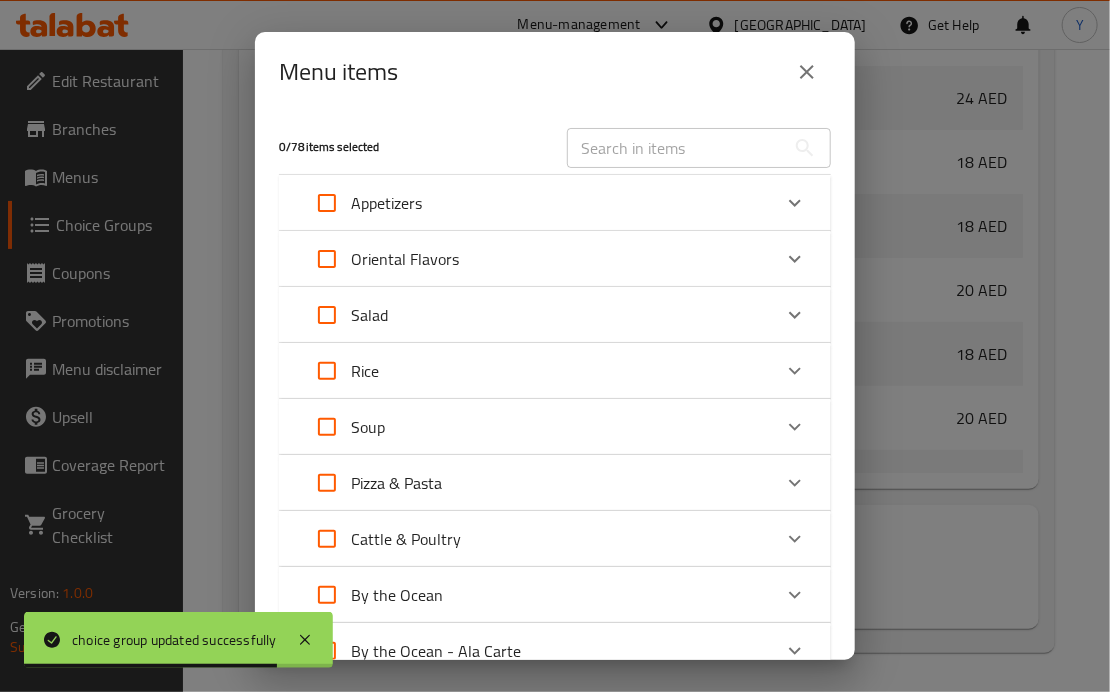 click at bounding box center (676, 148) 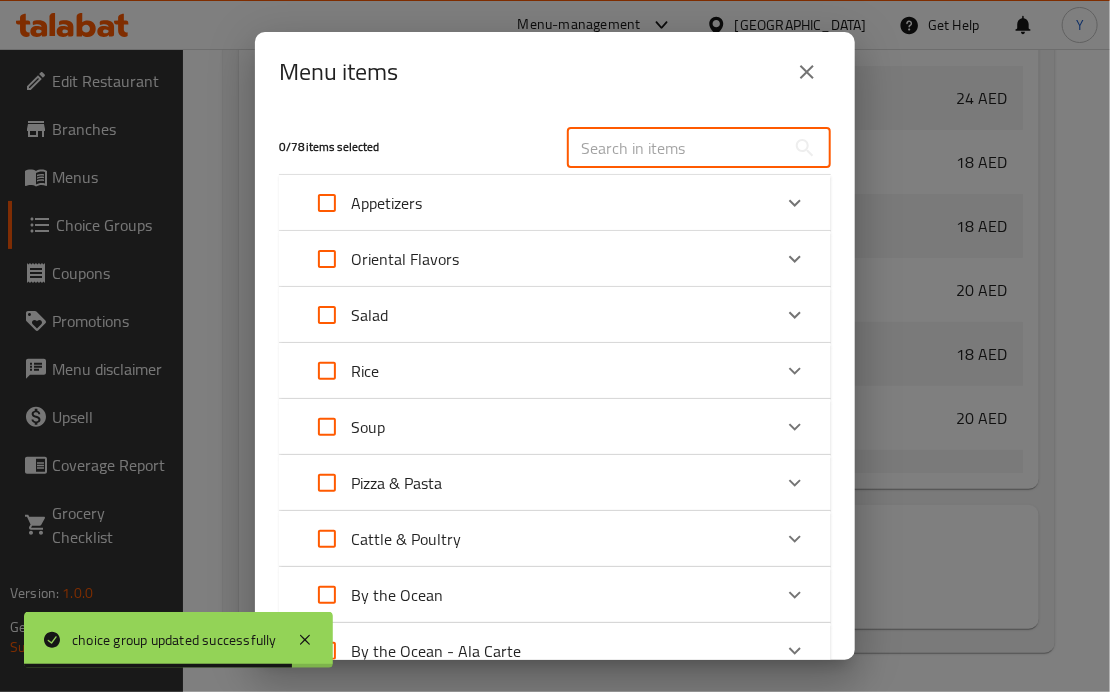 paste on "Inasal" 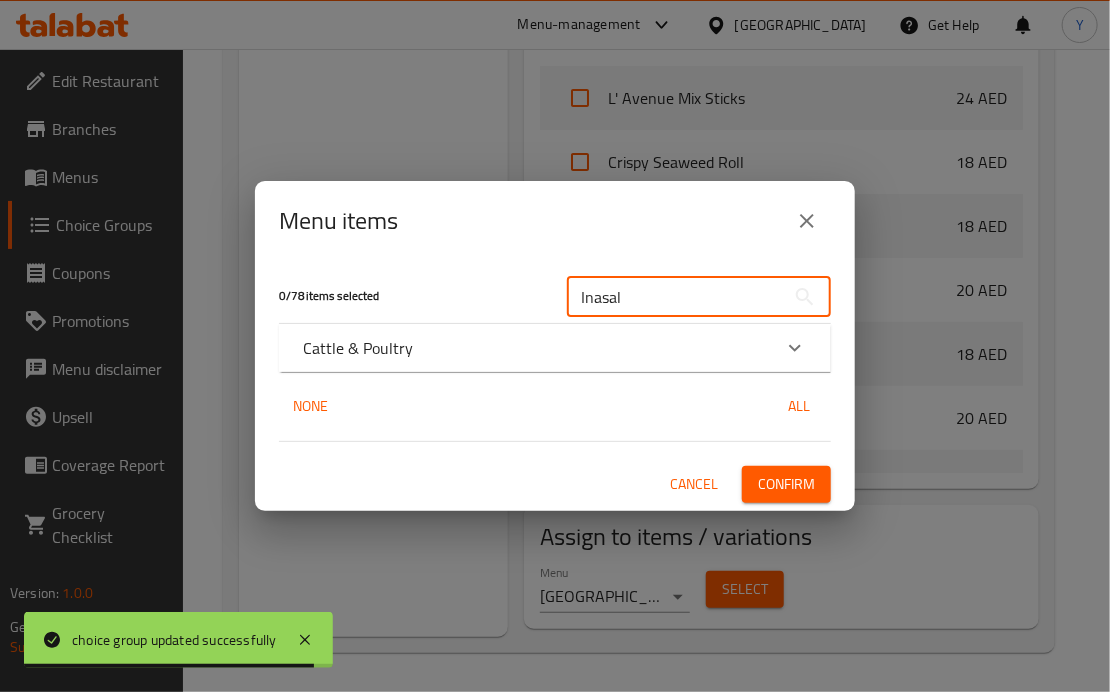 type on "Inasal" 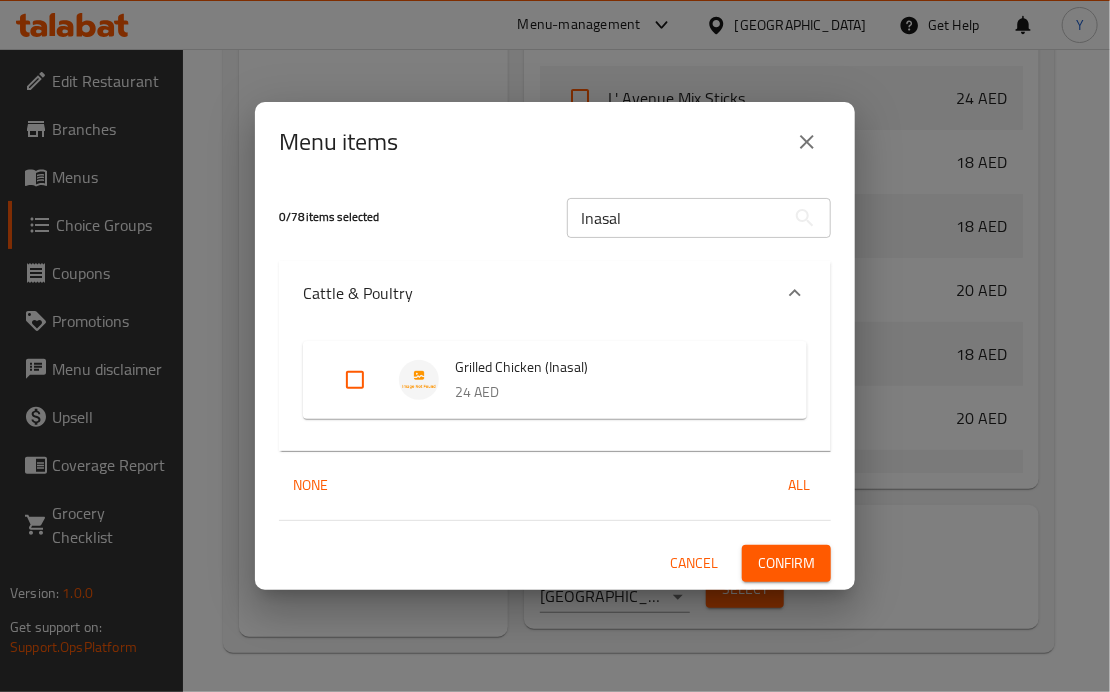 click at bounding box center (355, 380) 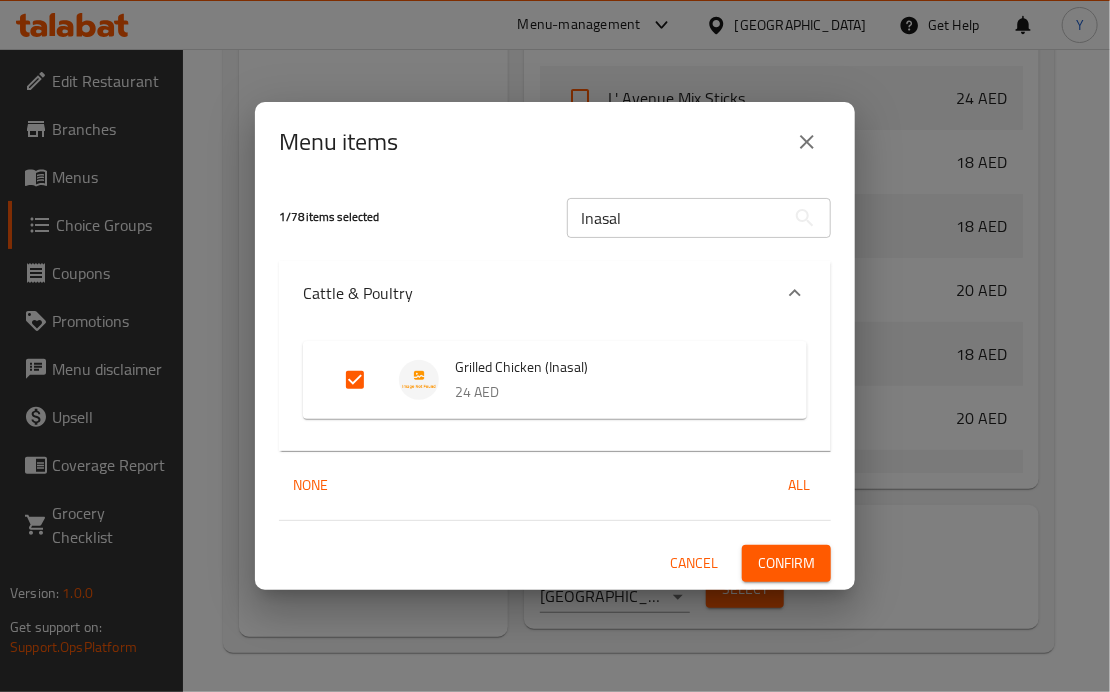 click on "Confirm" at bounding box center (786, 563) 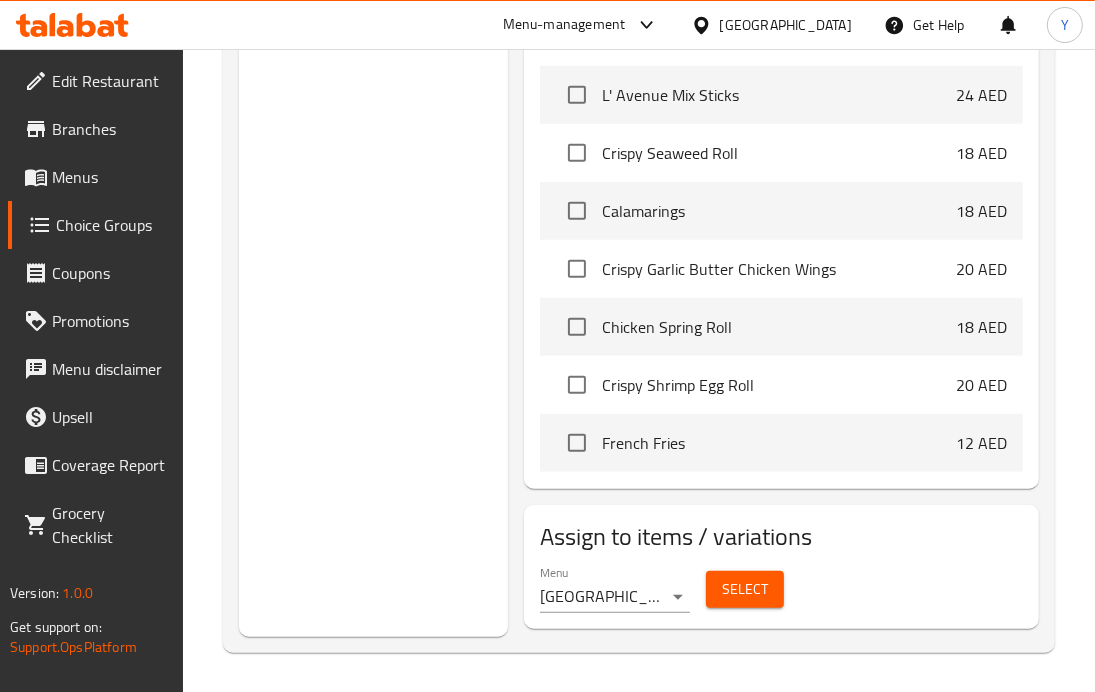 click on "Choice Groups Your Choice Of 2 Your Choice Of 2 Your Choice Of  3" at bounding box center [373, 51] 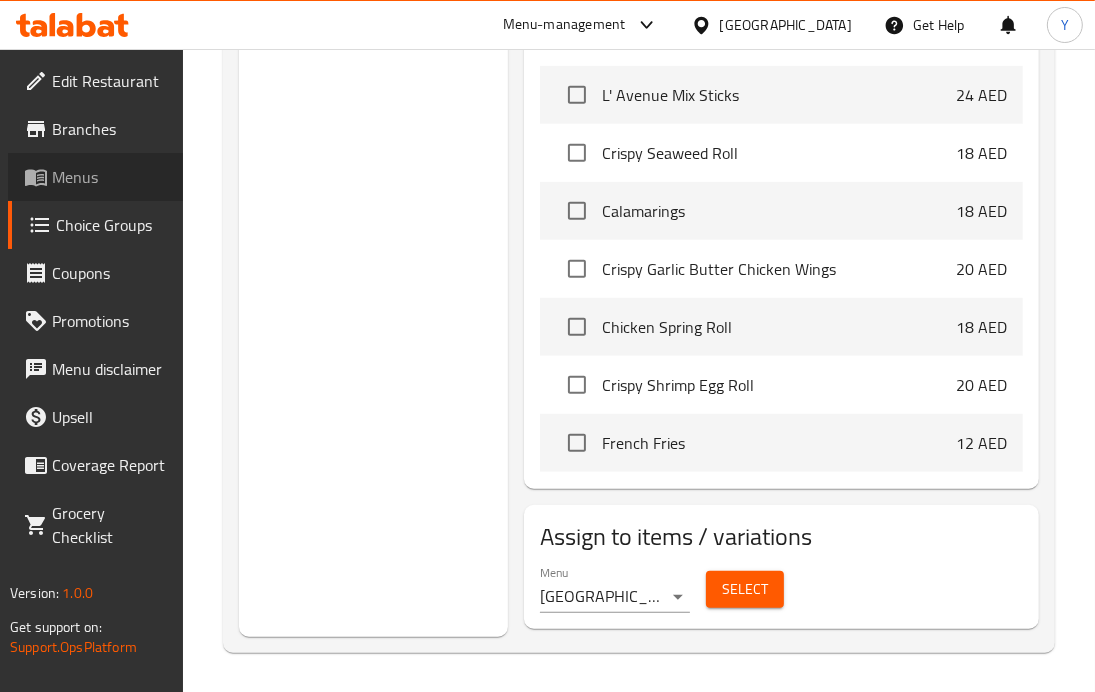 click on "Menus" at bounding box center (109, 177) 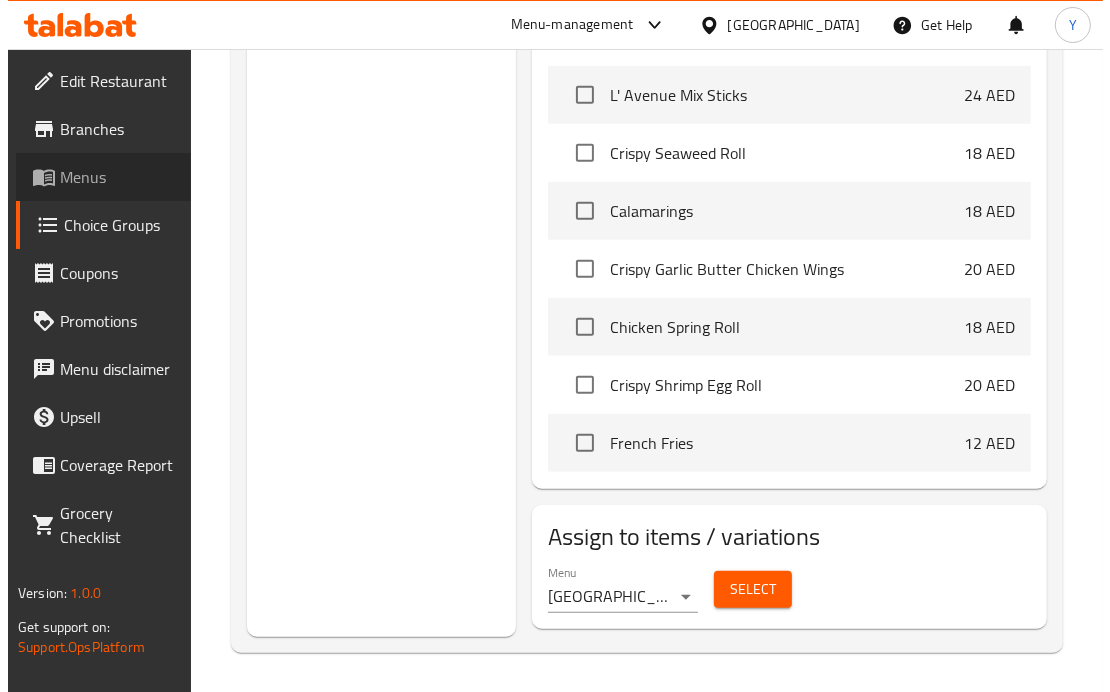 scroll, scrollTop: 0, scrollLeft: 0, axis: both 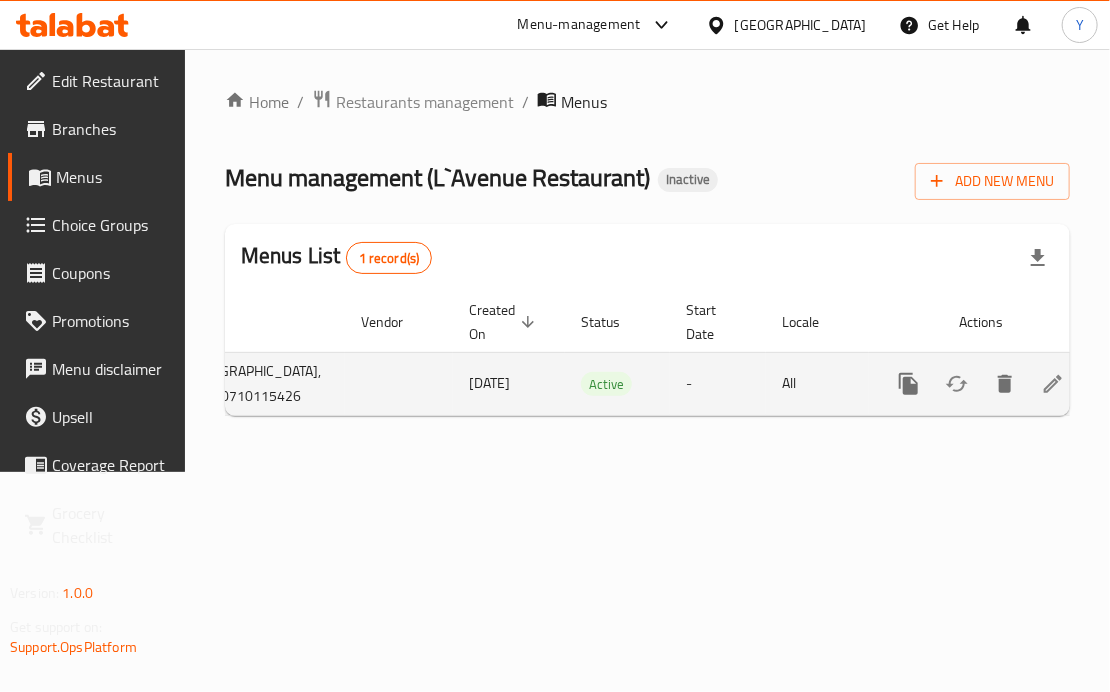 click 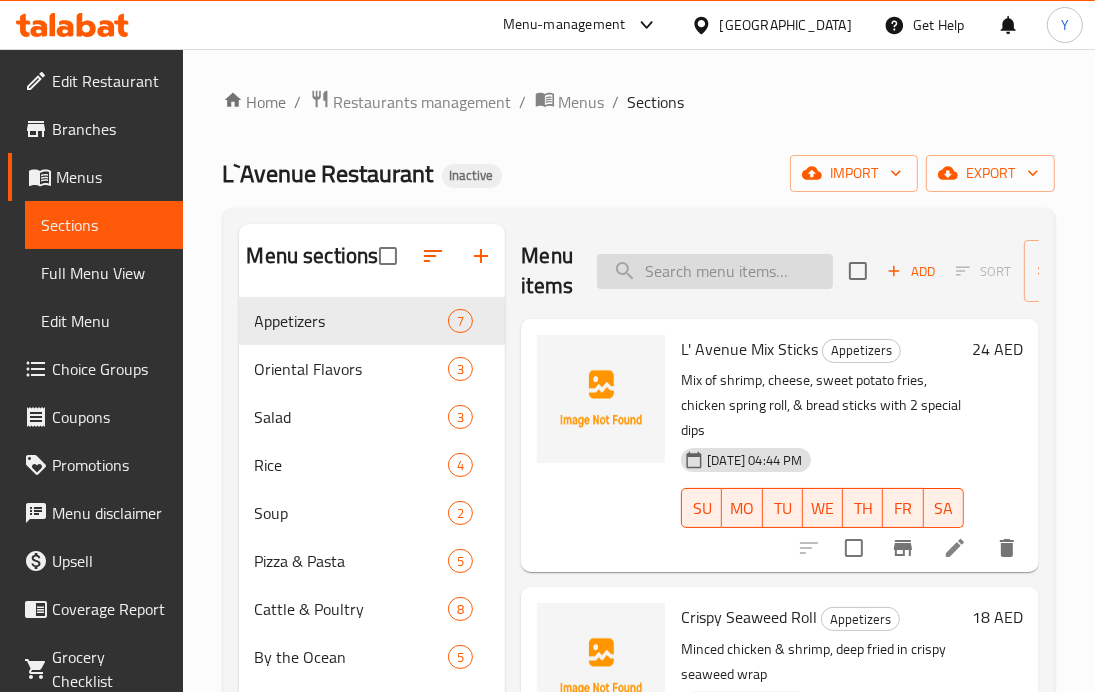 click at bounding box center (715, 271) 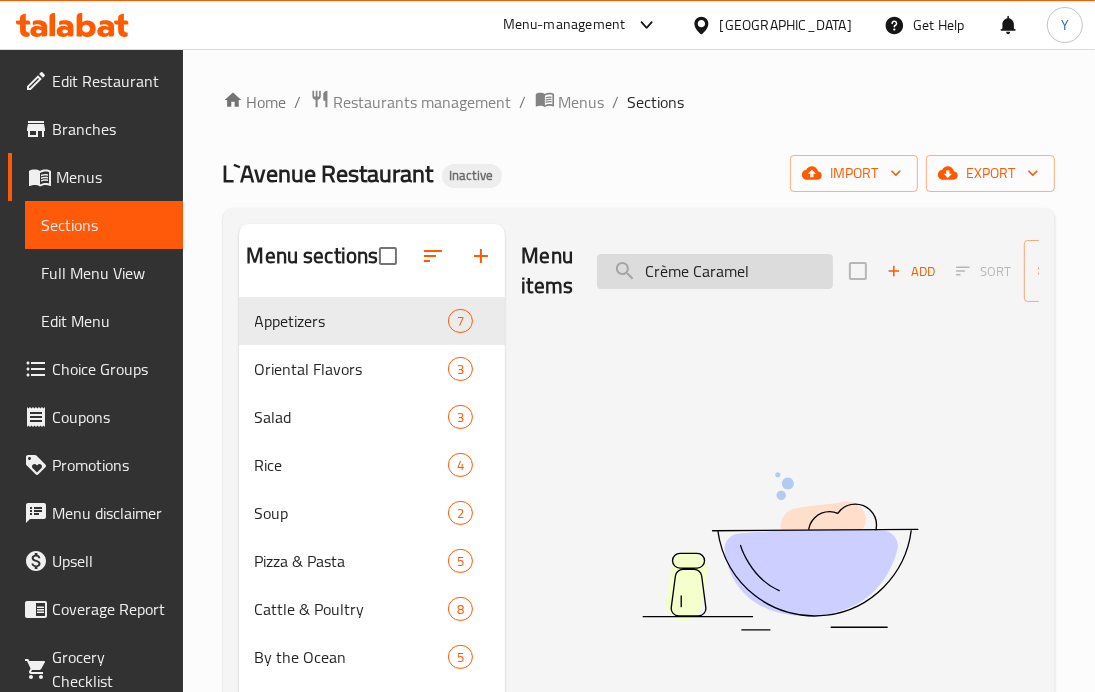 drag, startPoint x: 753, startPoint y: 274, endPoint x: 612, endPoint y: 286, distance: 141.50972 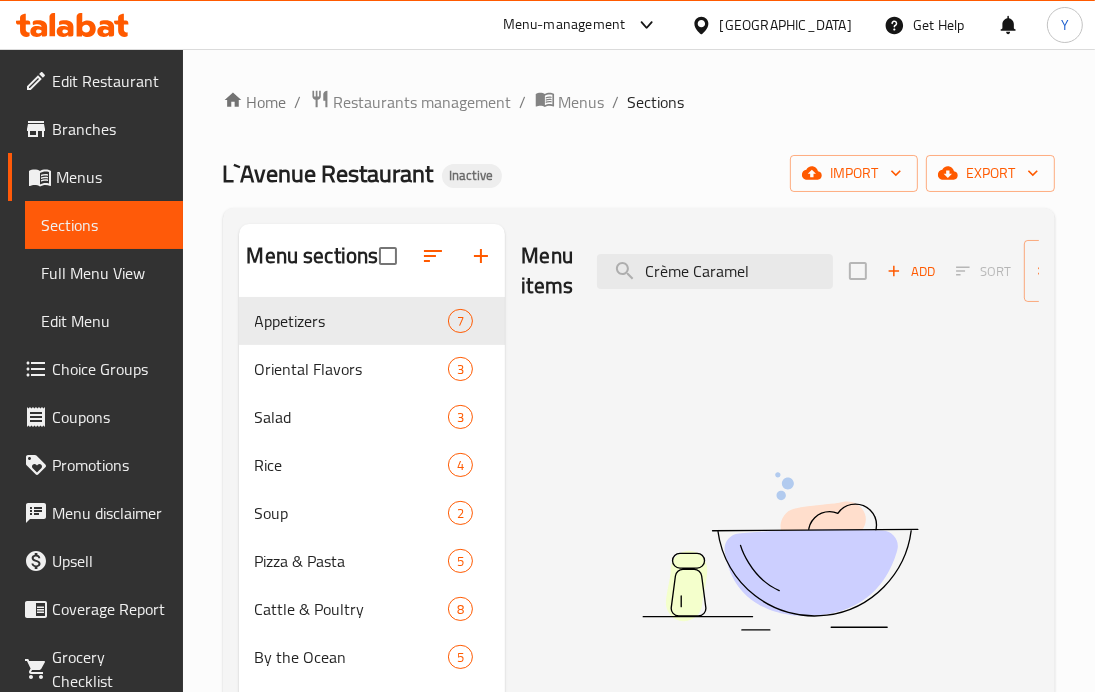type 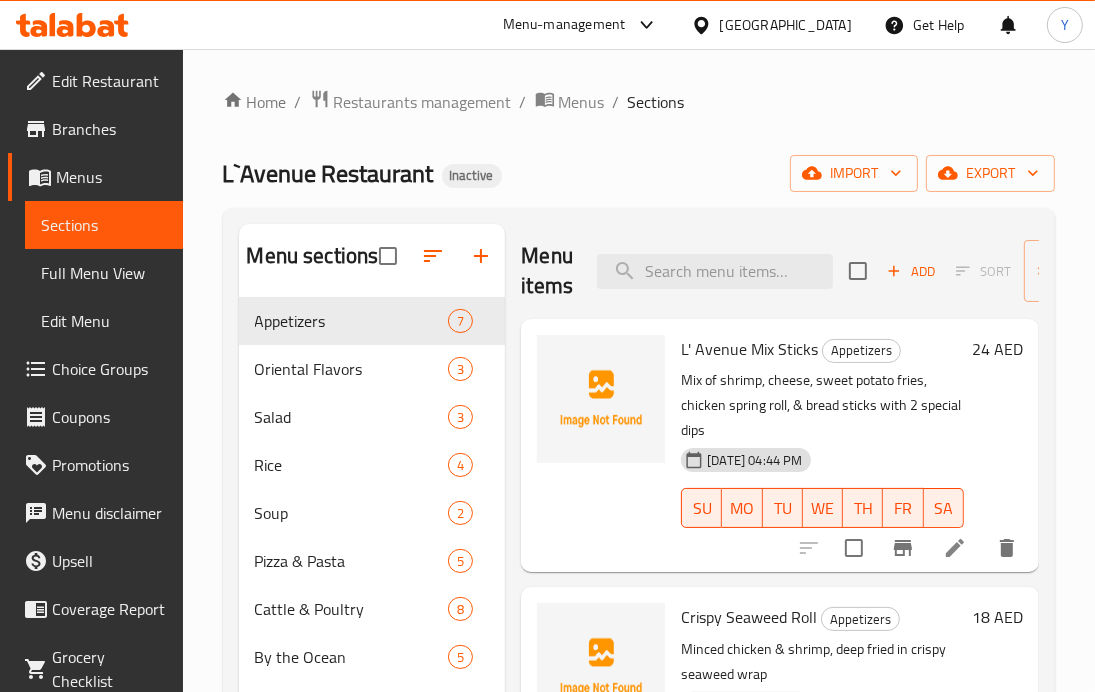 click on "L' Avenue Mix Sticks   Appetizers Mix of shrimp, cheese, sweet potato fries, chicken spring roll, & bread sticks with 2 special dips 10-07-2025 04:44 PM SU MO TU WE TH FR SA 24   AED" at bounding box center [780, 445] 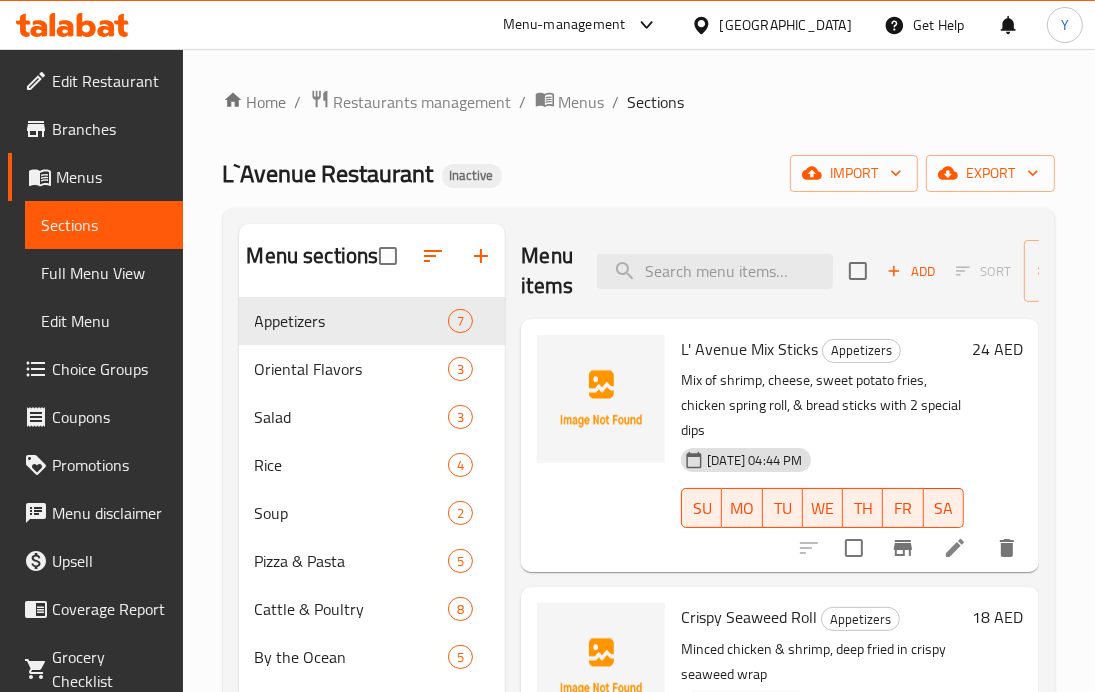 click on "Menu items Add Sort Manage items L' Avenue Mix Sticks   Appetizers Mix of shrimp, cheese, sweet potato fries, chicken spring roll, & bread sticks with 2 special dips 10-07-2025 04:44 PM SU MO TU WE TH FR SA 24   AED Crispy Seaweed Roll   Appetizers Minced chicken & shrimp, deep fried in crispy seaweed wrap 10-07-2025 04:44 PM SU MO TU WE TH FR SA 18   AED Calamarings   Appetizers Crispy large battered squid rings 10-07-2025 04:44 PM SU MO TU WE TH FR SA 18   AED Crispy Garlic Butter Chicken Wings   Appetizers Fried chicken wings covered with honey garlic butter 10-07-2025 04:44 PM SU MO TU WE TH FR SA 20   AED Chicken Spring Roll   Appetizers 10-07-2025 04:44 PM SU MO TU WE TH FR SA 18   AED Crispy Shrimp Egg Roll   Appetizers 10-07-2025 04:44 PM SU MO TU WE TH FR SA 20   AED French Fries   Appetizers Flavored potato fries 10-07-2025 04:44 PM SU MO TU WE TH FR SA 12   AED" at bounding box center (772, 648) 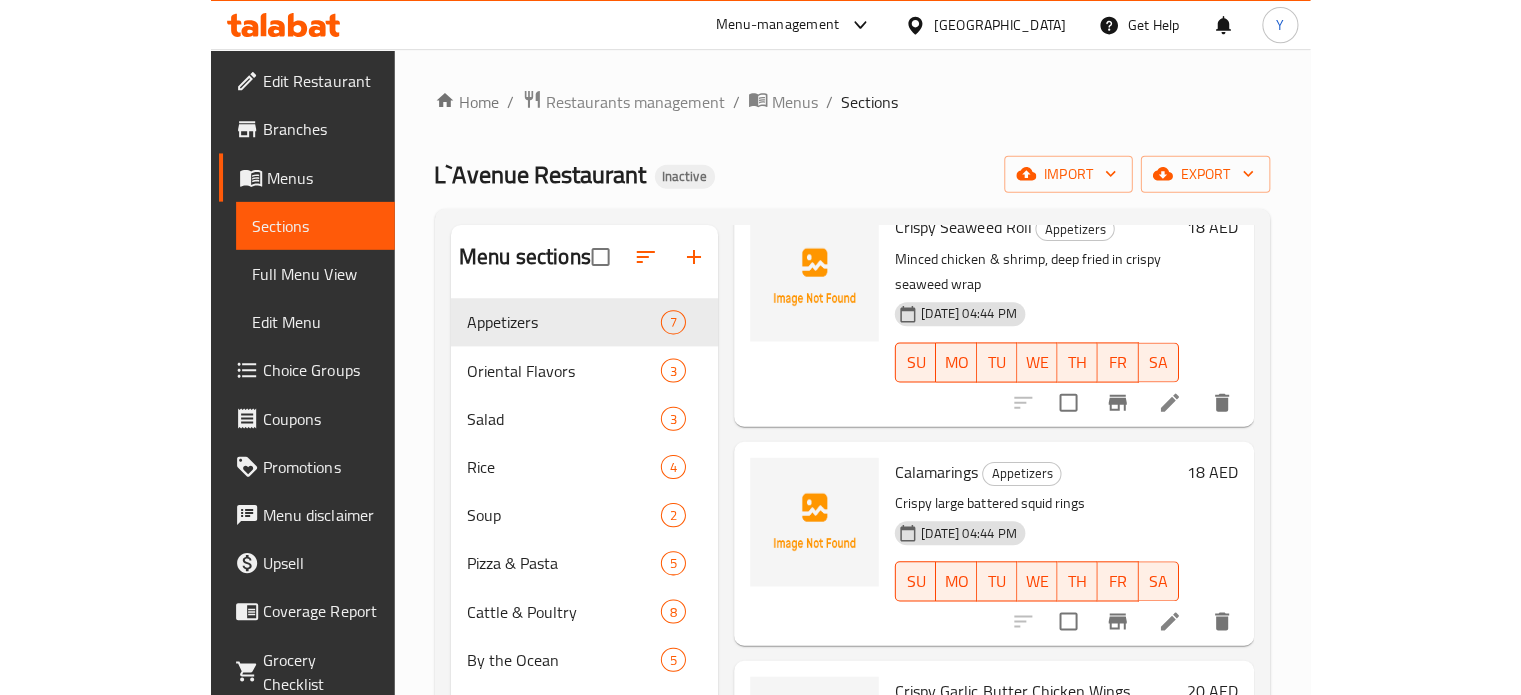 scroll, scrollTop: 406, scrollLeft: 0, axis: vertical 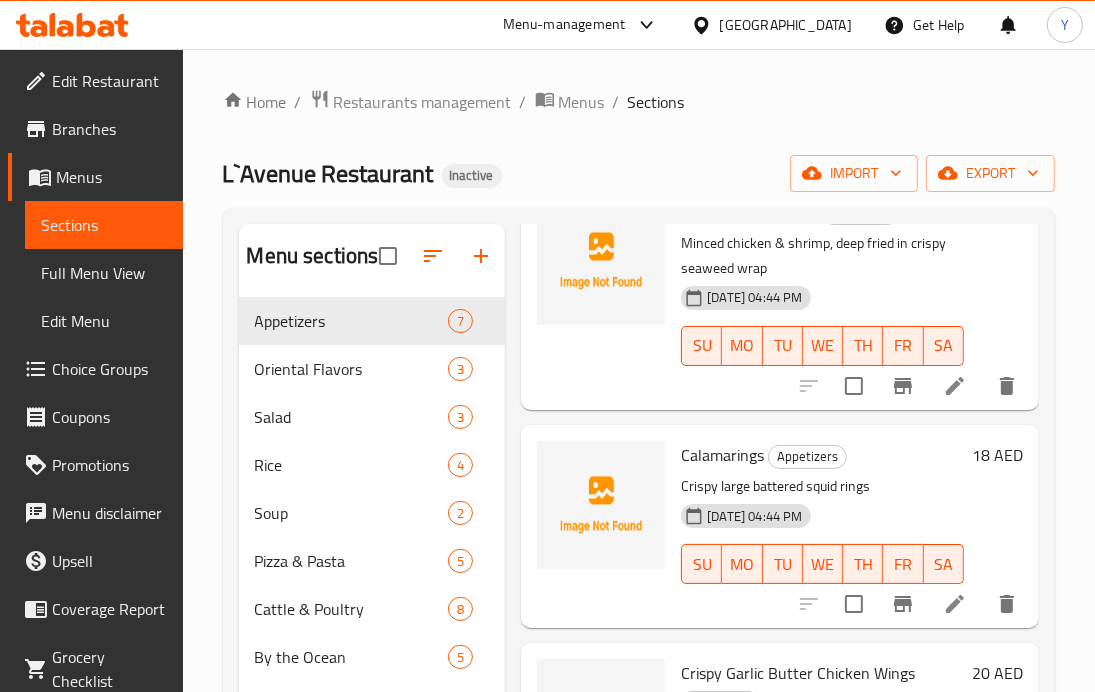 click on "Menu items Add Sort Manage items L' Avenue Mix Sticks   Appetizers Mix of shrimp, cheese, sweet potato fries, chicken spring roll, & bread sticks with 2 special dips 10-07-2025 04:44 PM SU MO TU WE TH FR SA 24   AED Crispy Seaweed Roll   Appetizers Minced chicken & shrimp, deep fried in crispy seaweed wrap 10-07-2025 04:44 PM SU MO TU WE TH FR SA 18   AED Calamarings   Appetizers Crispy large battered squid rings 10-07-2025 04:44 PM SU MO TU WE TH FR SA 18   AED Crispy Garlic Butter Chicken Wings   Appetizers Fried chicken wings covered with honey garlic butter 10-07-2025 04:44 PM SU MO TU WE TH FR SA 20   AED Chicken Spring Roll   Appetizers 10-07-2025 04:44 PM SU MO TU WE TH FR SA 18   AED Crispy Shrimp Egg Roll   Appetizers 10-07-2025 04:44 PM SU MO TU WE TH FR SA 20   AED French Fries   Appetizers Flavored potato fries 10-07-2025 04:44 PM SU MO TU WE TH FR SA 12   AED" at bounding box center (772, 648) 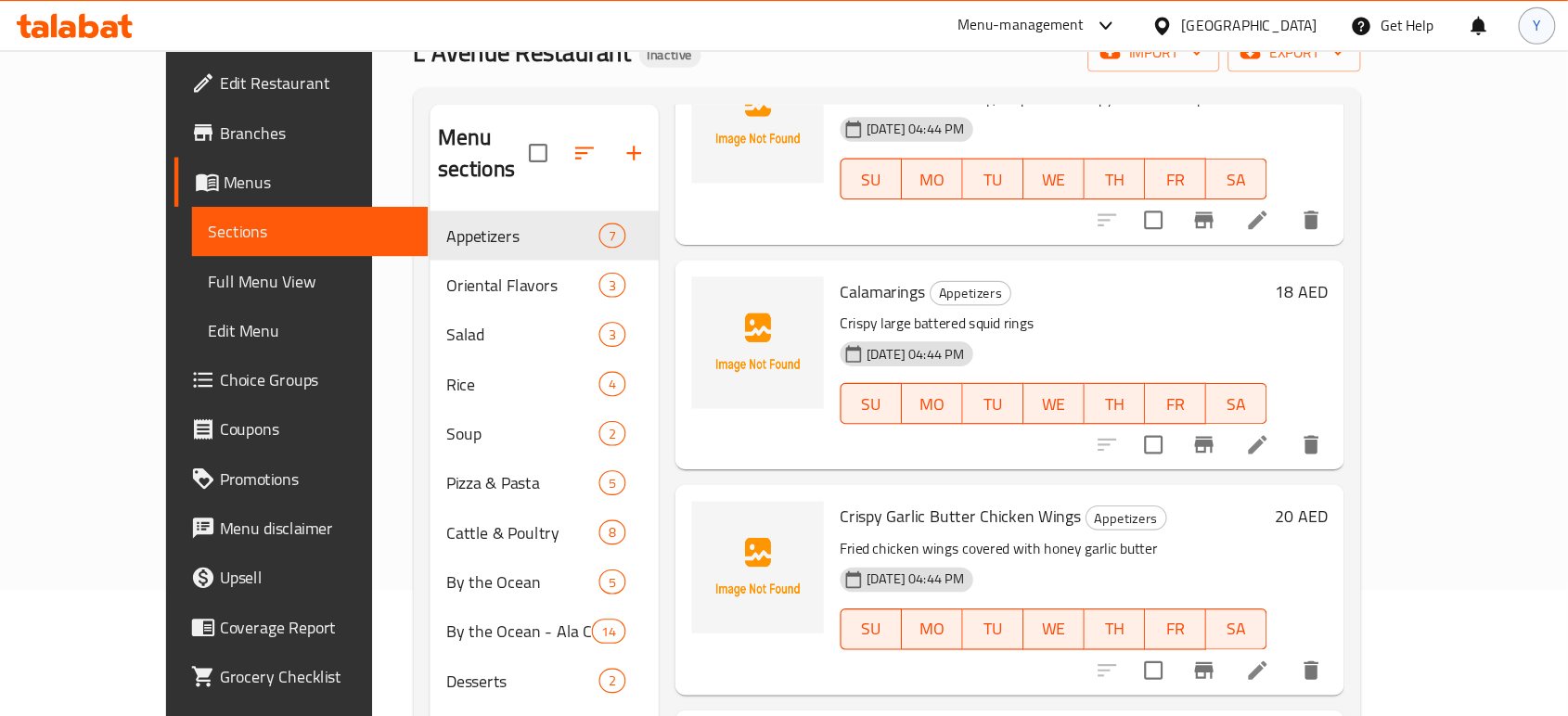 scroll, scrollTop: 113, scrollLeft: 0, axis: vertical 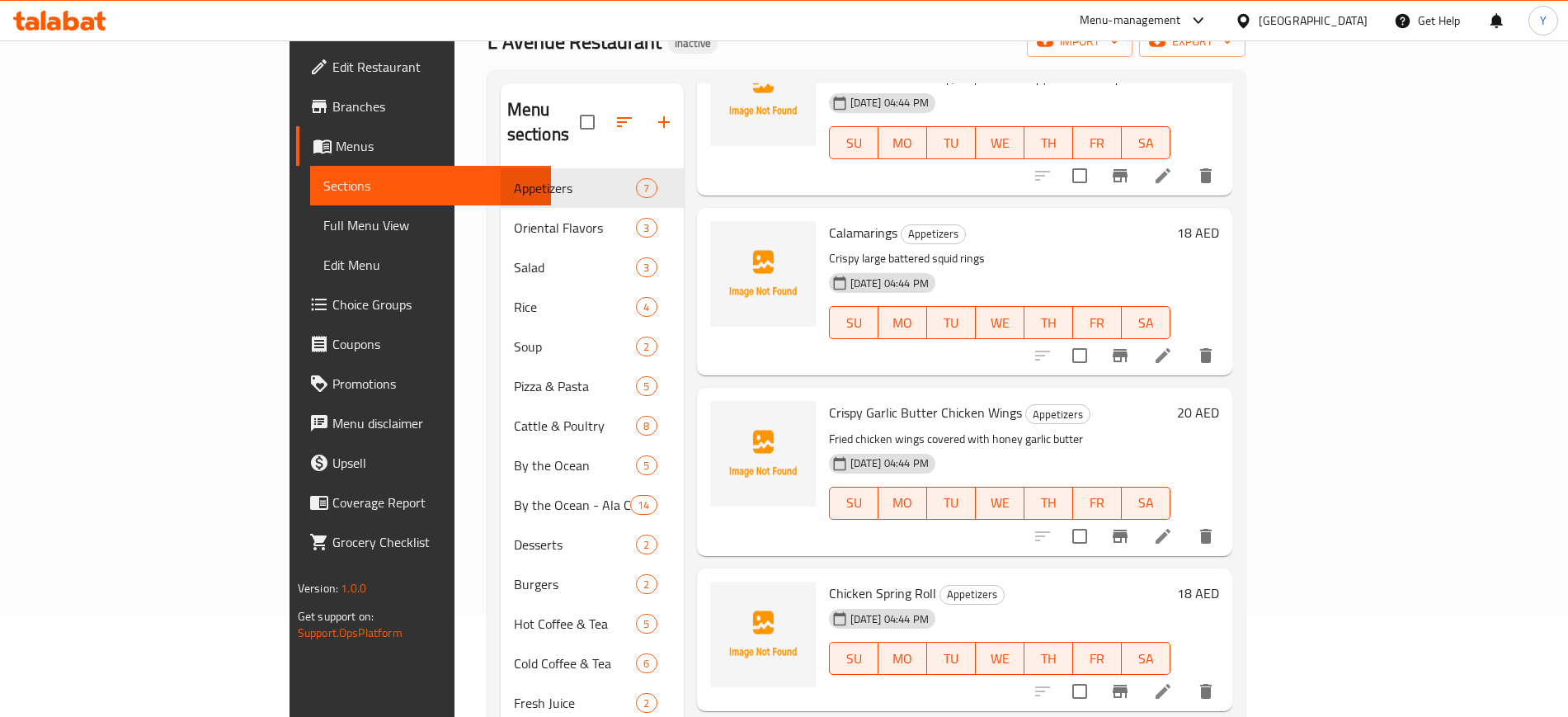 drag, startPoint x: 1231, startPoint y: 9, endPoint x: 1094, endPoint y: 367, distance: 383.3184 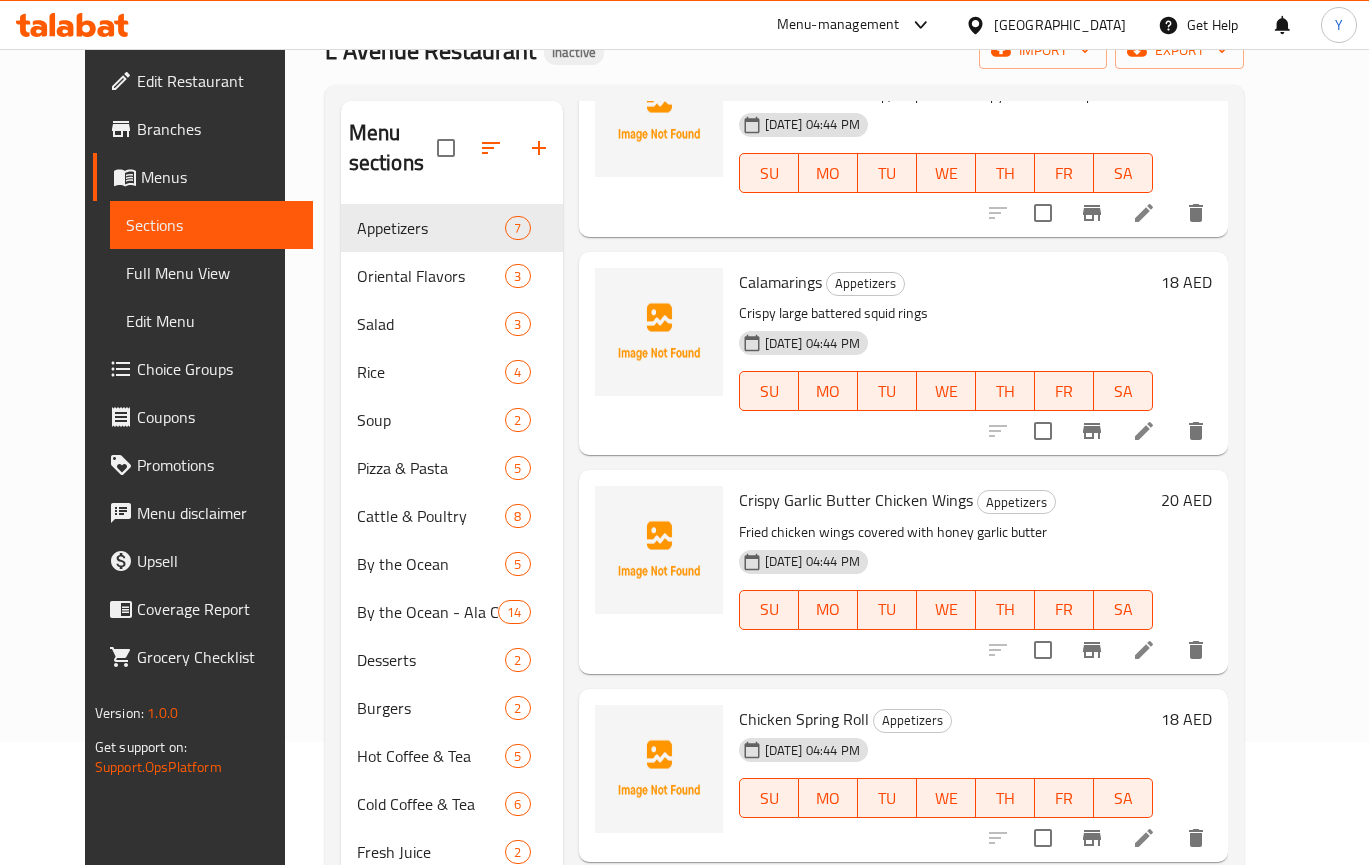 scroll, scrollTop: 431, scrollLeft: 0, axis: vertical 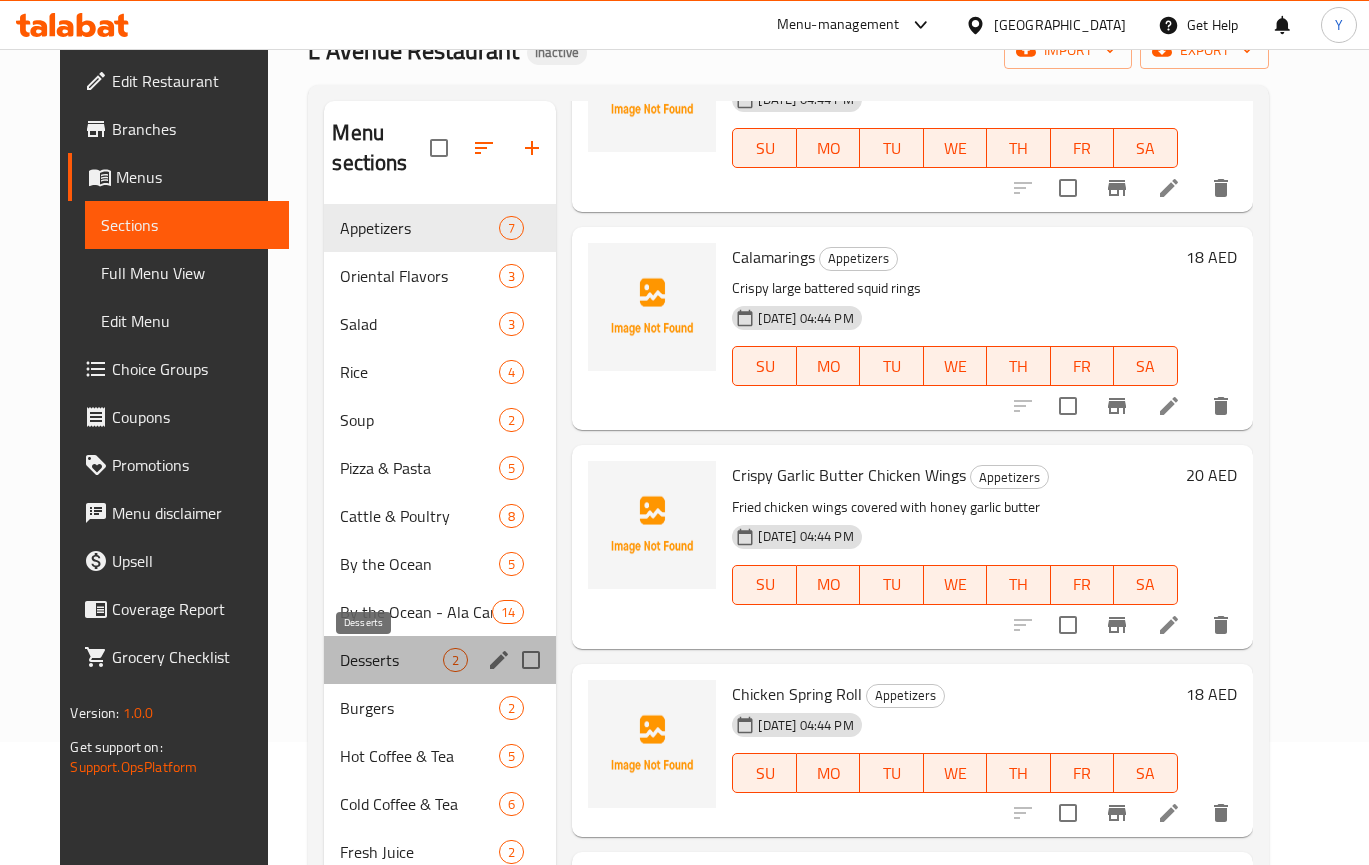 click on "Desserts" at bounding box center [391, 660] 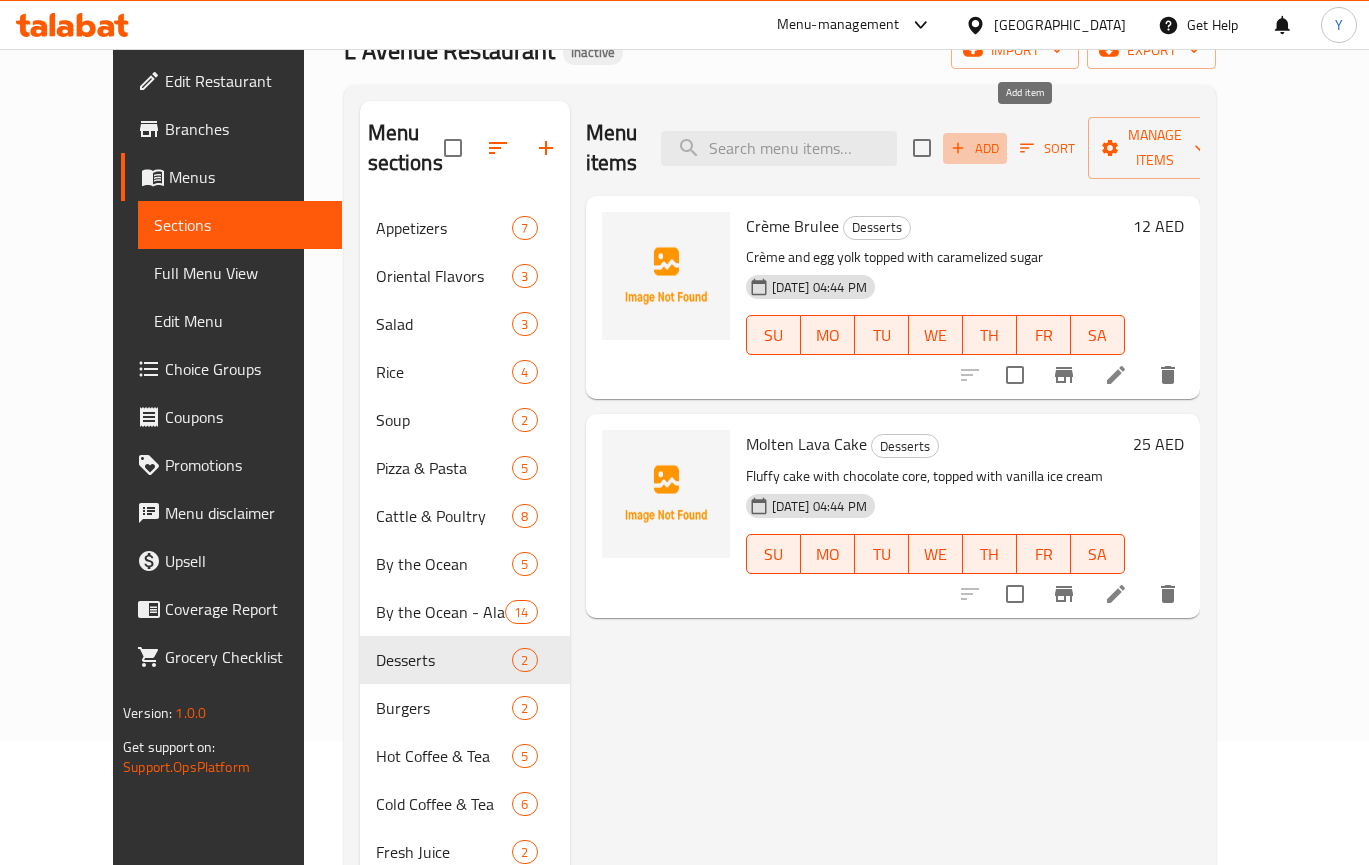 click on "Add" at bounding box center [975, 148] 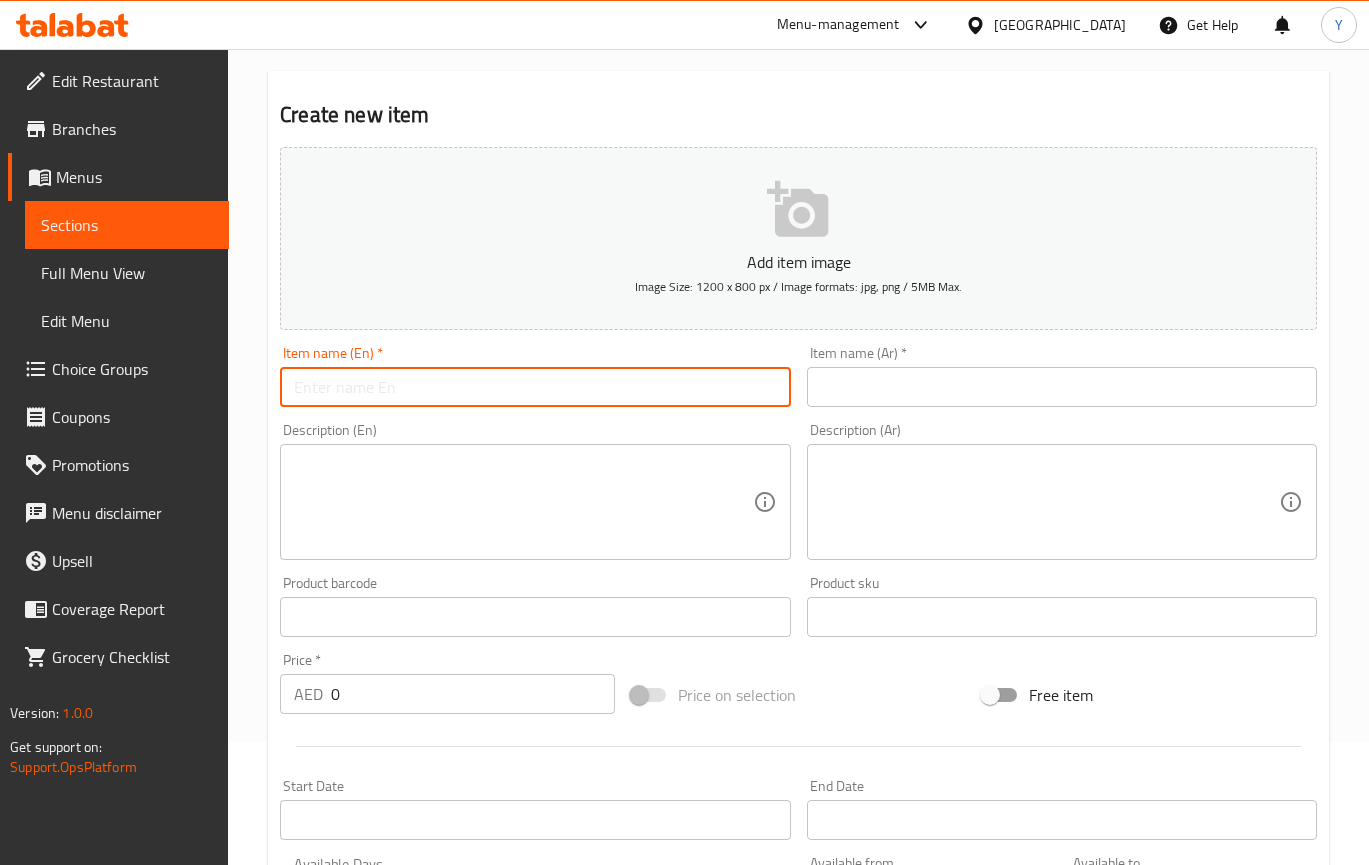 drag, startPoint x: 469, startPoint y: 388, endPoint x: 344, endPoint y: 392, distance: 125.06398 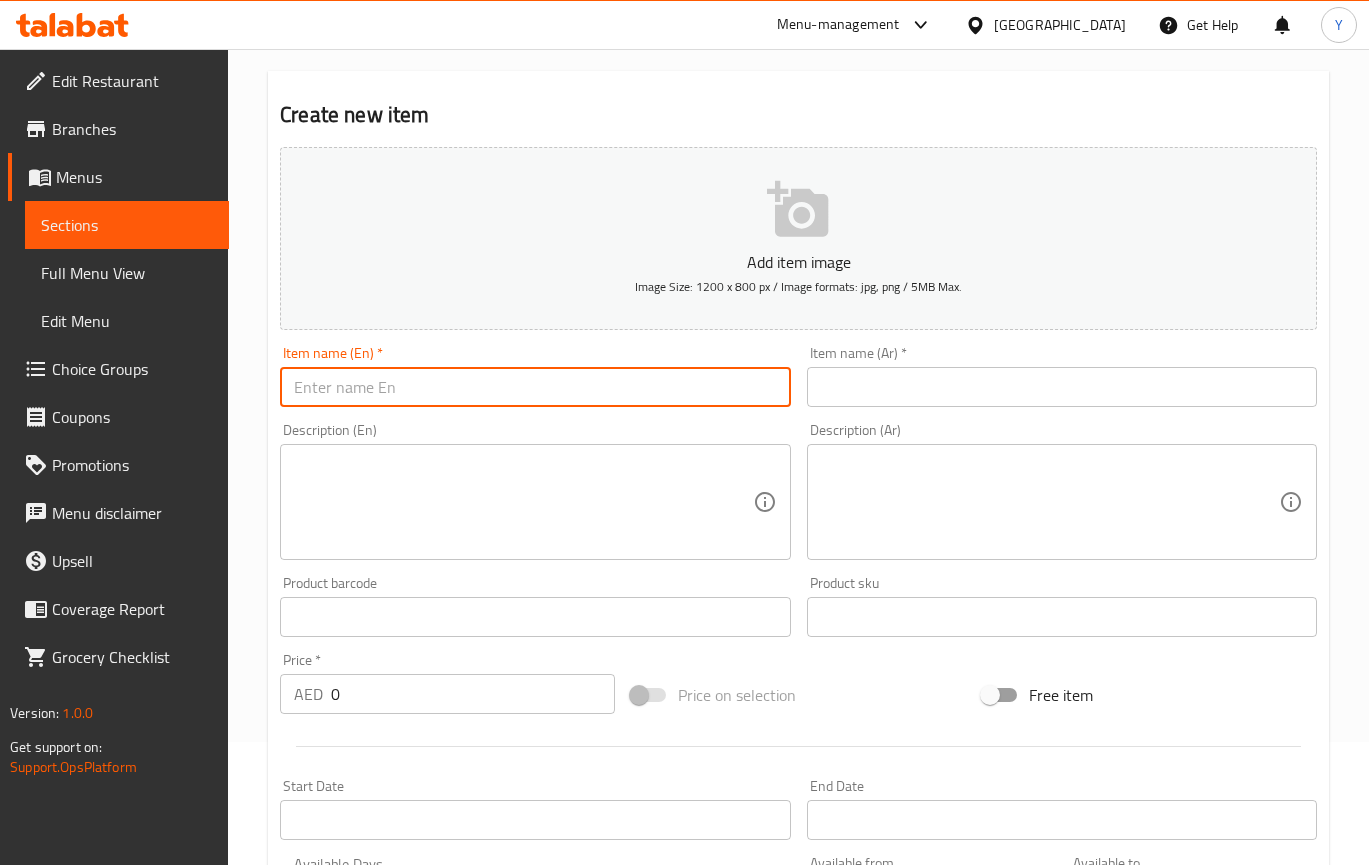 click at bounding box center (535, 387) 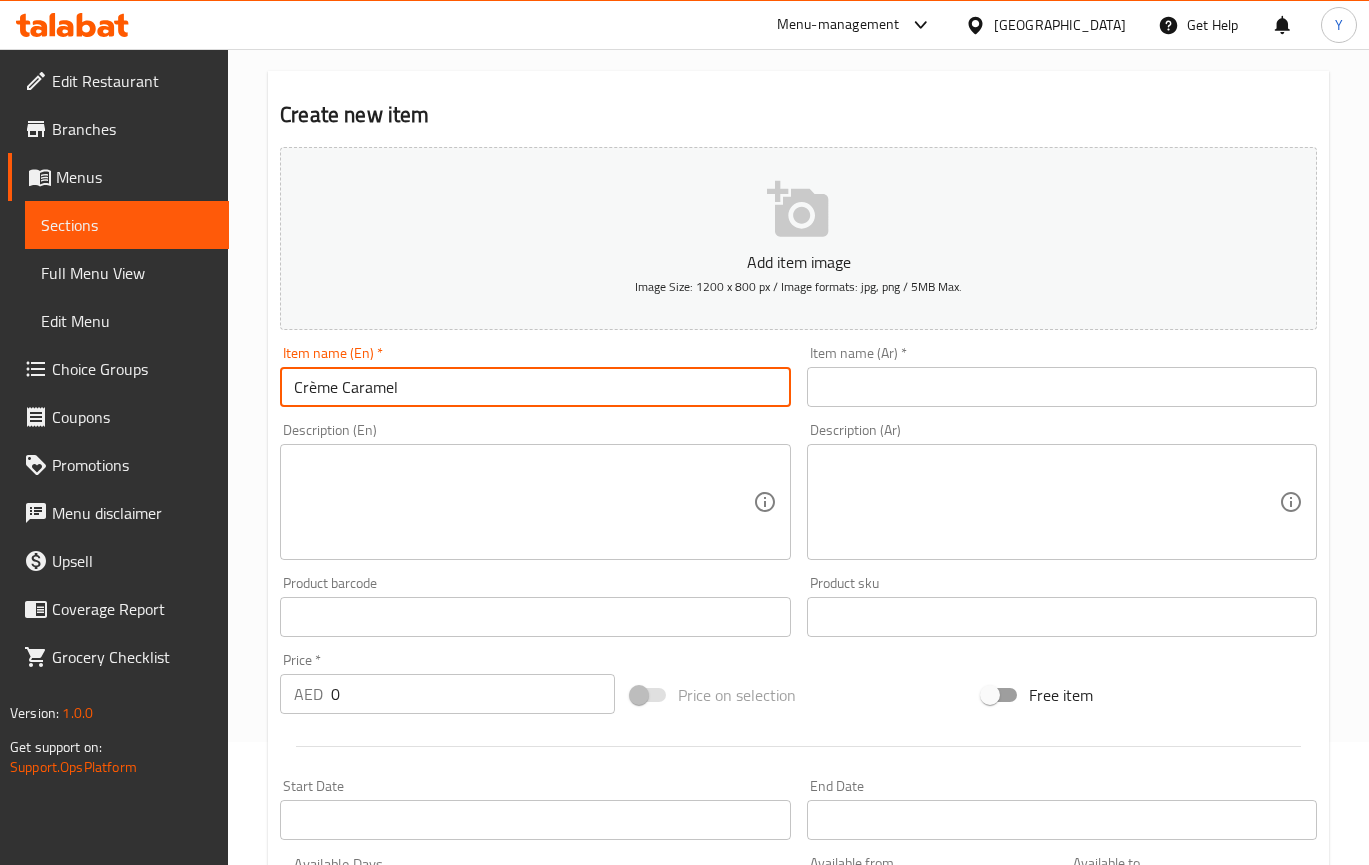 click on "Crème Caramel" at bounding box center (535, 387) 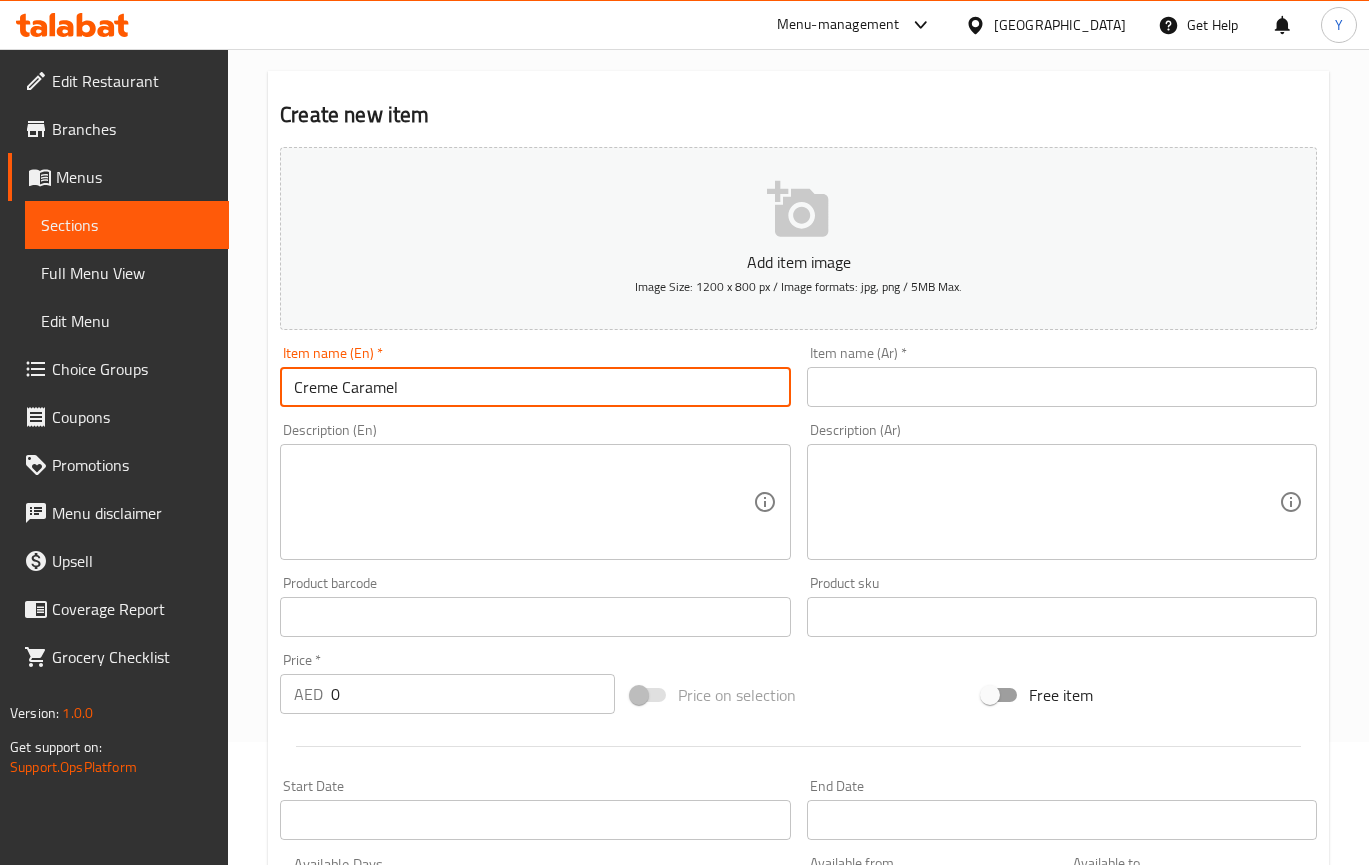 type on "Creme Caramel" 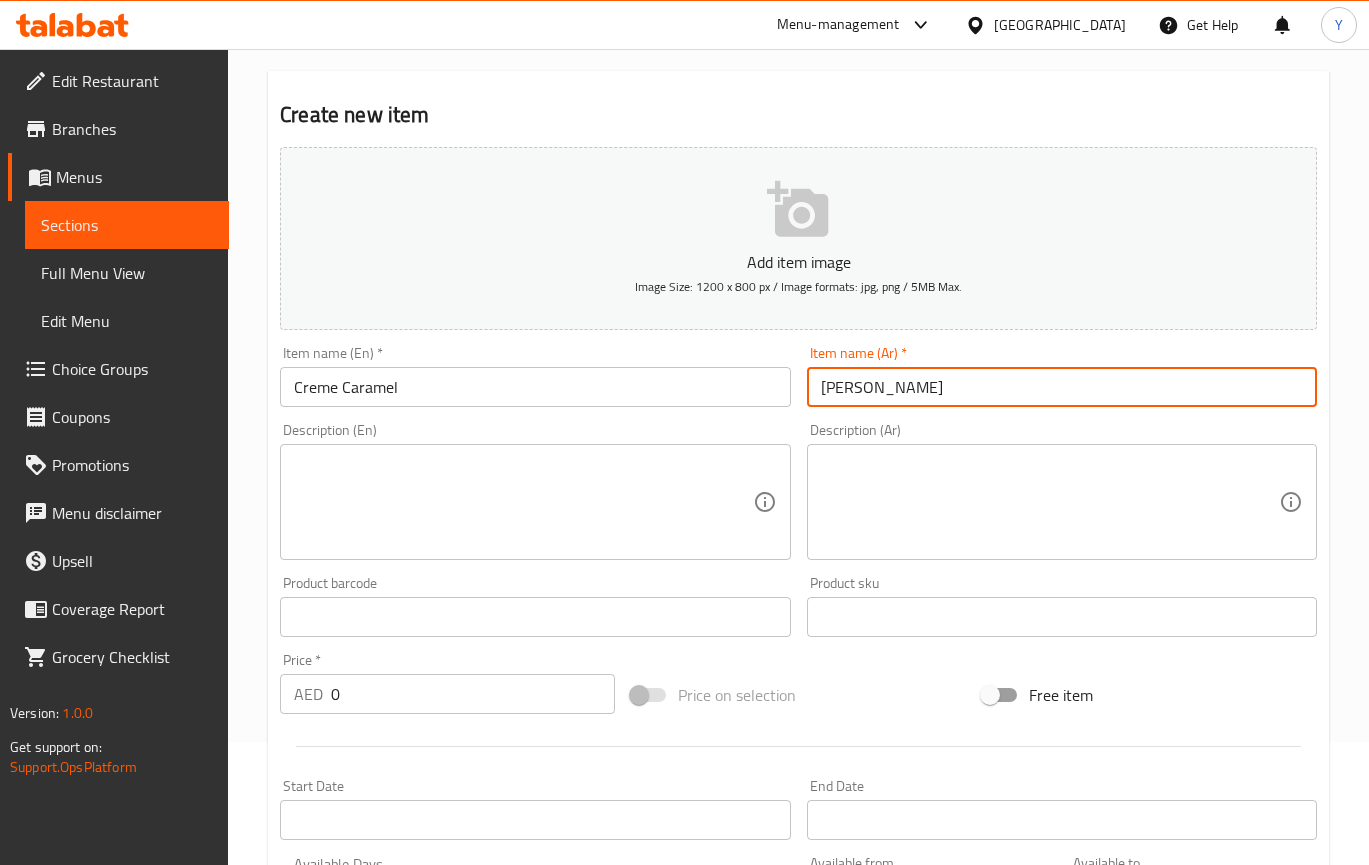 type on "كريم كراميل" 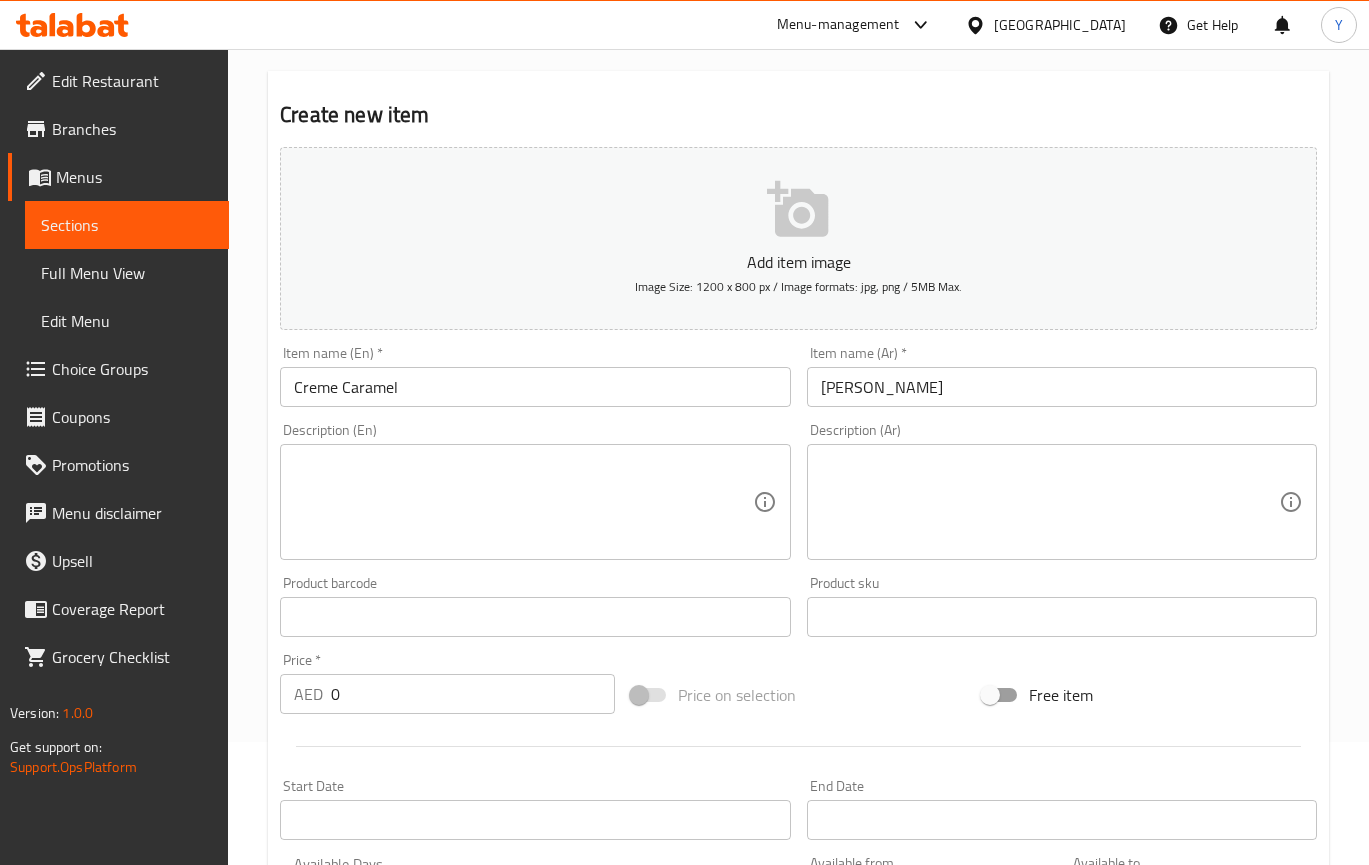 click at bounding box center (1050, 502) 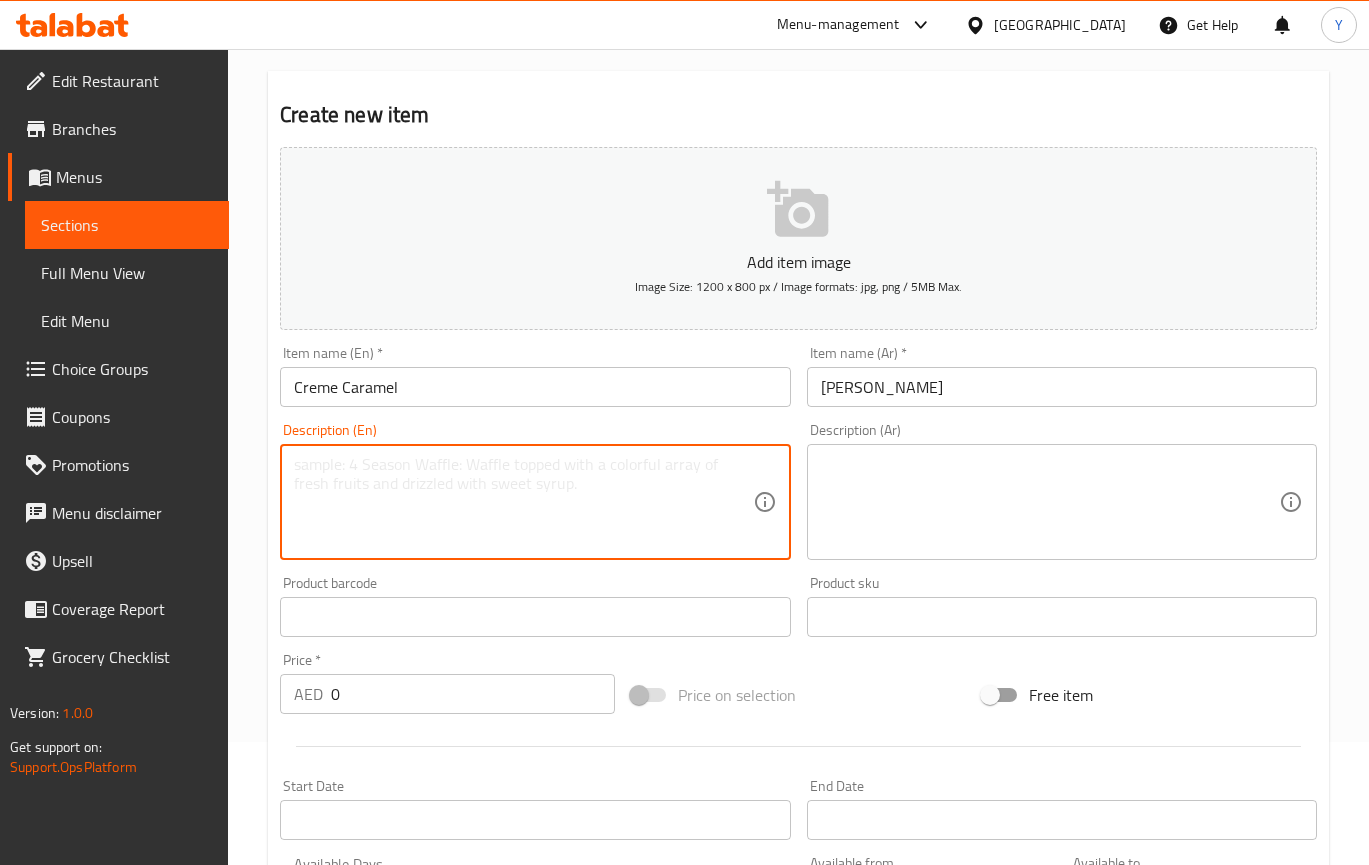 click at bounding box center (523, 502) 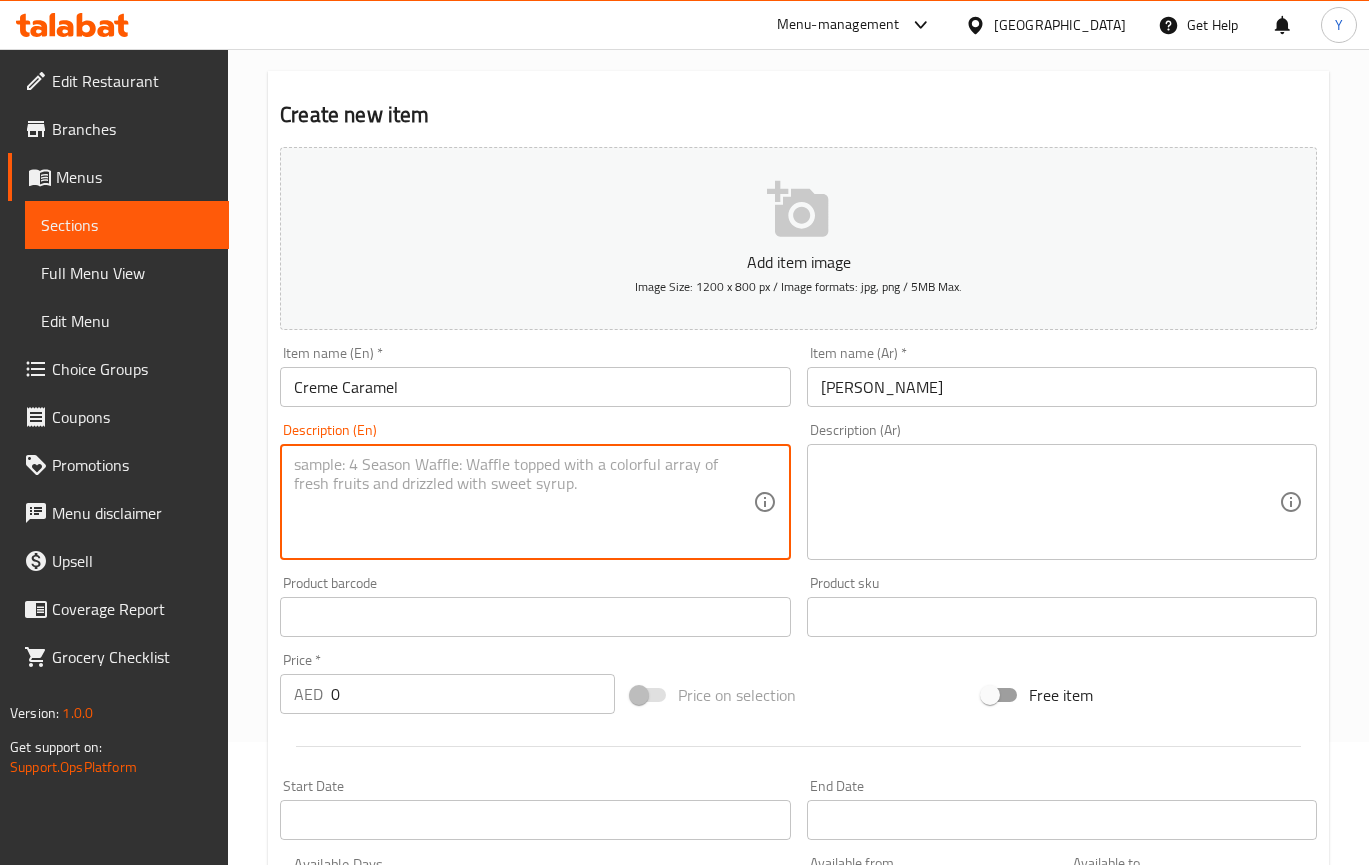 paste on "Milk & eggs with vanilla caramel (Leche Flan)" 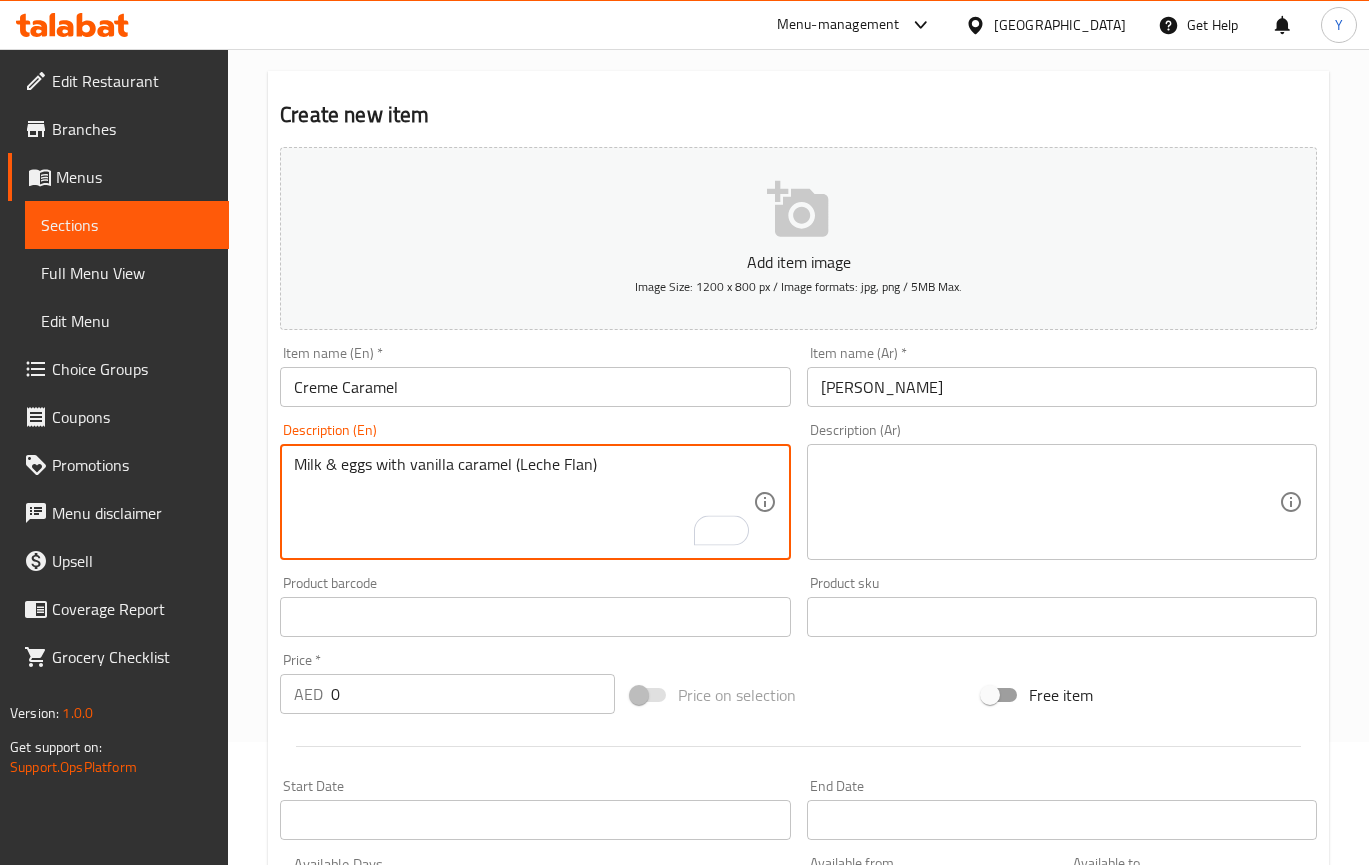 type on "Milk & eggs with vanilla caramel (Leche Flan)" 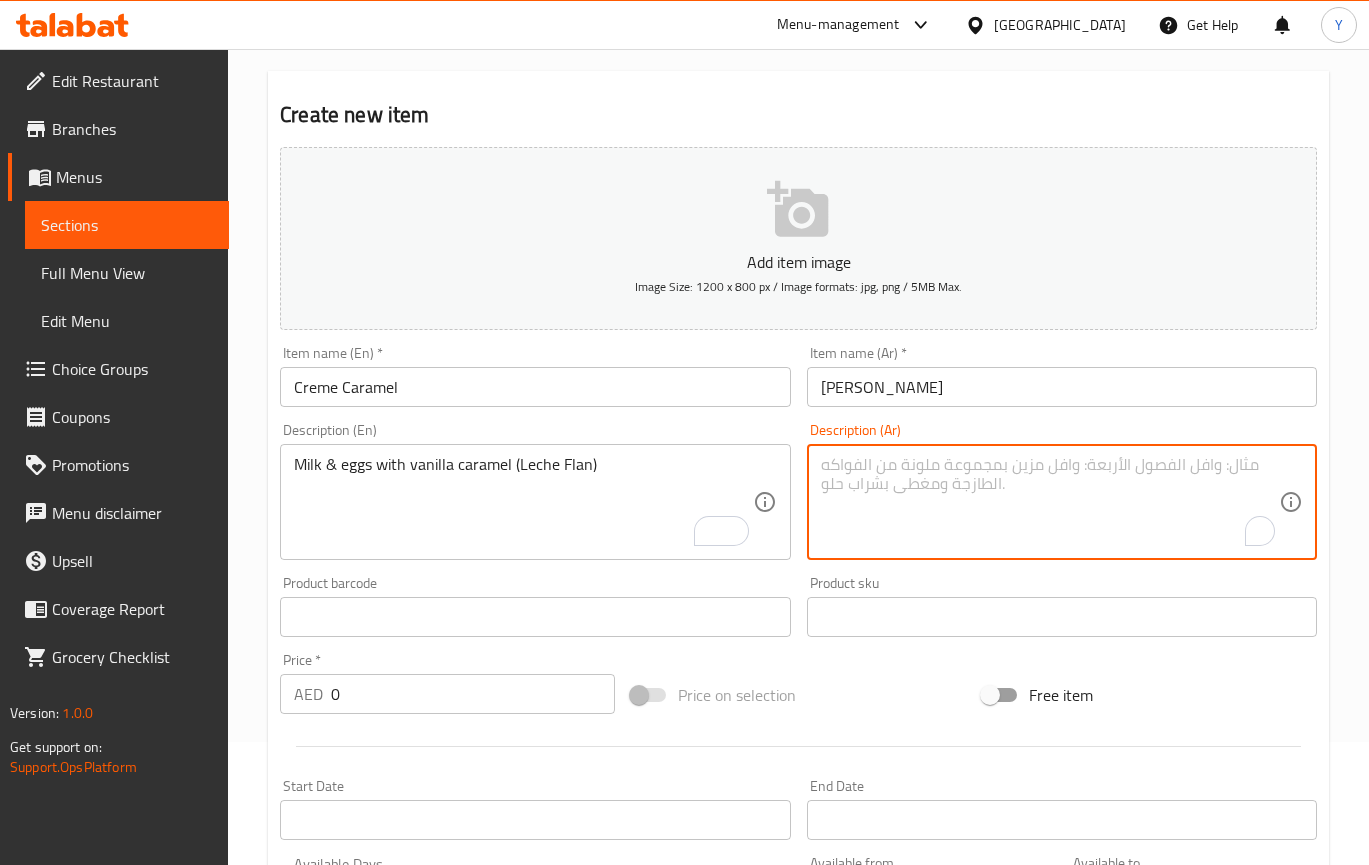 click at bounding box center [1050, 502] 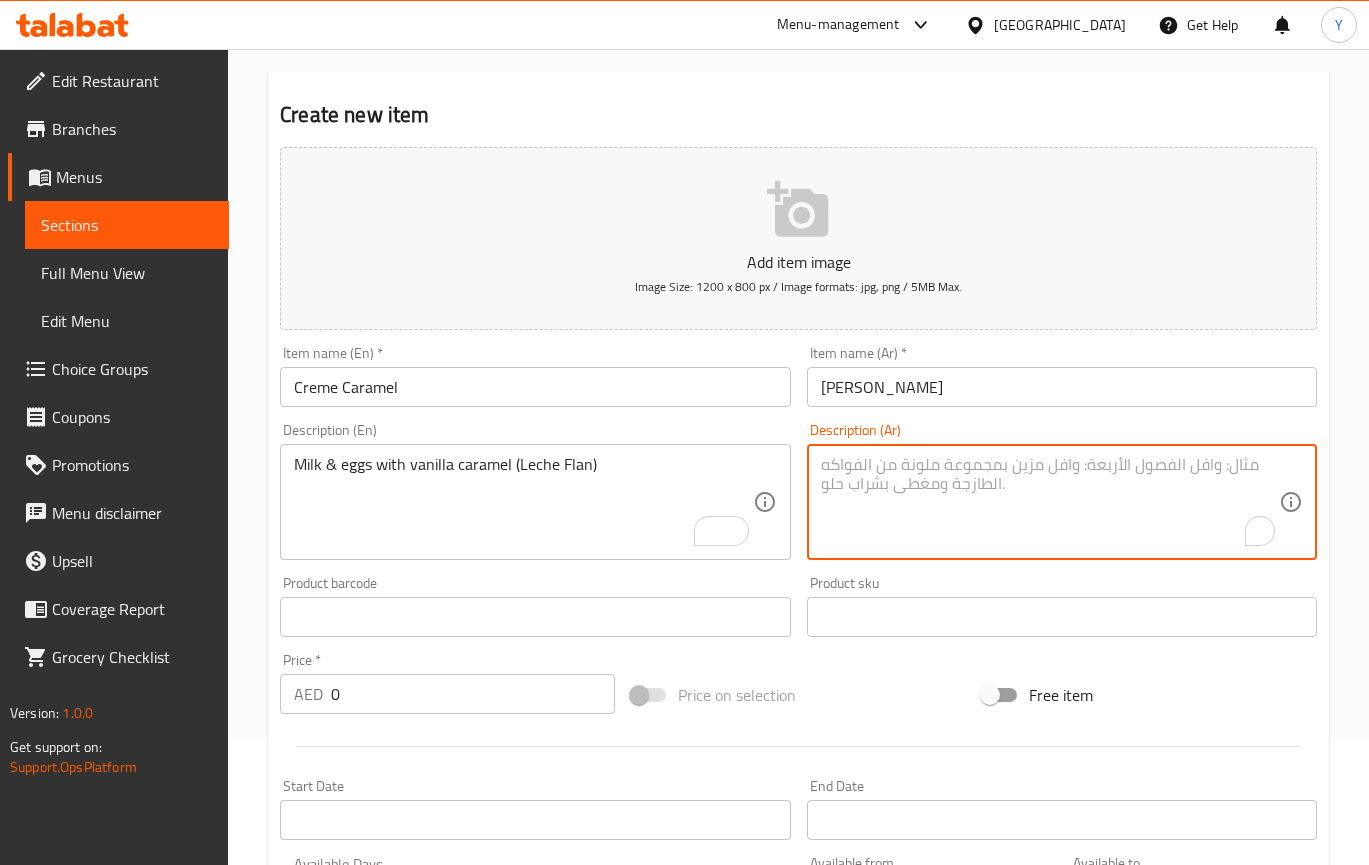 paste on "حليب وبيض مع كراميل الفانيليا (ليتشي فلان)" 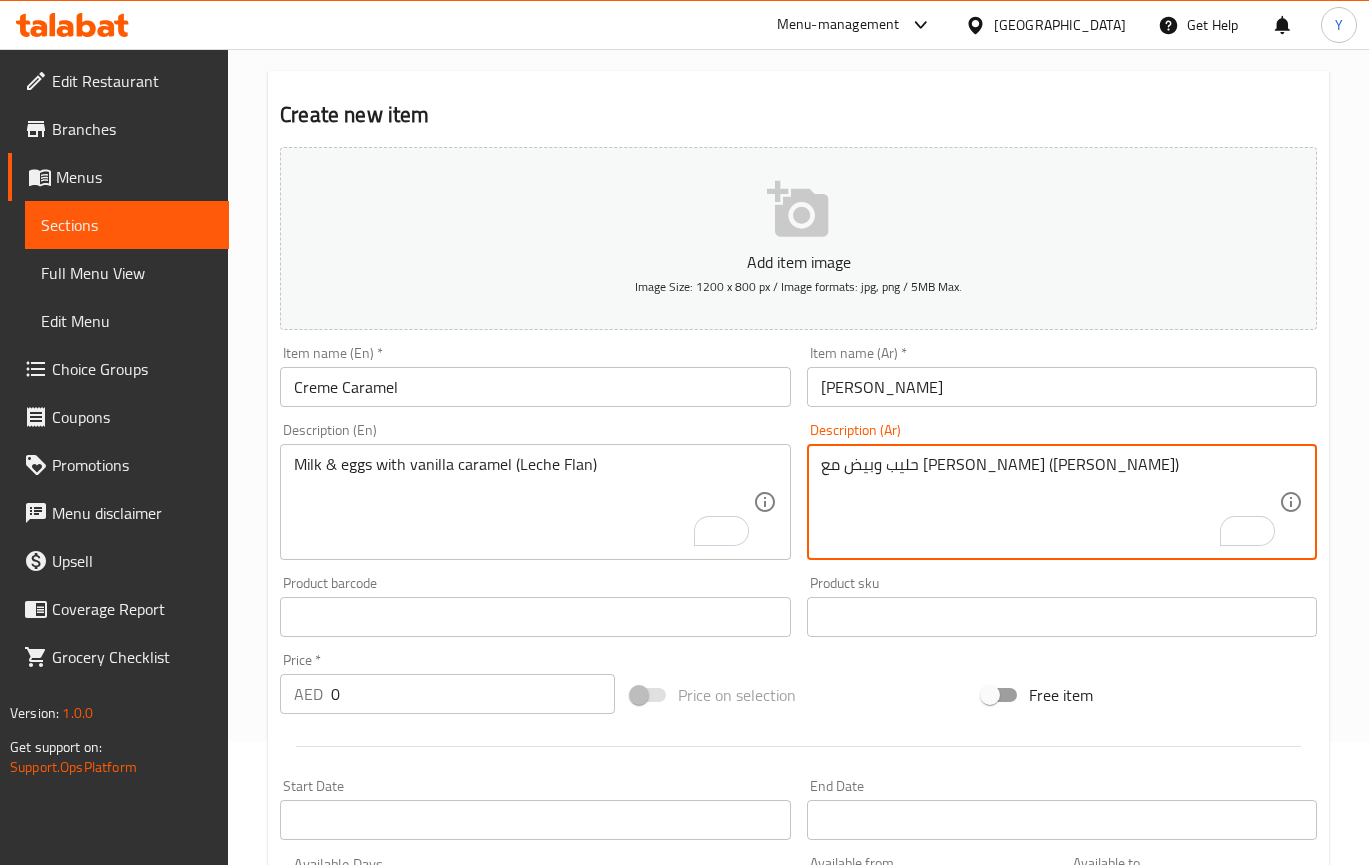 type on "حليب وبيض مع كراميل الفانيليا (ليتشي فلان)" 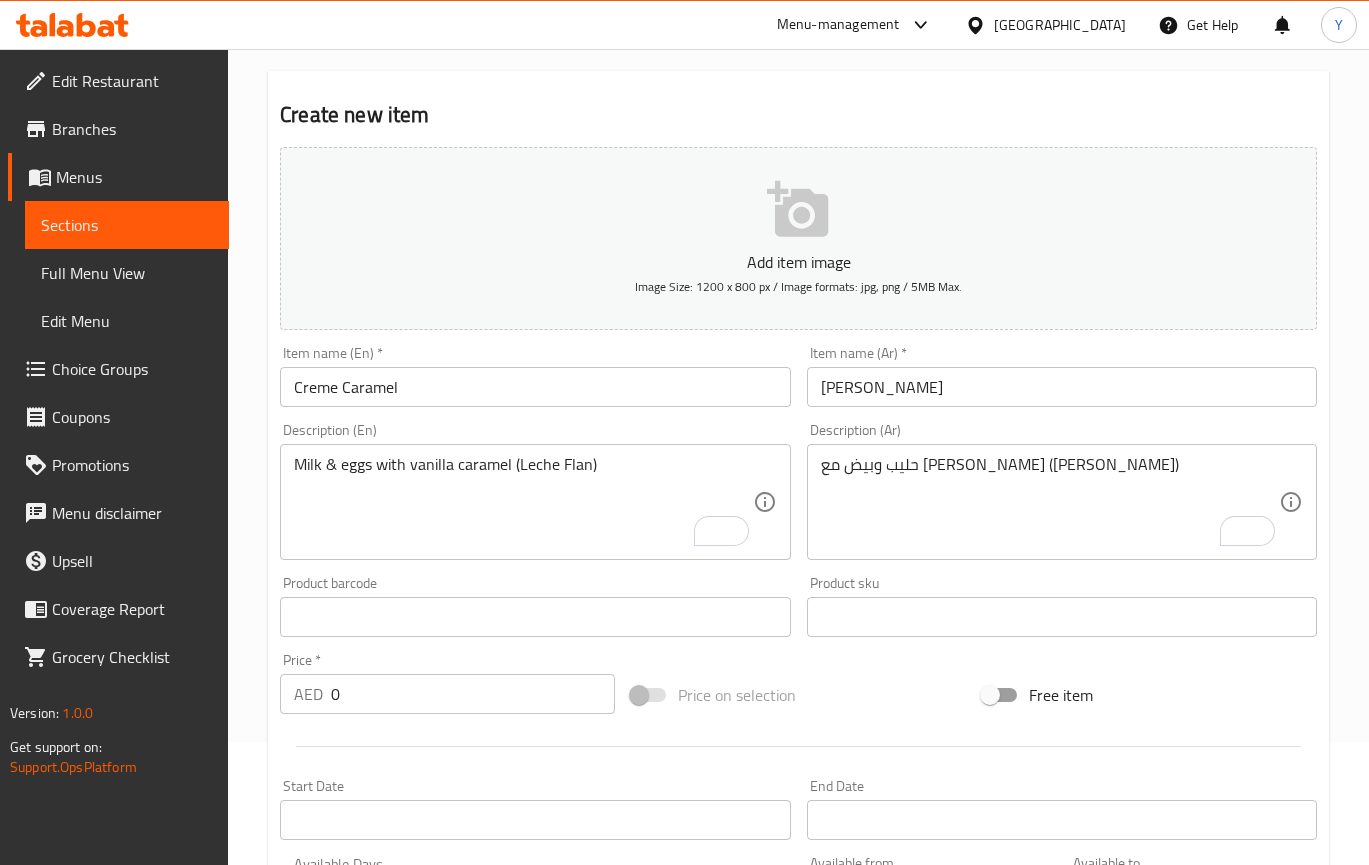 click at bounding box center (798, 746) 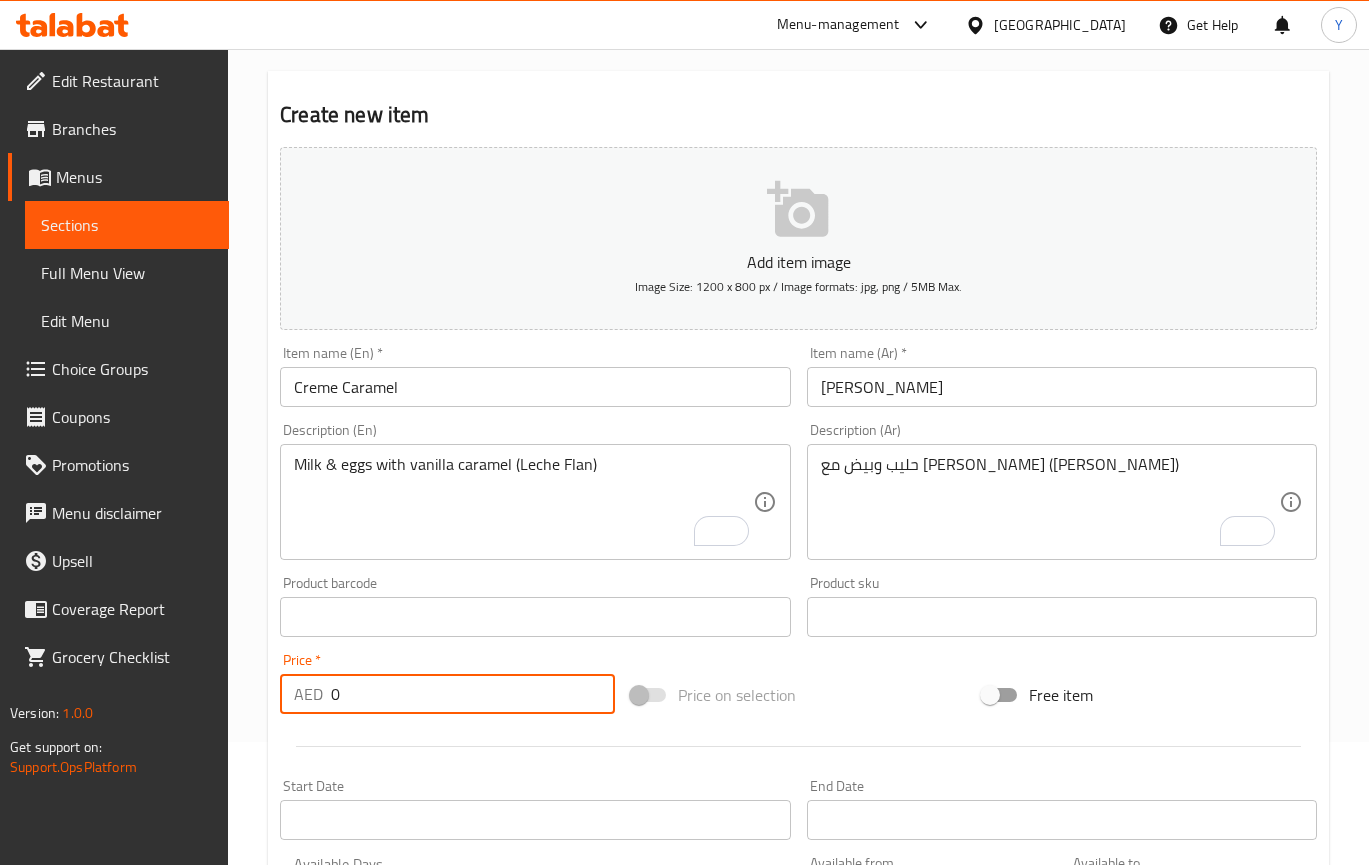 drag, startPoint x: 427, startPoint y: 691, endPoint x: 232, endPoint y: 707, distance: 195.6553 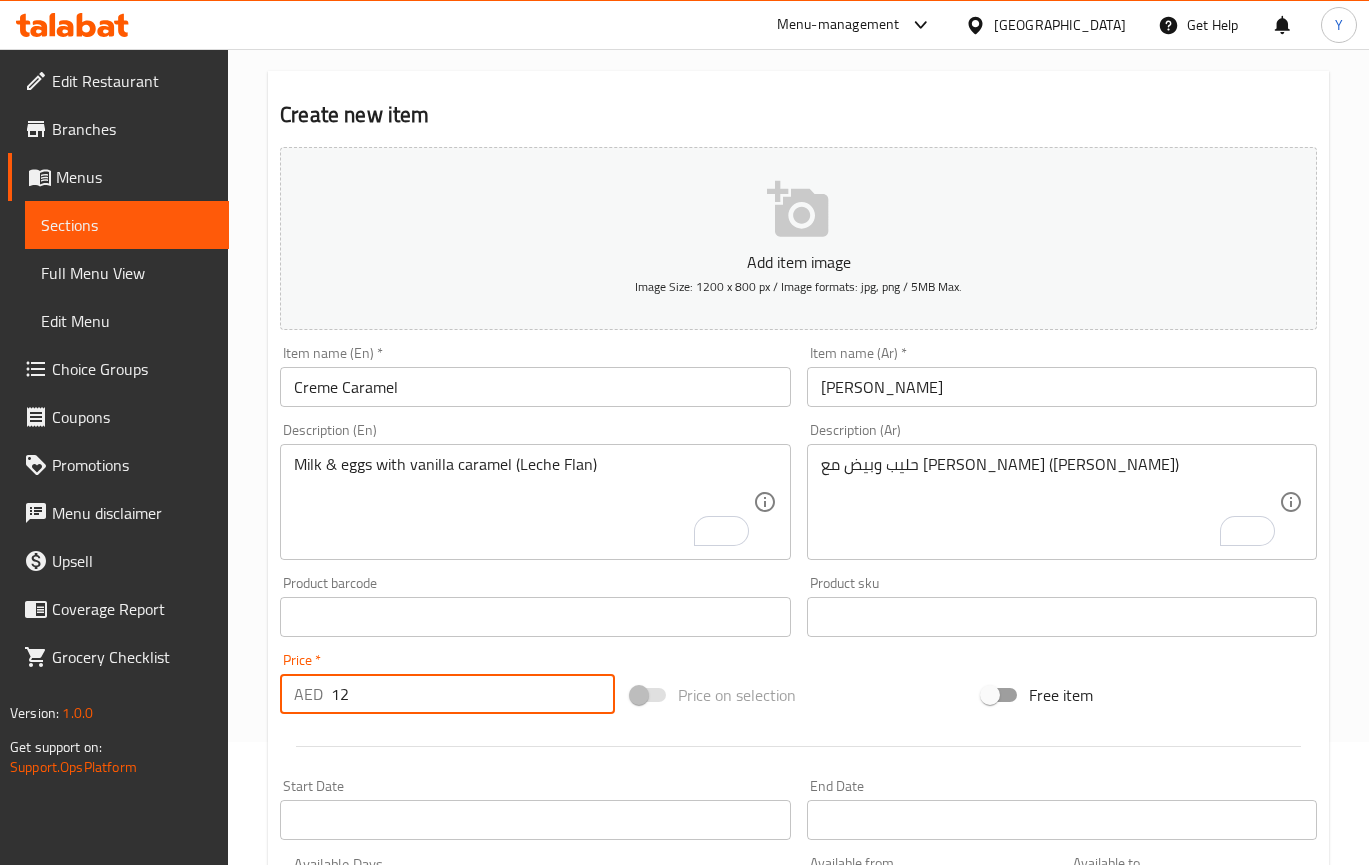 type on "12" 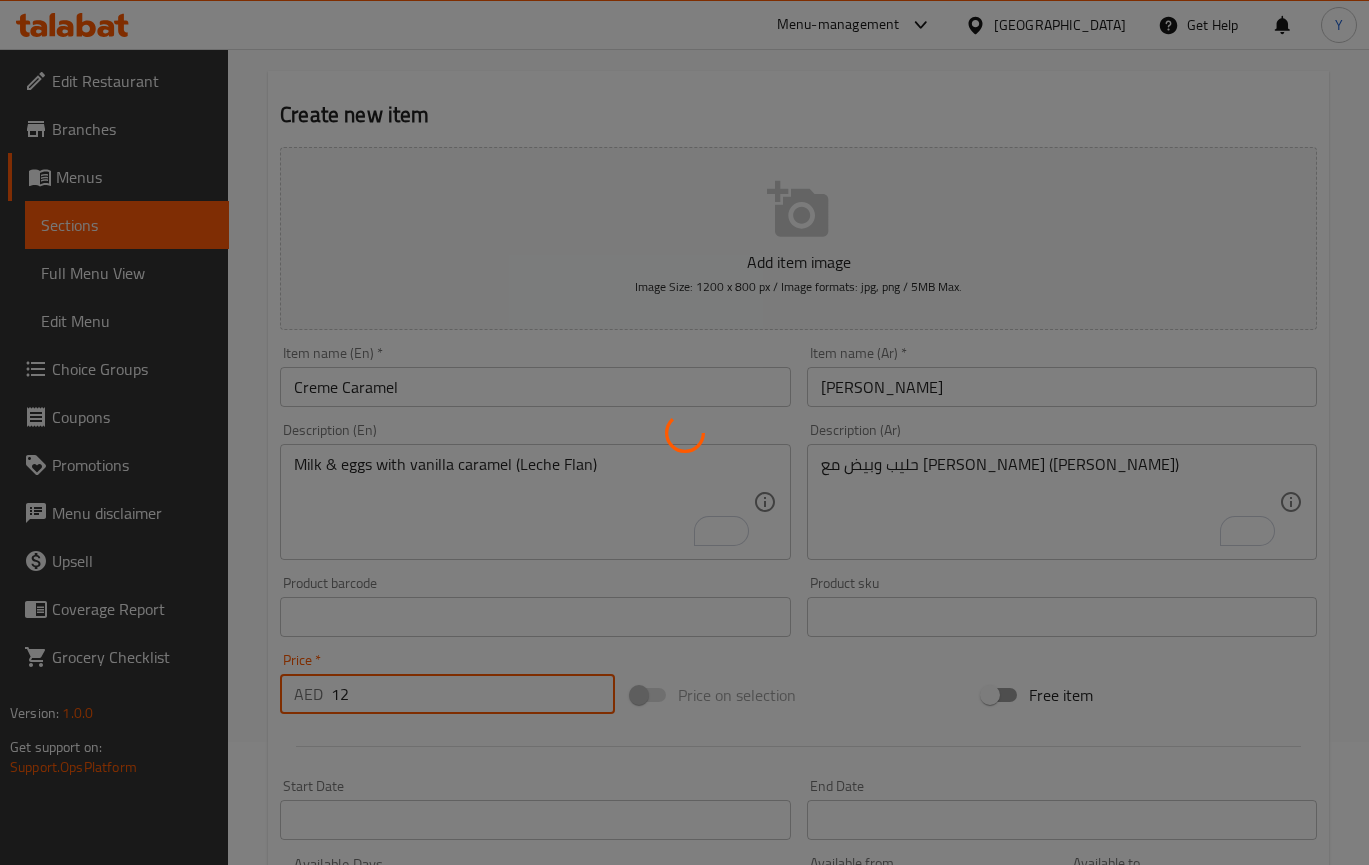 type 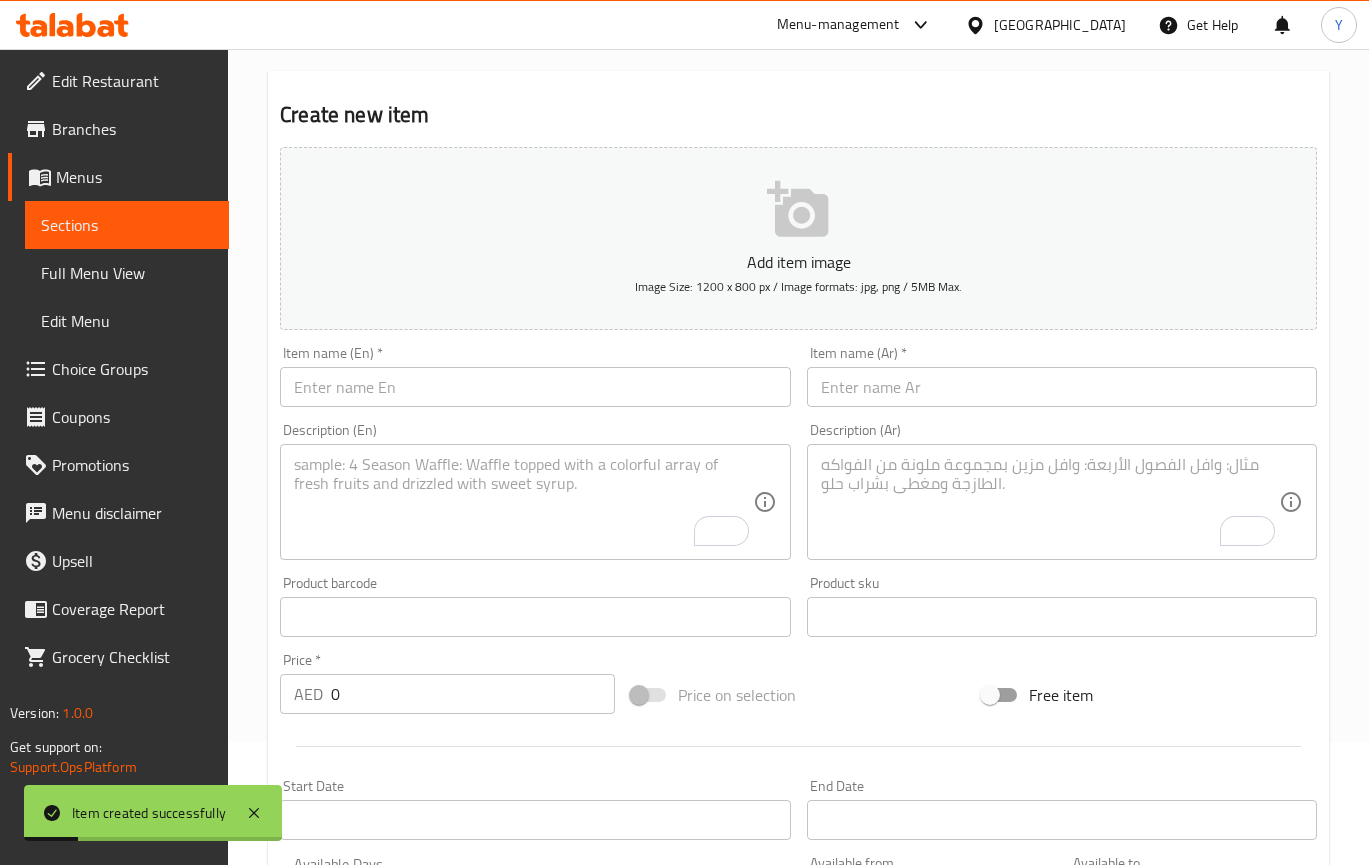 drag, startPoint x: 899, startPoint y: 117, endPoint x: 870, endPoint y: 103, distance: 32.202484 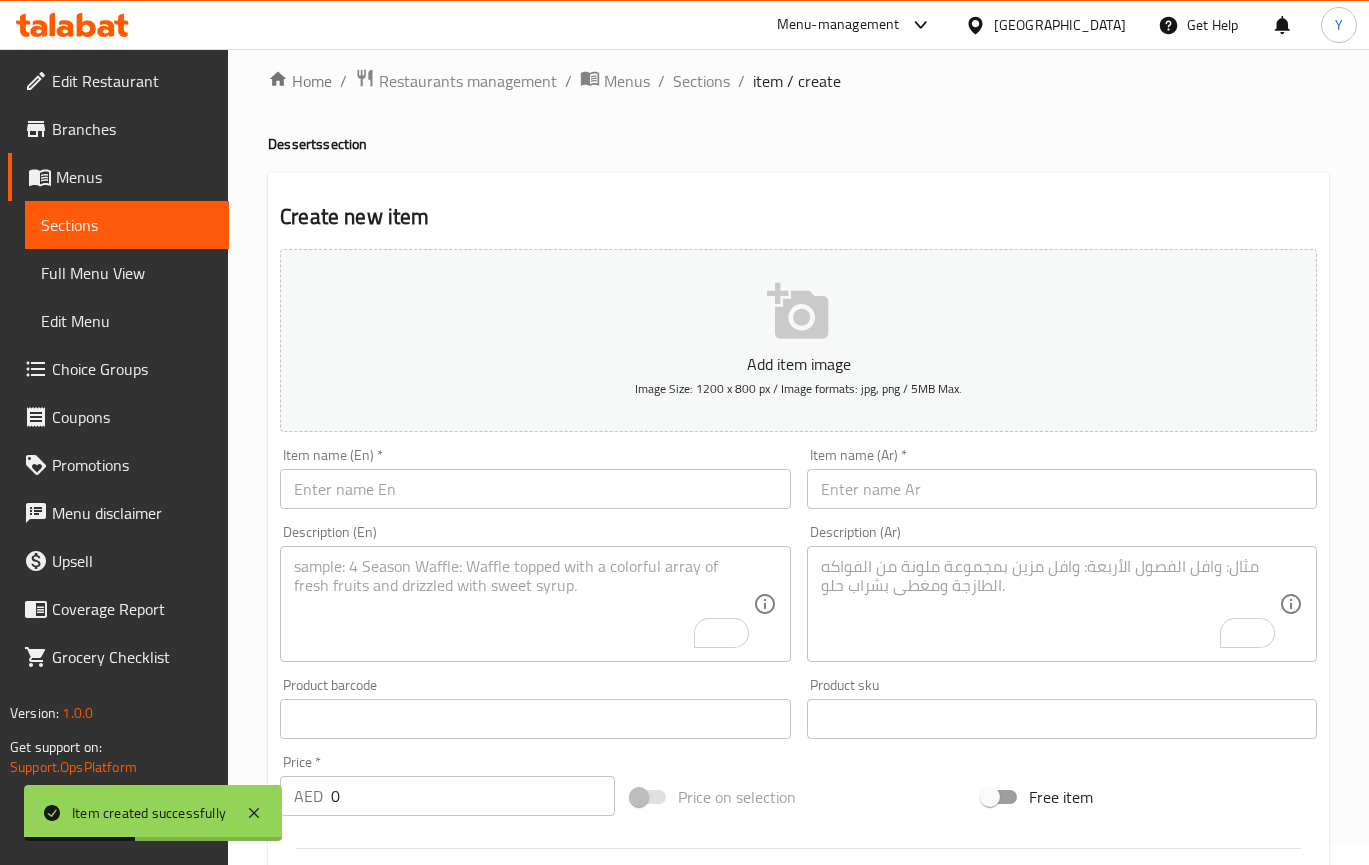 scroll, scrollTop: 0, scrollLeft: 0, axis: both 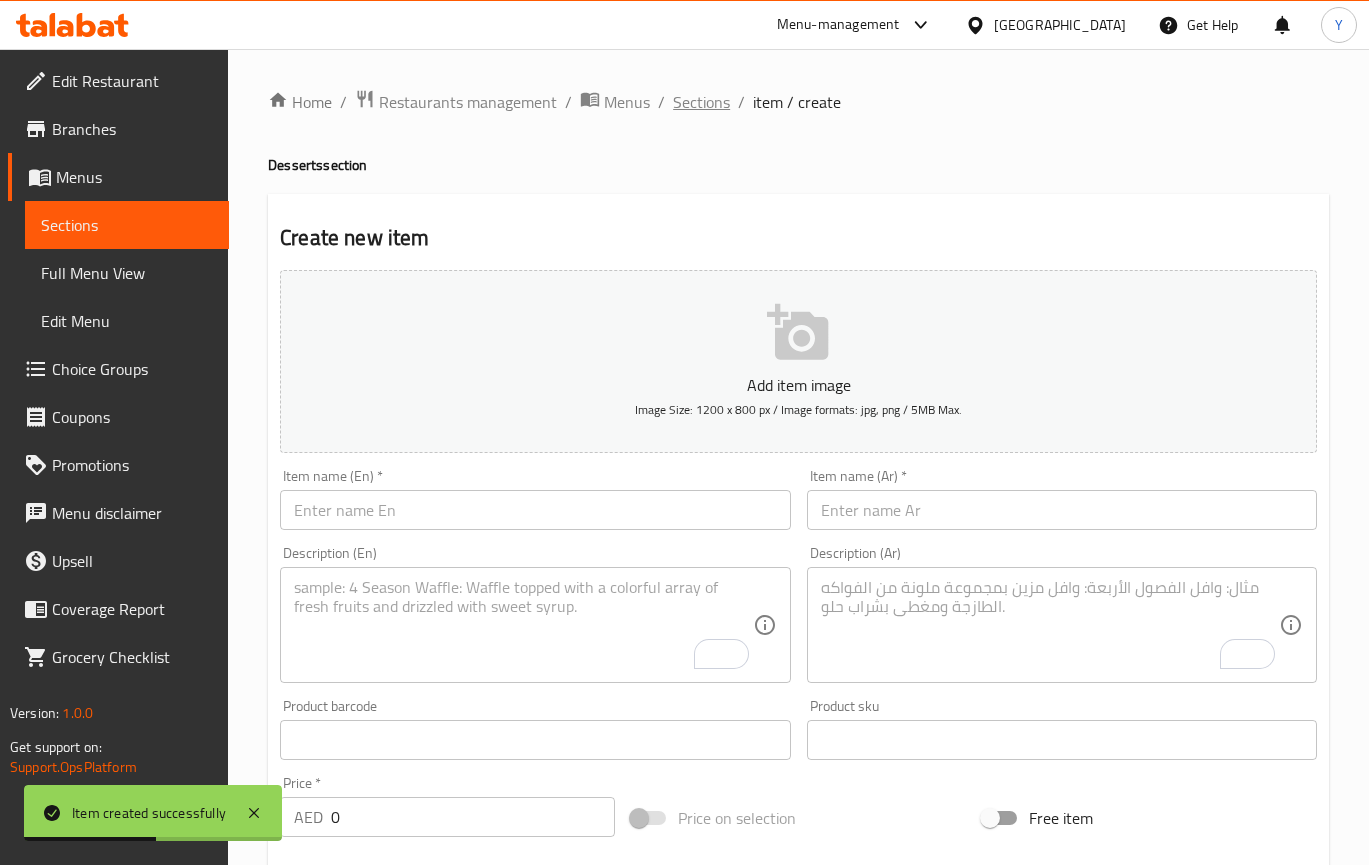 click on "Sections" at bounding box center (701, 102) 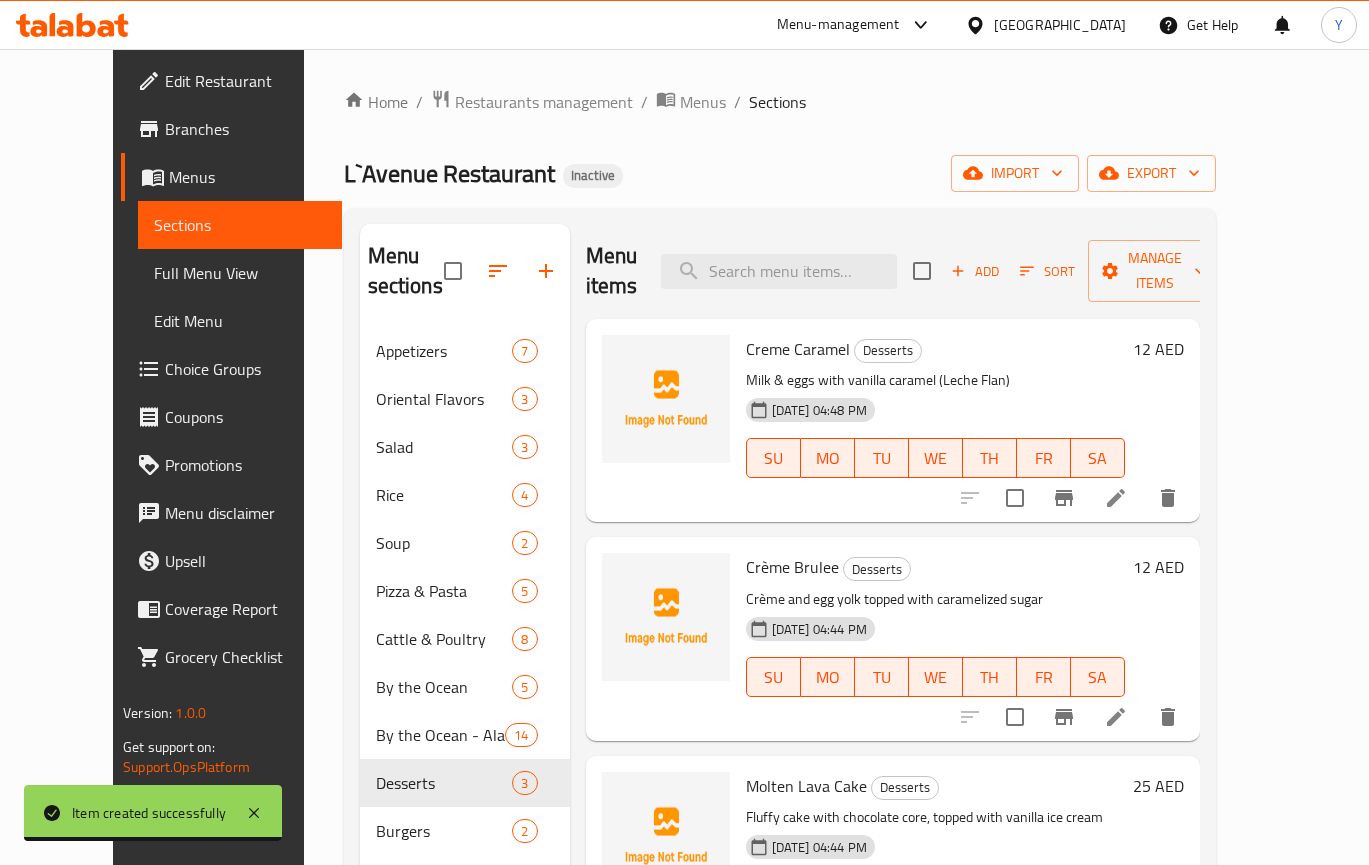 click on "Molten Lava Cake   Desserts" at bounding box center (935, 786) 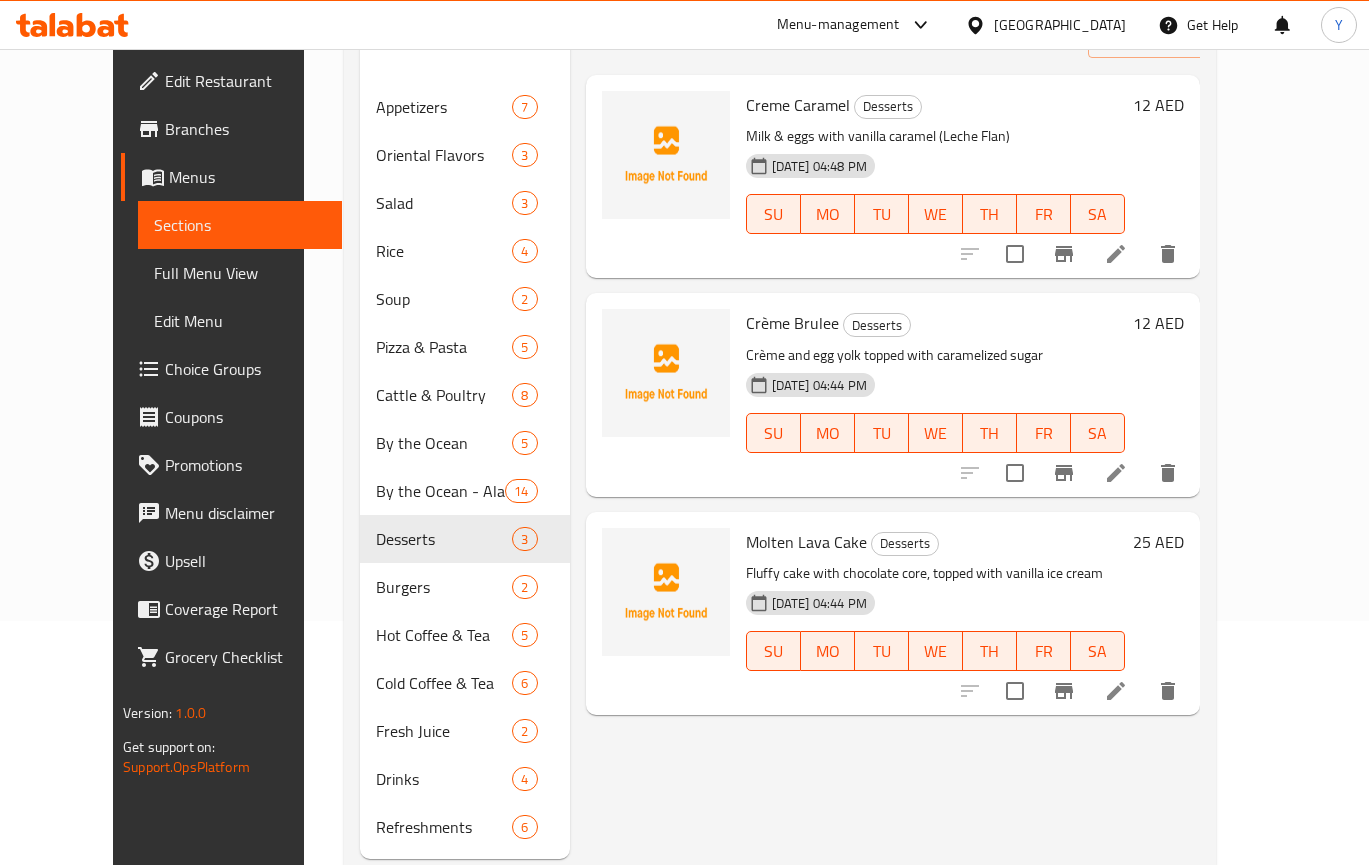 scroll, scrollTop: 94, scrollLeft: 0, axis: vertical 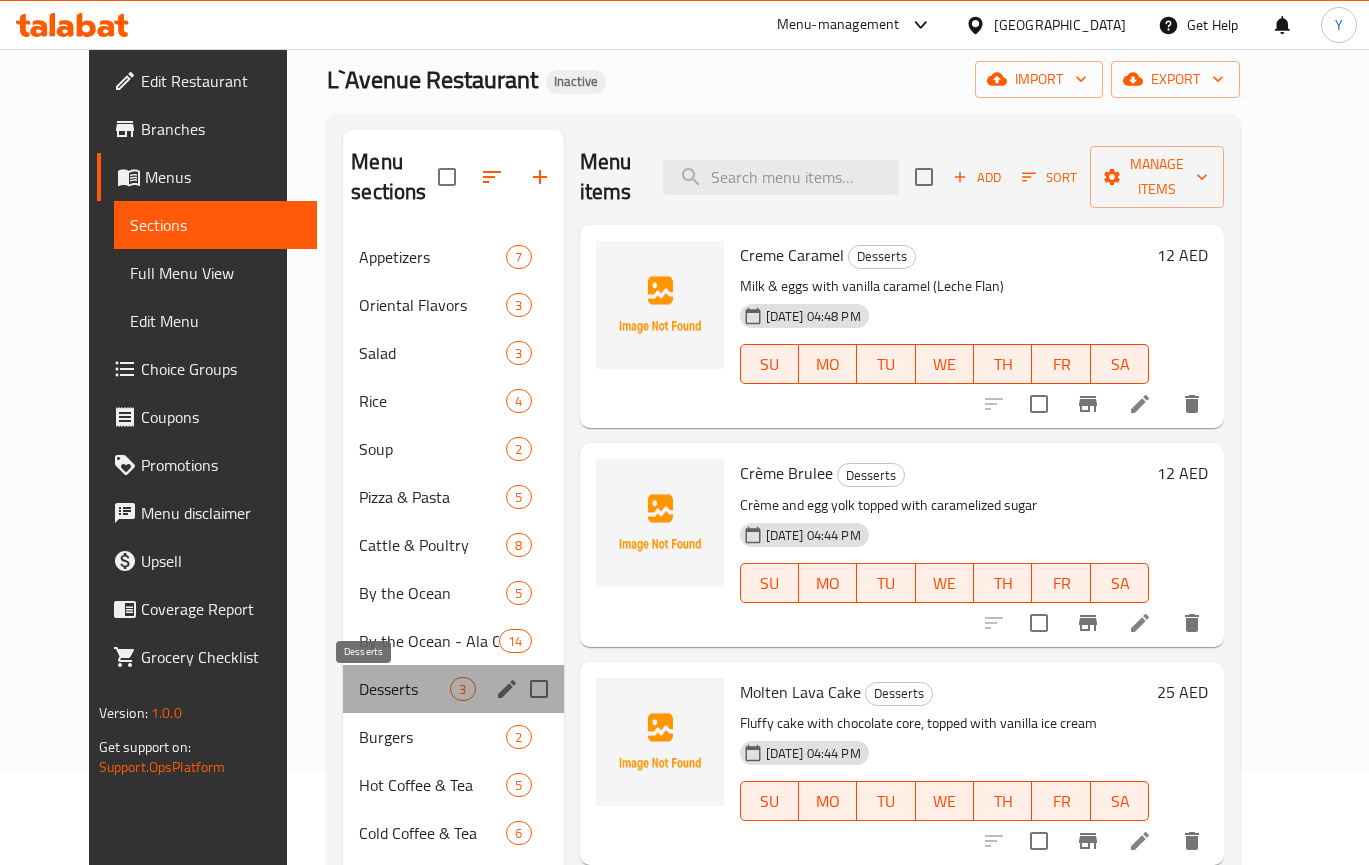 click on "Desserts" at bounding box center (404, 689) 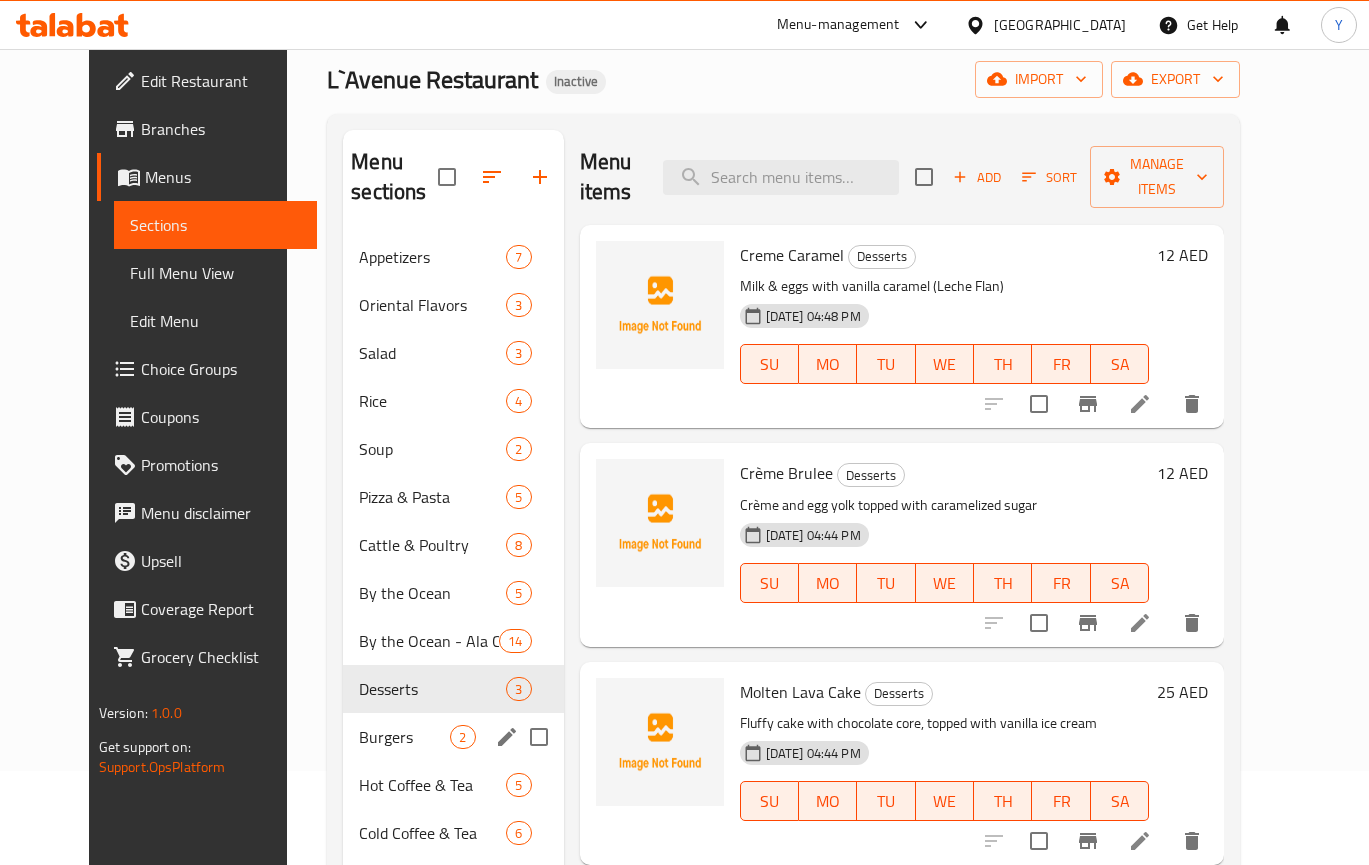 click on "Burgers" at bounding box center (404, 737) 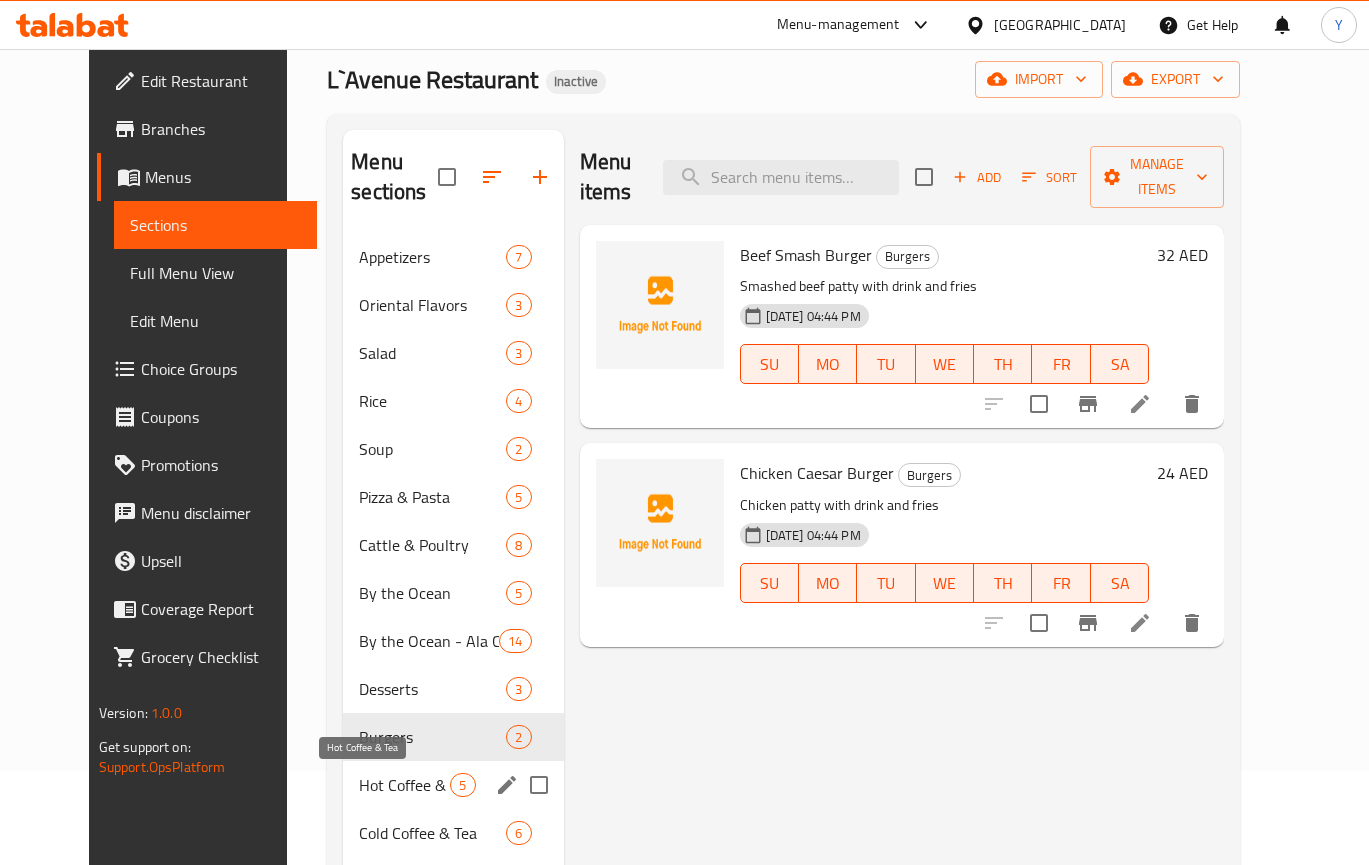 click on "Hot Coffee & Tea" at bounding box center (404, 785) 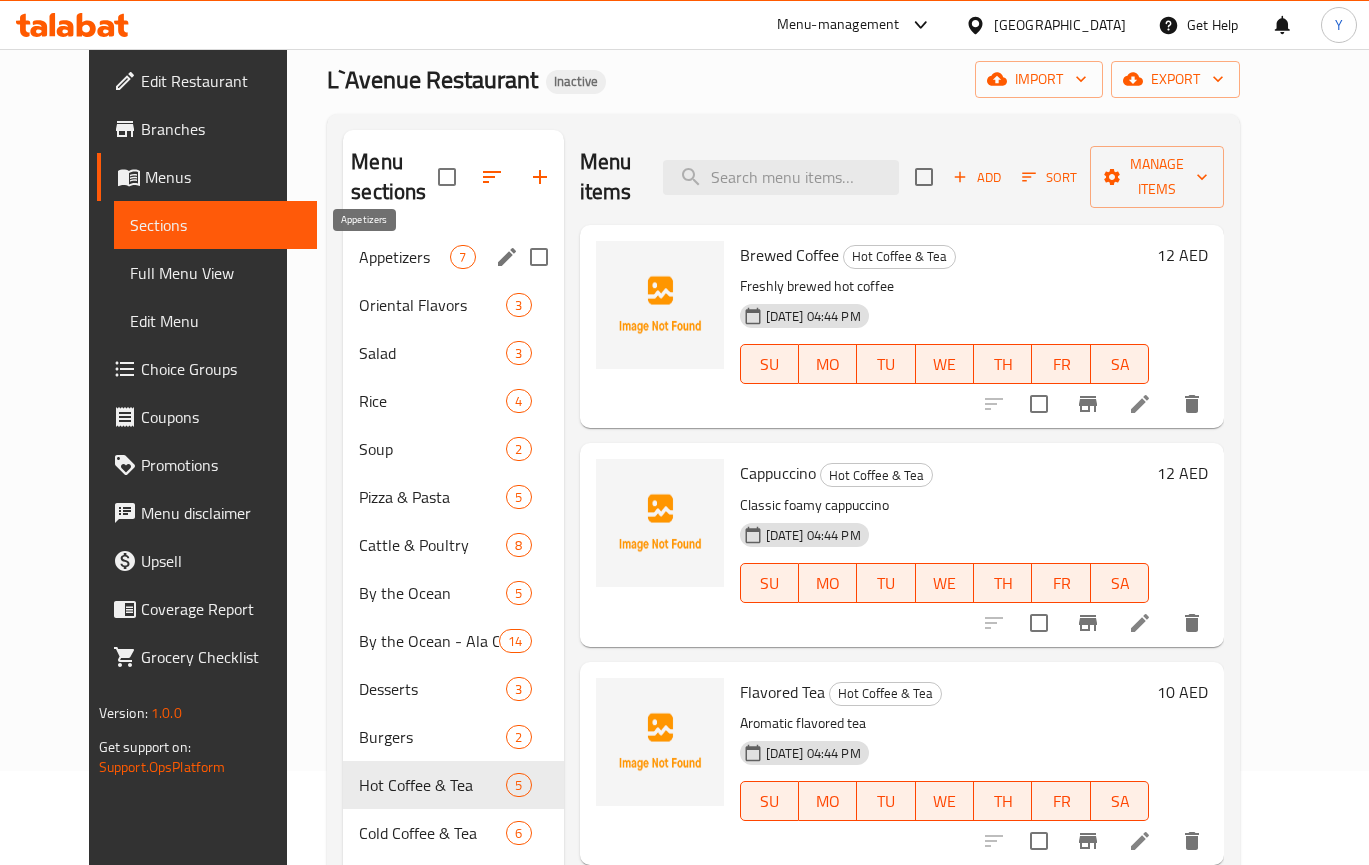 click on "Appetizers" at bounding box center [404, 257] 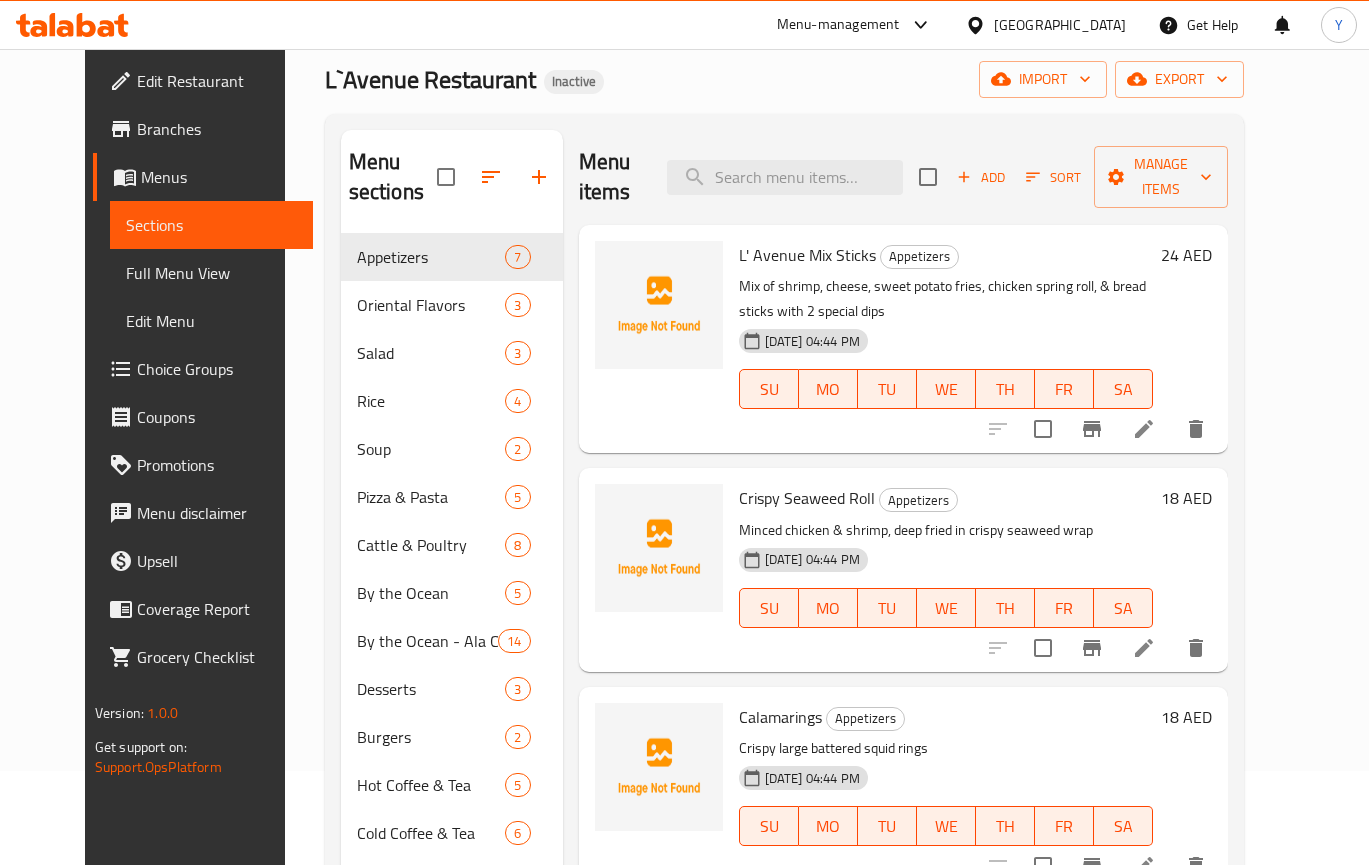 drag, startPoint x: 980, startPoint y: 486, endPoint x: 913, endPoint y: 493, distance: 67.36468 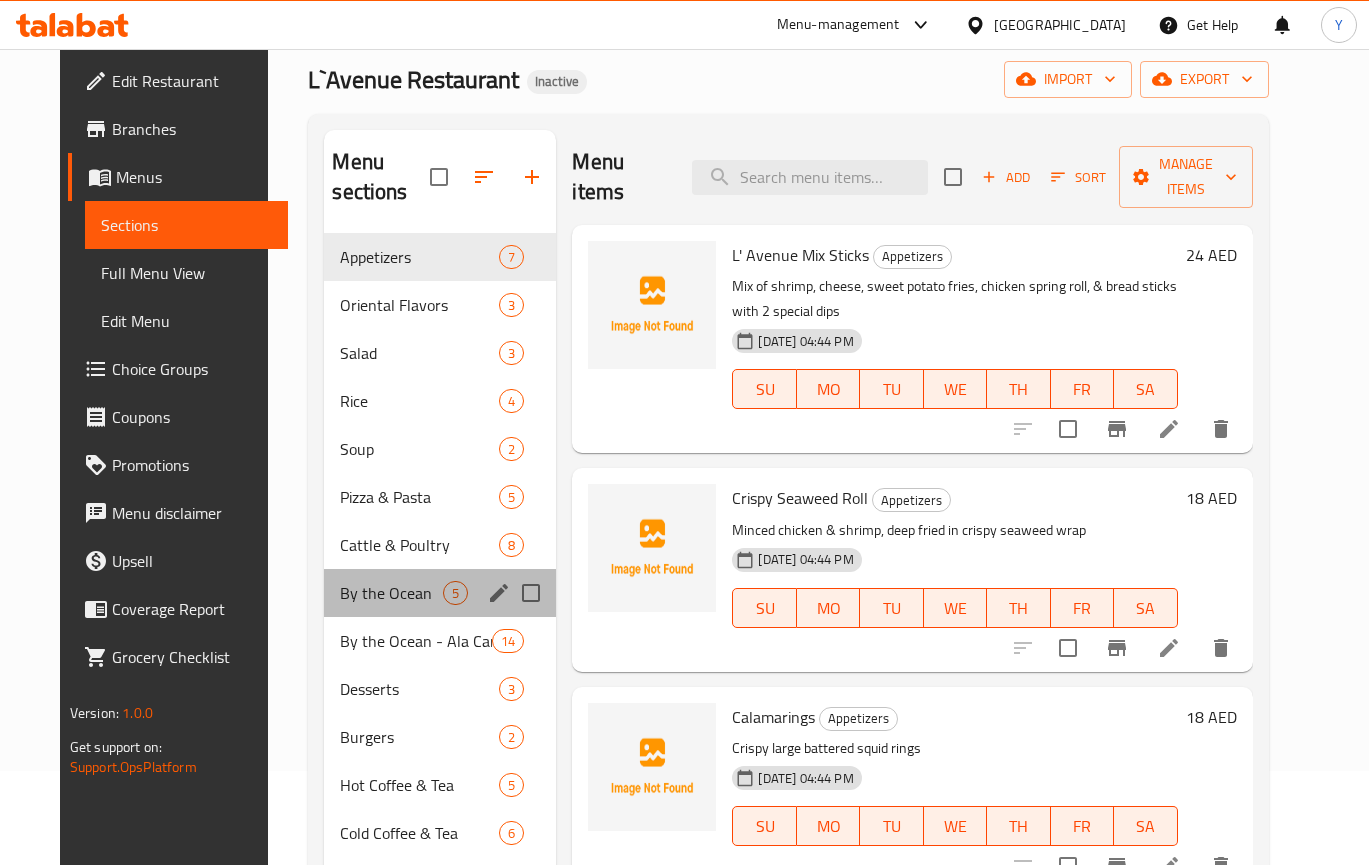 click on "By the Ocean 5" at bounding box center (440, 593) 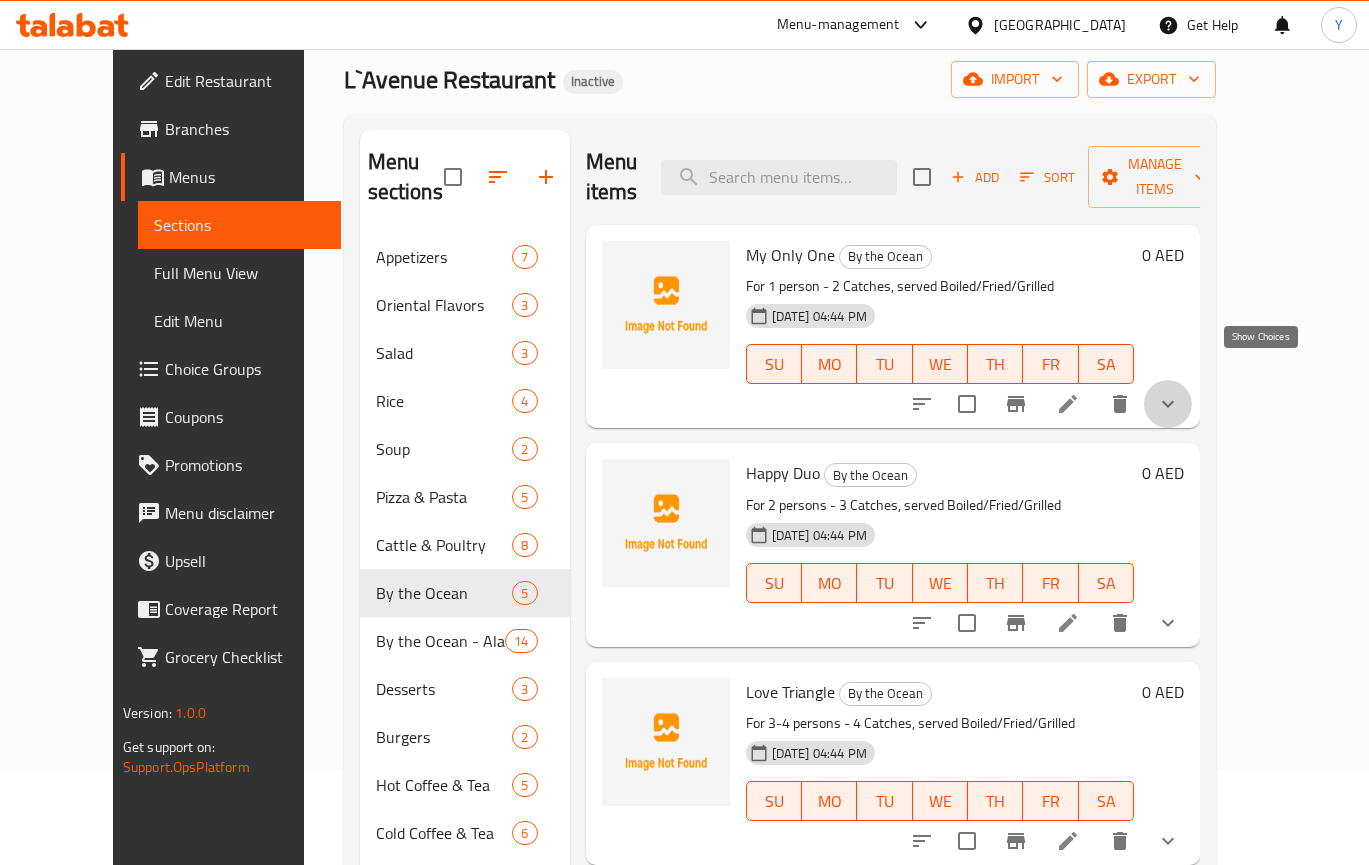click 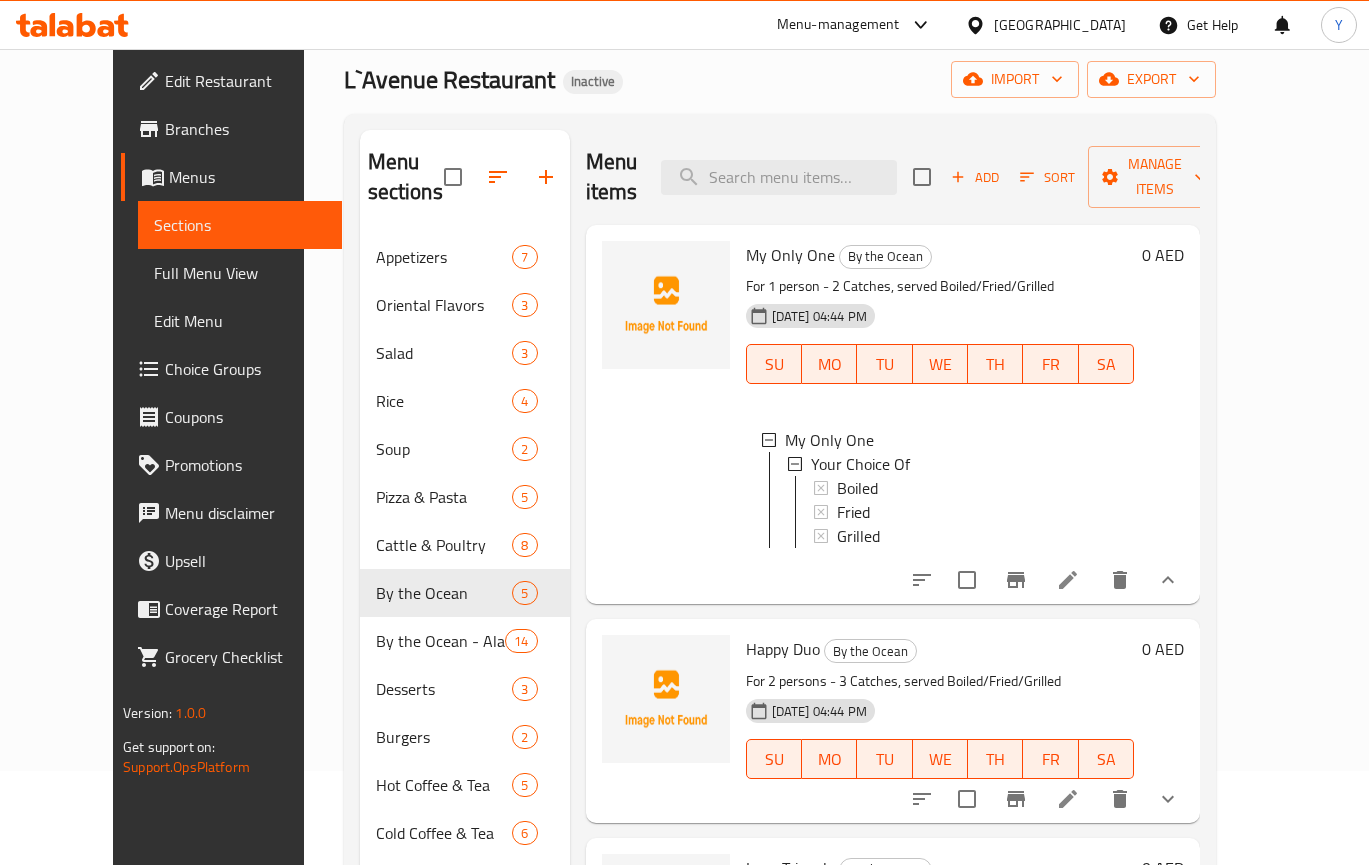 click on "Full Menu View" at bounding box center [240, 273] 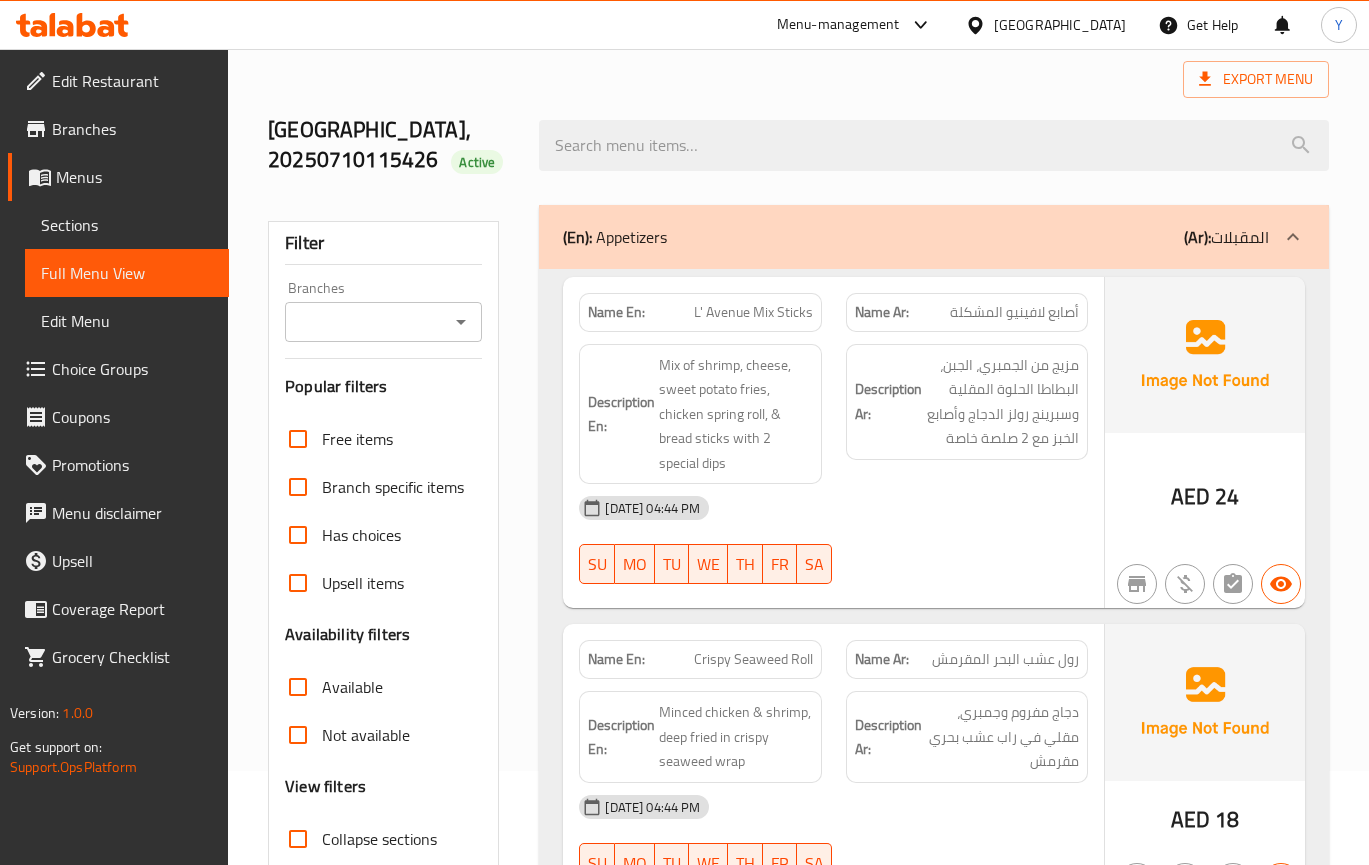 click on "Home / Restaurants management / Menus / Full menu view Export Menu L`Avenue Restaurant, 20250710115426   Active Filter Branches Branches Popular filters Free items Branch specific items Has choices Upsell items Availability filters Available Not available View filters Collapse sections Collapse categories Collapse Choices (En):   Appetizers (Ar): المقبلات Name En: L' Avenue Mix Sticks Name Ar: أصابع لافينيو  المشكلة Description En: Mix of shrimp, cheese, sweet potato fries, chicken spring roll, & bread sticks with 2 special dips Description Ar: مزيج من الجمبري، الجبن، البطاطا الحلوة المقلية وسبرينج رولز الدجاج وأصابع الخبز مع 2 صلصة خاصة 10-07-2025 04:44 PM SU MO TU WE TH FR SA AED 24 Name En: Crispy Seaweed Roll Name Ar: رول عشب البحر المقرمش Description En: Minced chicken & shrimp, deep fried in crispy seaweed wrap Description Ar: 10-07-2025 04:44 PM SU MO TU WE TH FR SA AED 18 Name En:" at bounding box center [798, 13125] 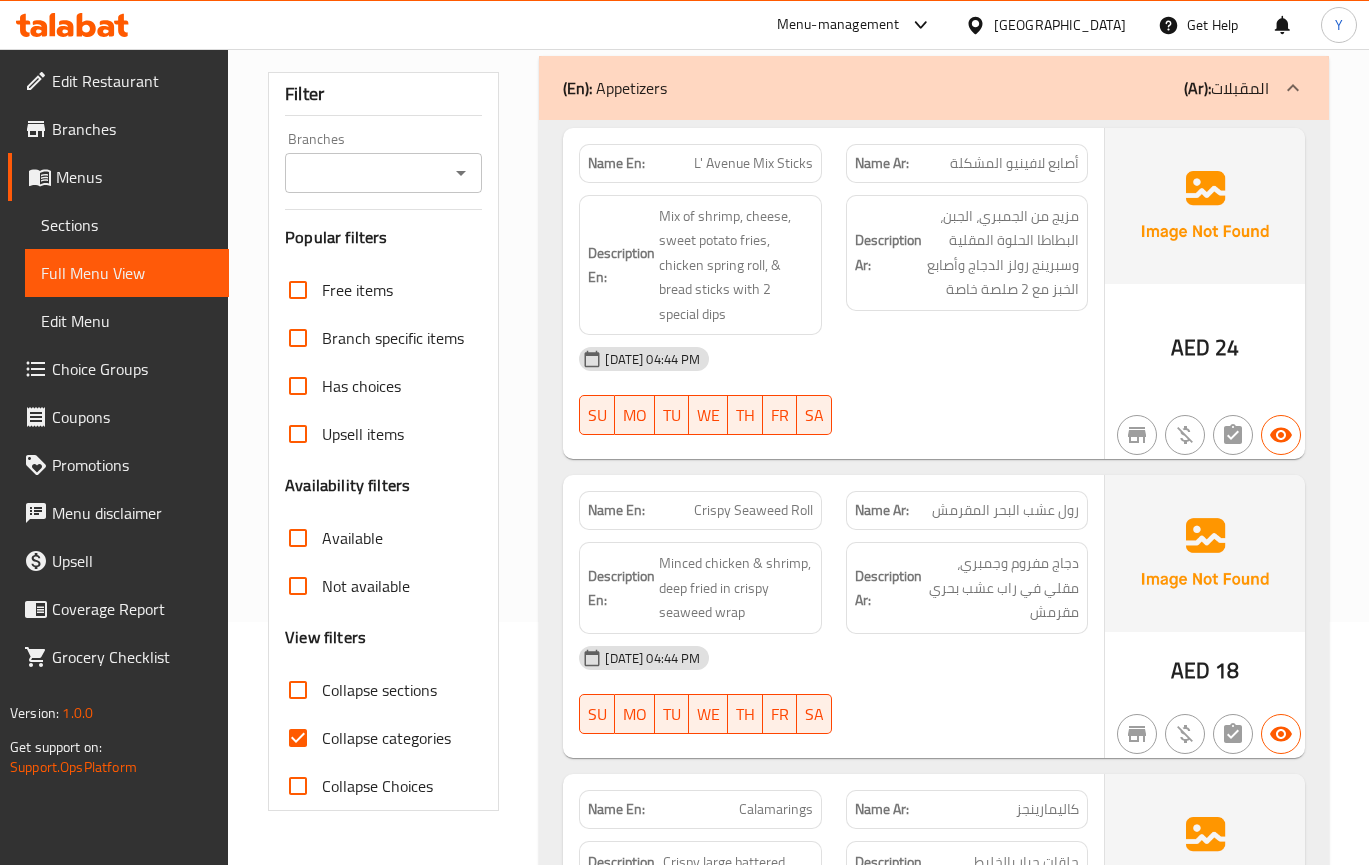 scroll, scrollTop: 294, scrollLeft: 0, axis: vertical 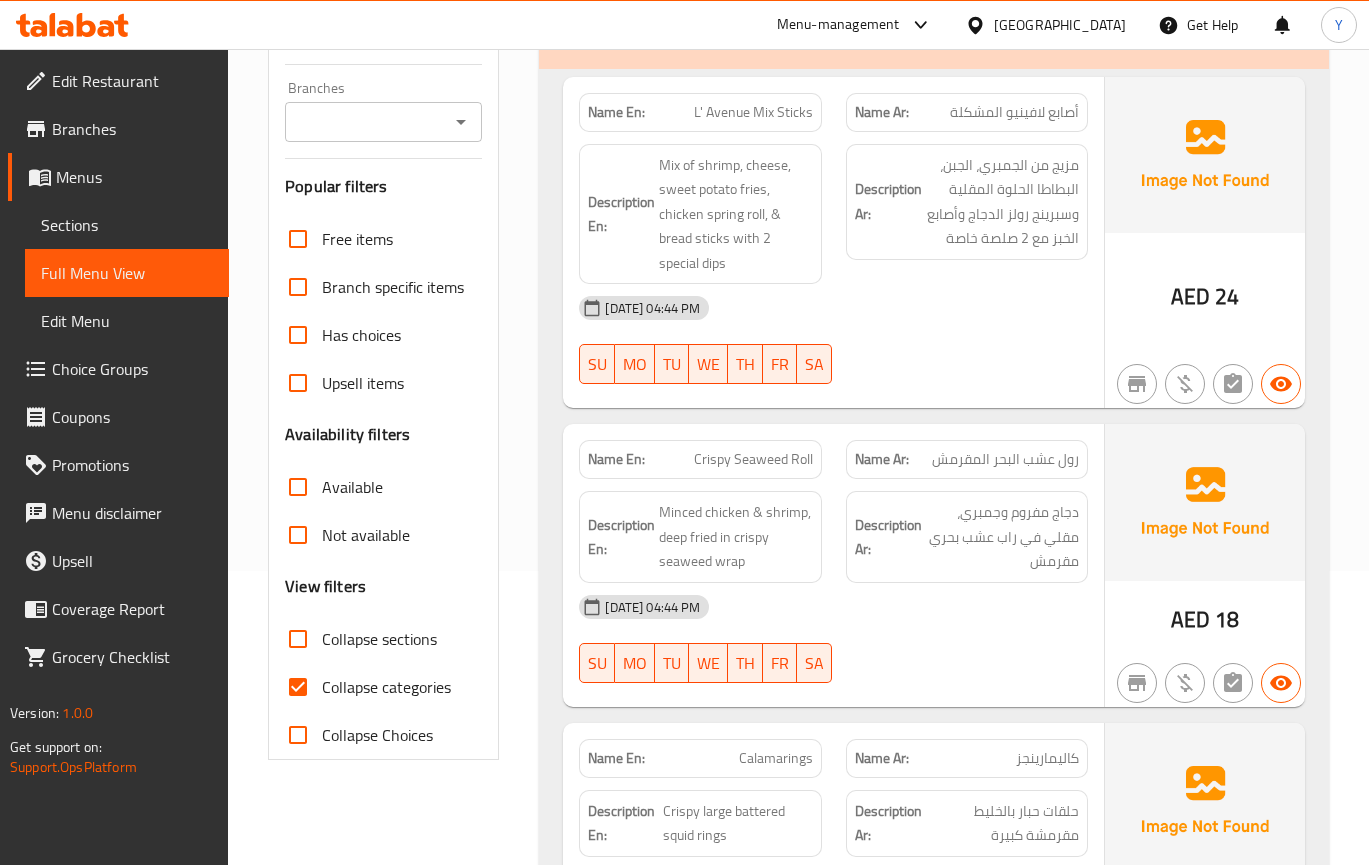 click on "Collapse sections" at bounding box center [355, 639] 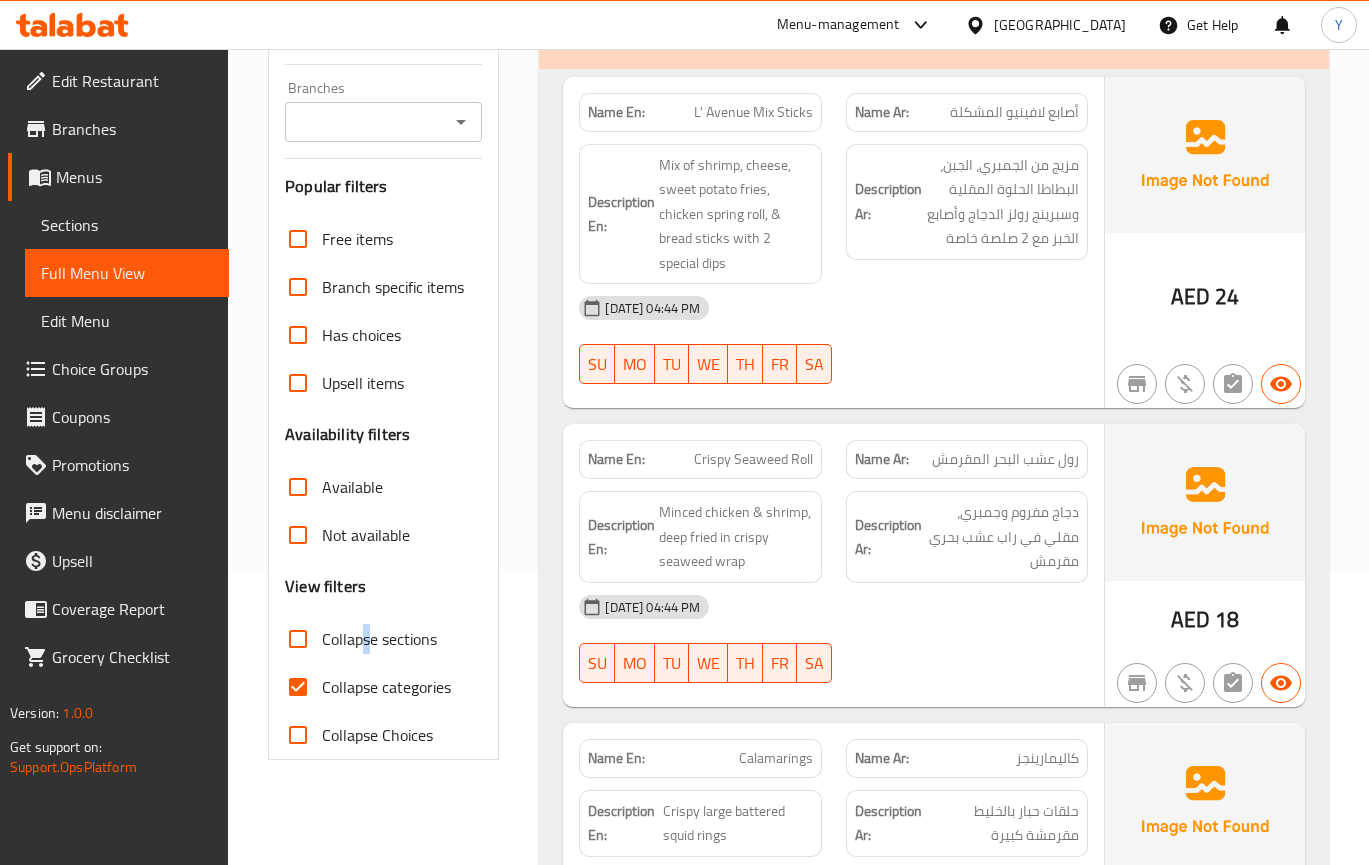 click on "Collapse sections" at bounding box center [298, 639] 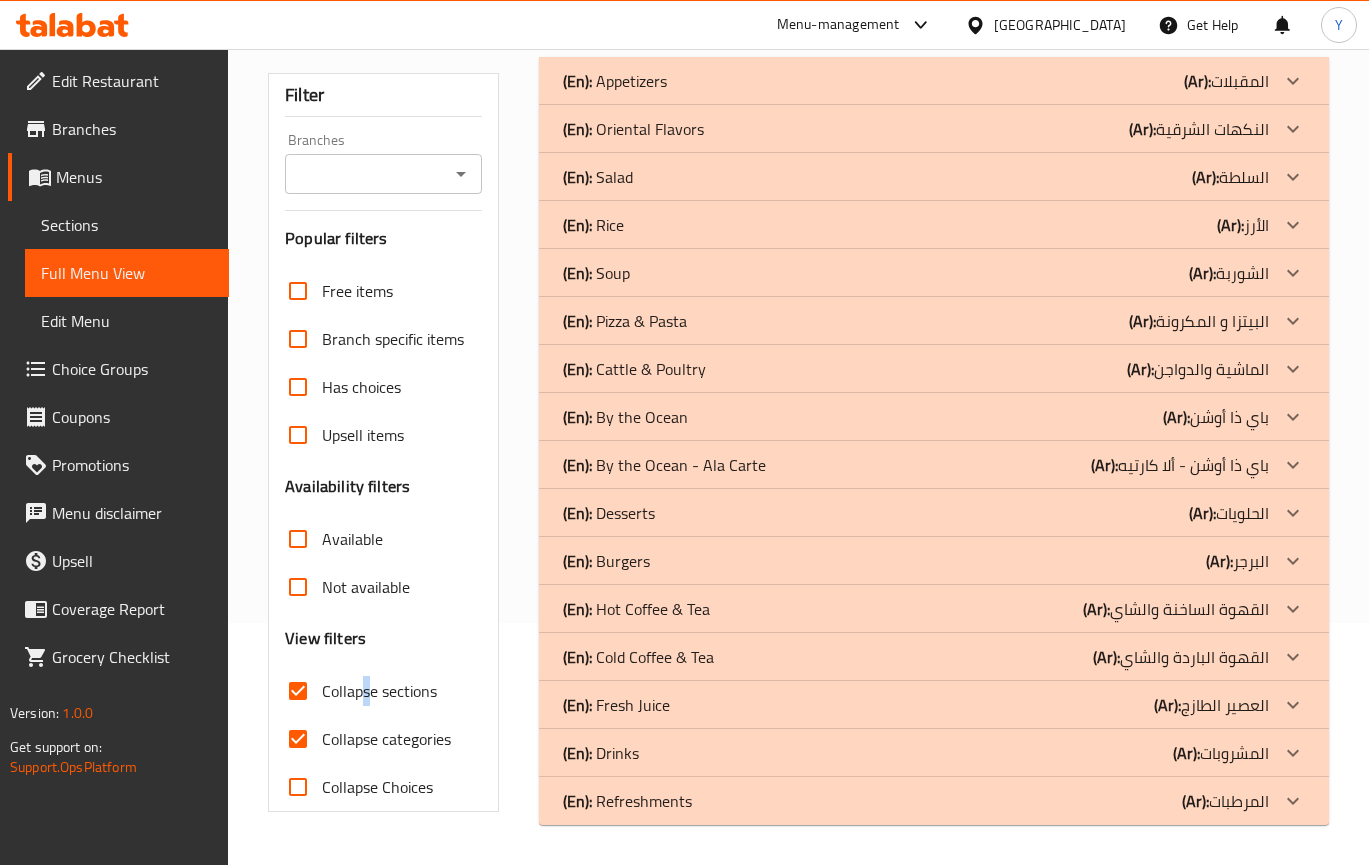click on "Collapse categories" at bounding box center [298, 739] 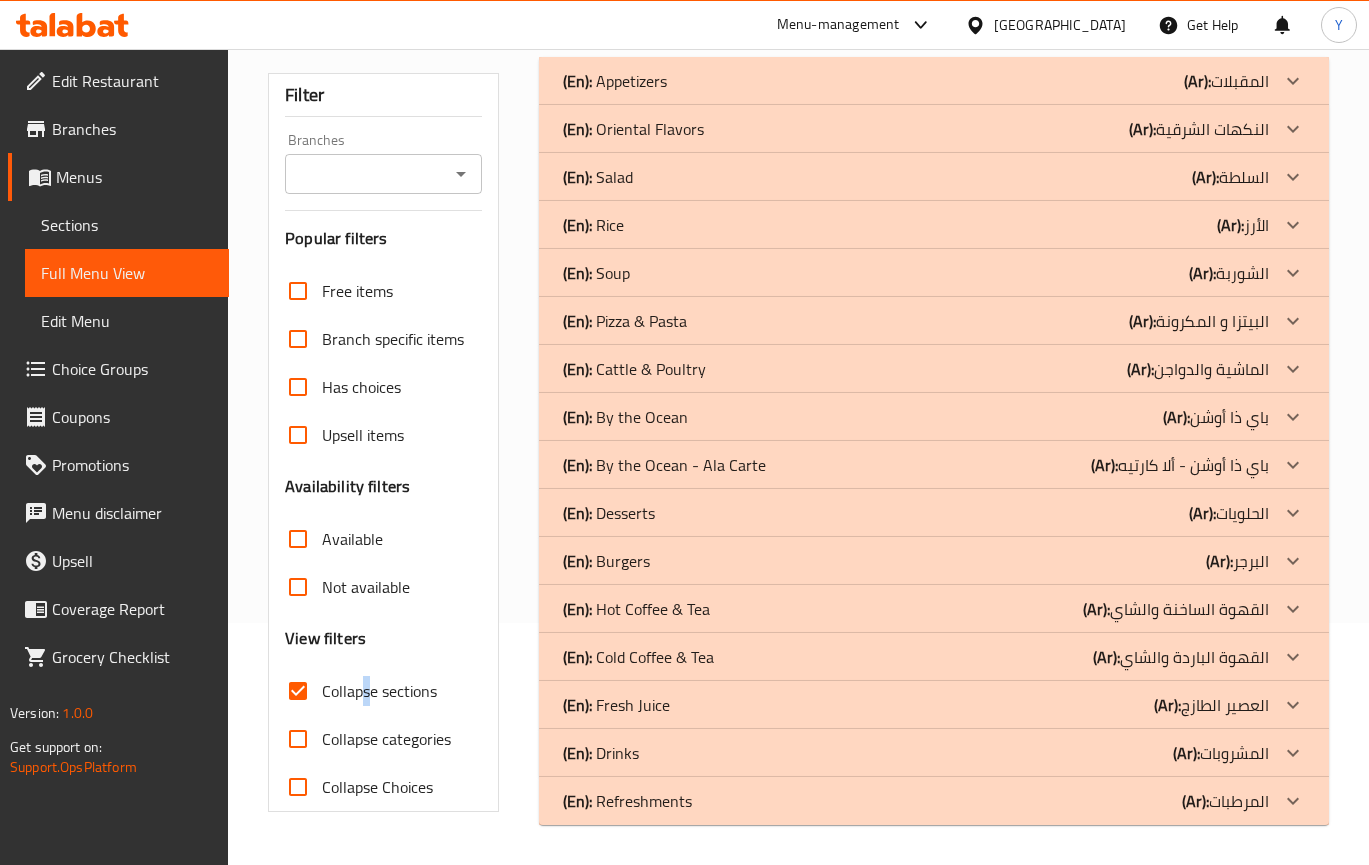 scroll, scrollTop: 242, scrollLeft: 0, axis: vertical 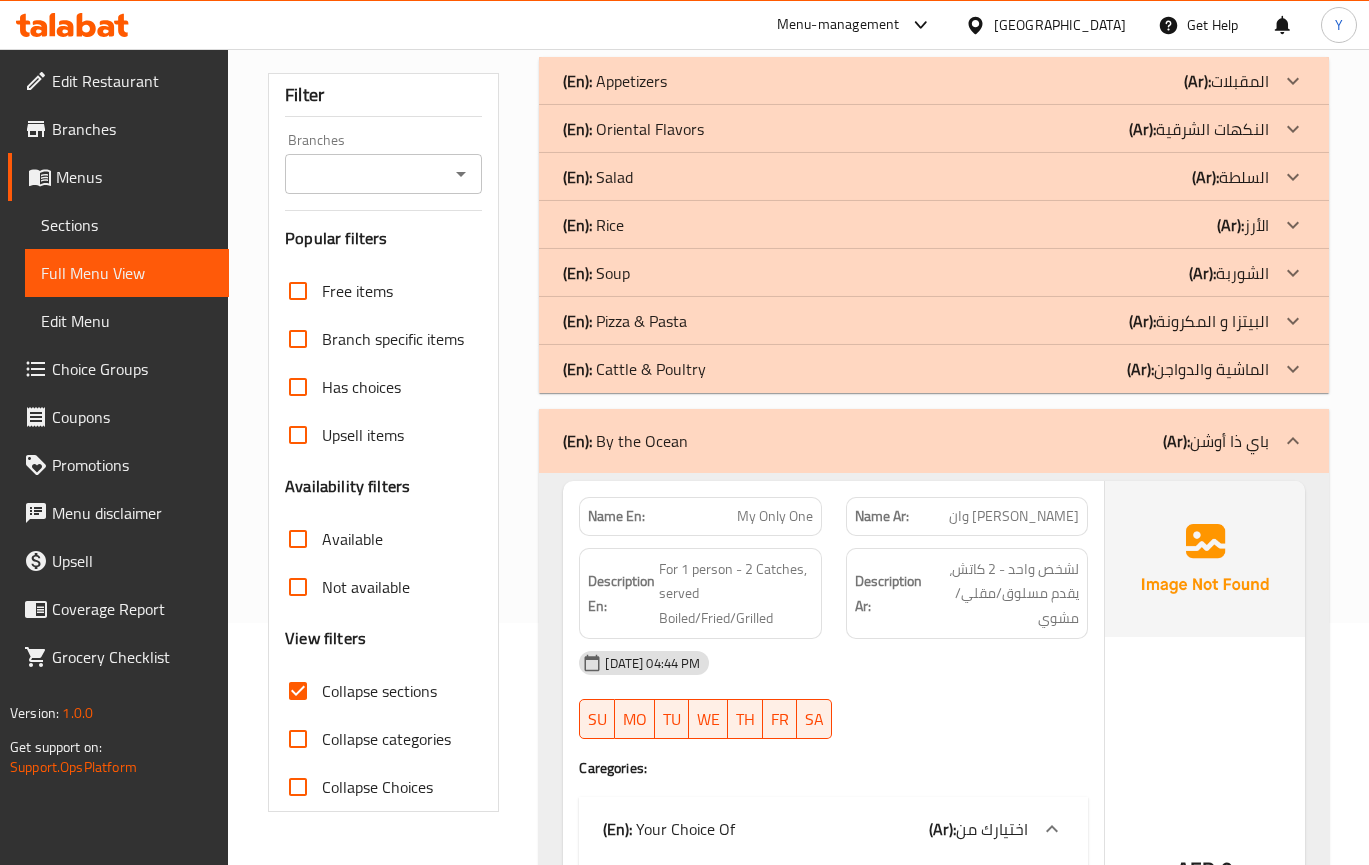 click on "Name En: My Only One Name Ar: ماي أونلي وان Description En: For 1 person - 2 Catches, served Boiled/Fried/Grilled Description Ar: لشخص واحد - 2 كاتش، يقدم مسلوق/مقلي/مشوي 10-07-2025 04:44 PM SU MO TU WE TH FR SA Caregories: (En):   Your Choice Of  (Ar): اختيارك من  Name(En) Name(Ar) Status Price Boiled مسلوق  Active 59 Fried مقلي Active 69 Grilled مشوي Active 74" at bounding box center (833, 816) 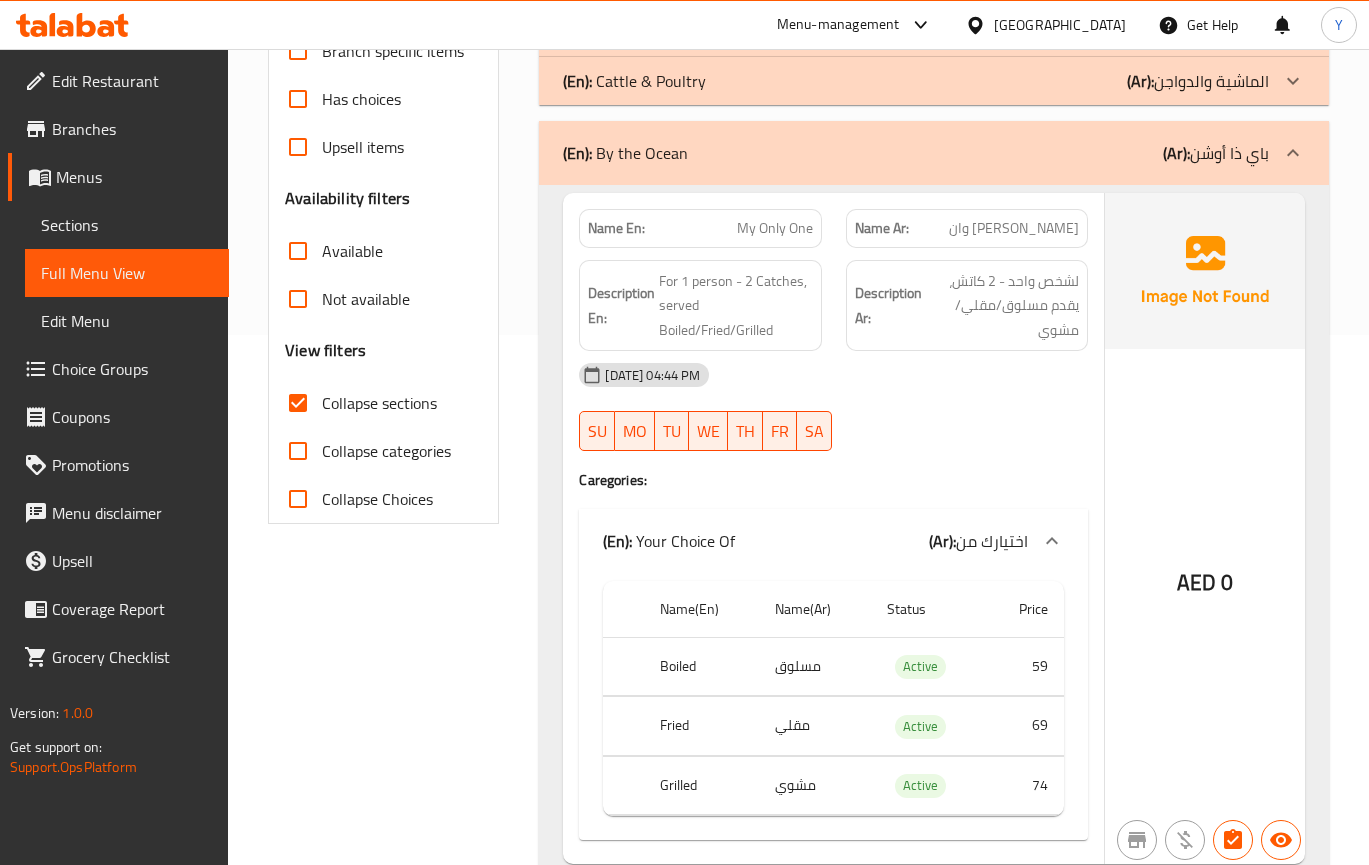 scroll, scrollTop: 542, scrollLeft: 0, axis: vertical 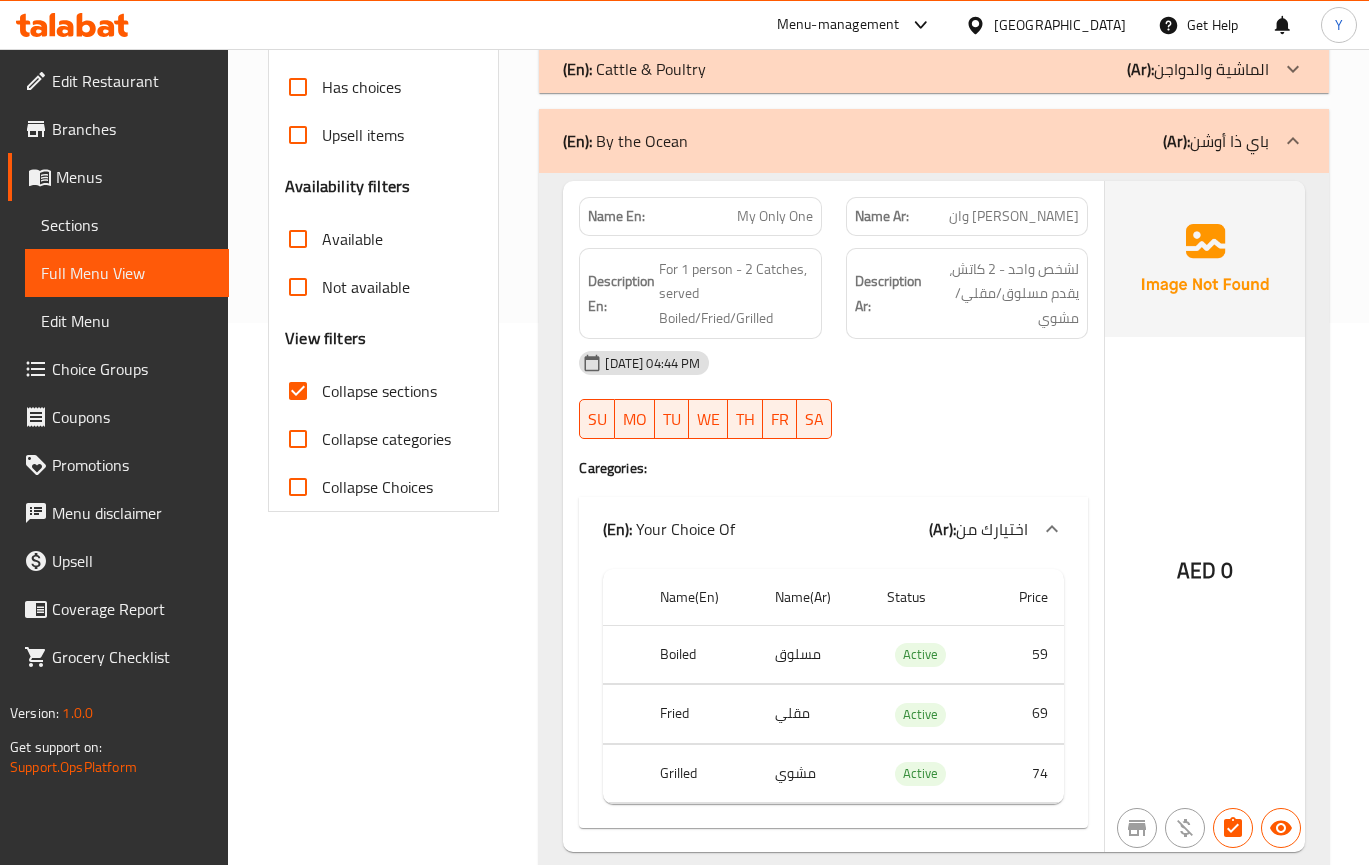 click 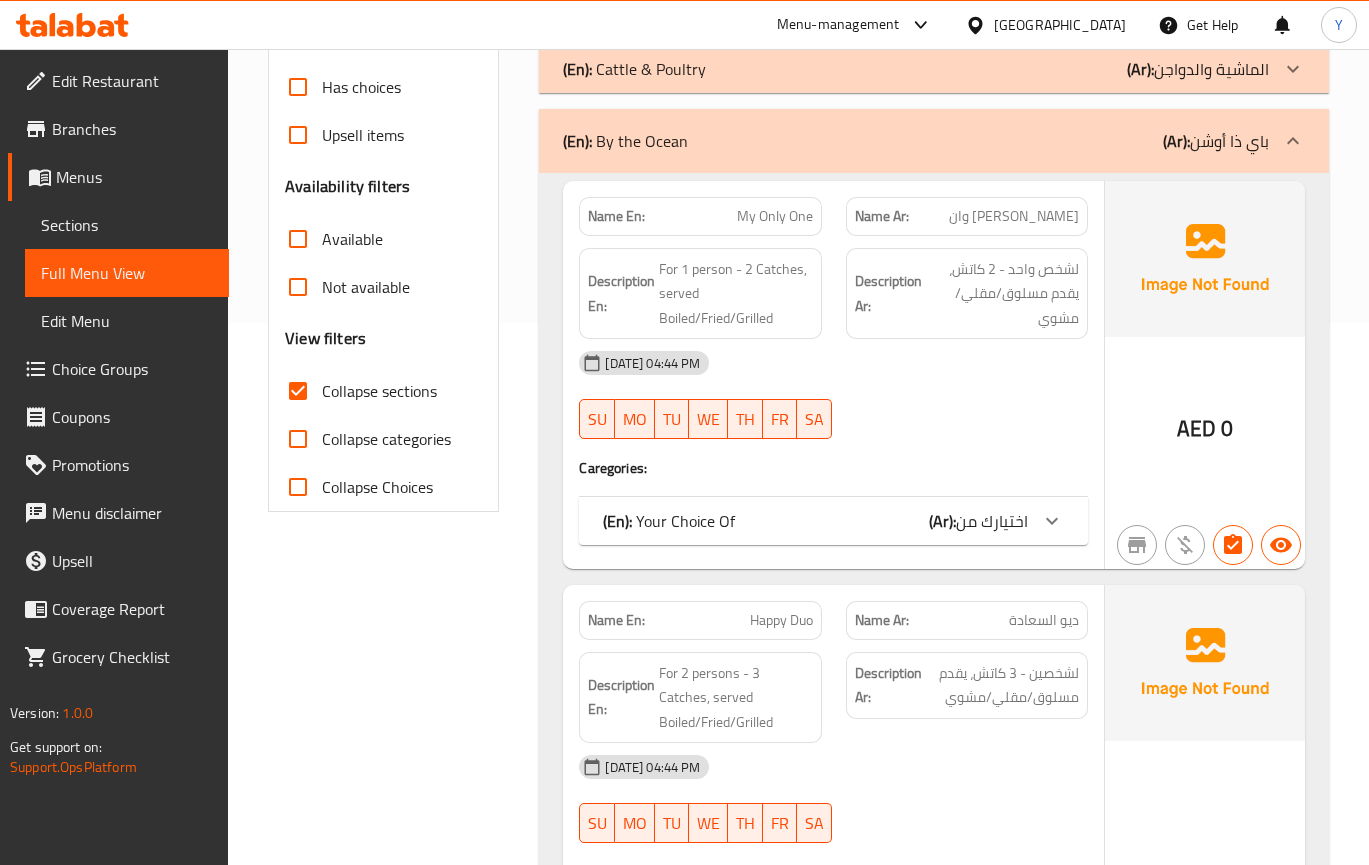 click at bounding box center [1205, 663] 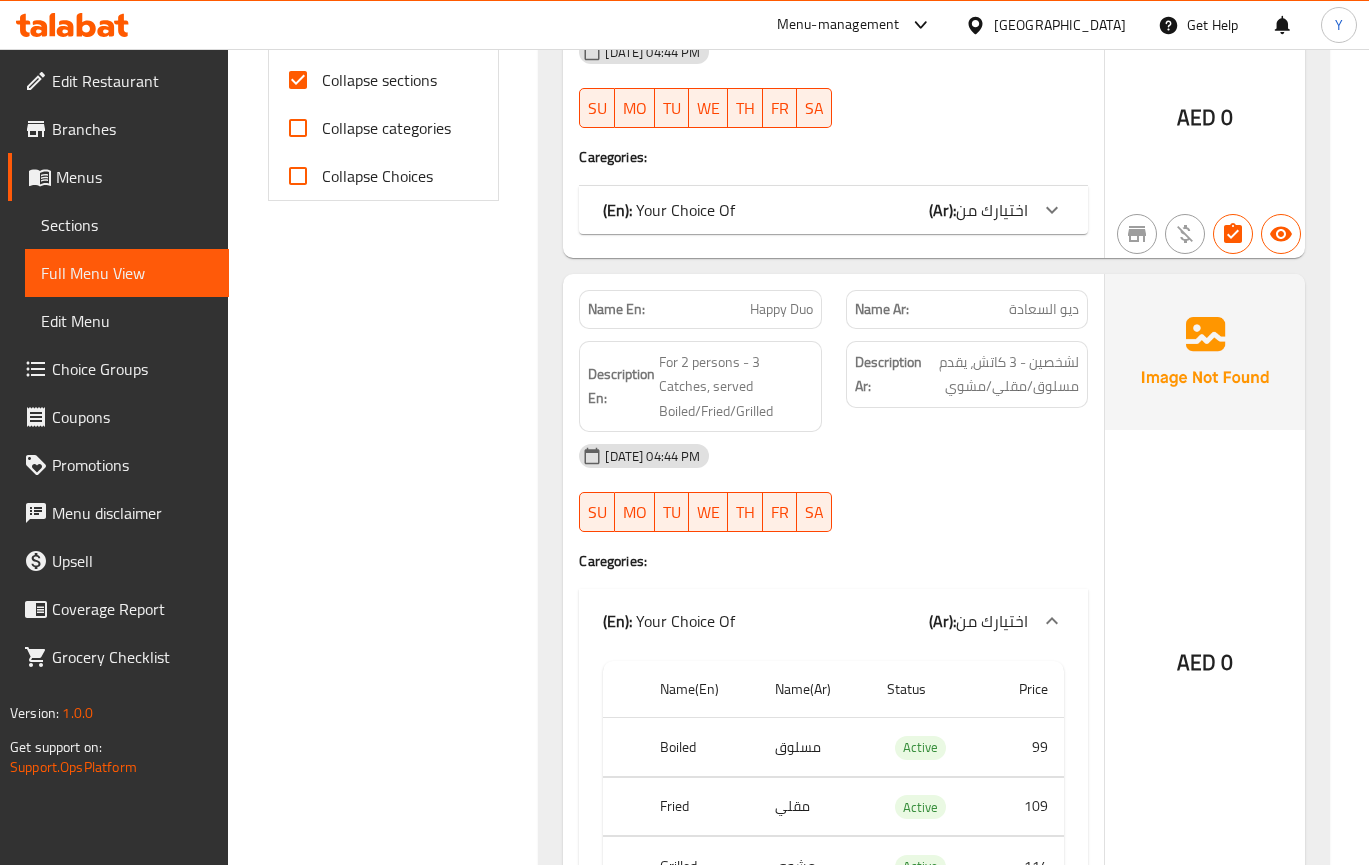 scroll, scrollTop: 942, scrollLeft: 0, axis: vertical 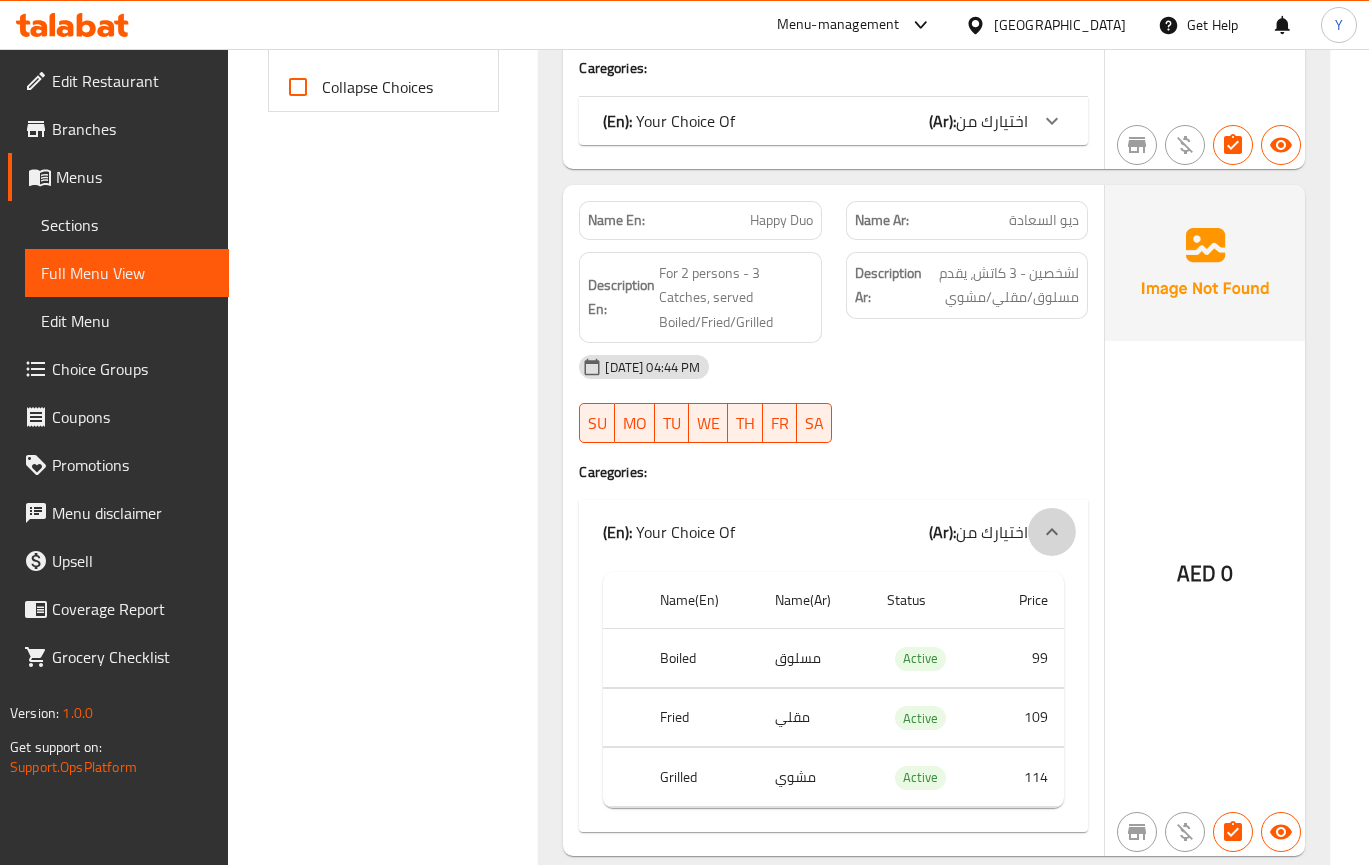 click 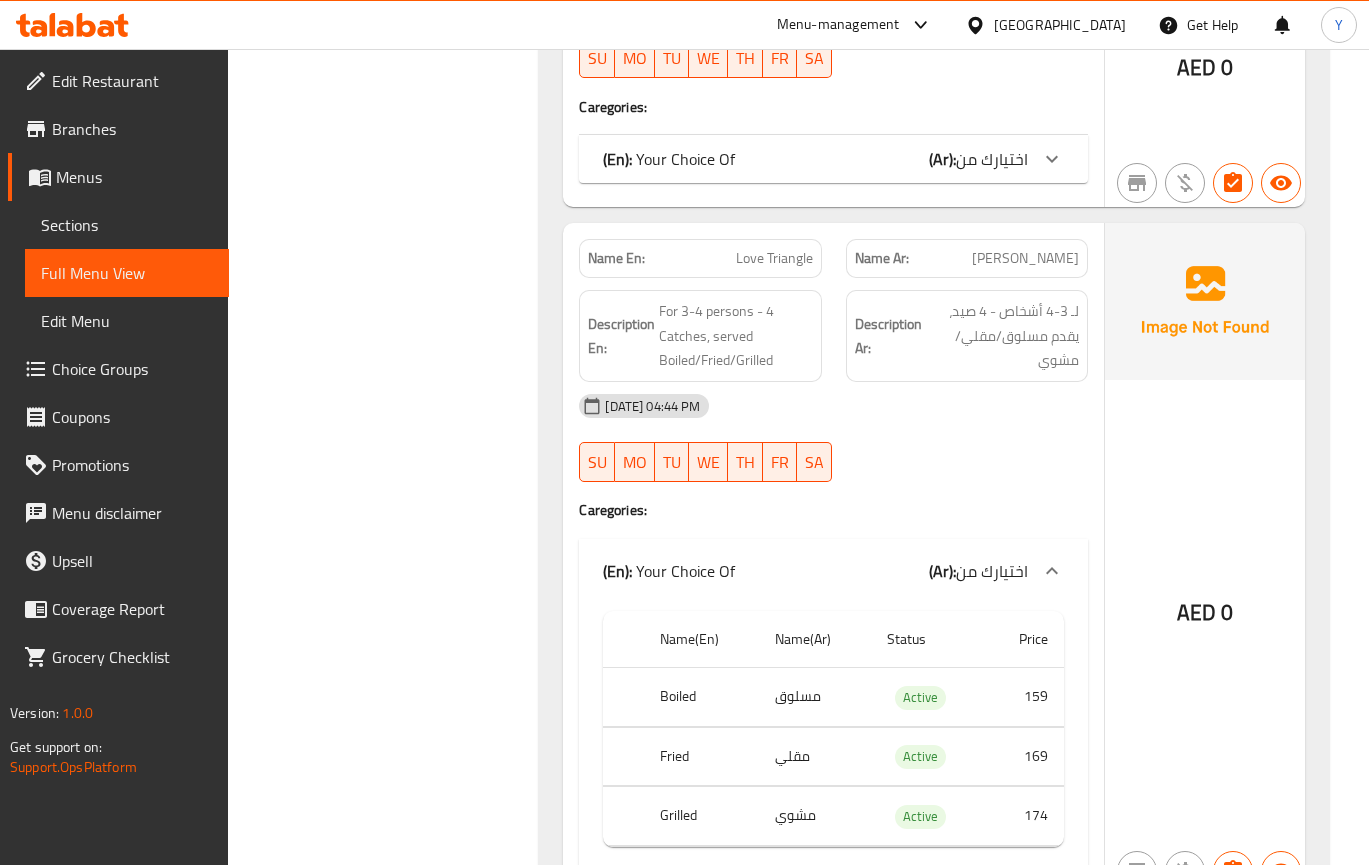 scroll, scrollTop: 1392, scrollLeft: 0, axis: vertical 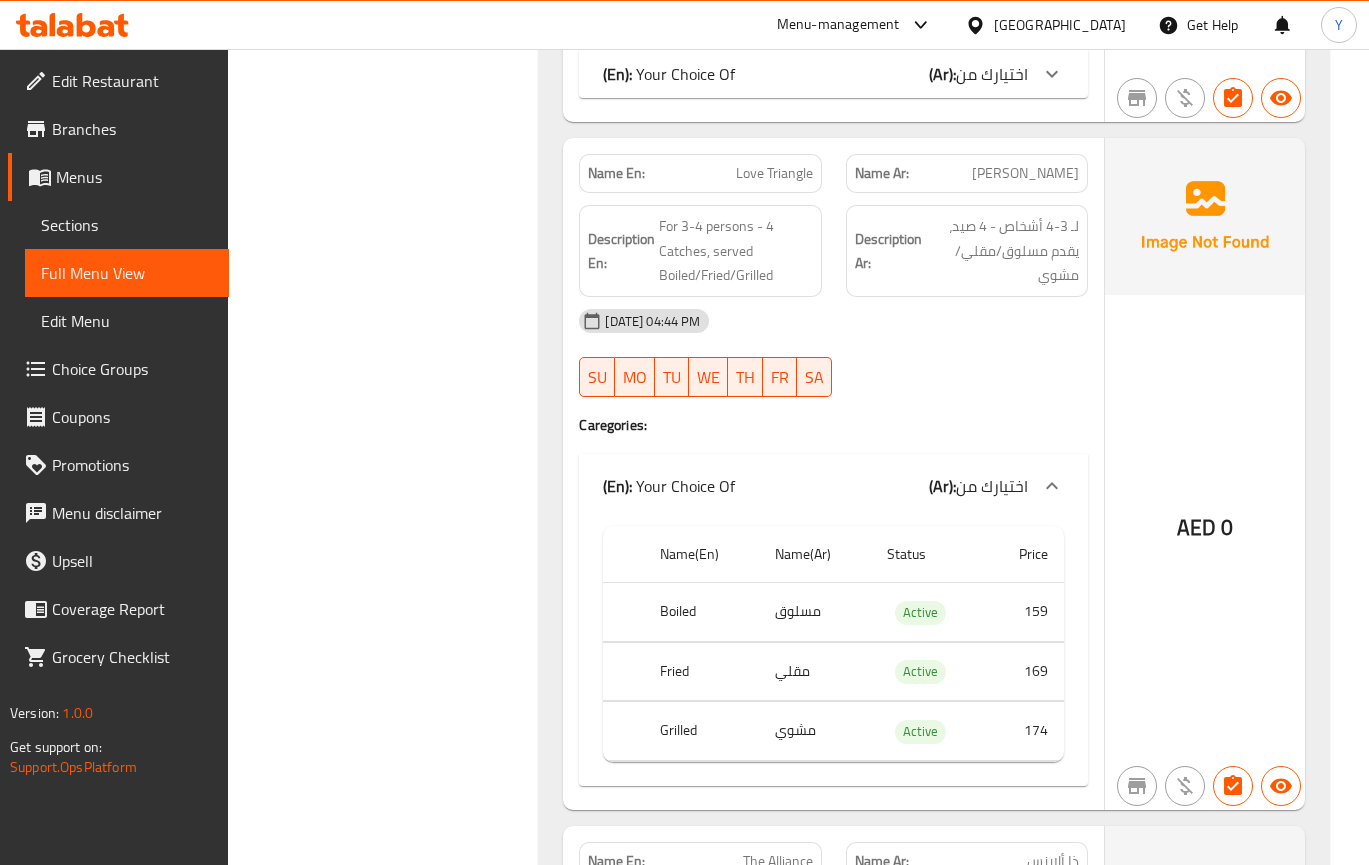 click at bounding box center [1052, 486] 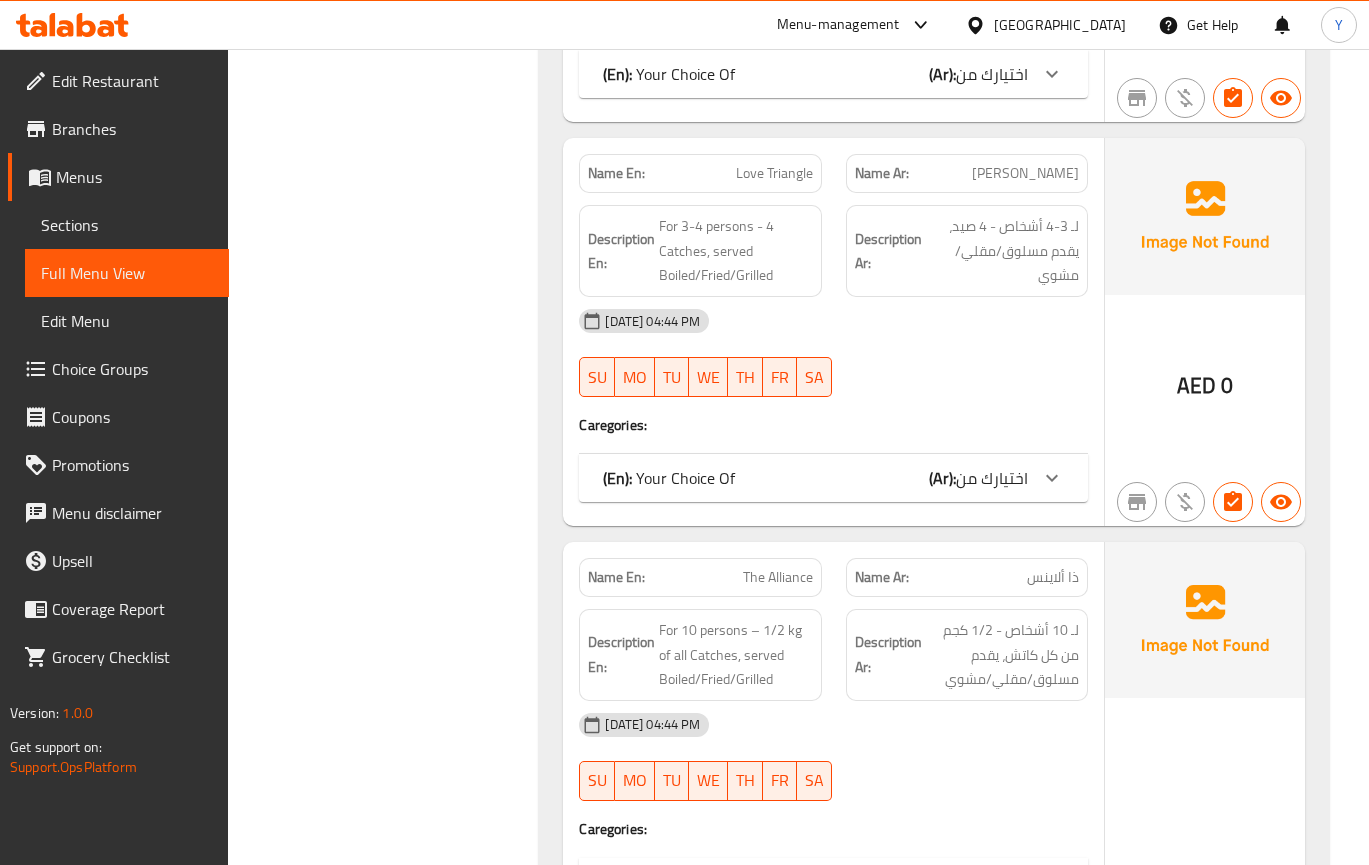 click on "10-07-2025 04:44 PM SU MO TU WE TH FR SA" at bounding box center [833, 353] 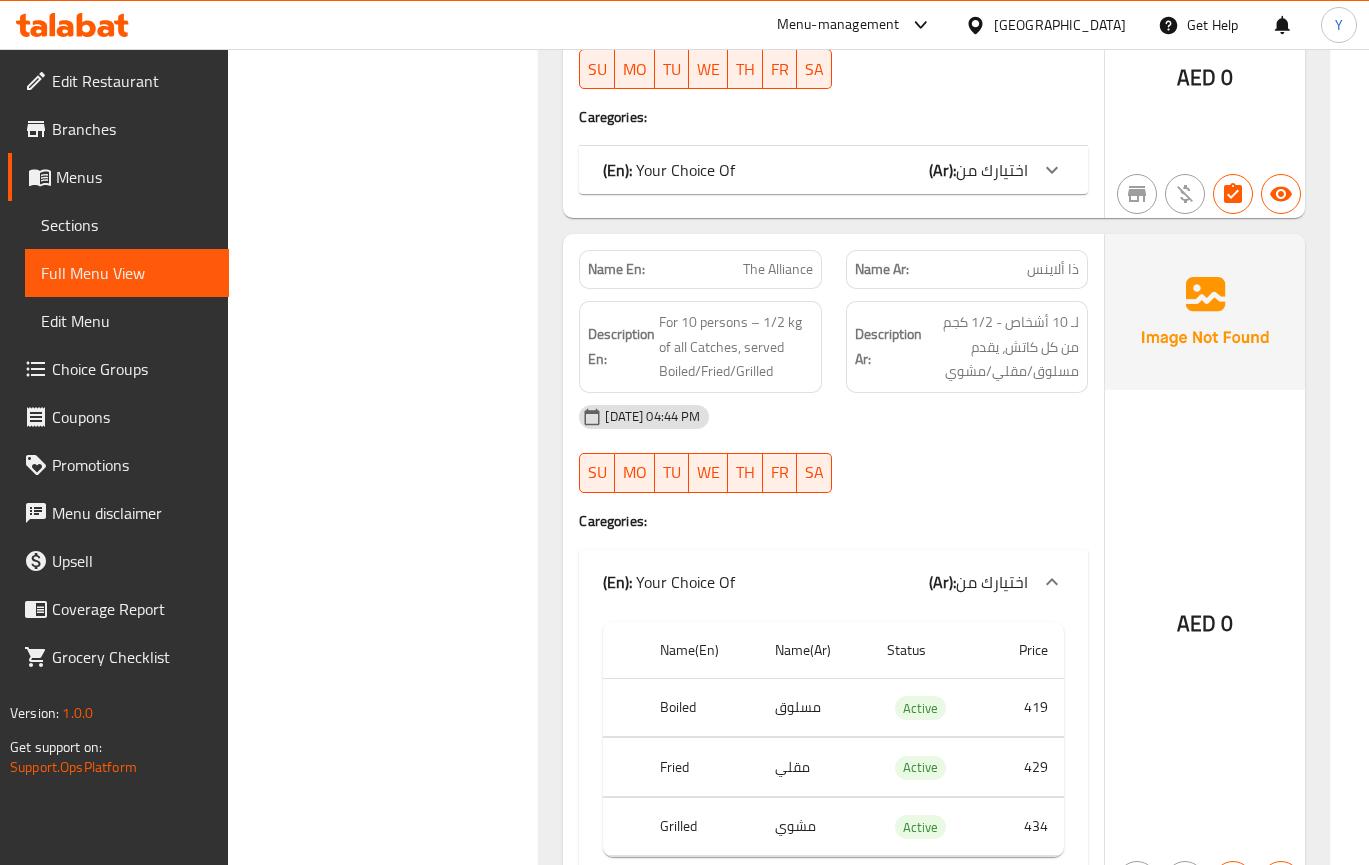 scroll, scrollTop: 1742, scrollLeft: 0, axis: vertical 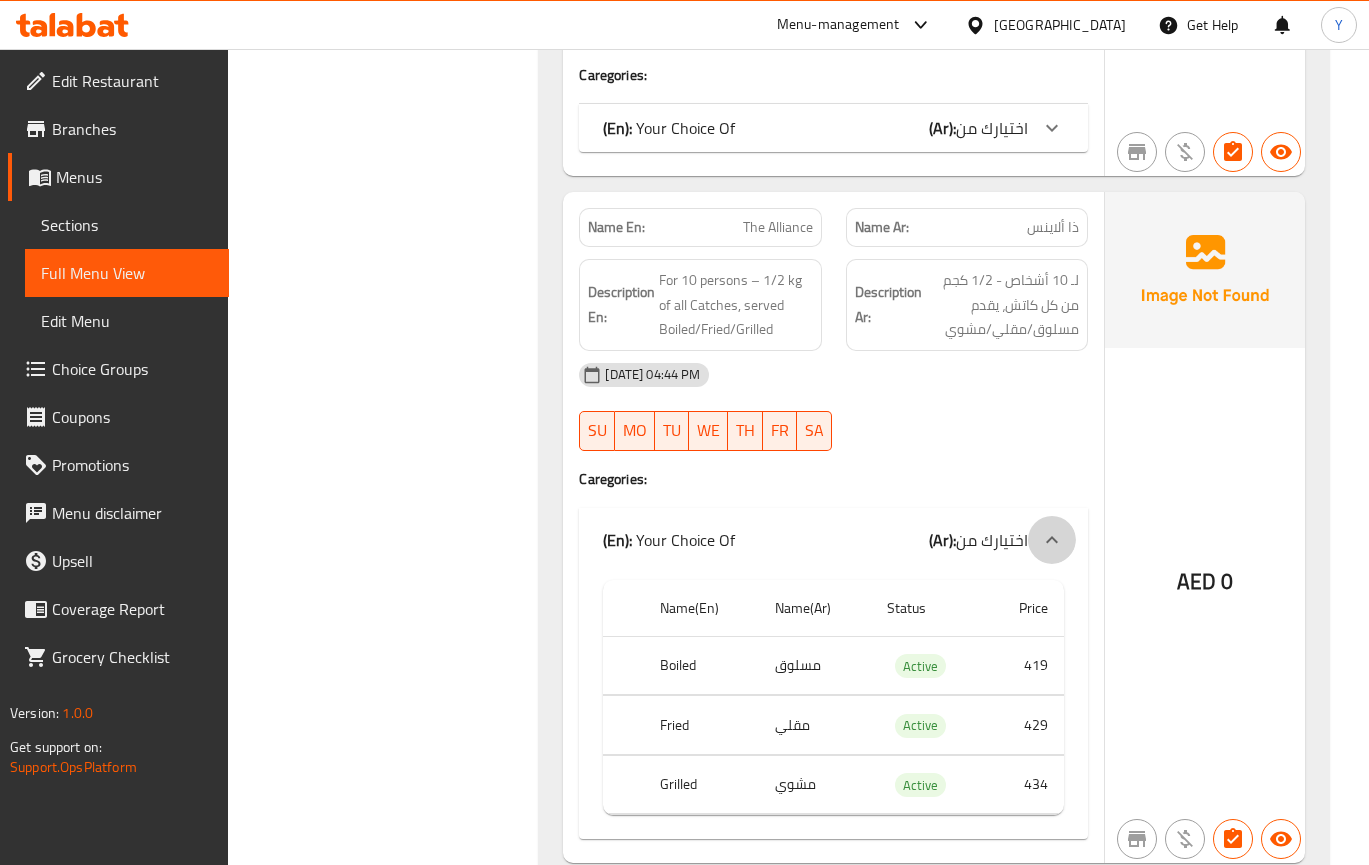 drag, startPoint x: 1047, startPoint y: 542, endPoint x: 1043, endPoint y: 555, distance: 13.601471 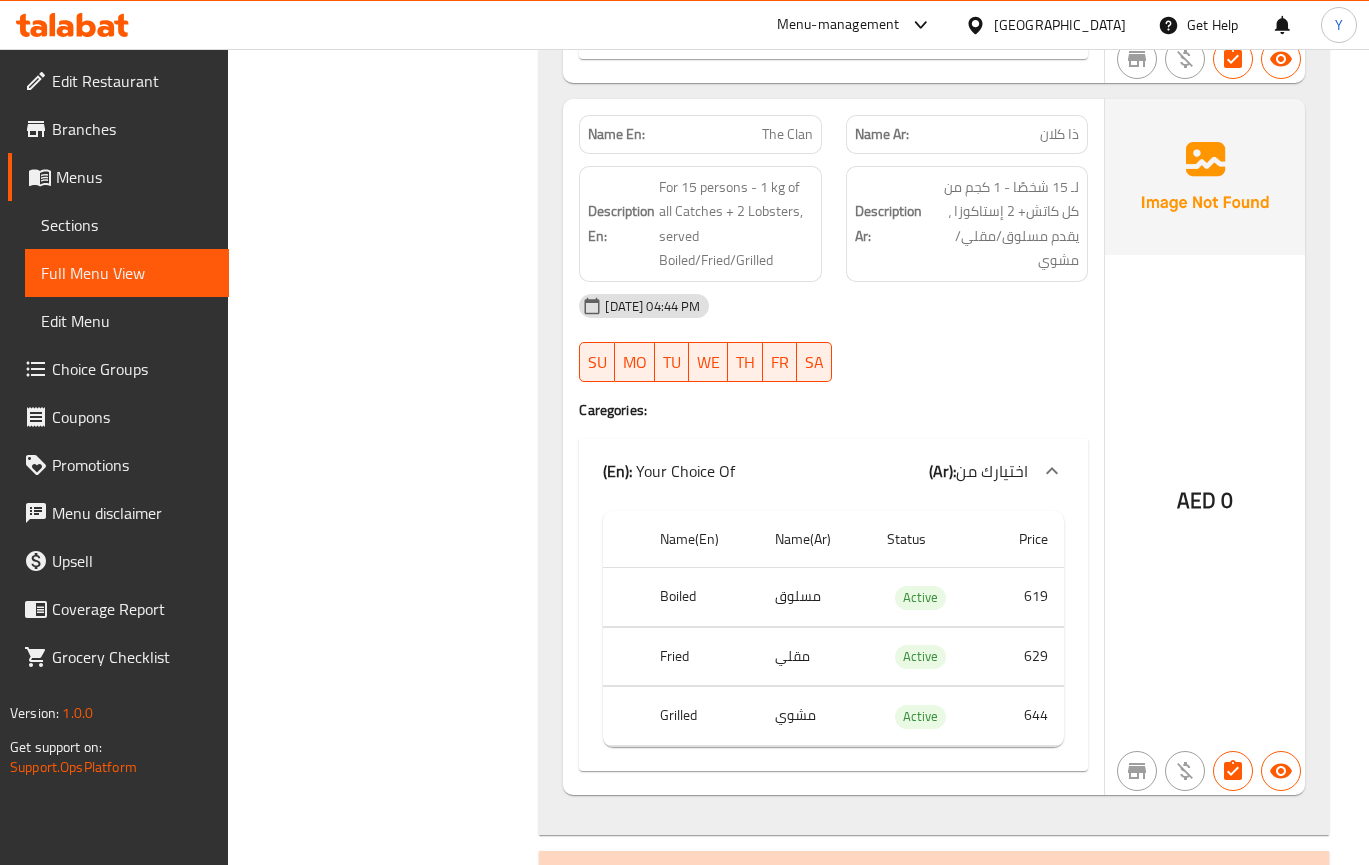 scroll, scrollTop: 2242, scrollLeft: 0, axis: vertical 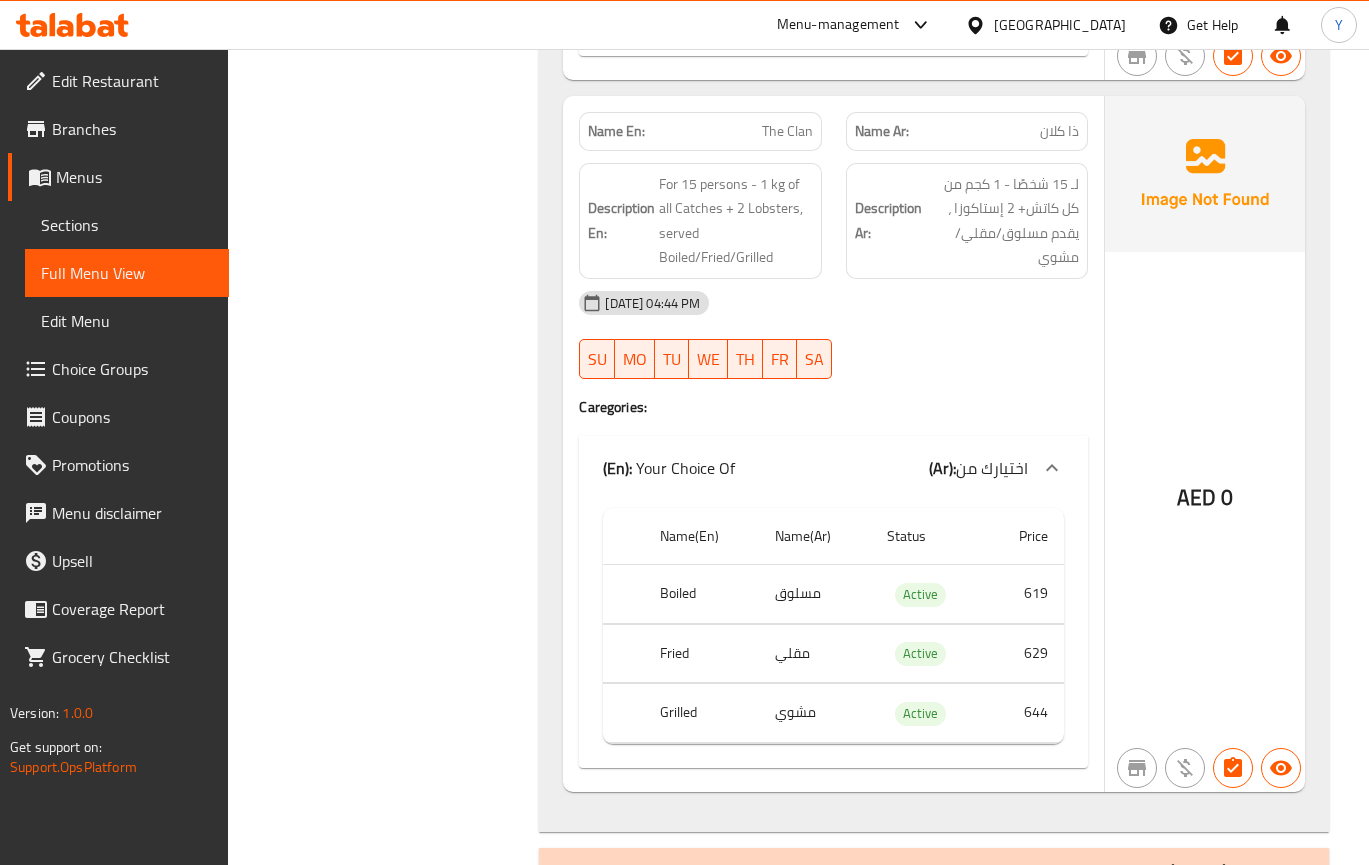 click at bounding box center [1052, 468] 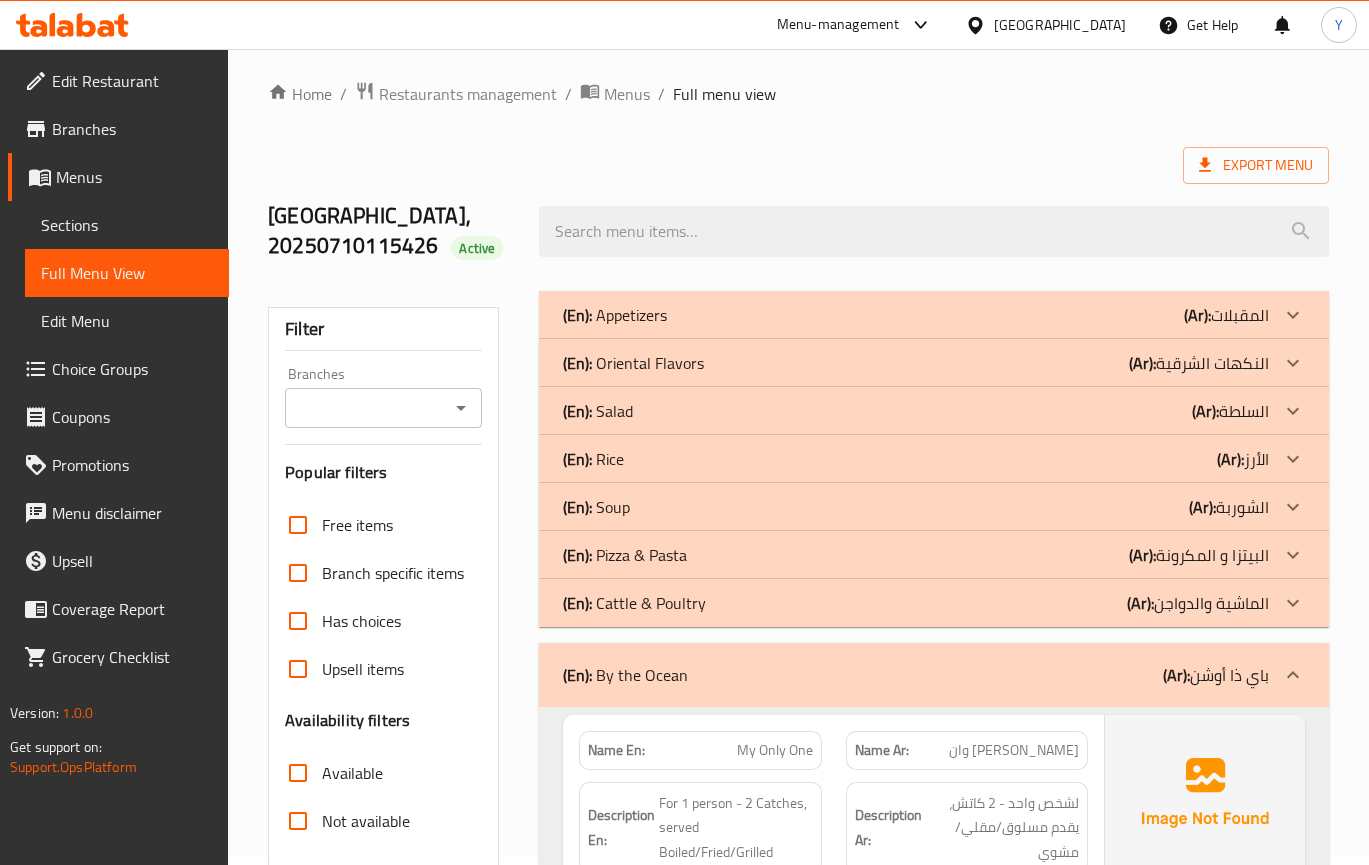 scroll, scrollTop: 0, scrollLeft: 0, axis: both 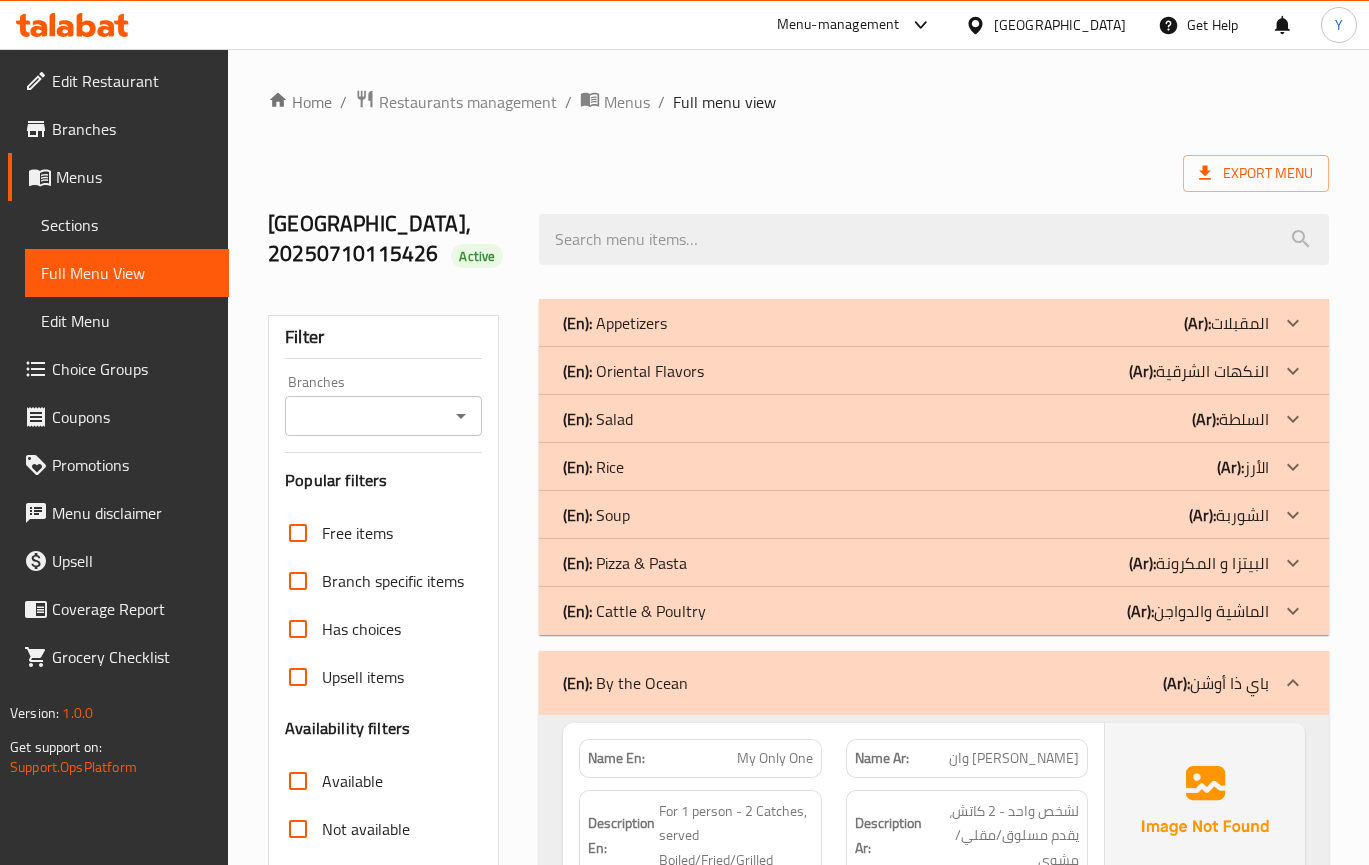 click at bounding box center (1293, 683) 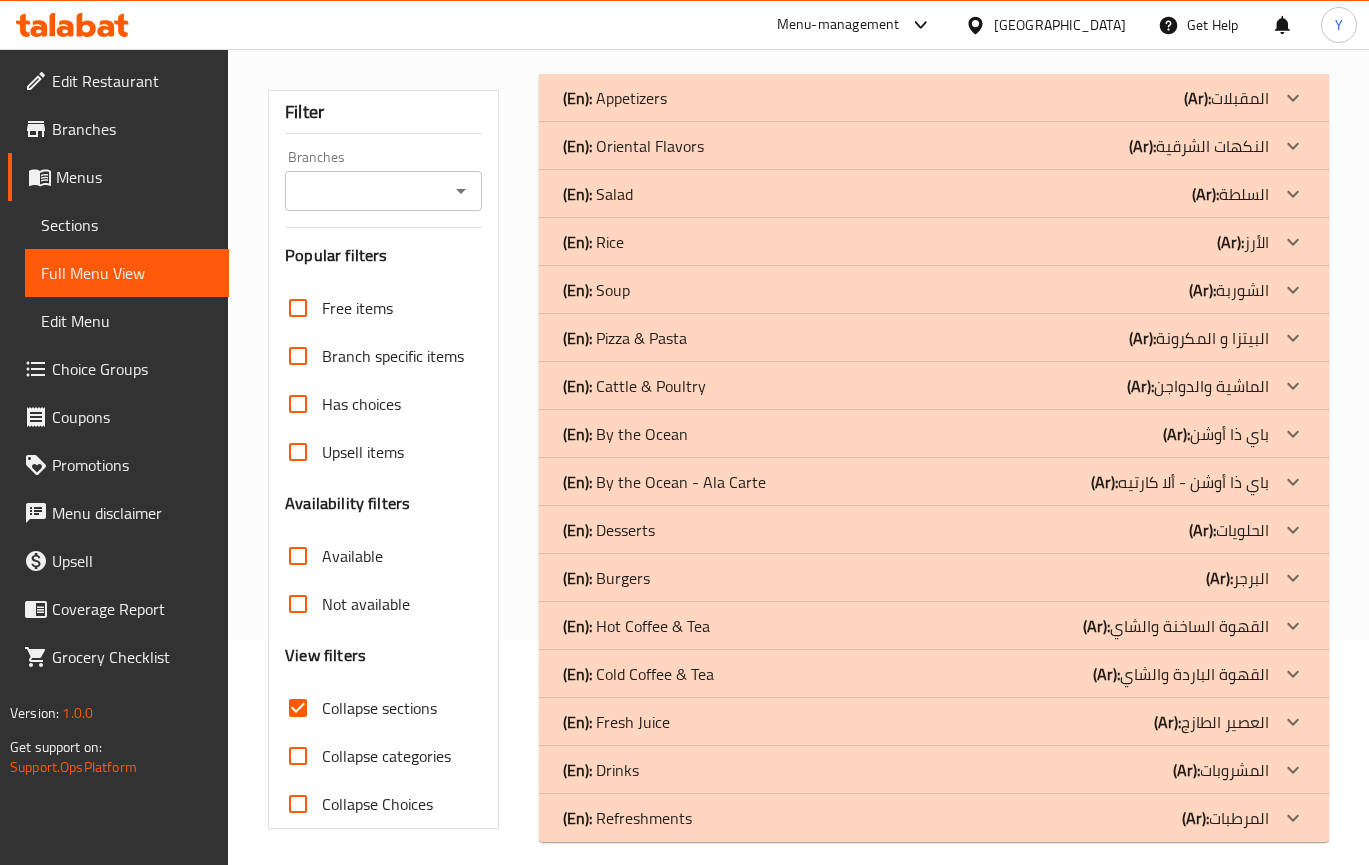 scroll, scrollTop: 242, scrollLeft: 0, axis: vertical 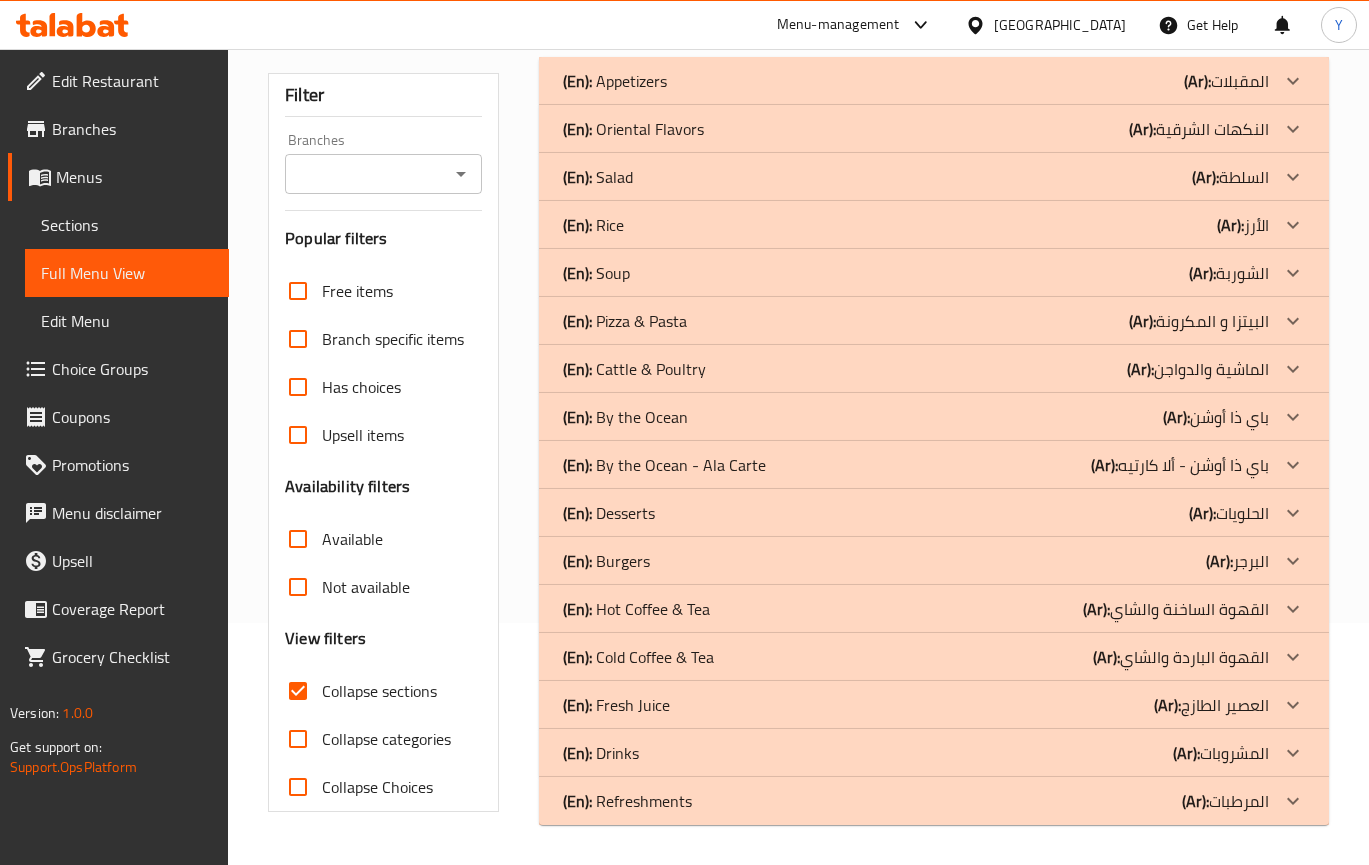 click on "(Ar): باي ذا أوشن - ألا كارتيه" at bounding box center [1226, 81] 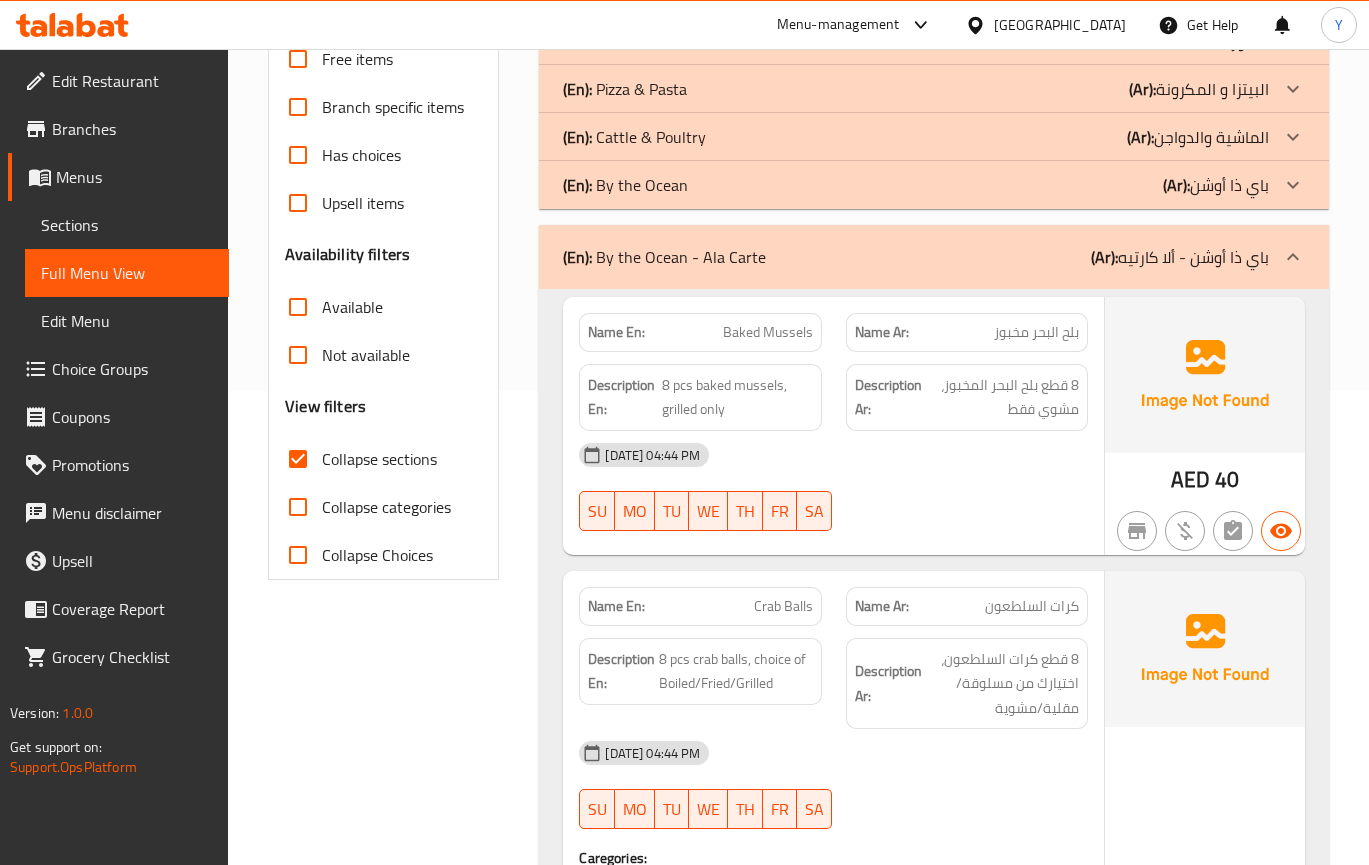 scroll, scrollTop: 492, scrollLeft: 0, axis: vertical 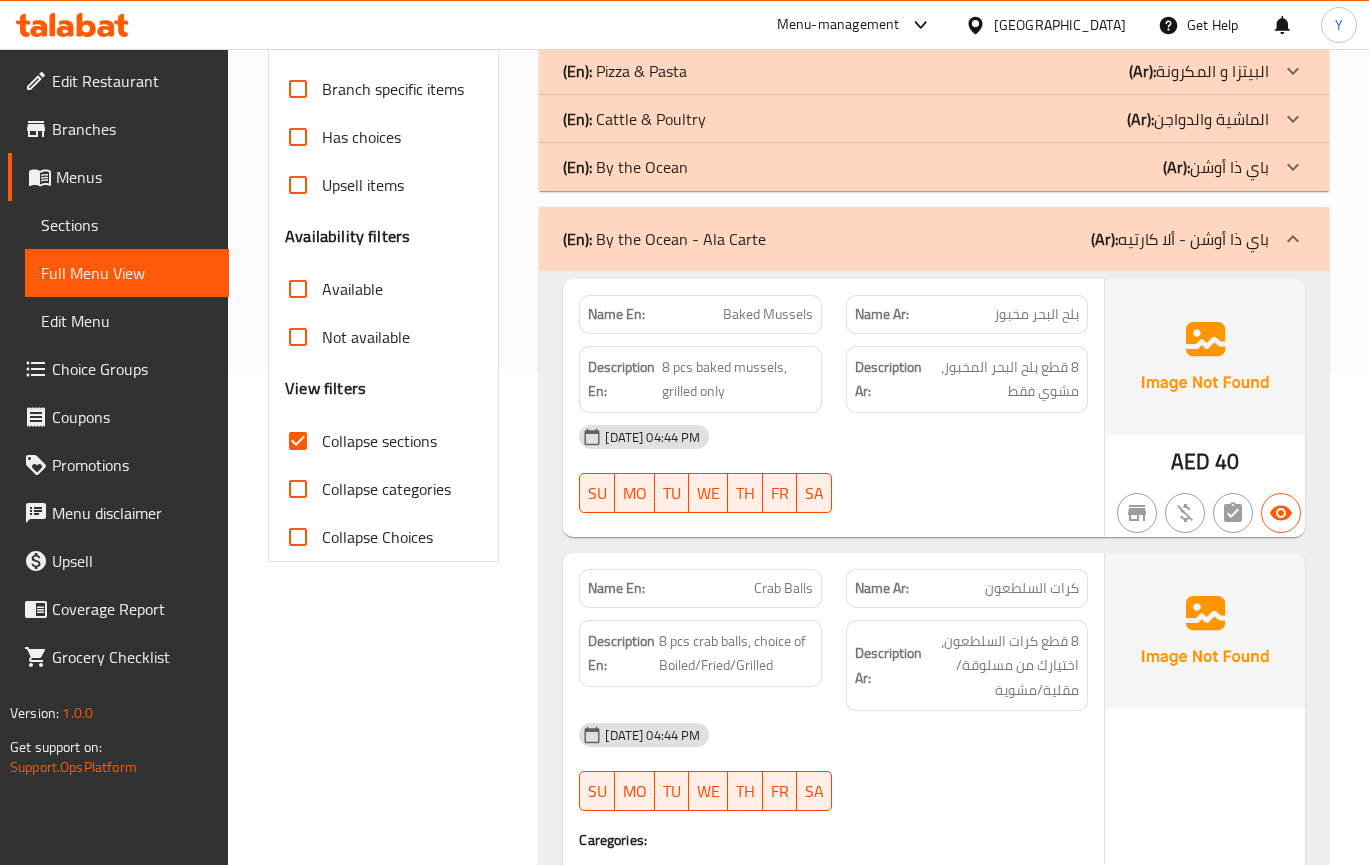 click on "10-07-2025 04:44 PM SU MO TU WE TH FR SA" at bounding box center (833, 767) 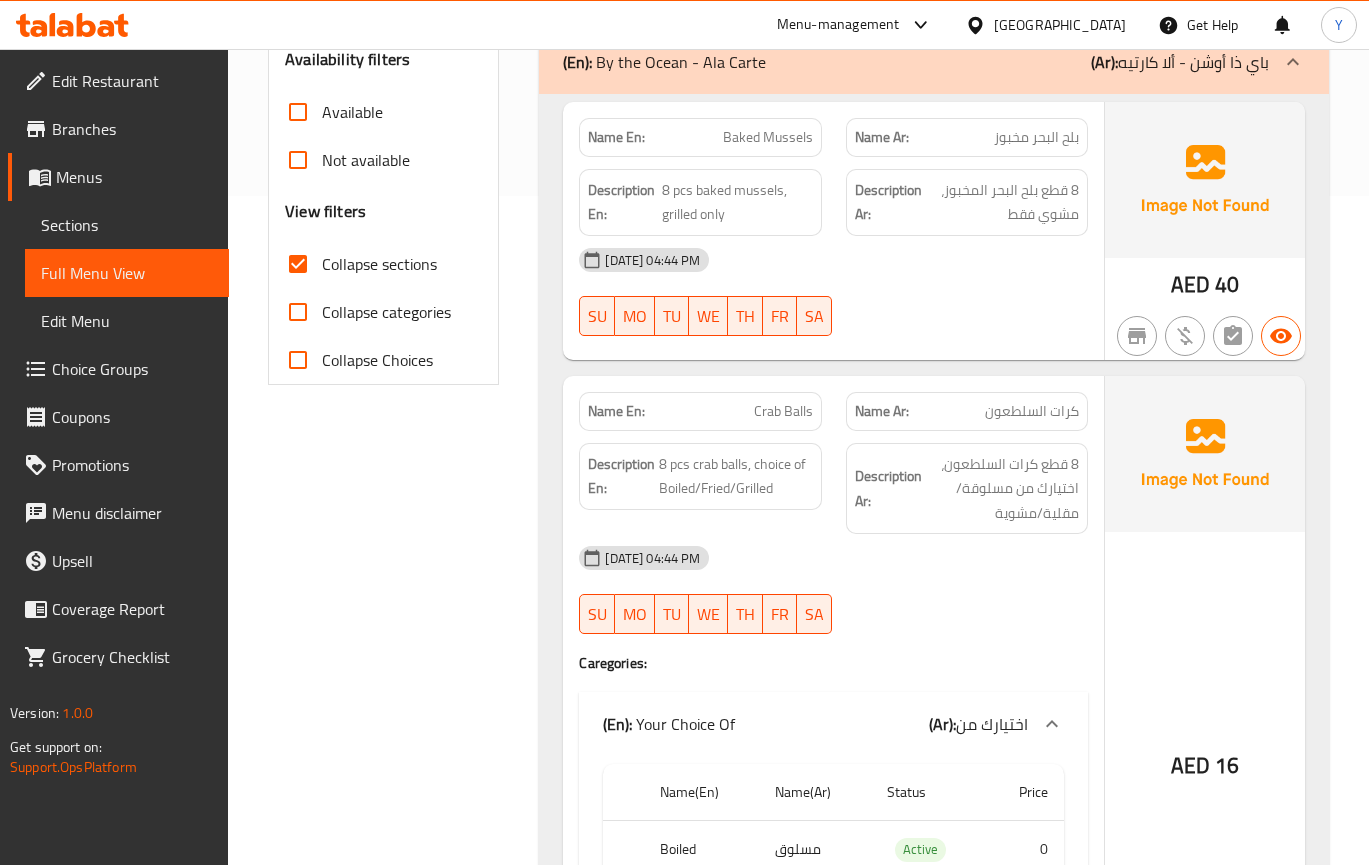 scroll, scrollTop: 892, scrollLeft: 0, axis: vertical 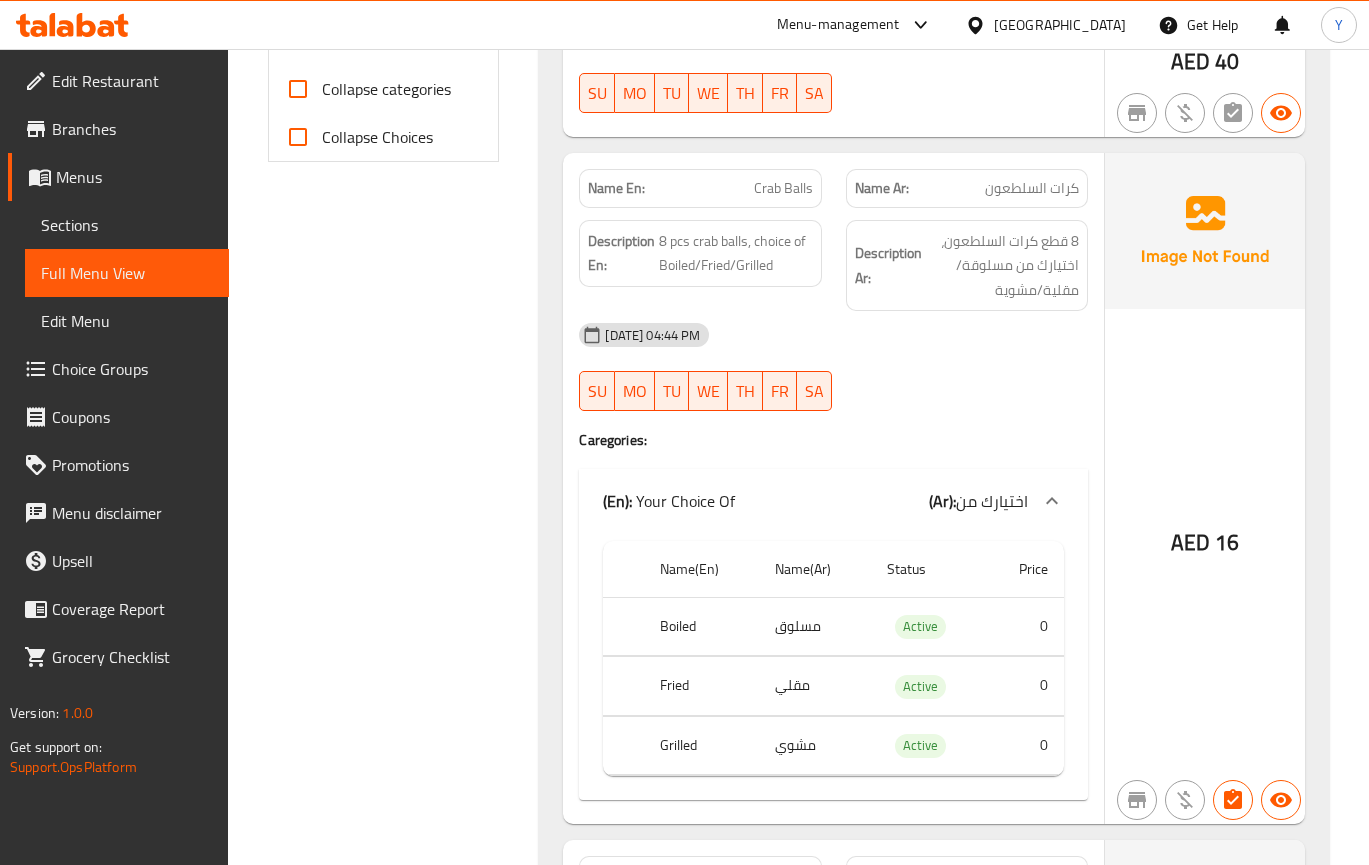 drag, startPoint x: 1059, startPoint y: 497, endPoint x: 956, endPoint y: 633, distance: 170.60188 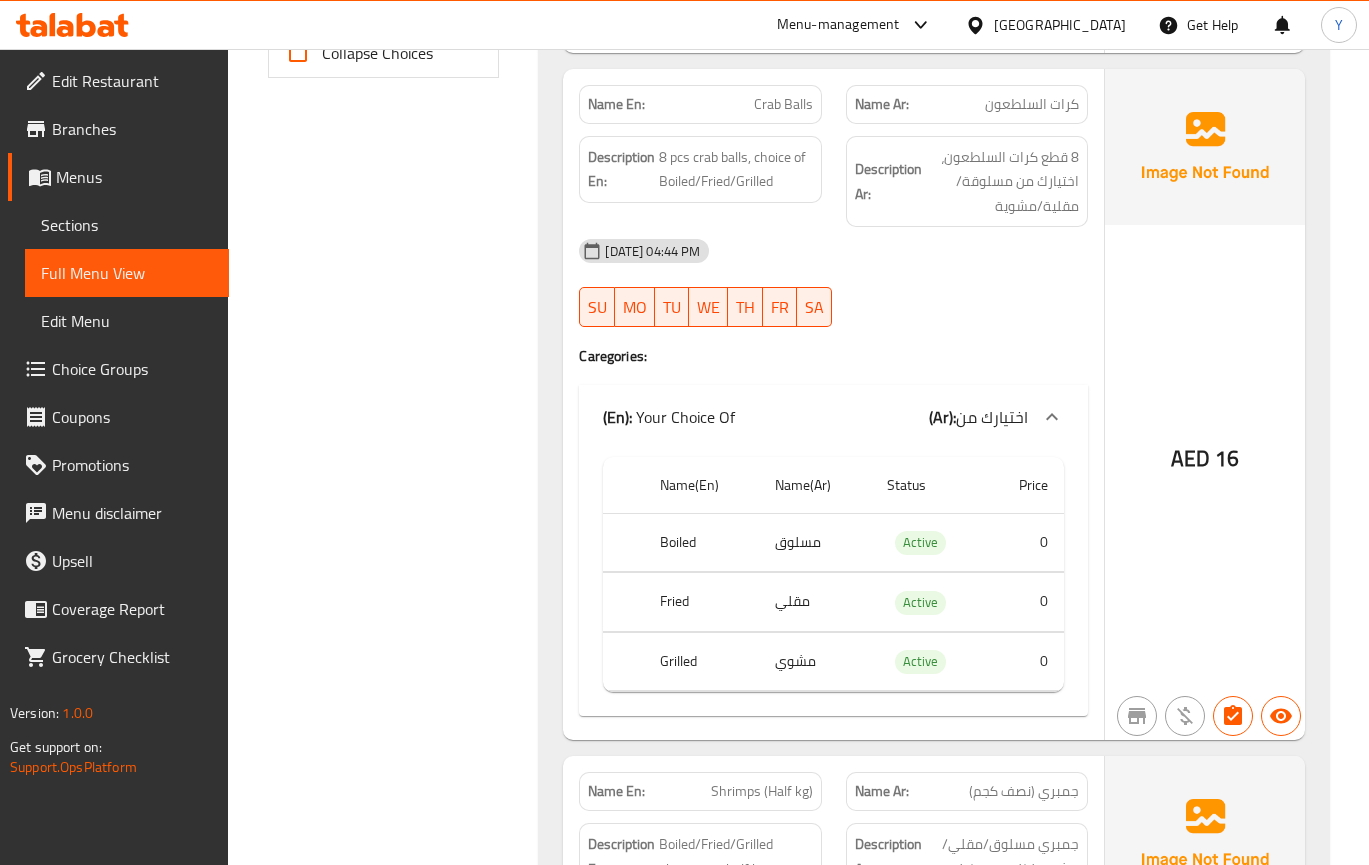 scroll, scrollTop: 1017, scrollLeft: 0, axis: vertical 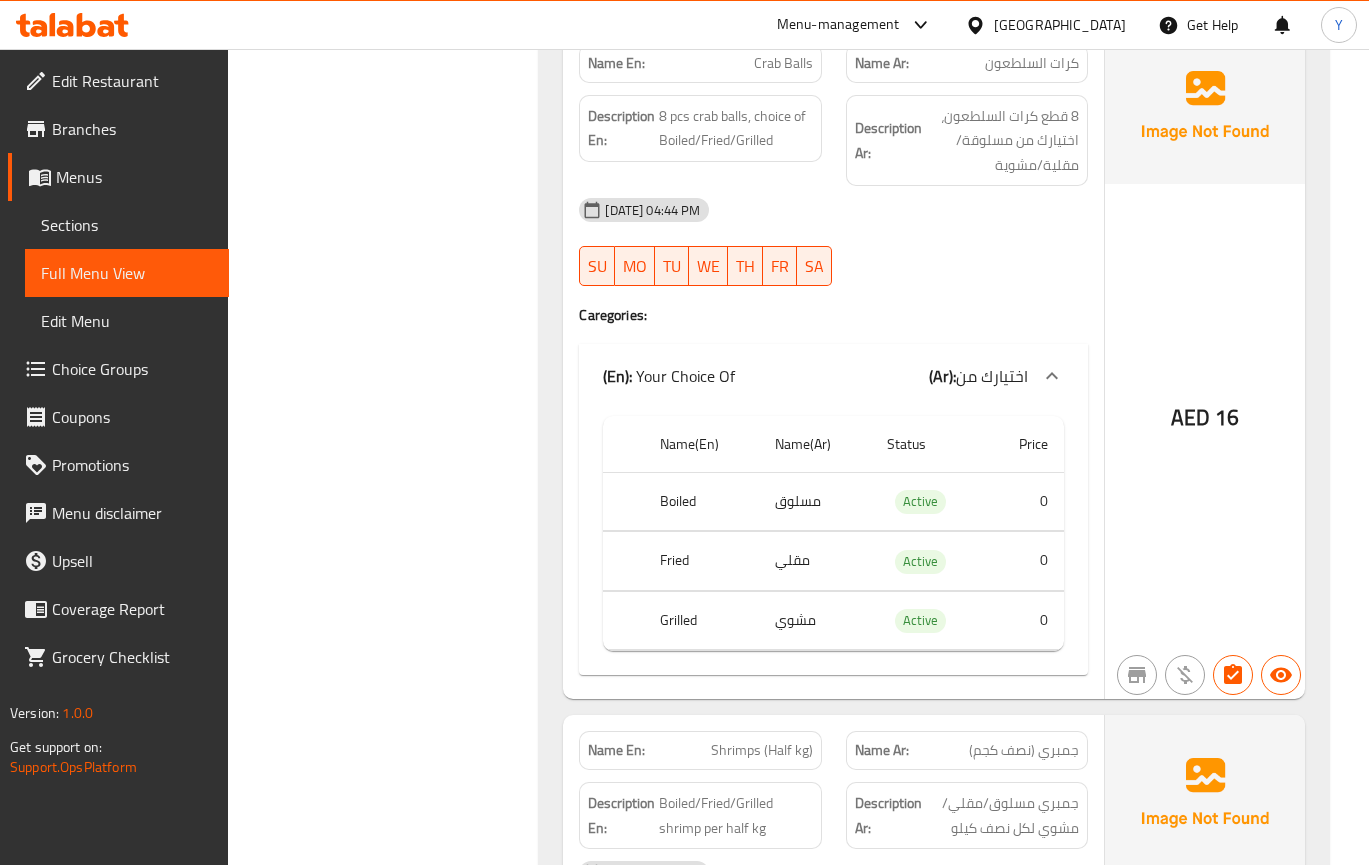 click on "Filter Branches Branches Popular filters Free items Branch specific items Has choices Upsell items Availability filters Available Not available View filters Collapse sections Collapse categories Collapse Choices" at bounding box center (391, 3301) 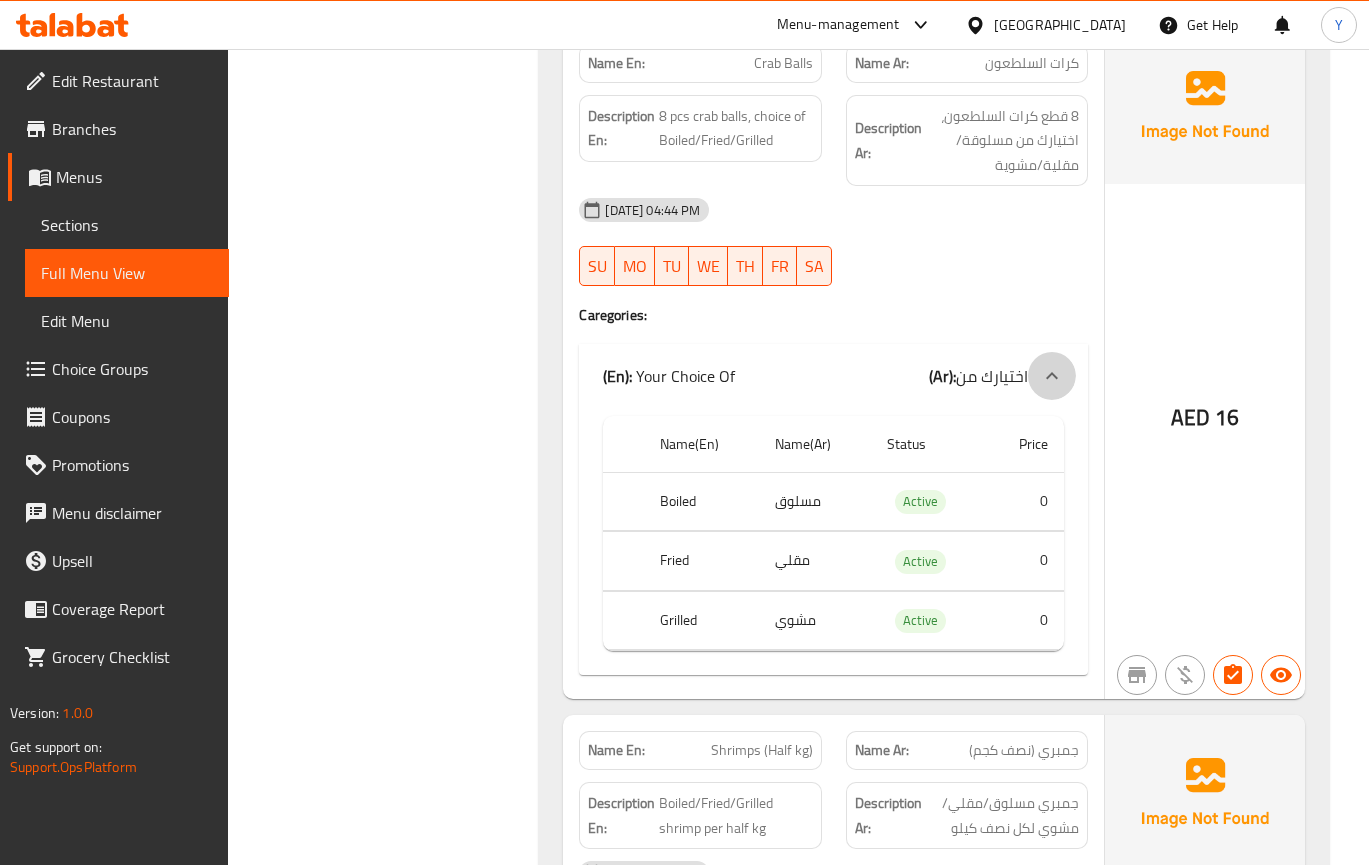 click 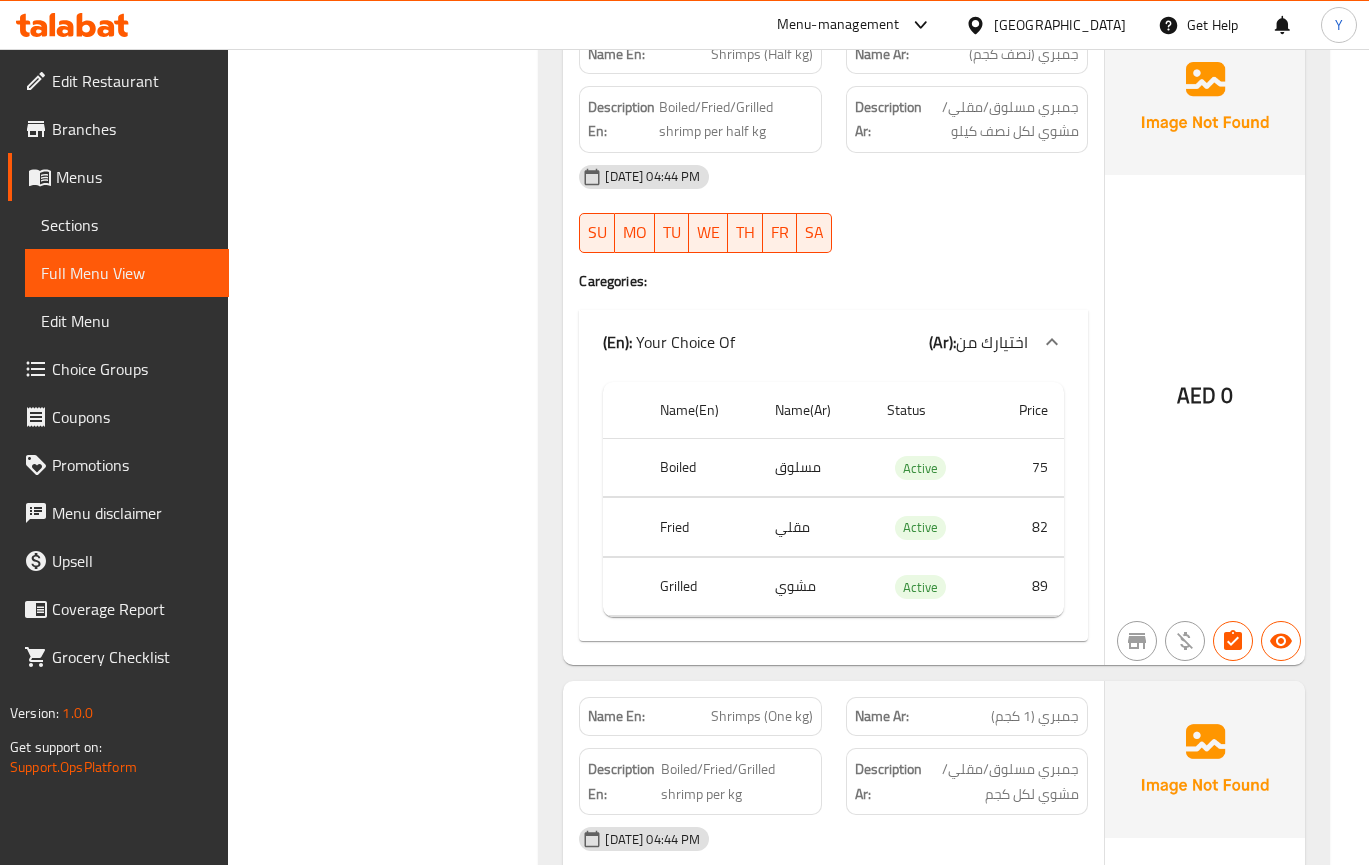 scroll, scrollTop: 1436, scrollLeft: 0, axis: vertical 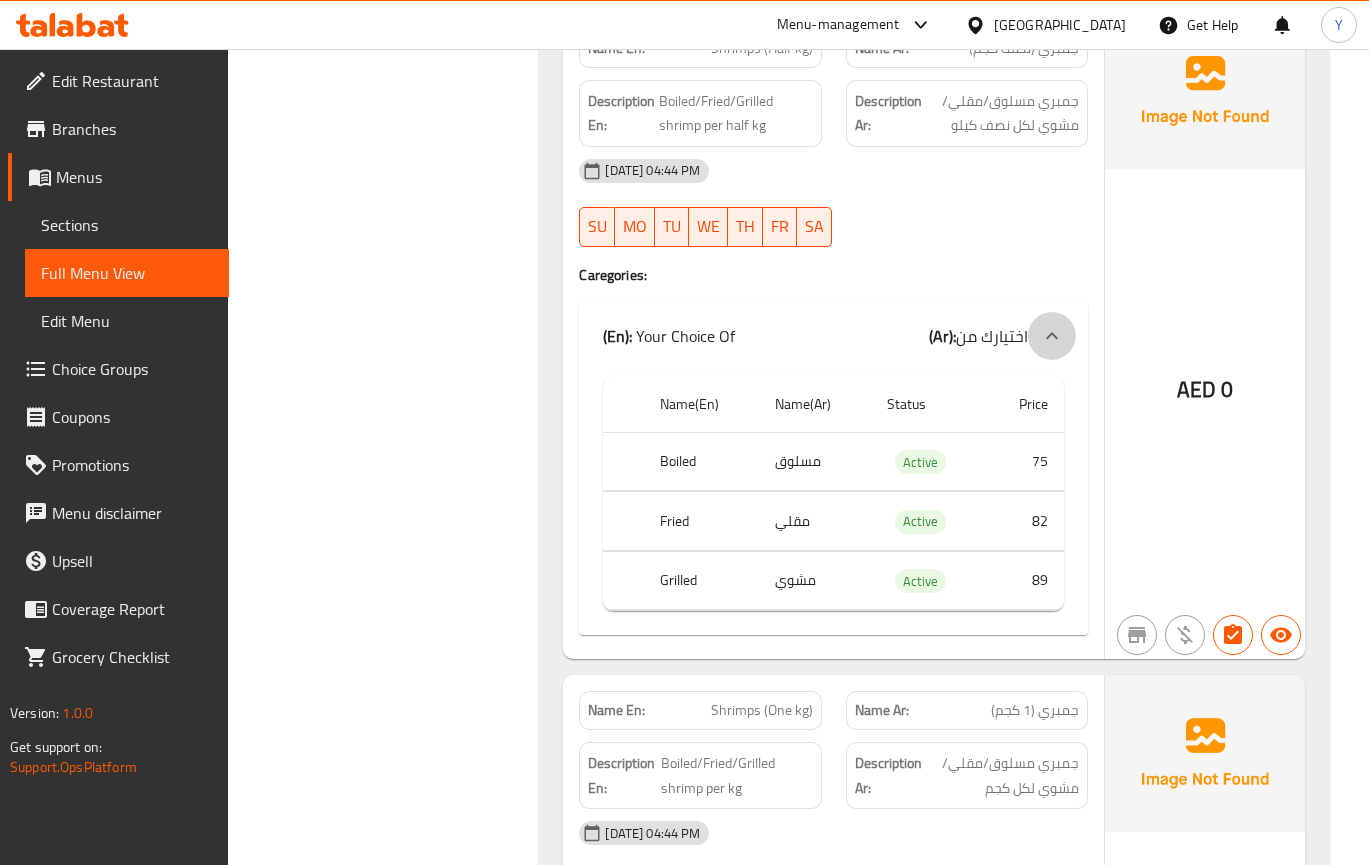 click 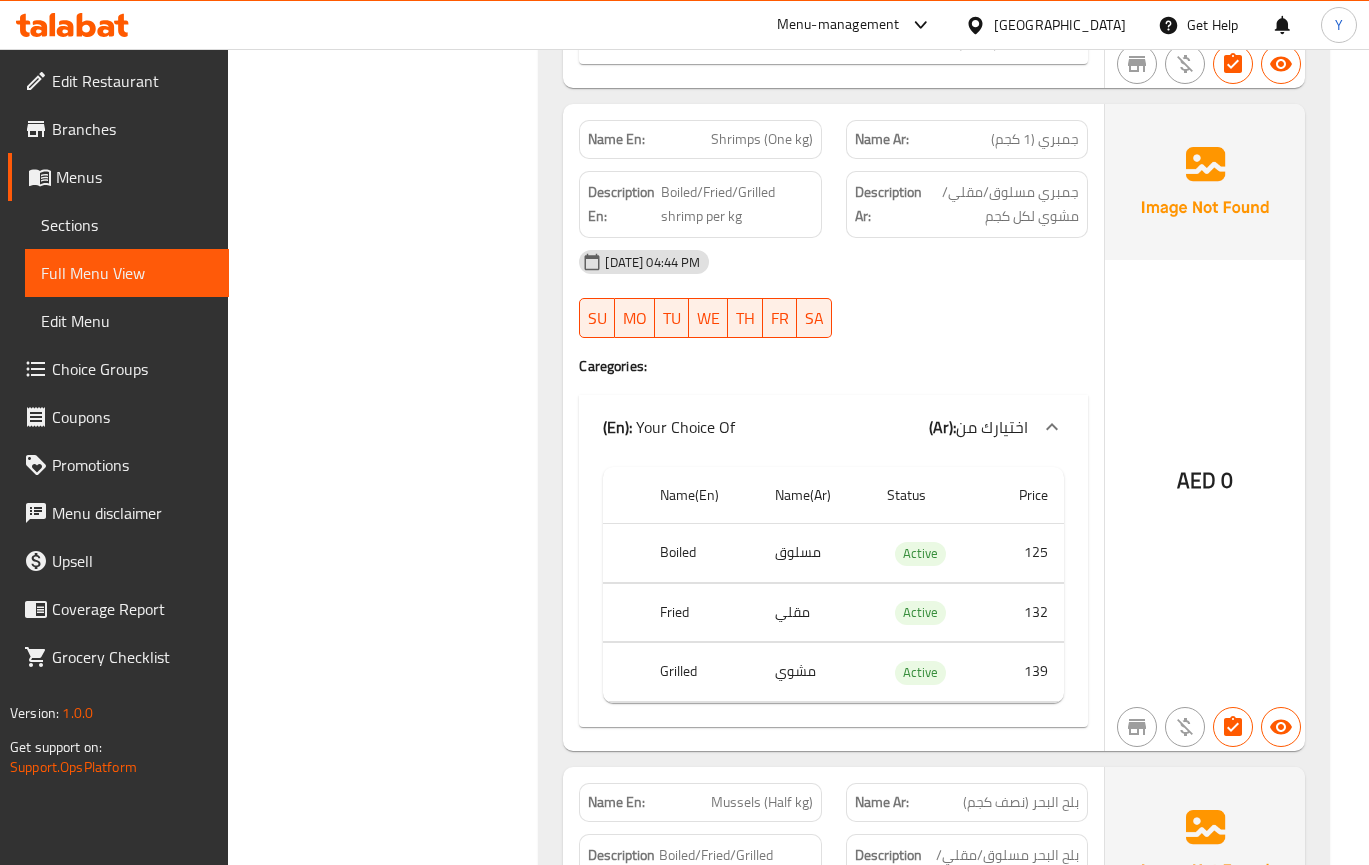 scroll, scrollTop: 1786, scrollLeft: 0, axis: vertical 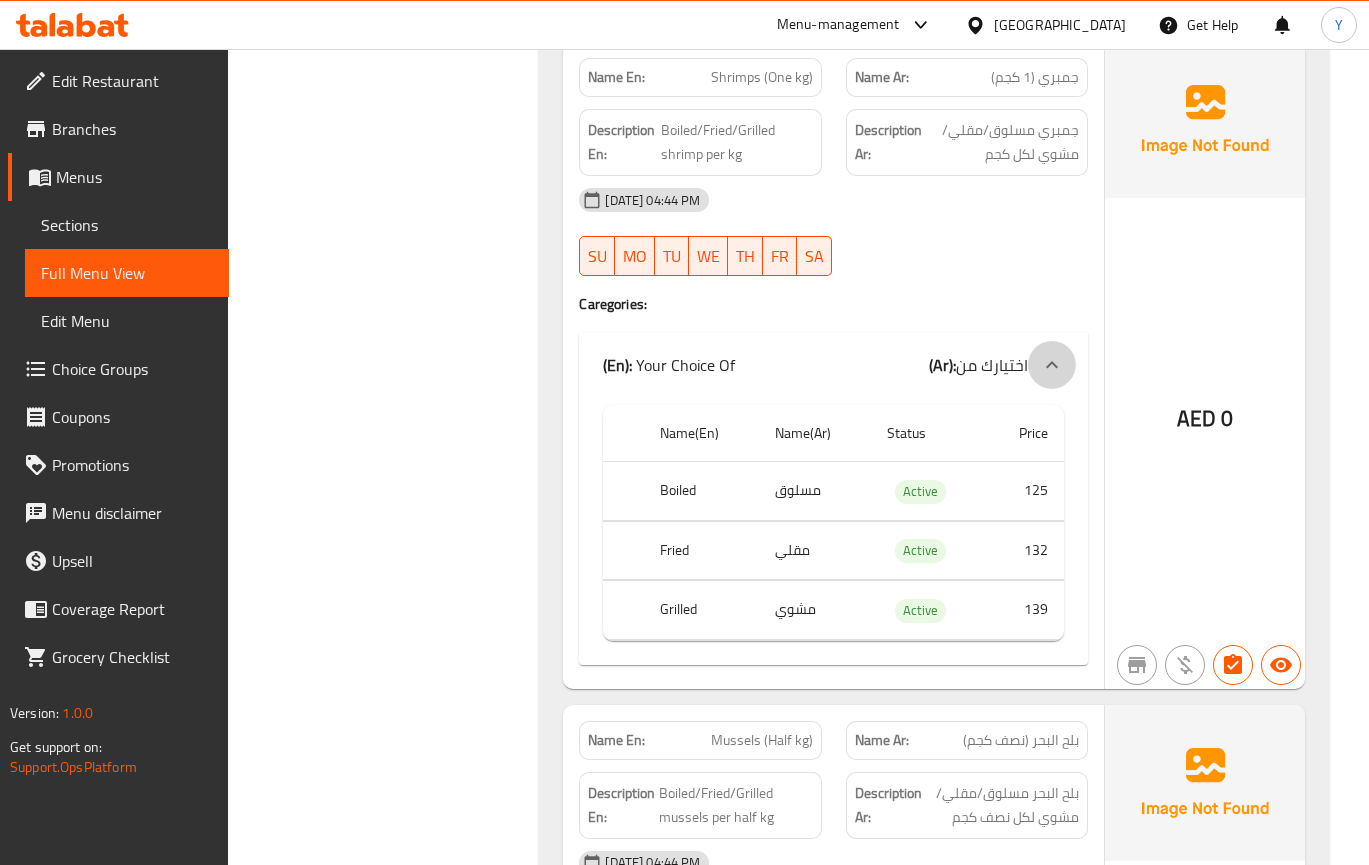 drag, startPoint x: 1053, startPoint y: 360, endPoint x: 1040, endPoint y: 367, distance: 14.764823 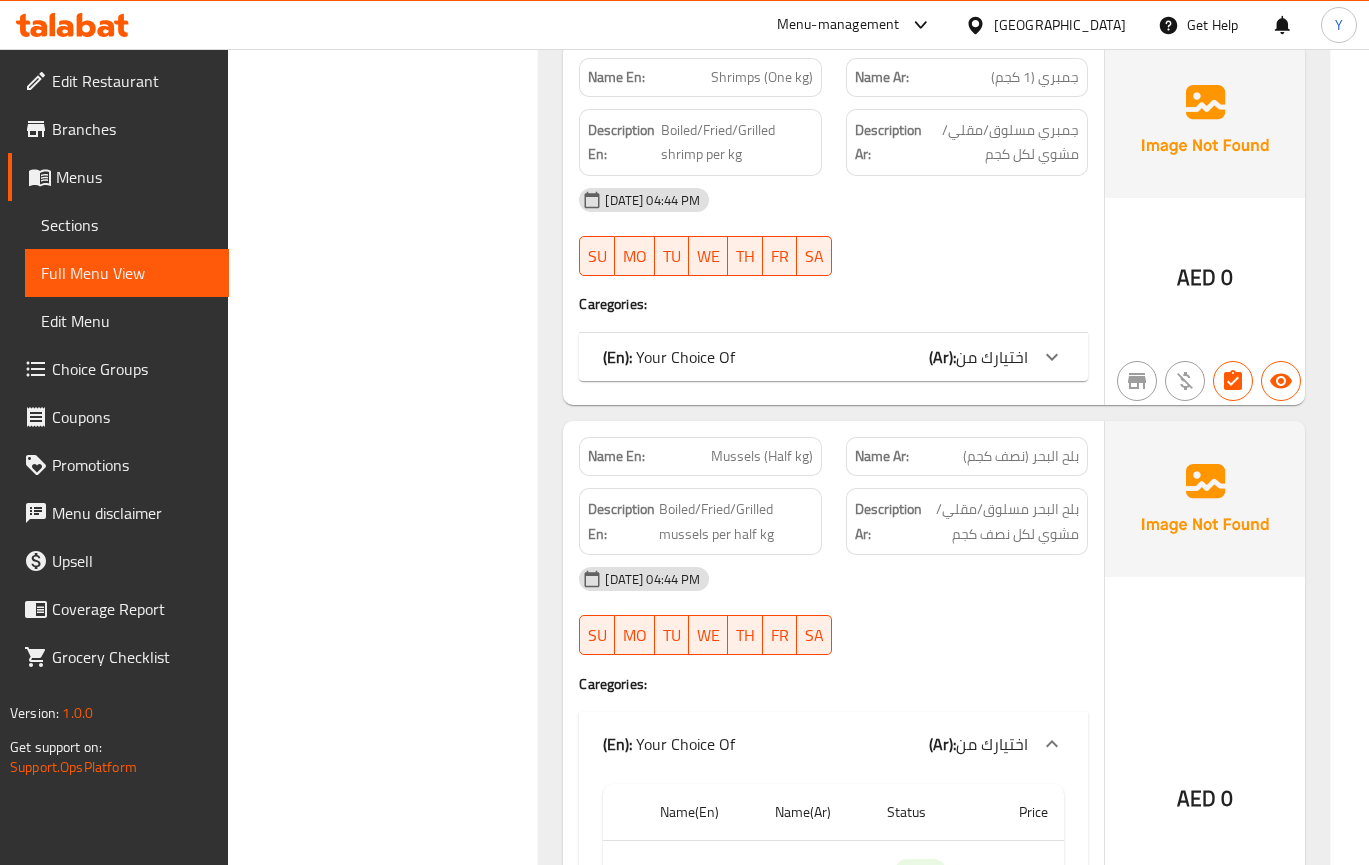 click on "10-07-2025 04:44 PM SU MO TU WE TH FR SA" at bounding box center (833, 611) 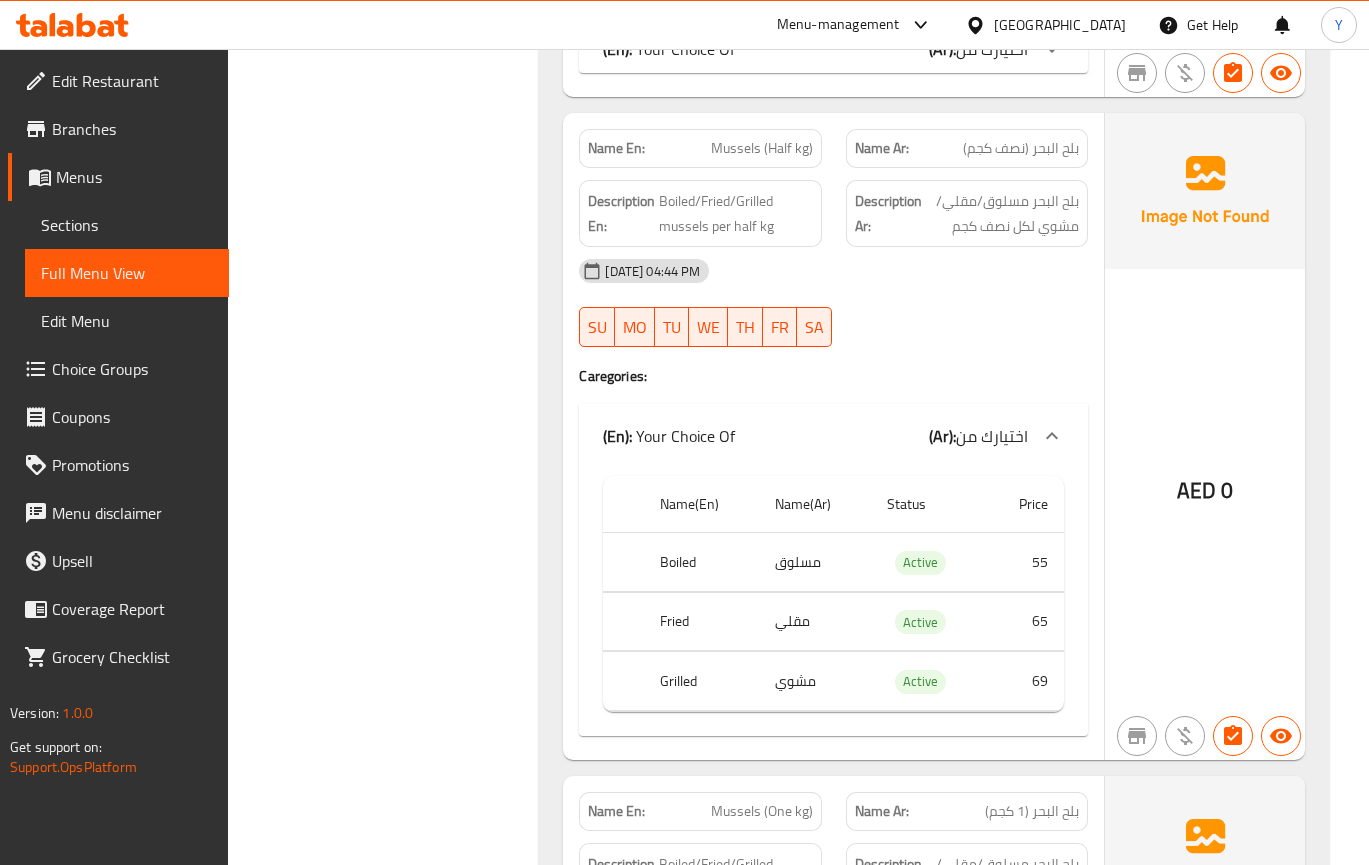 scroll, scrollTop: 2136, scrollLeft: 0, axis: vertical 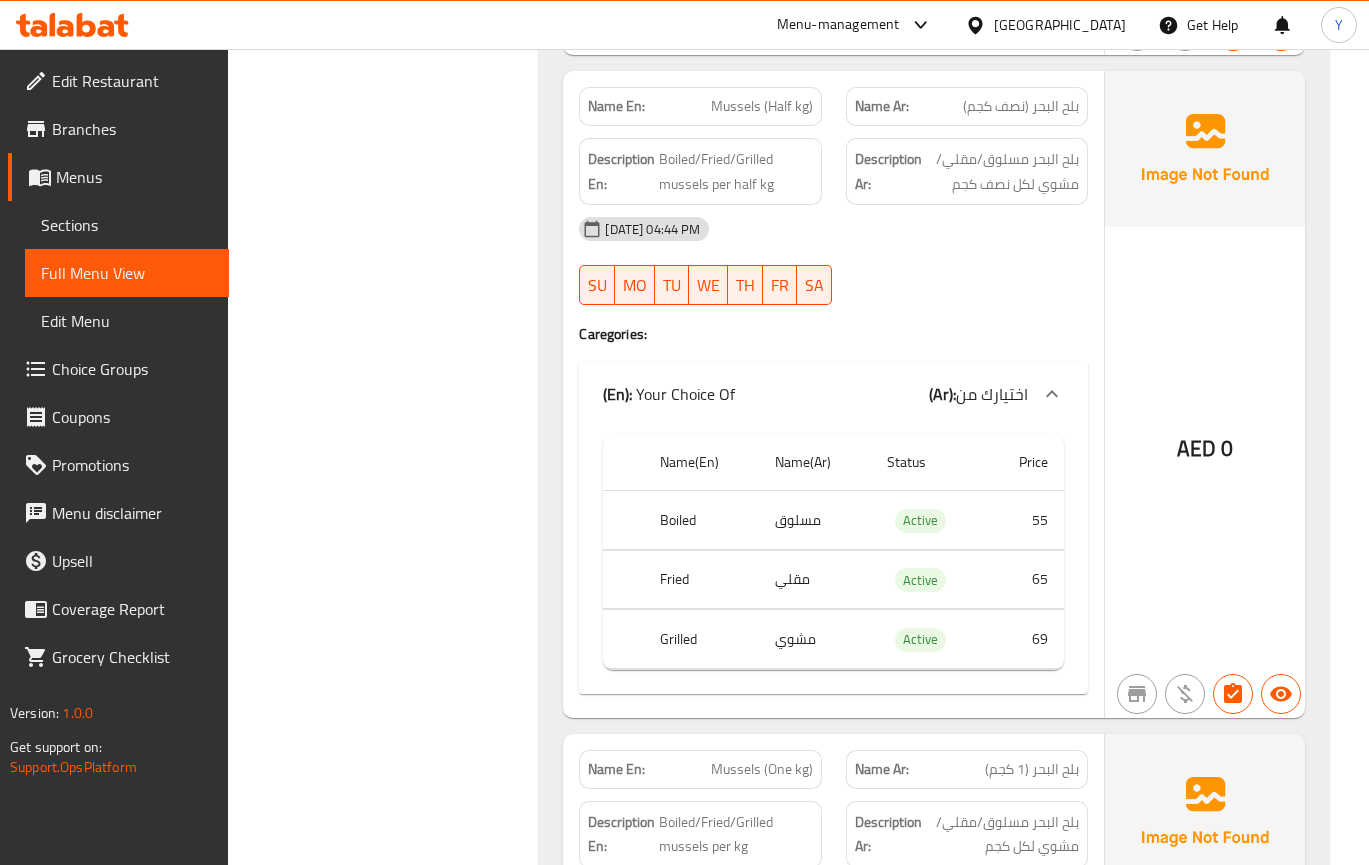drag, startPoint x: 1044, startPoint y: 404, endPoint x: 1033, endPoint y: 436, distance: 33.83785 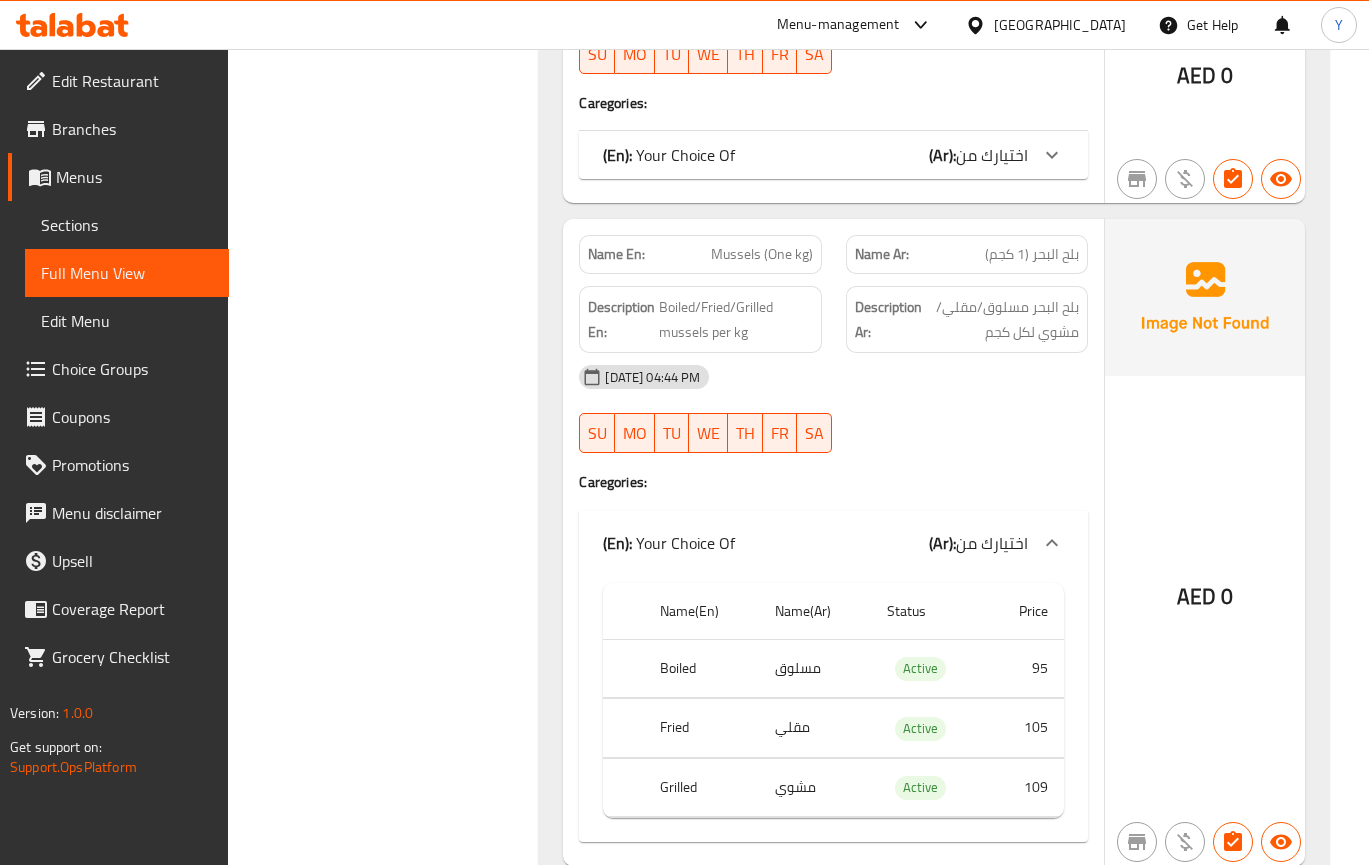 scroll, scrollTop: 2586, scrollLeft: 0, axis: vertical 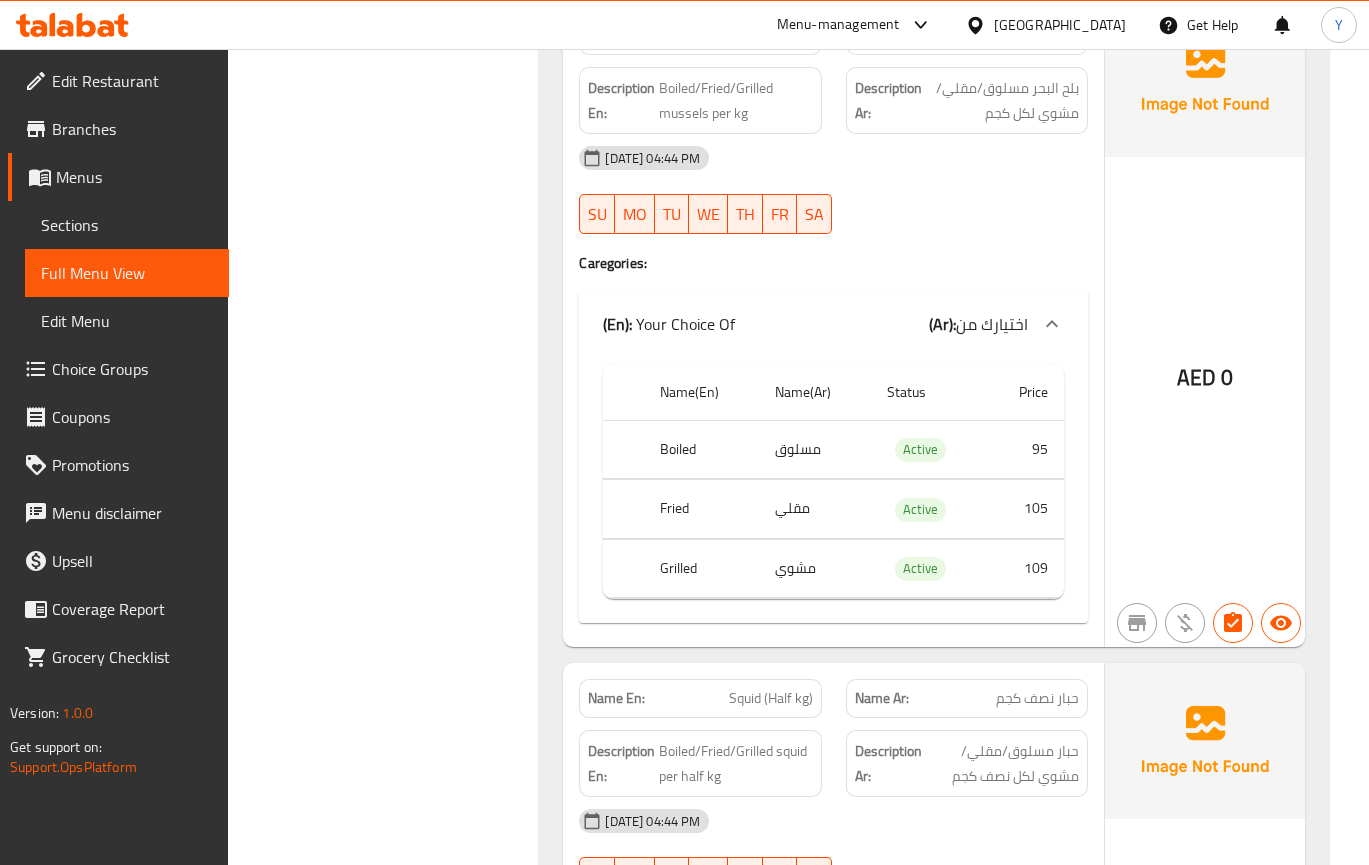 click 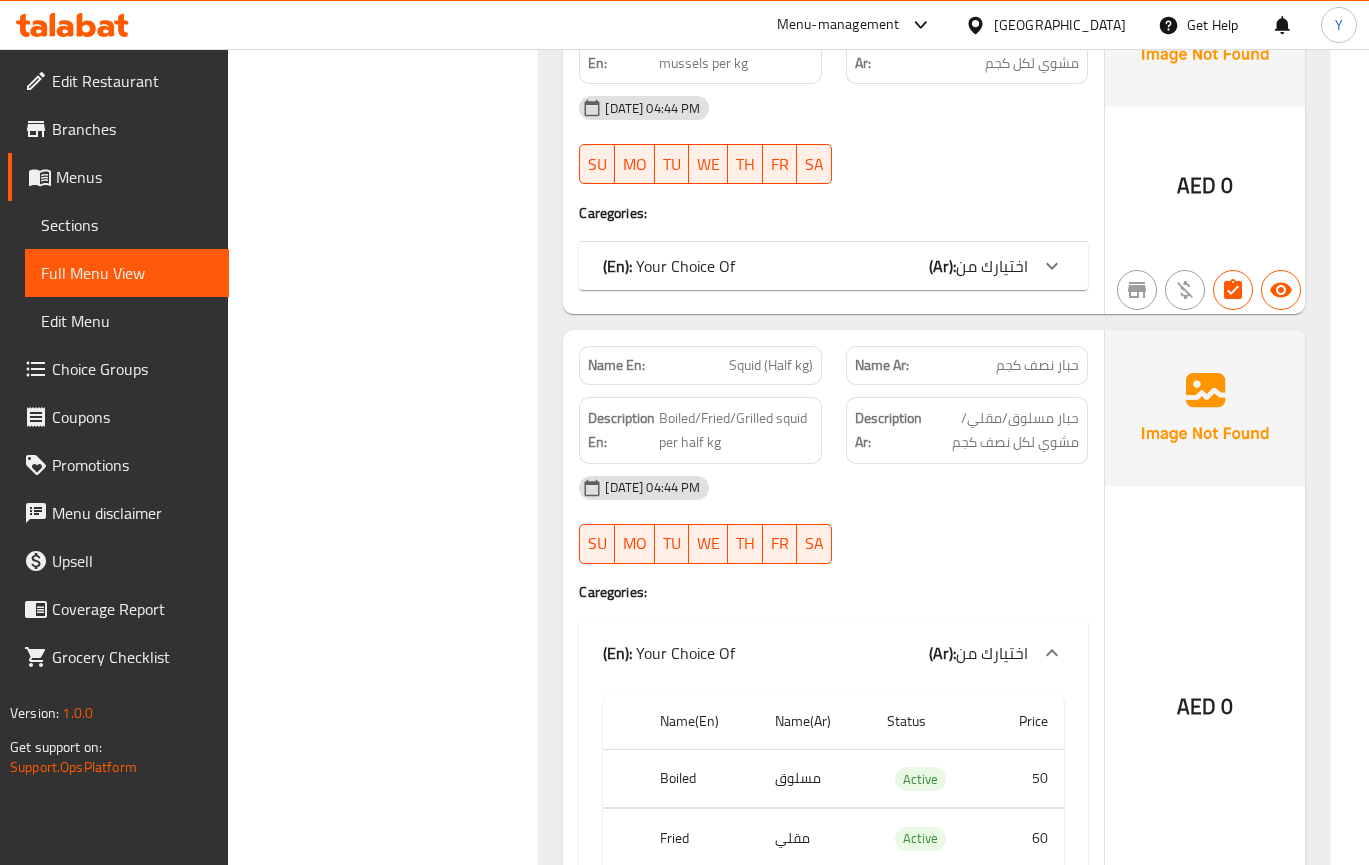 scroll, scrollTop: 2936, scrollLeft: 0, axis: vertical 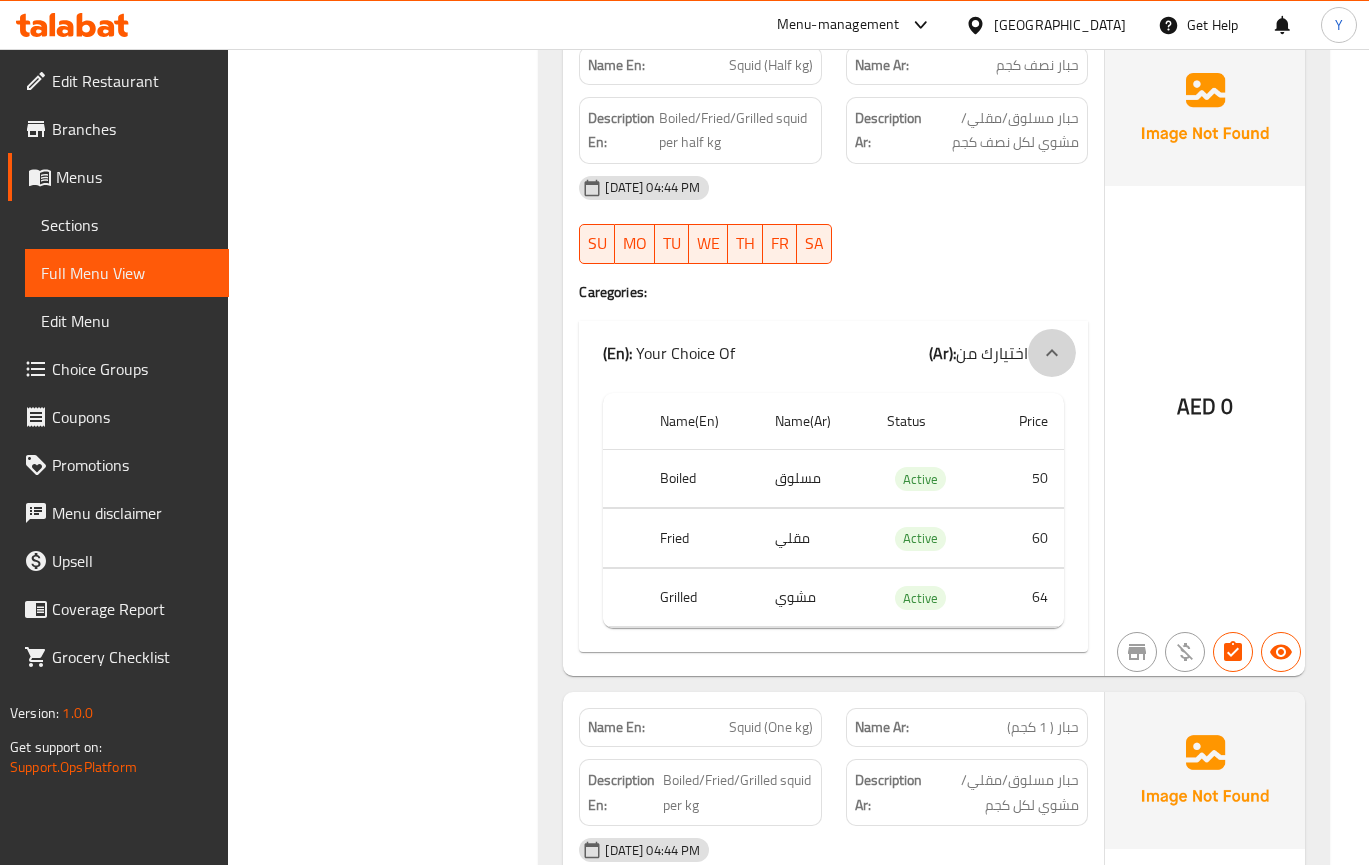 click 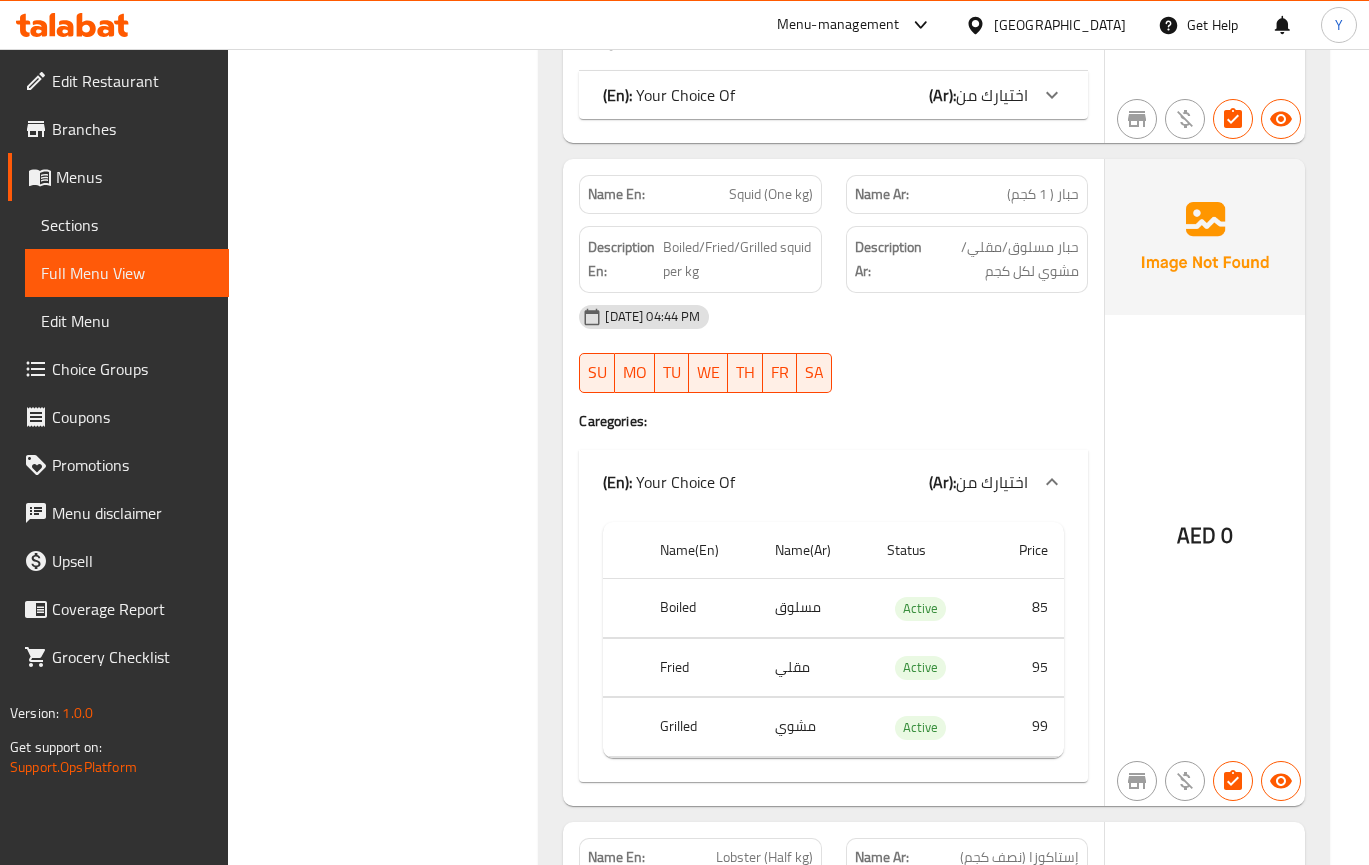 scroll, scrollTop: 3386, scrollLeft: 0, axis: vertical 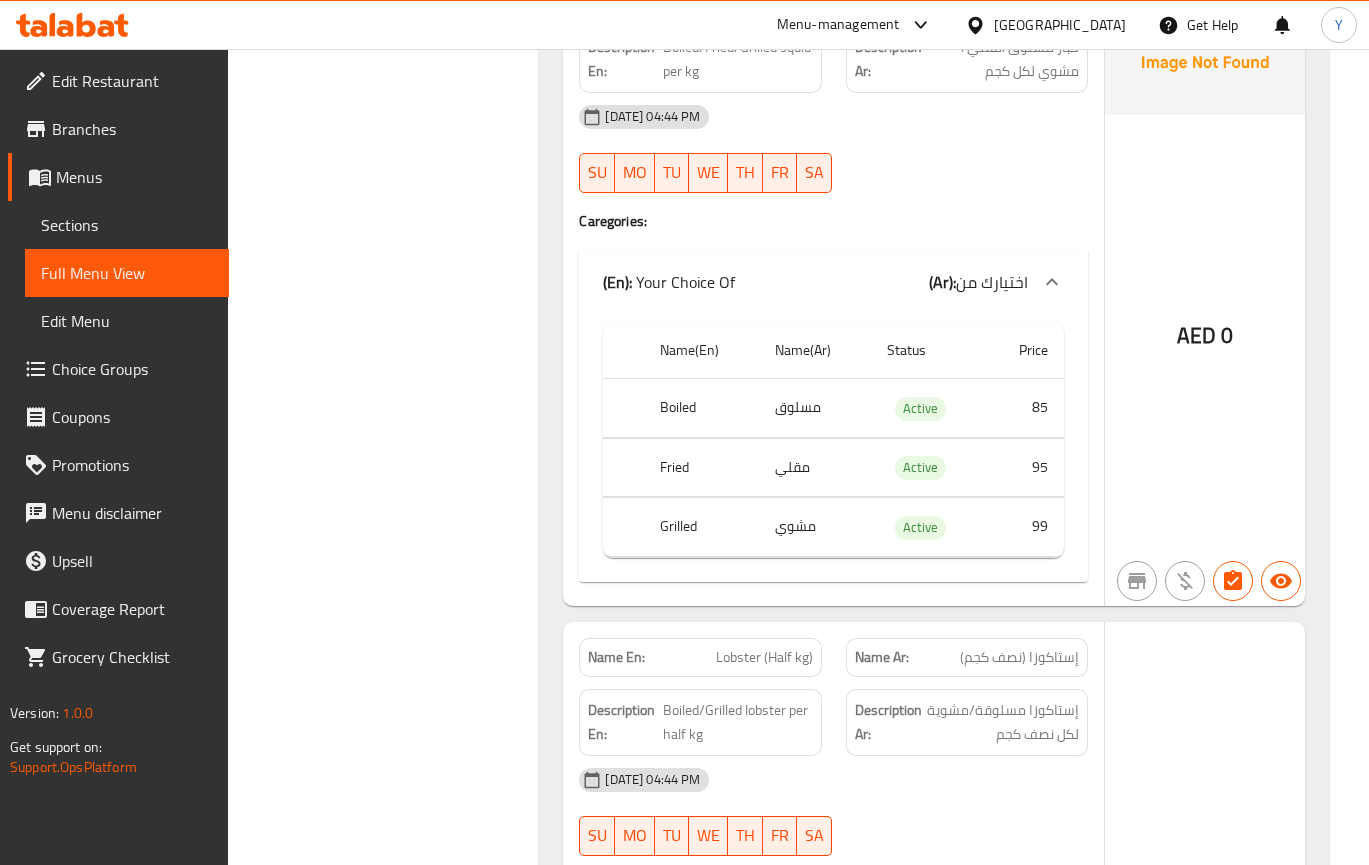click on "Name En: Squid (One kg) Name Ar: حبار ( 1 كجم) Description En: Boiled/Fried/Grilled squid per kg Description Ar: حبار مسلوق/مقلي/مشوي لكل كجم 10-07-2025 04:44 PM SU MO TU WE TH FR SA Caregories: (En):   Your Choice Of  (Ar): اختيارك من  Name(En) Name(Ar) Status Price Boiled مسلوق  Active 85 Fried مقلي Active 95 Grilled مشوي Active 99" at bounding box center [833, 282] 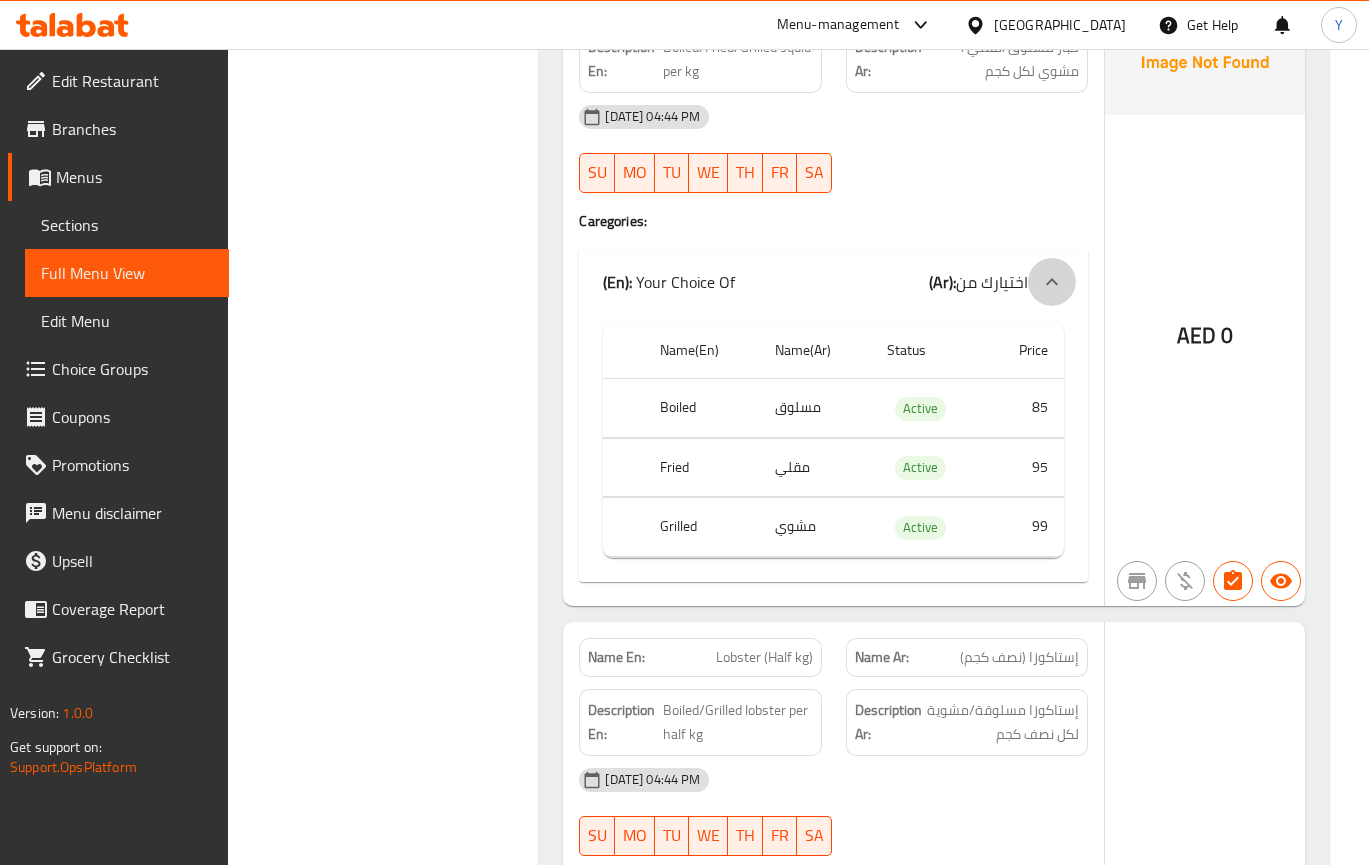 click 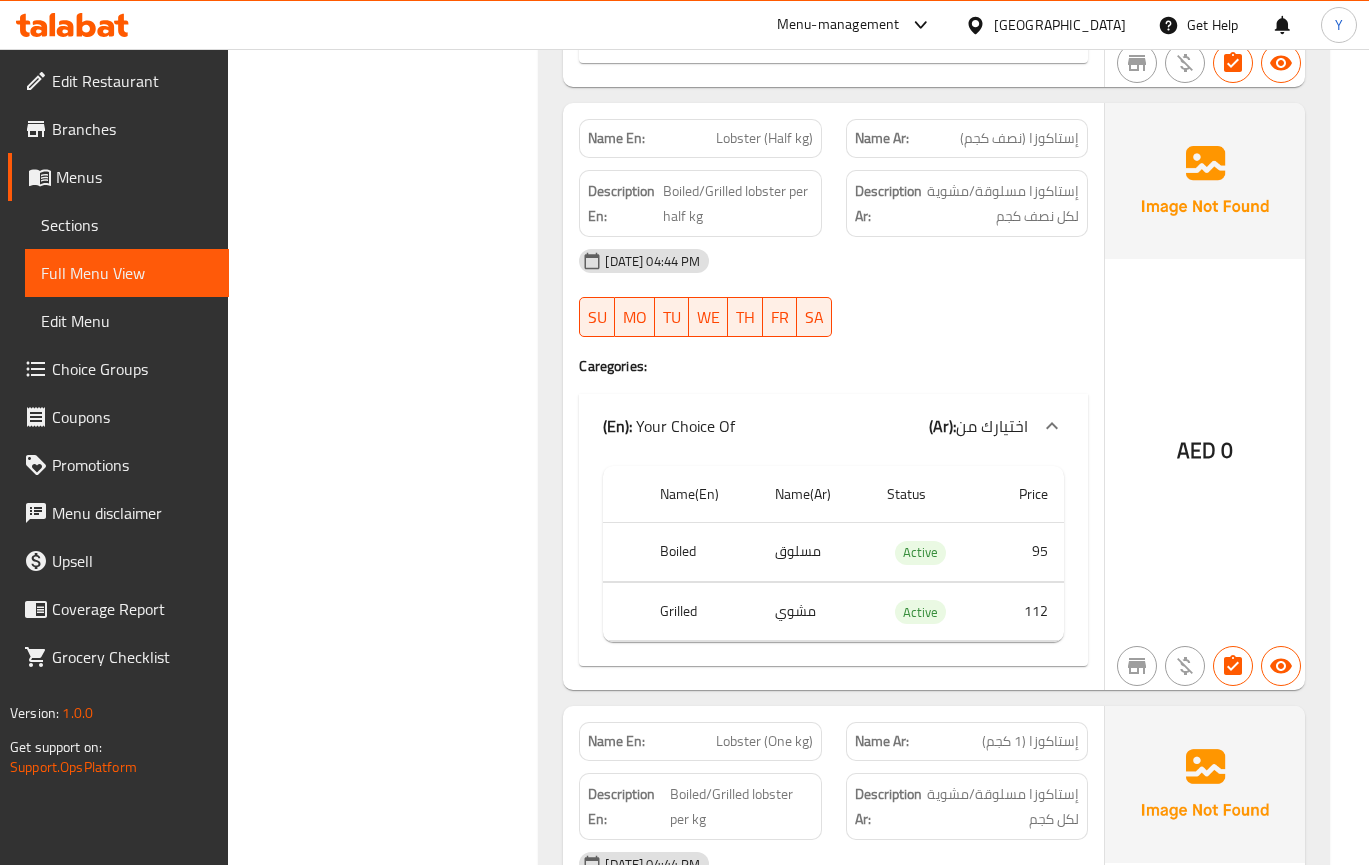 scroll, scrollTop: 3636, scrollLeft: 0, axis: vertical 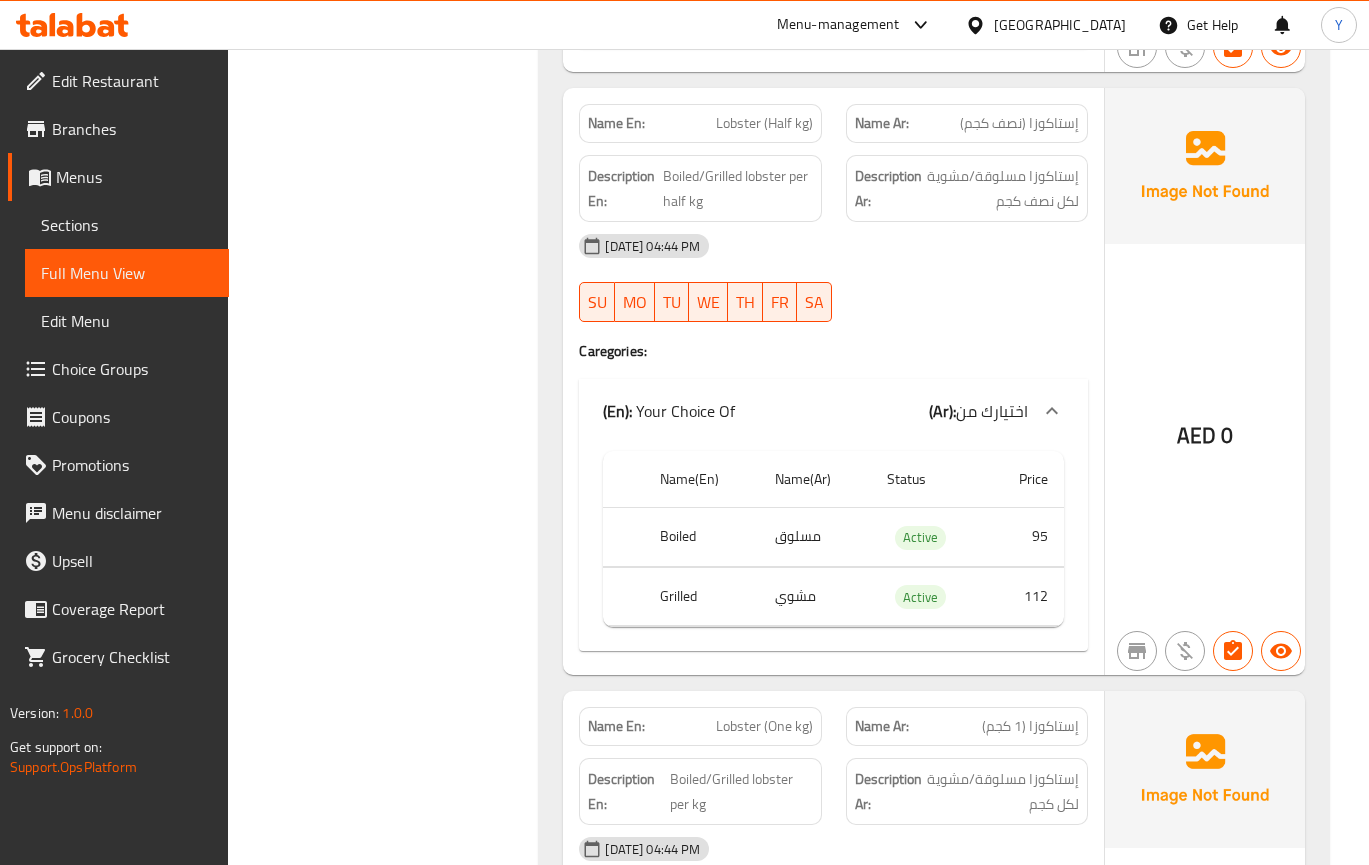 click on "(En):   Your Choice Of  (Ar): اختيارك من" at bounding box center [833, 411] 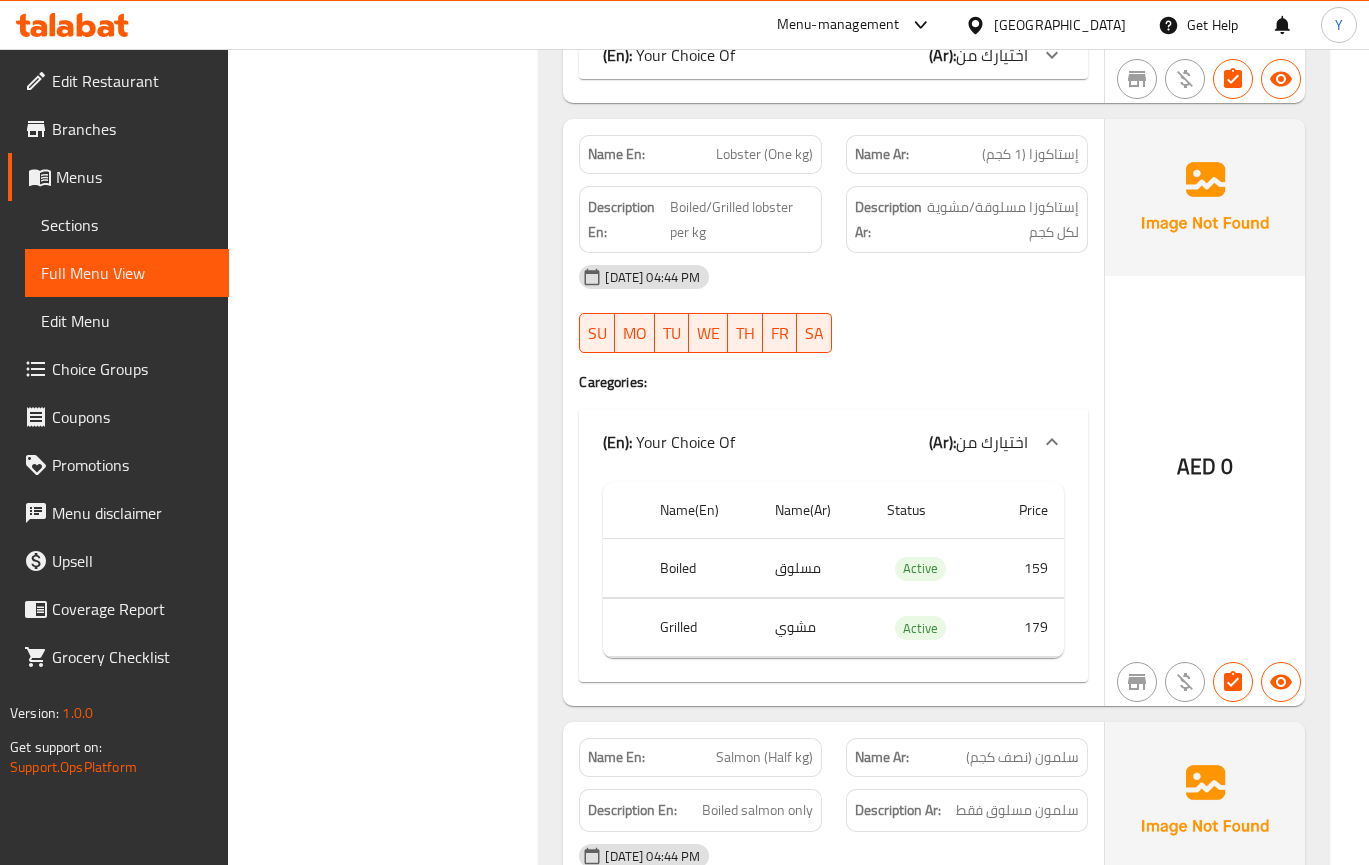 scroll, scrollTop: 3986, scrollLeft: 0, axis: vertical 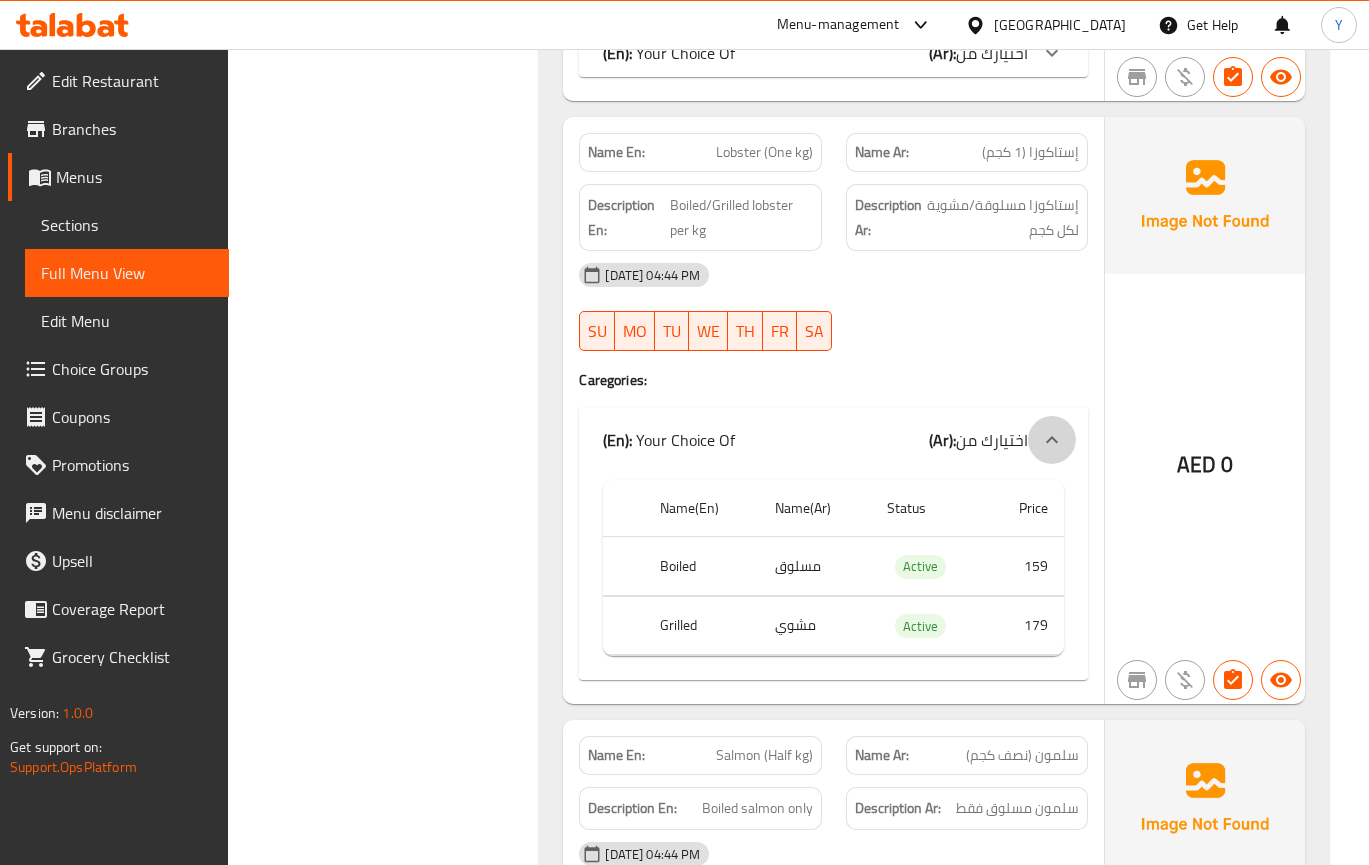 drag, startPoint x: 1056, startPoint y: 449, endPoint x: 1039, endPoint y: 511, distance: 64.288414 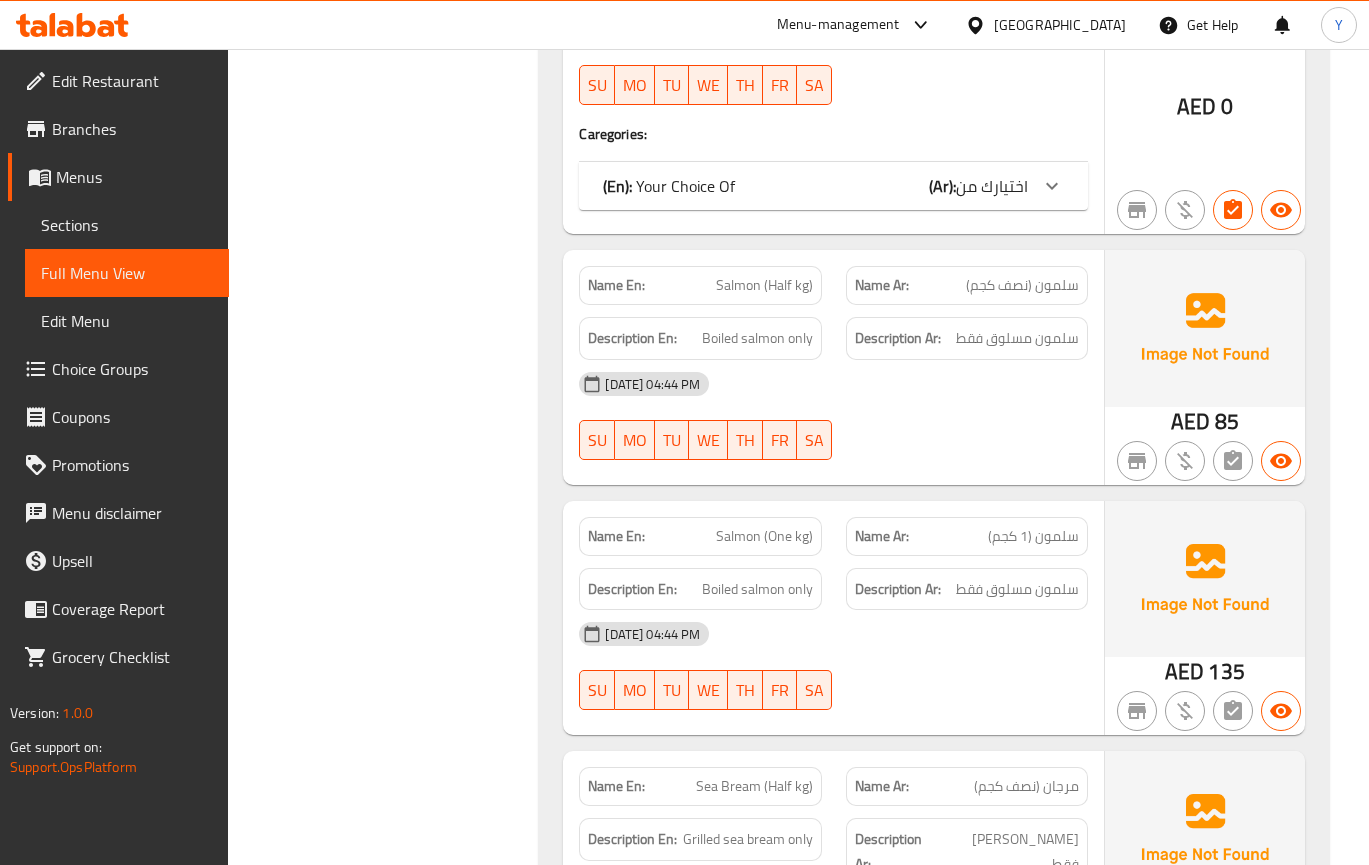 scroll, scrollTop: 4236, scrollLeft: 0, axis: vertical 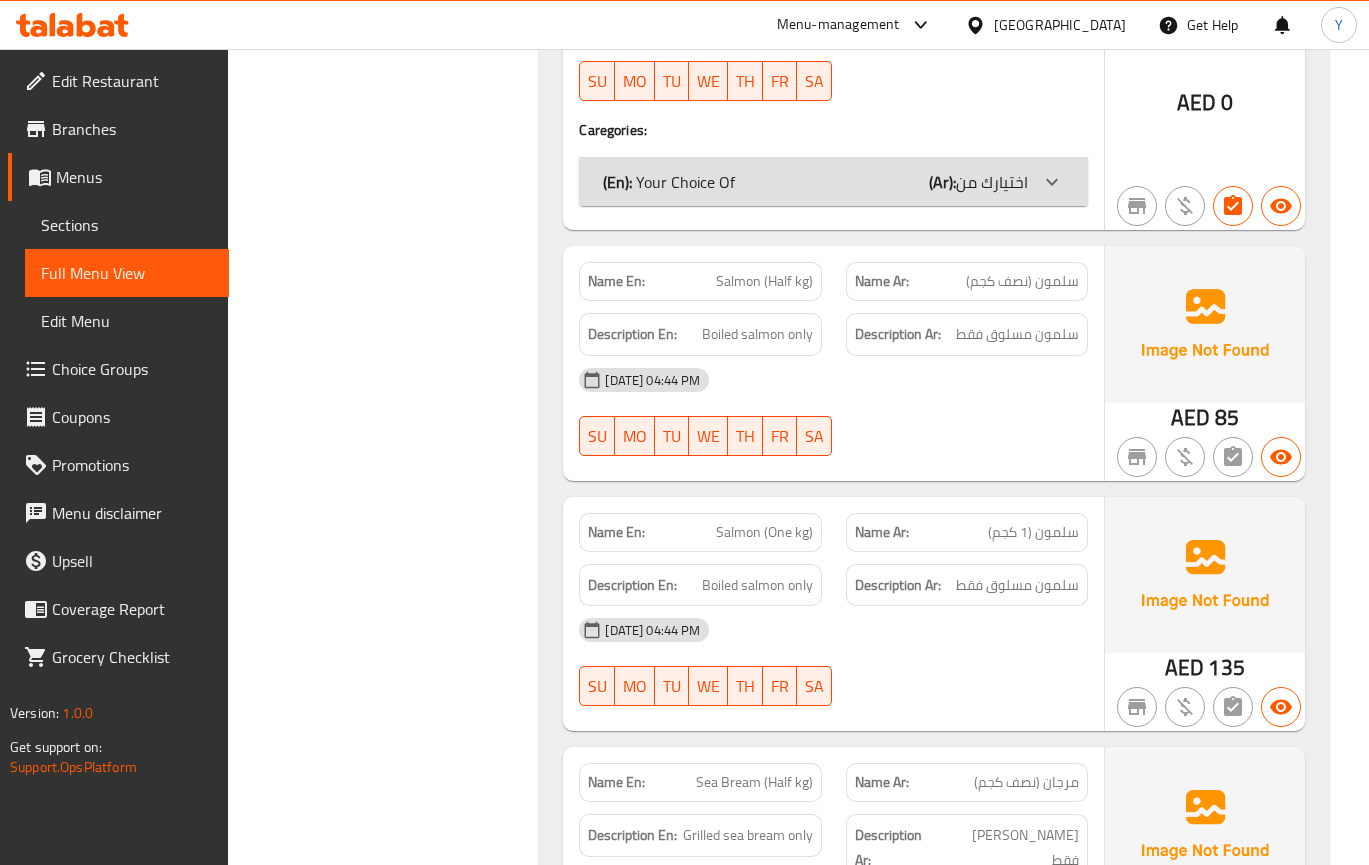 click on "10-07-2025 04:44 PM SU MO TU WE TH FR SA" at bounding box center [833, 662] 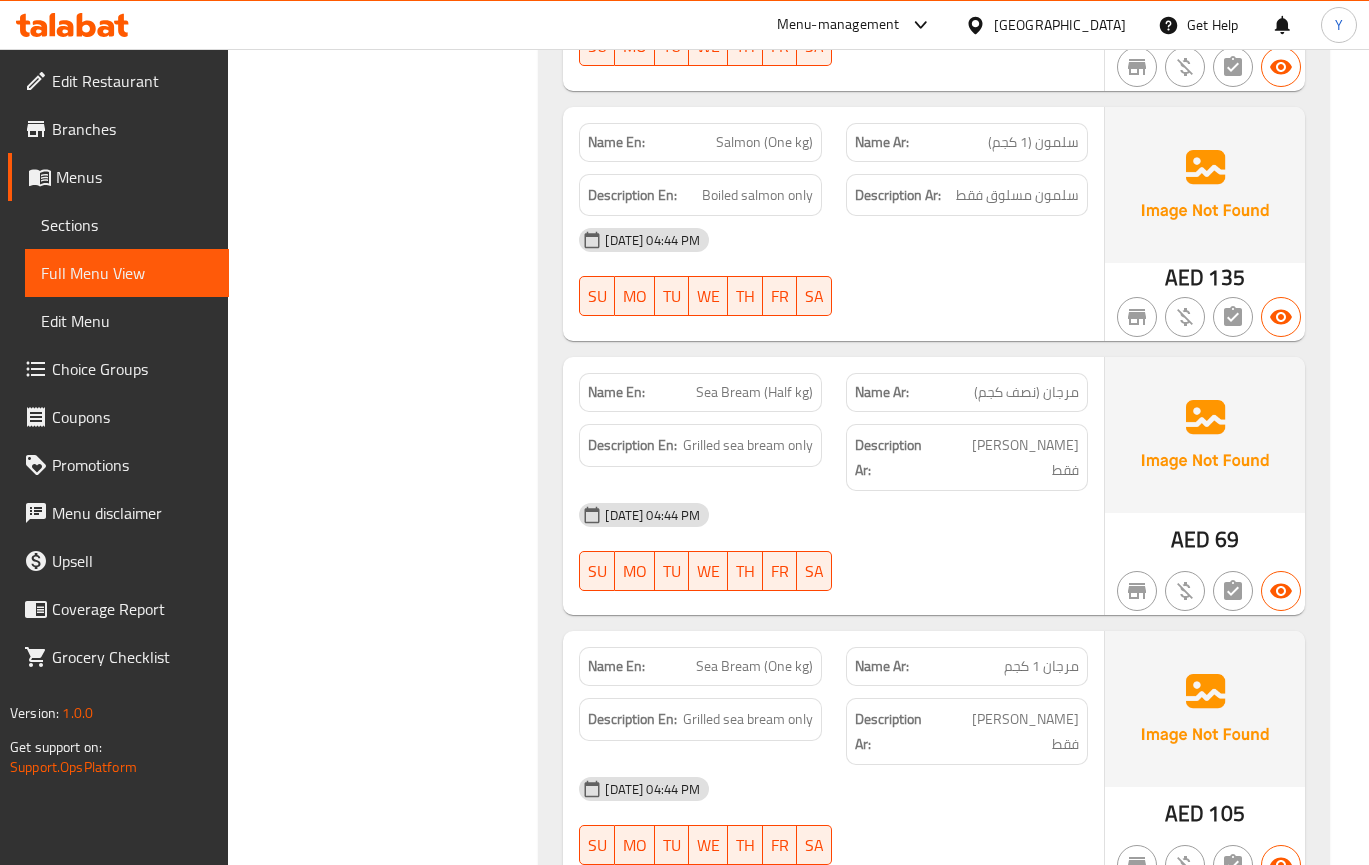 scroll, scrollTop: 4736, scrollLeft: 0, axis: vertical 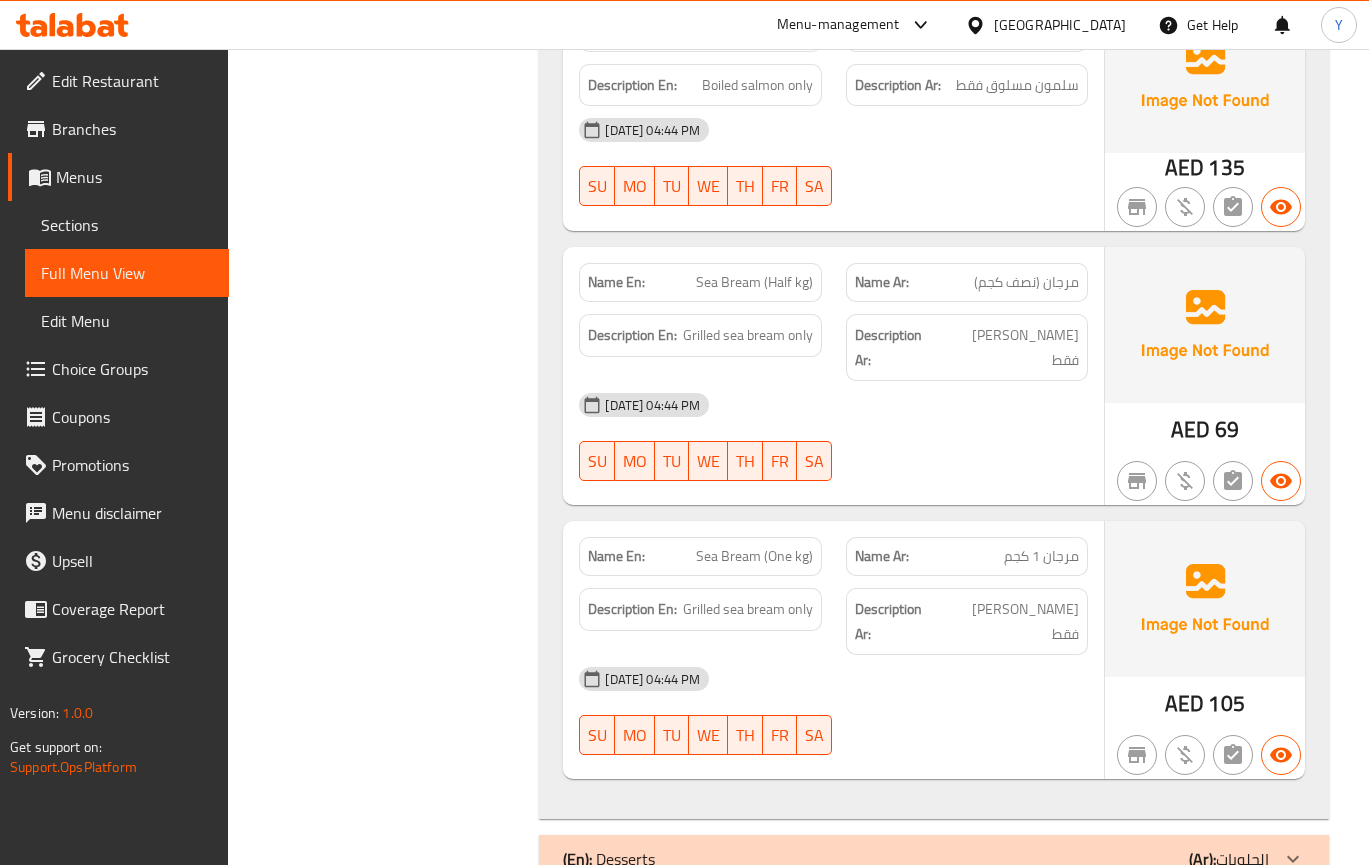 click on "10-07-2025 04:44 PM SU MO TU WE TH FR SA" at bounding box center [833, 711] 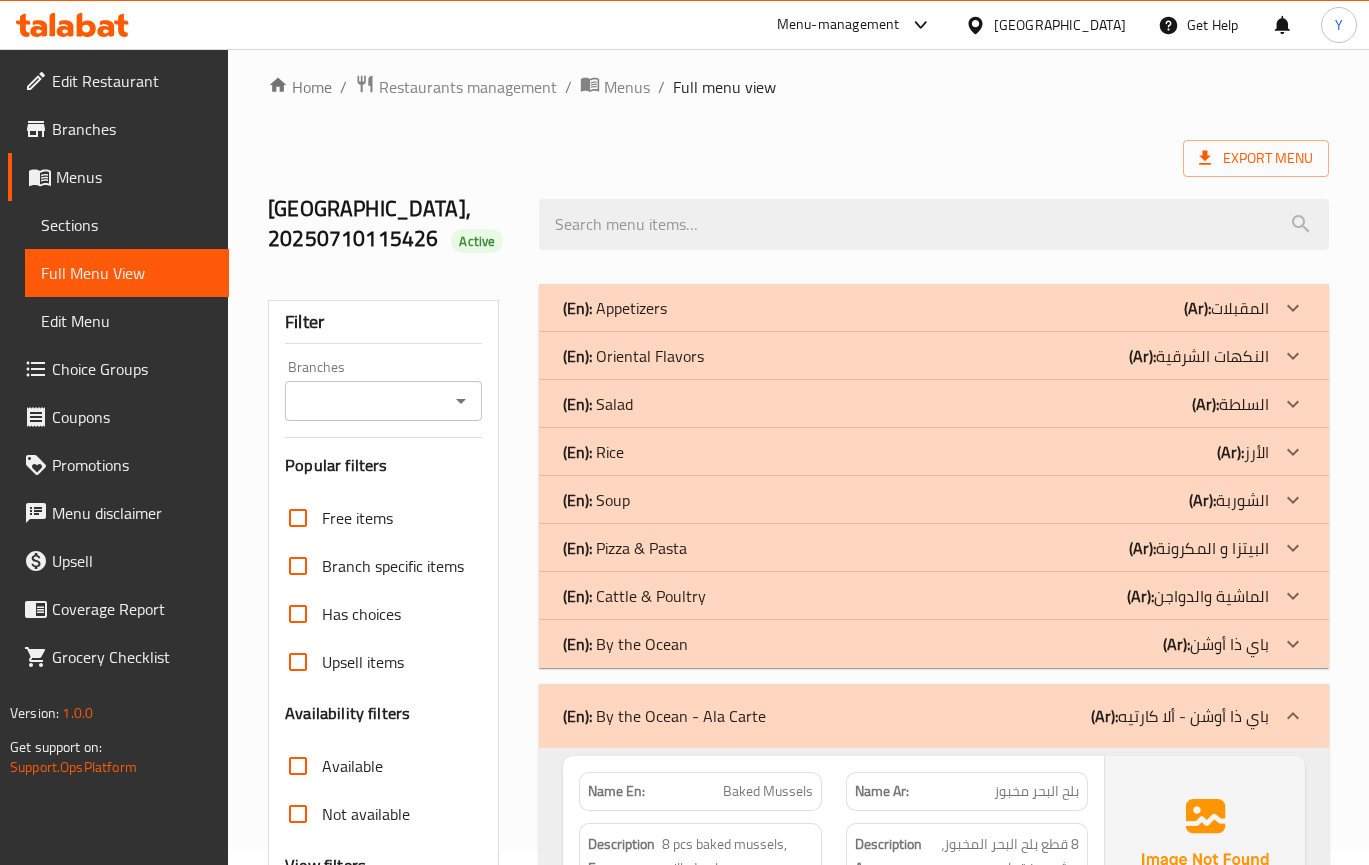 scroll, scrollTop: 0, scrollLeft: 0, axis: both 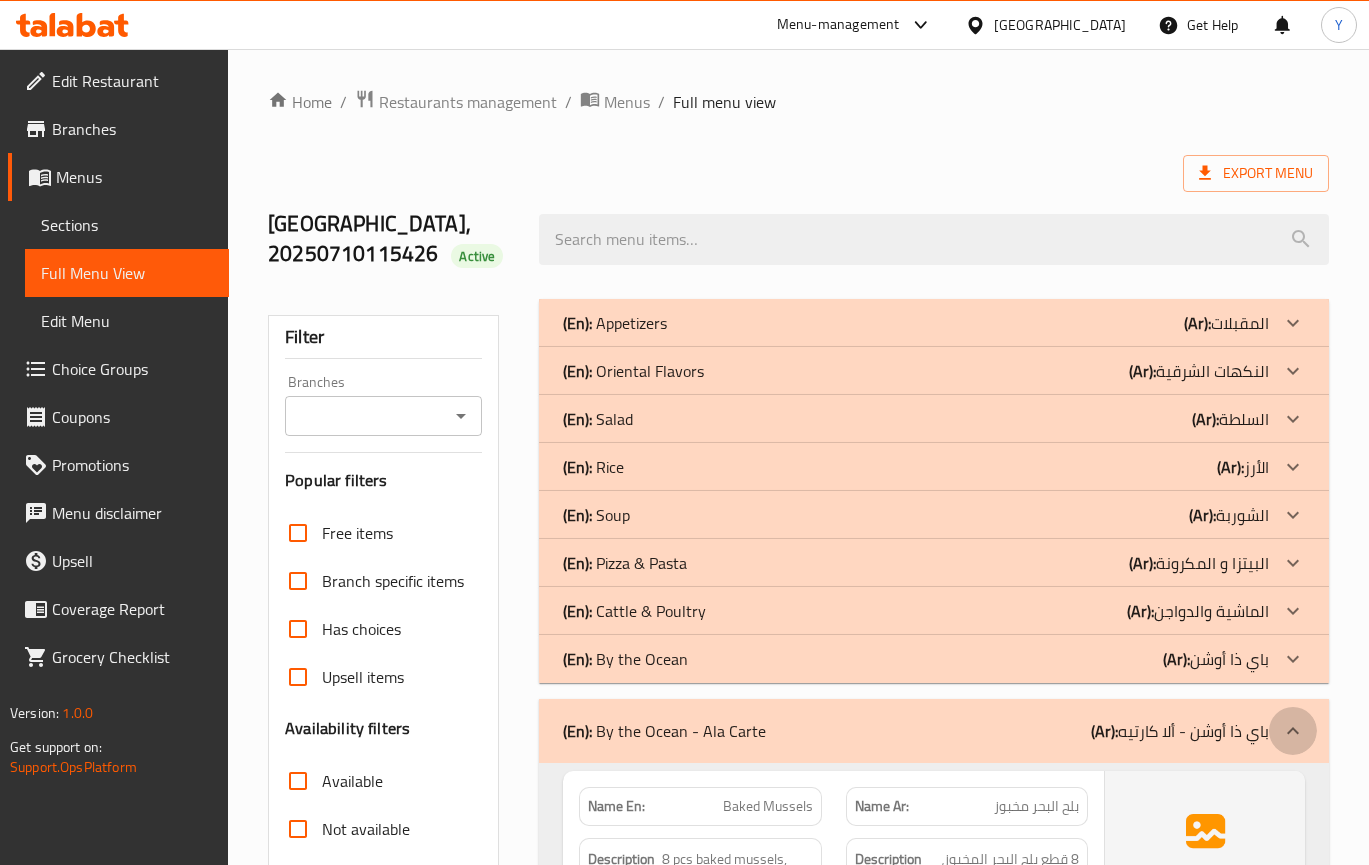 click 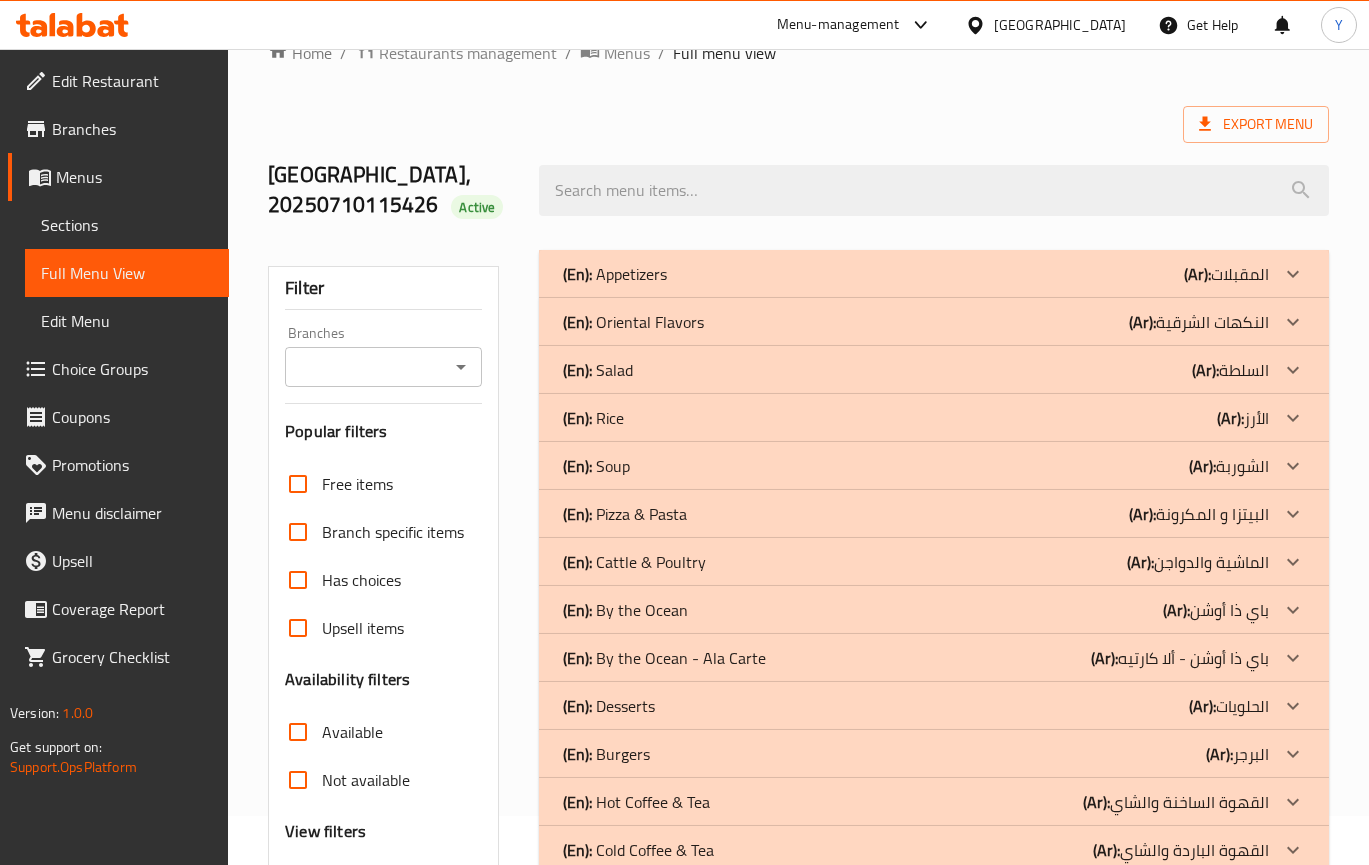 scroll, scrollTop: 50, scrollLeft: 0, axis: vertical 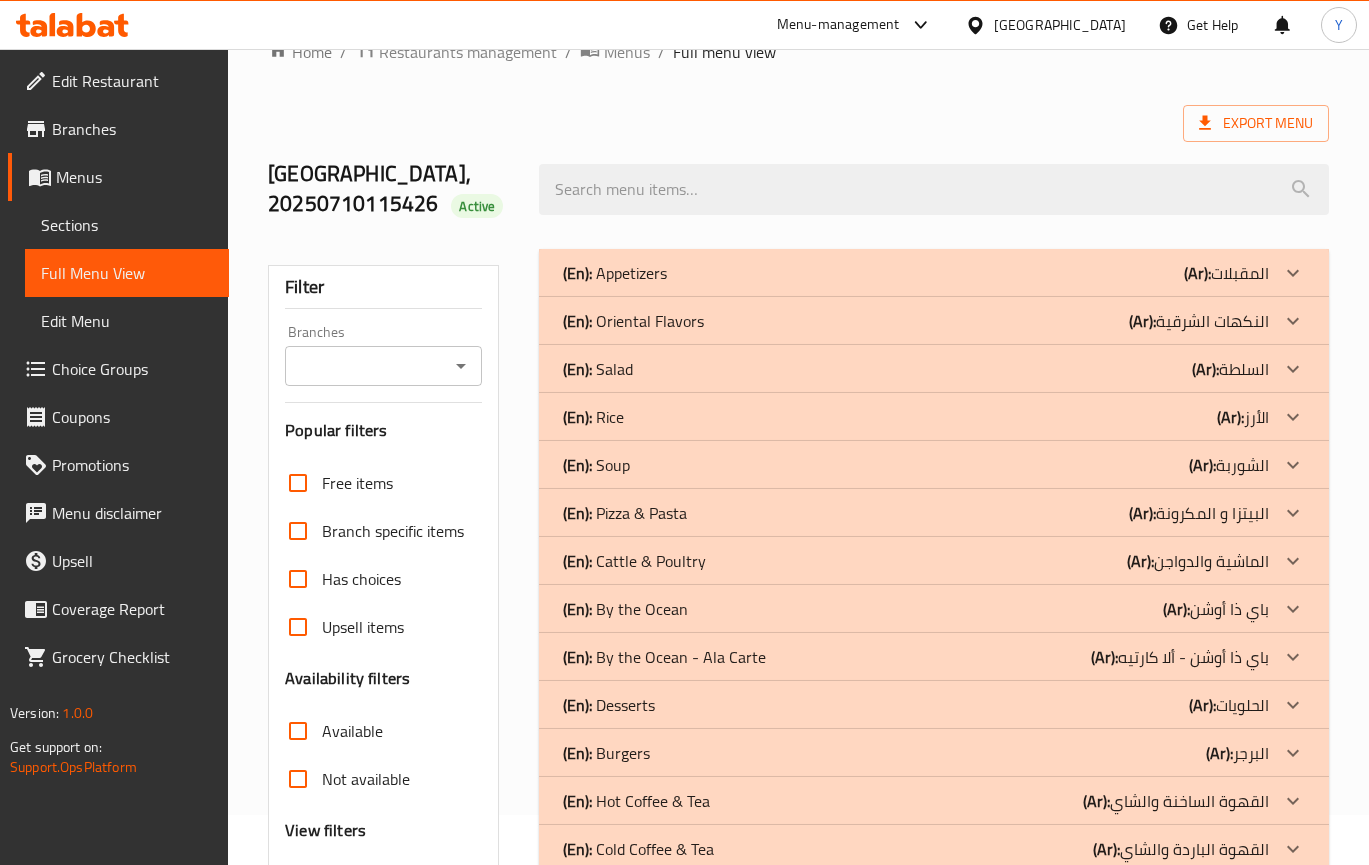 click on "L`Avenue Restaurant, 20250710115426   Active" at bounding box center (798, 189) 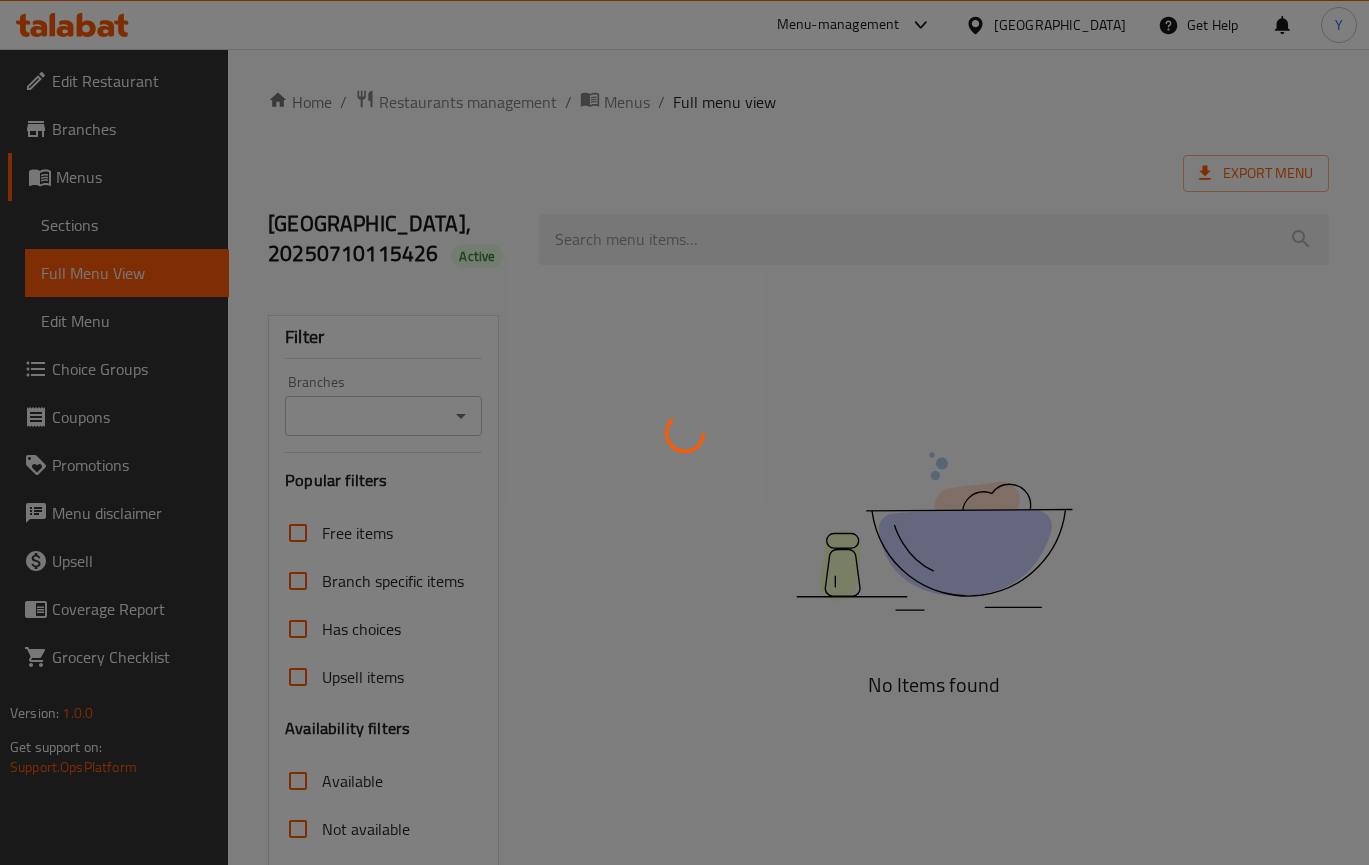 scroll, scrollTop: 0, scrollLeft: 0, axis: both 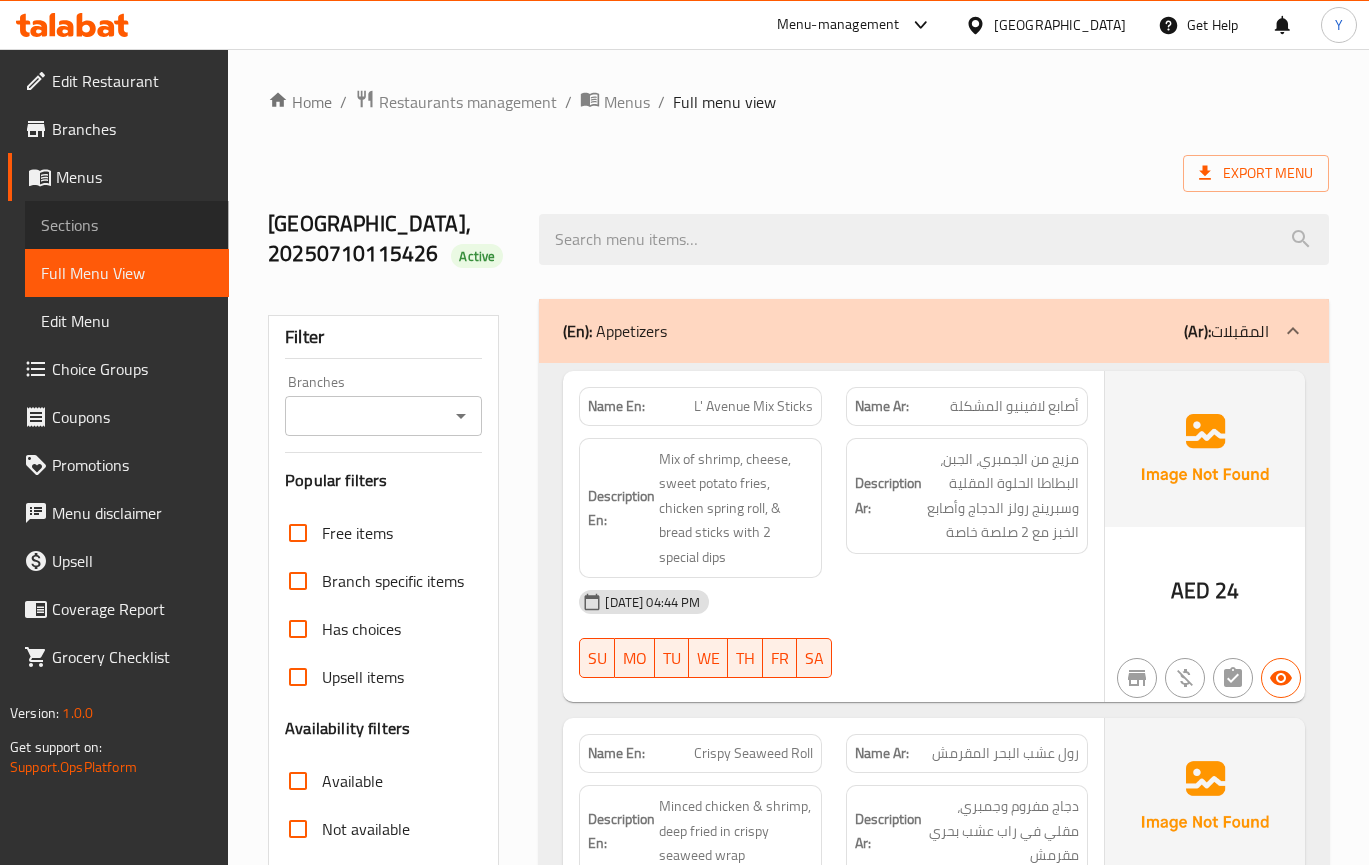 click on "Sections" at bounding box center [127, 225] 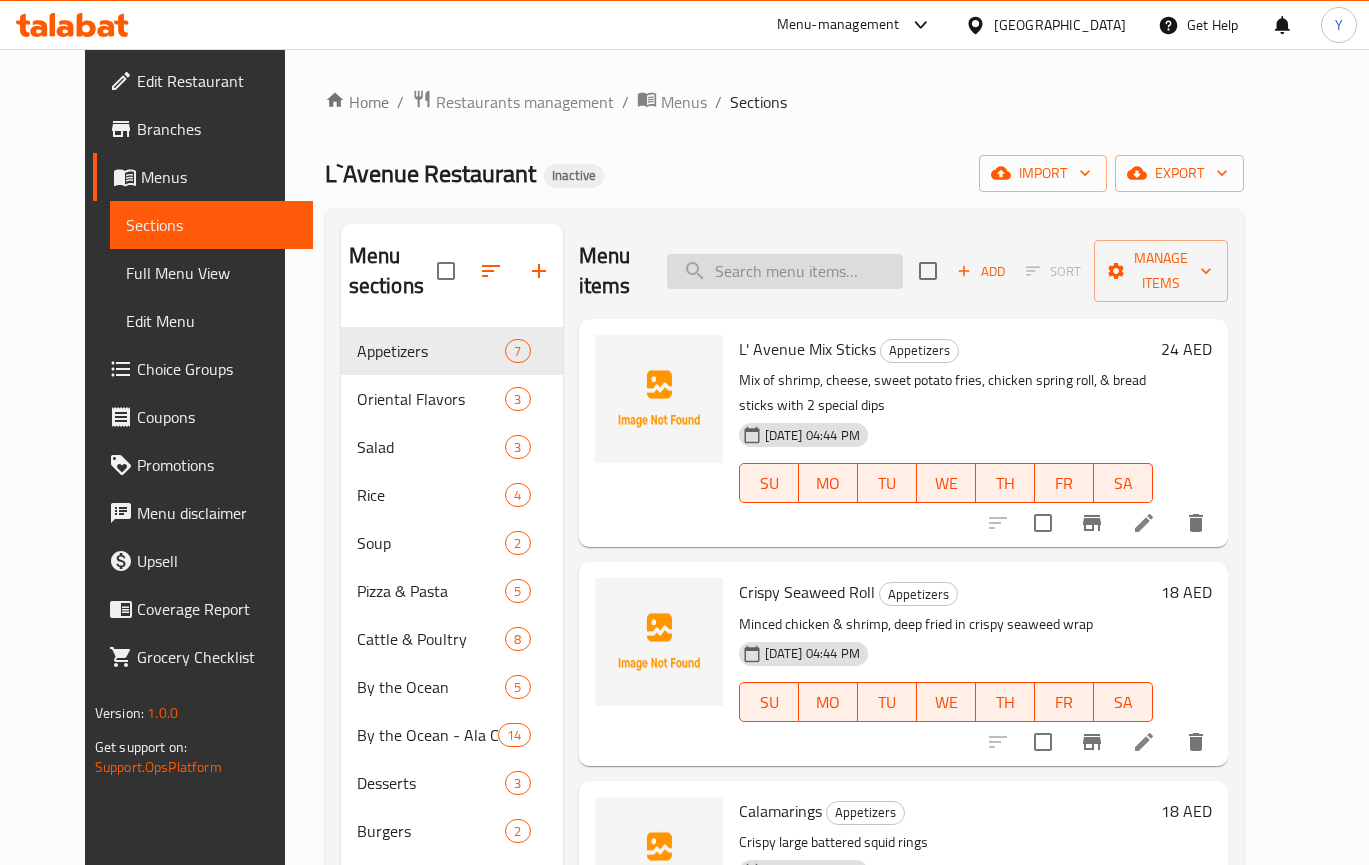 click at bounding box center (785, 271) 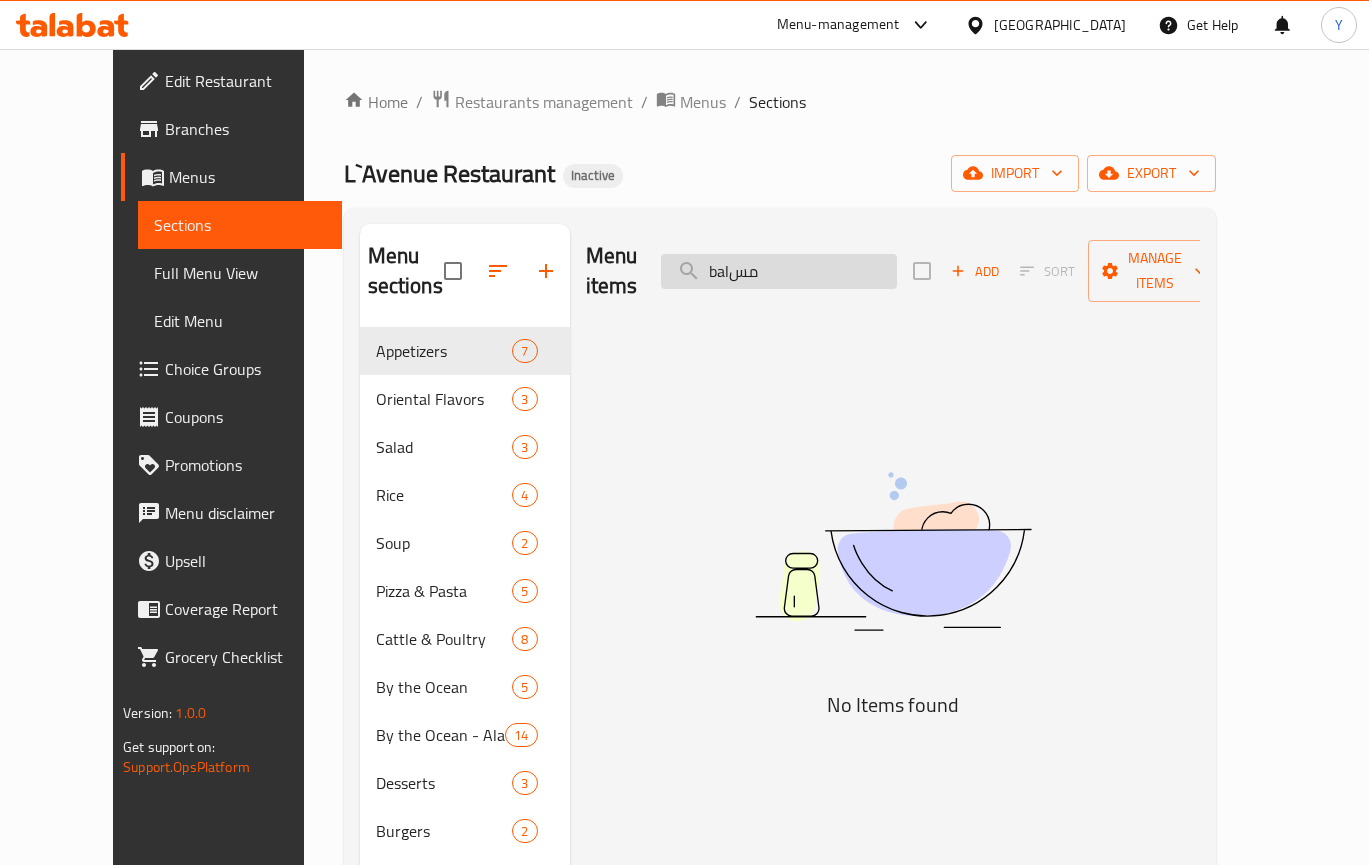 drag, startPoint x: 805, startPoint y: 260, endPoint x: 744, endPoint y: 261, distance: 61.008198 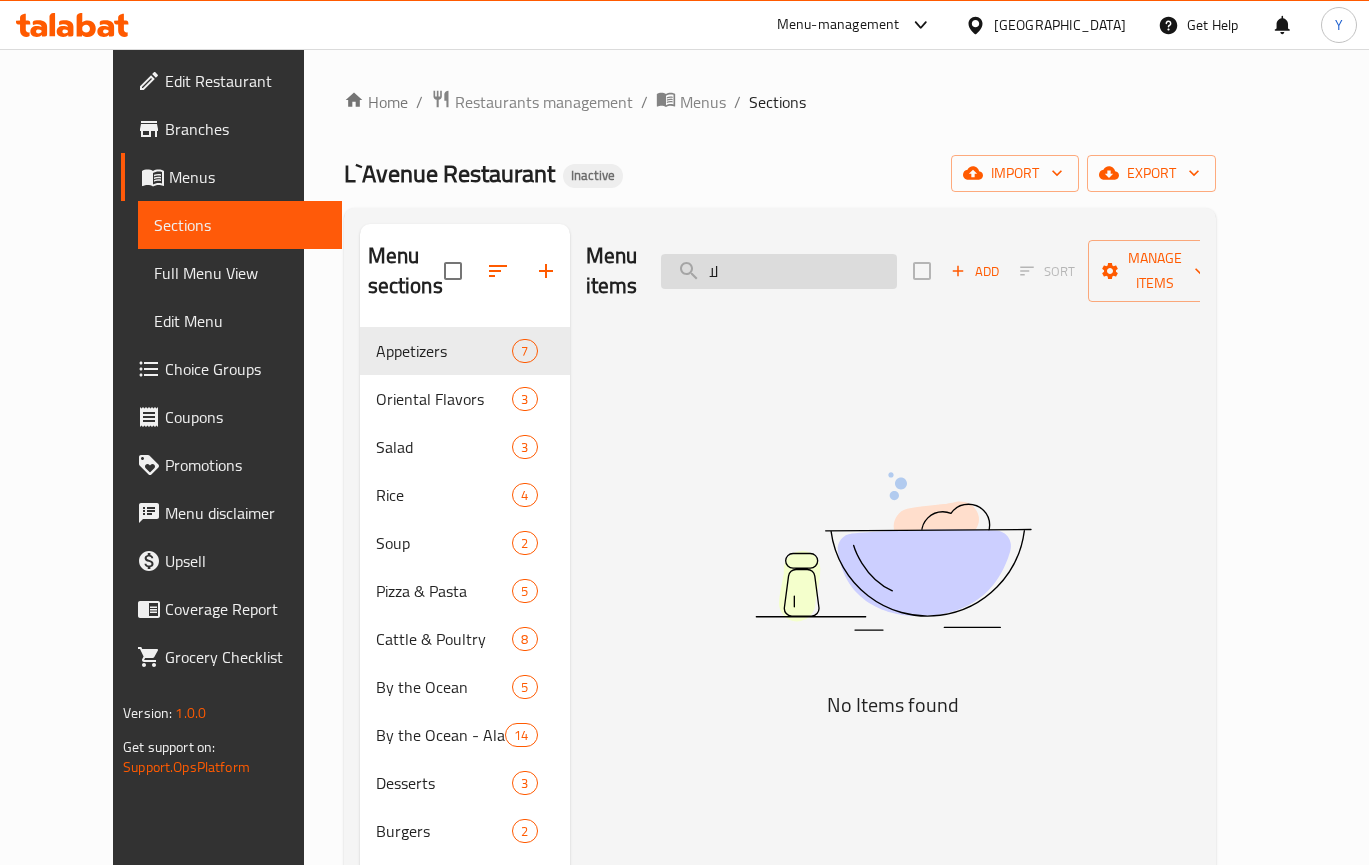 type on "ل" 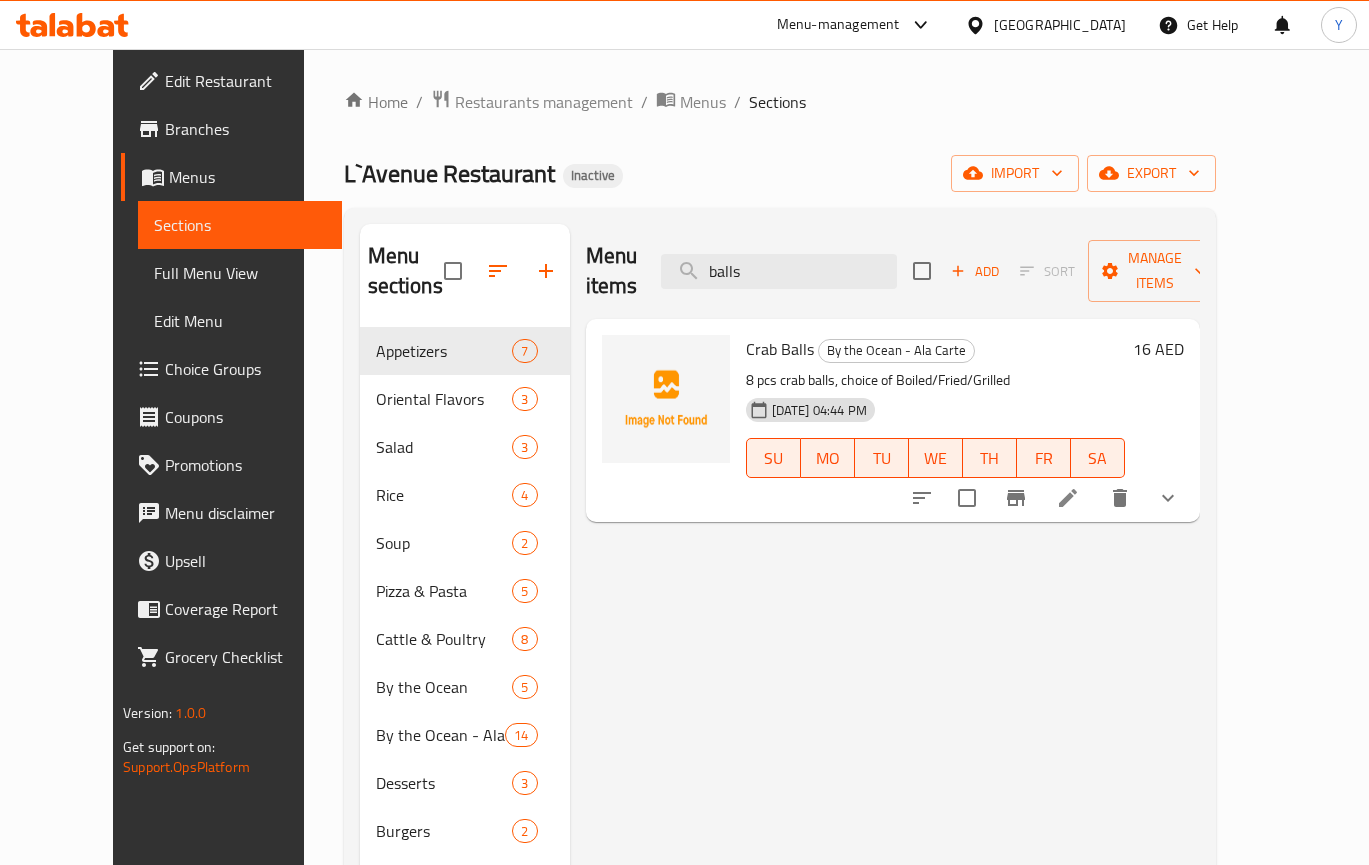 type on "balls" 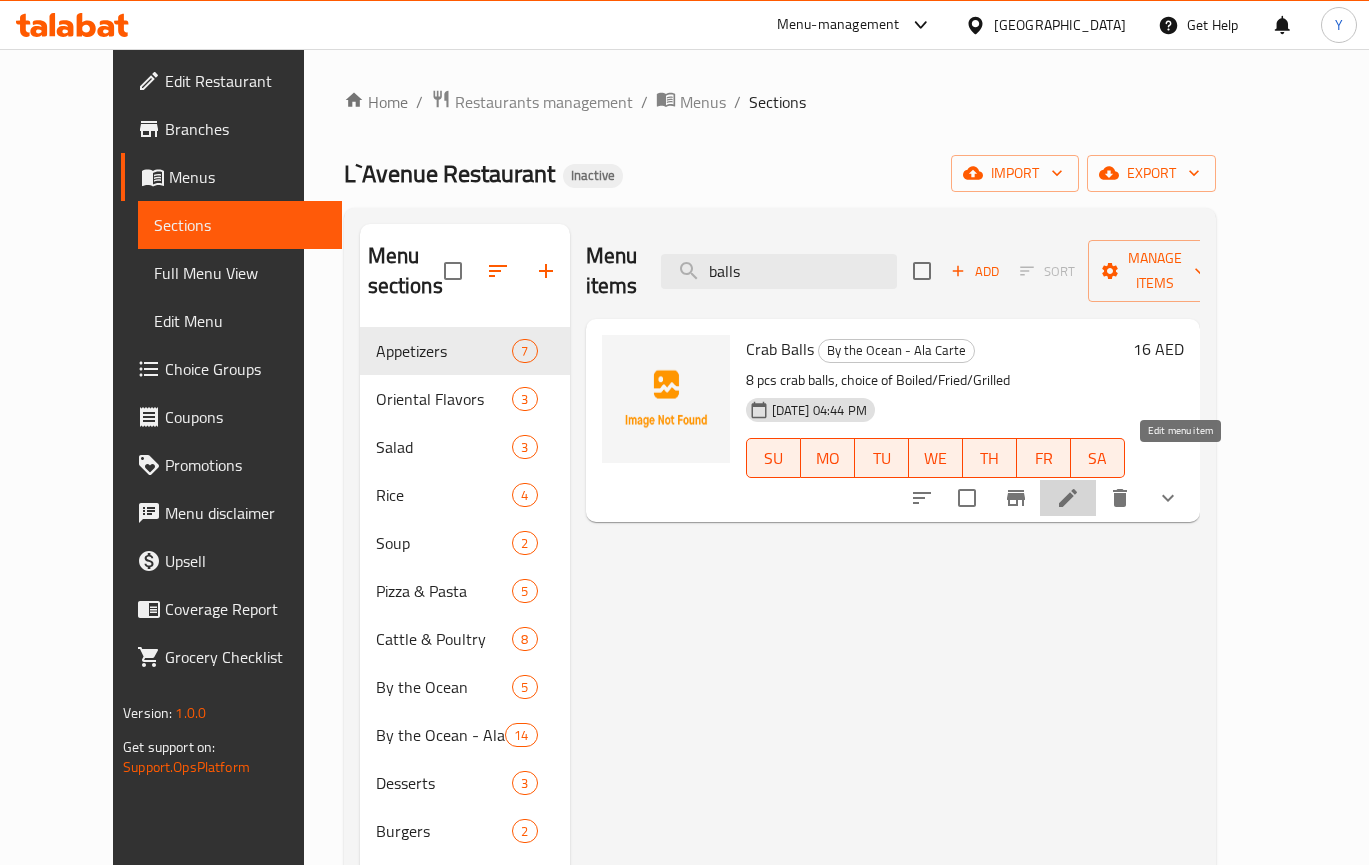 click 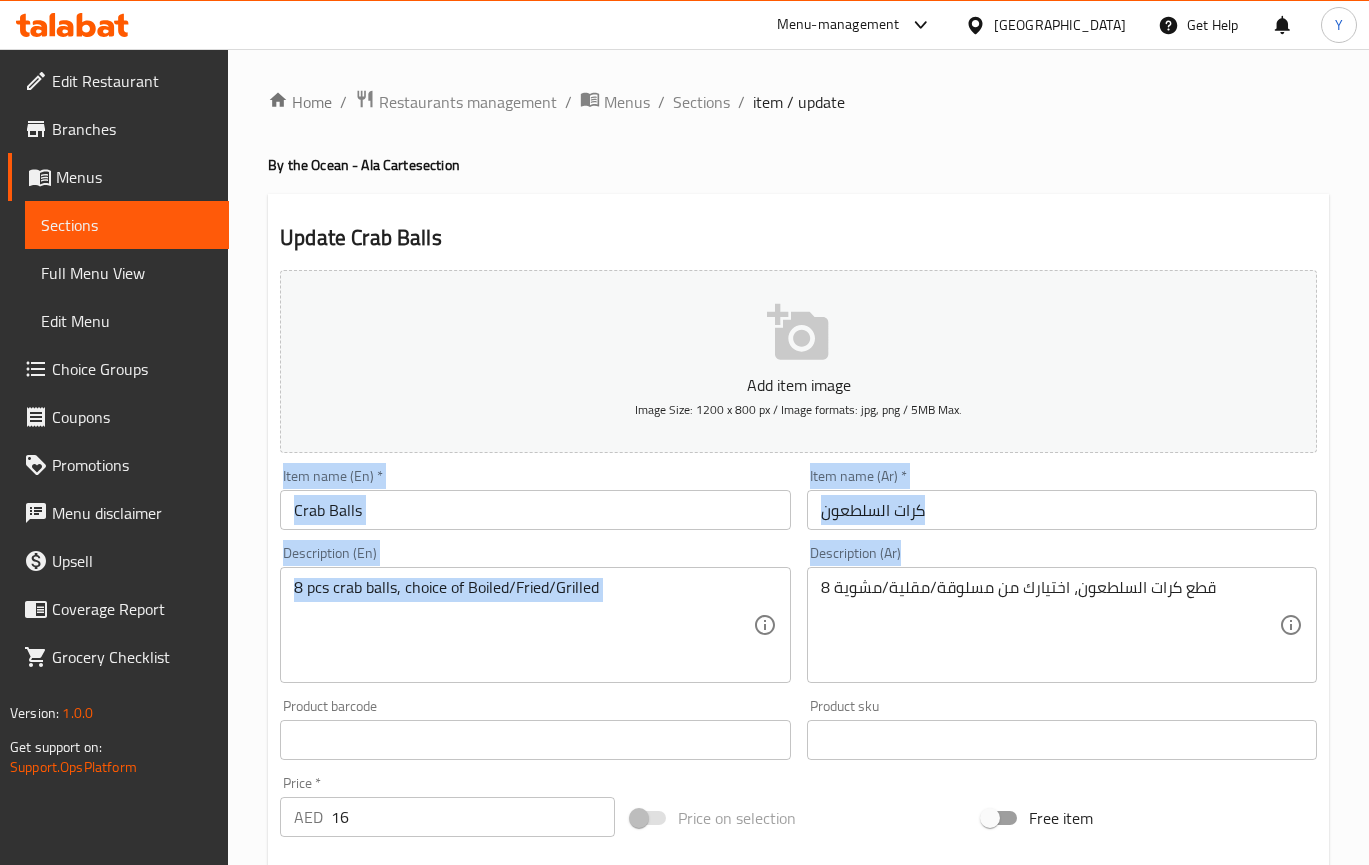 drag, startPoint x: 1365, startPoint y: 371, endPoint x: 1364, endPoint y: 652, distance: 281.00177 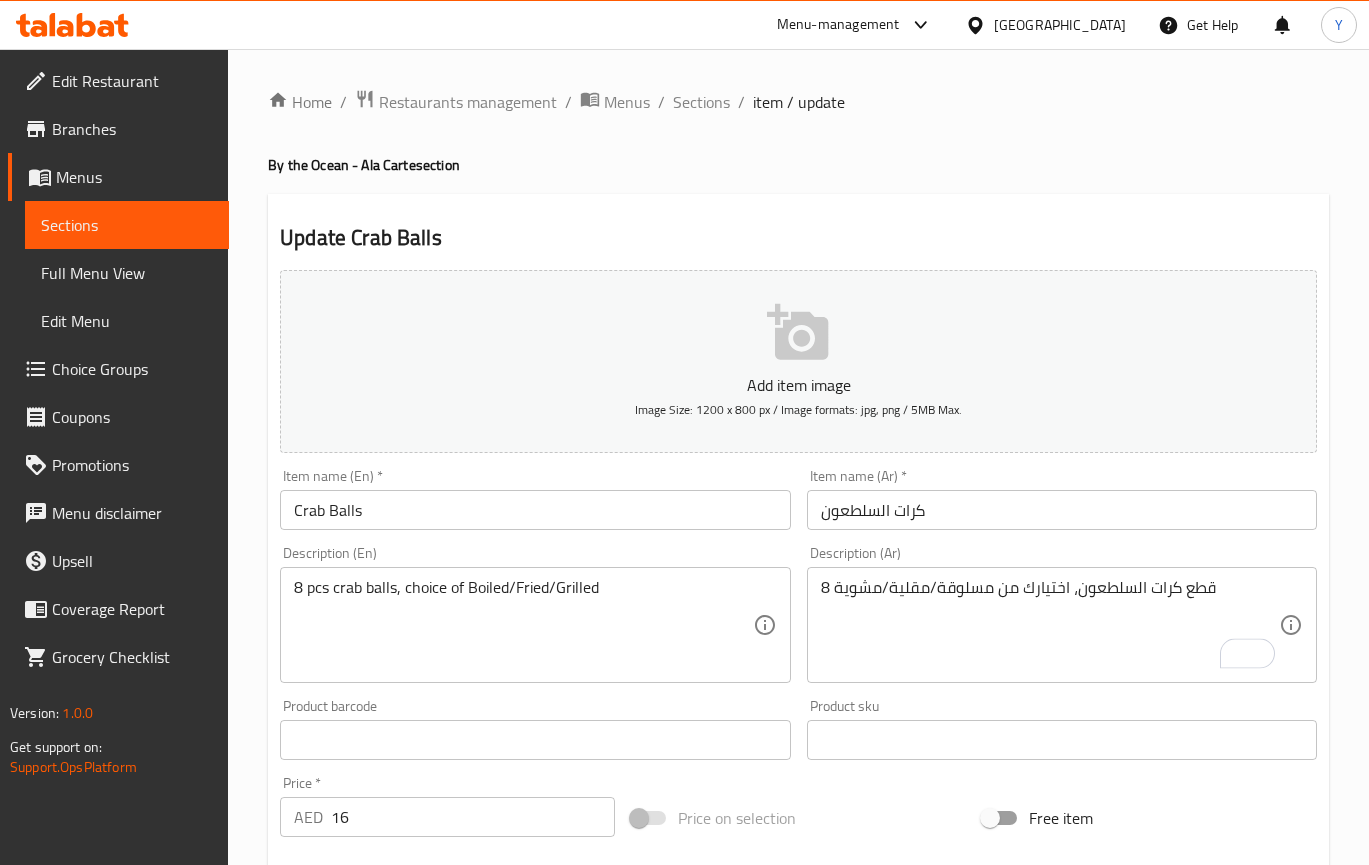 click on "8 قطع كرات السلطعون، اختيارك من مسلوقة/مقلية/مشوية" at bounding box center [1050, 625] 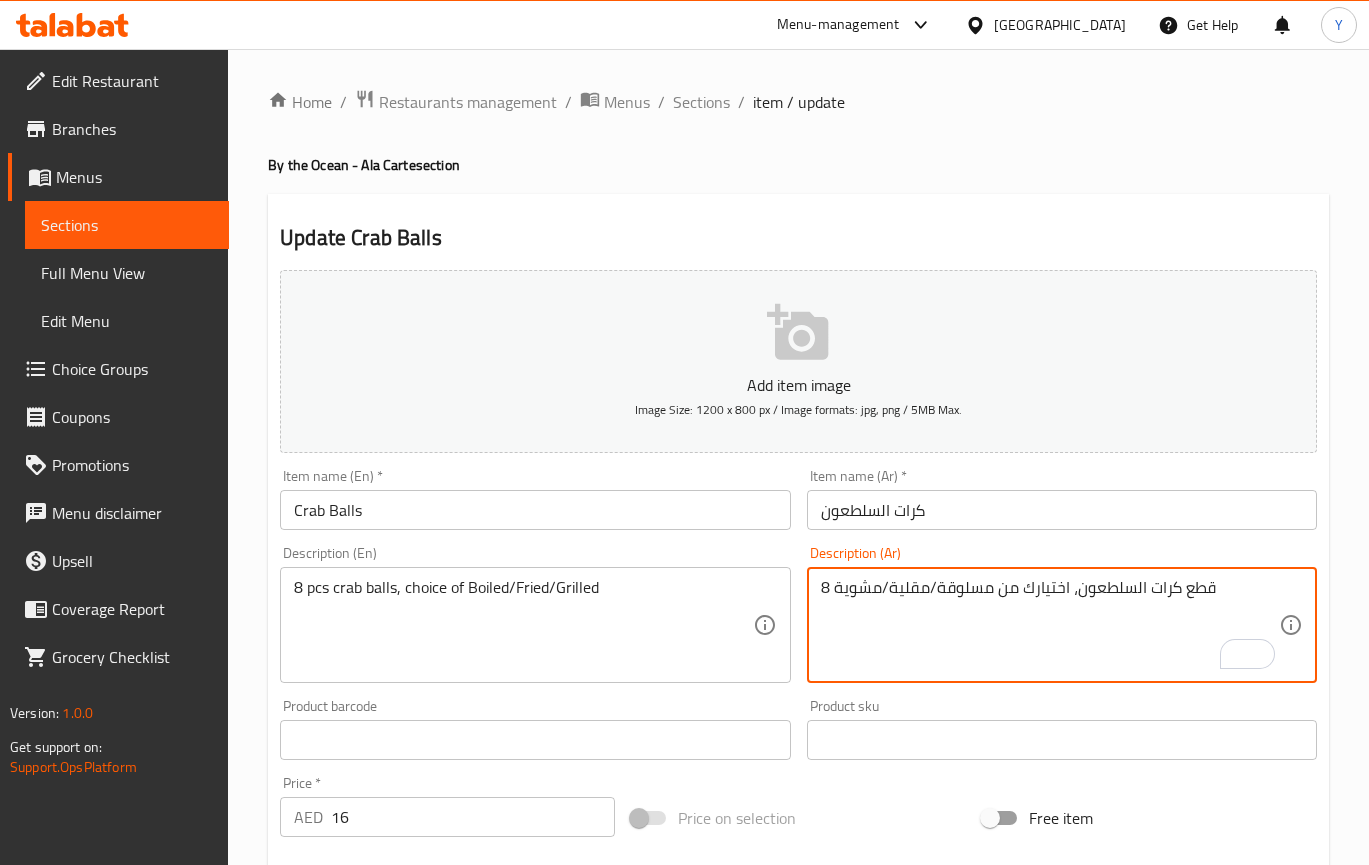 click at bounding box center [798, 869] 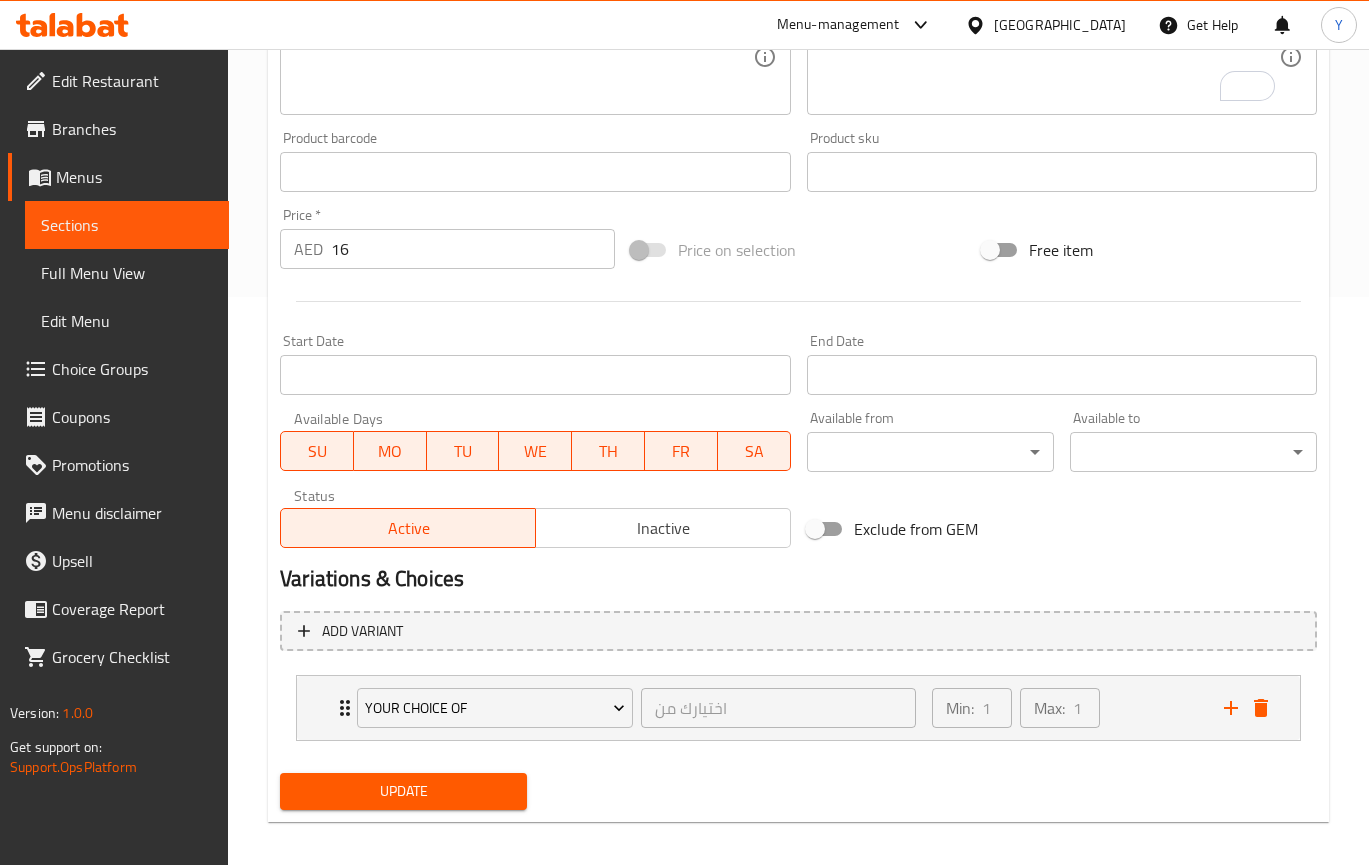 scroll, scrollTop: 581, scrollLeft: 0, axis: vertical 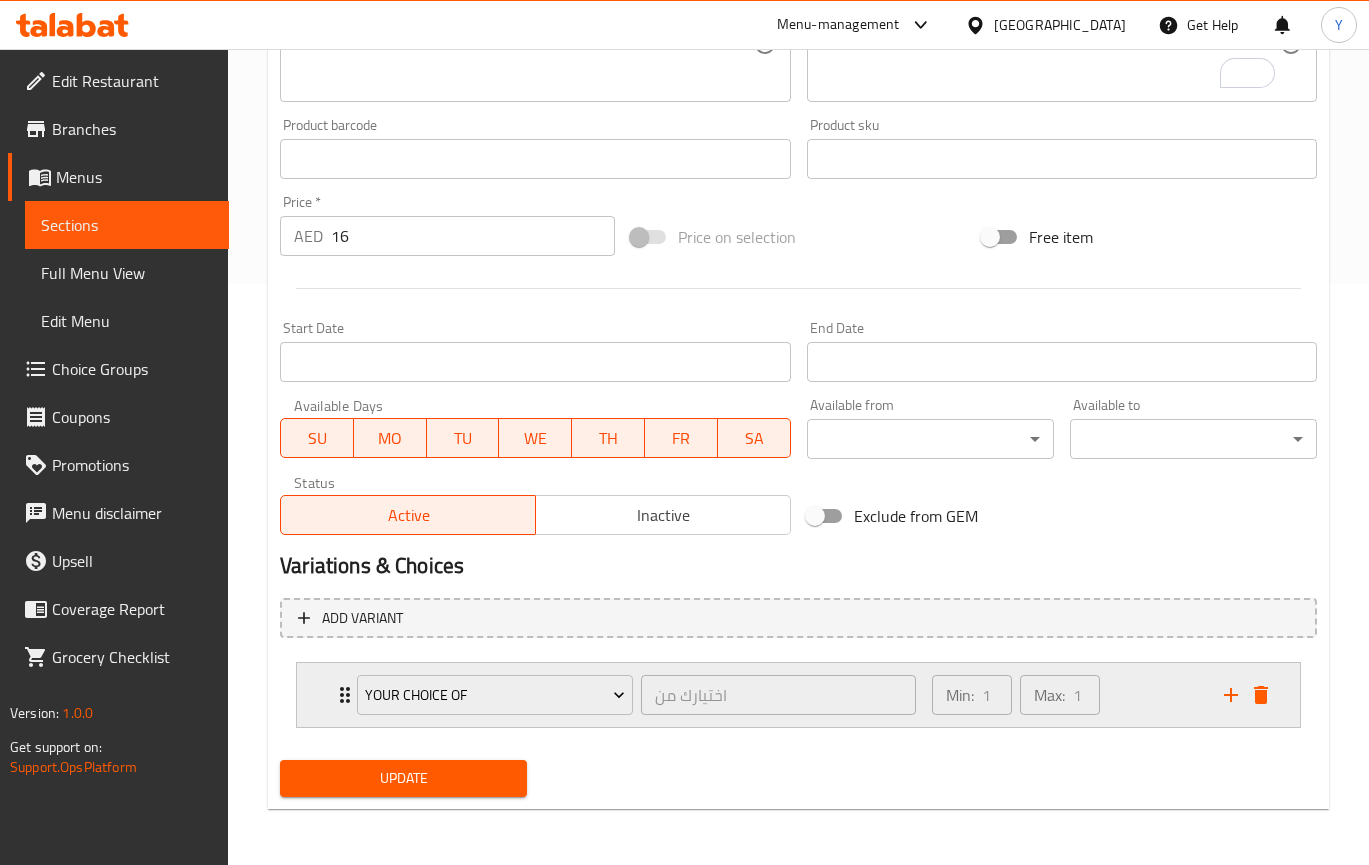 click on "Min: 1 ​ Max: 1 ​" at bounding box center (1016, 695) 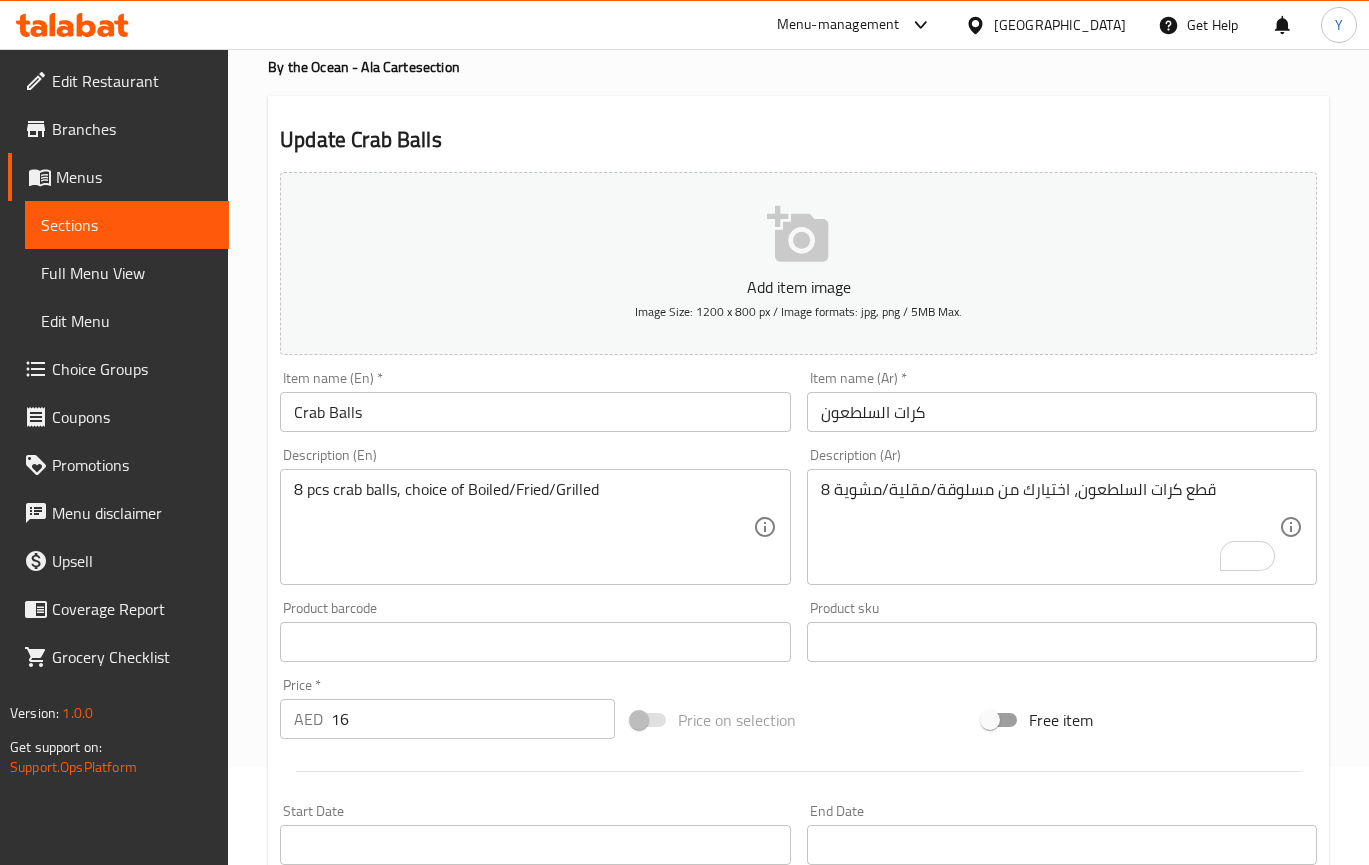 scroll, scrollTop: 0, scrollLeft: 0, axis: both 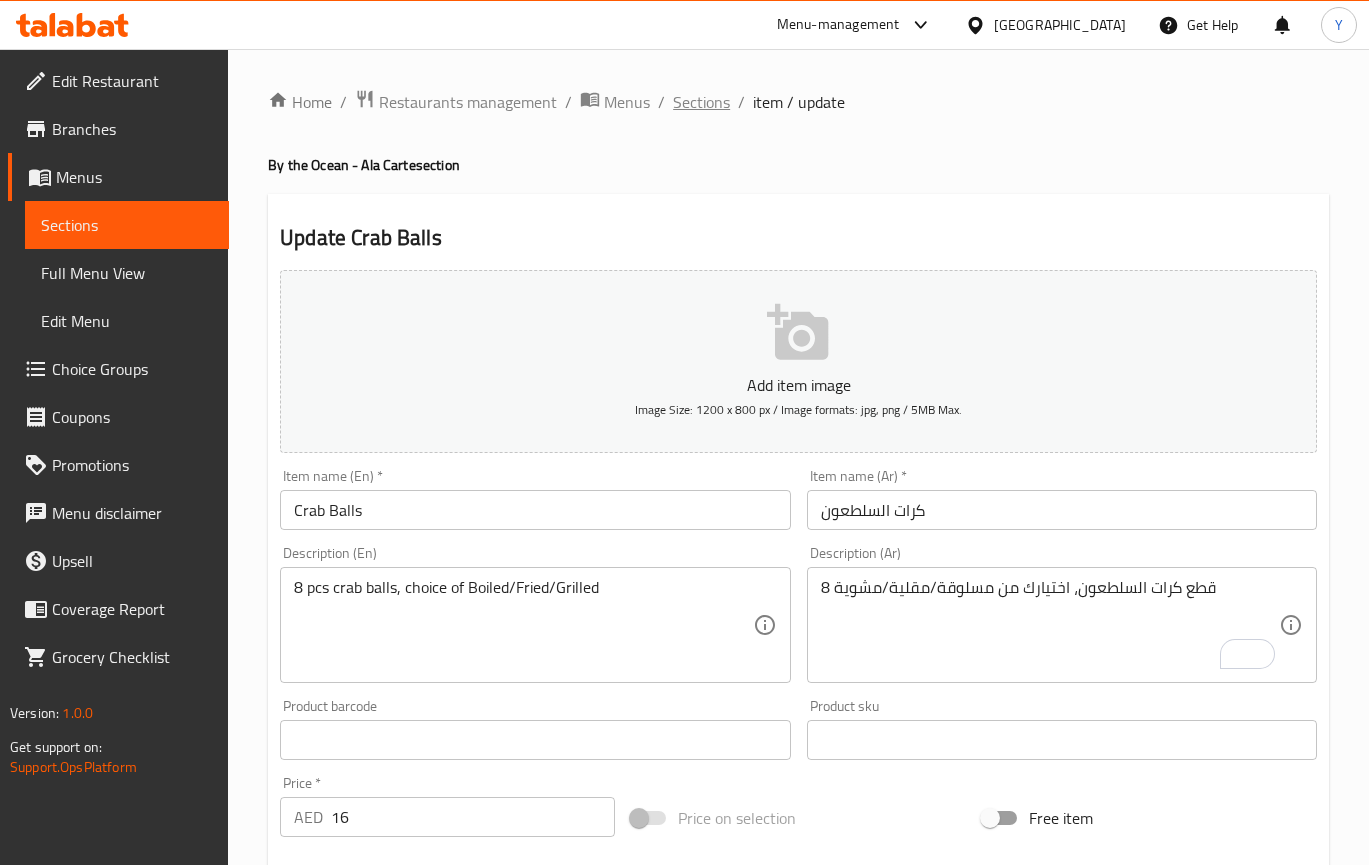 click on "Sections" at bounding box center (701, 102) 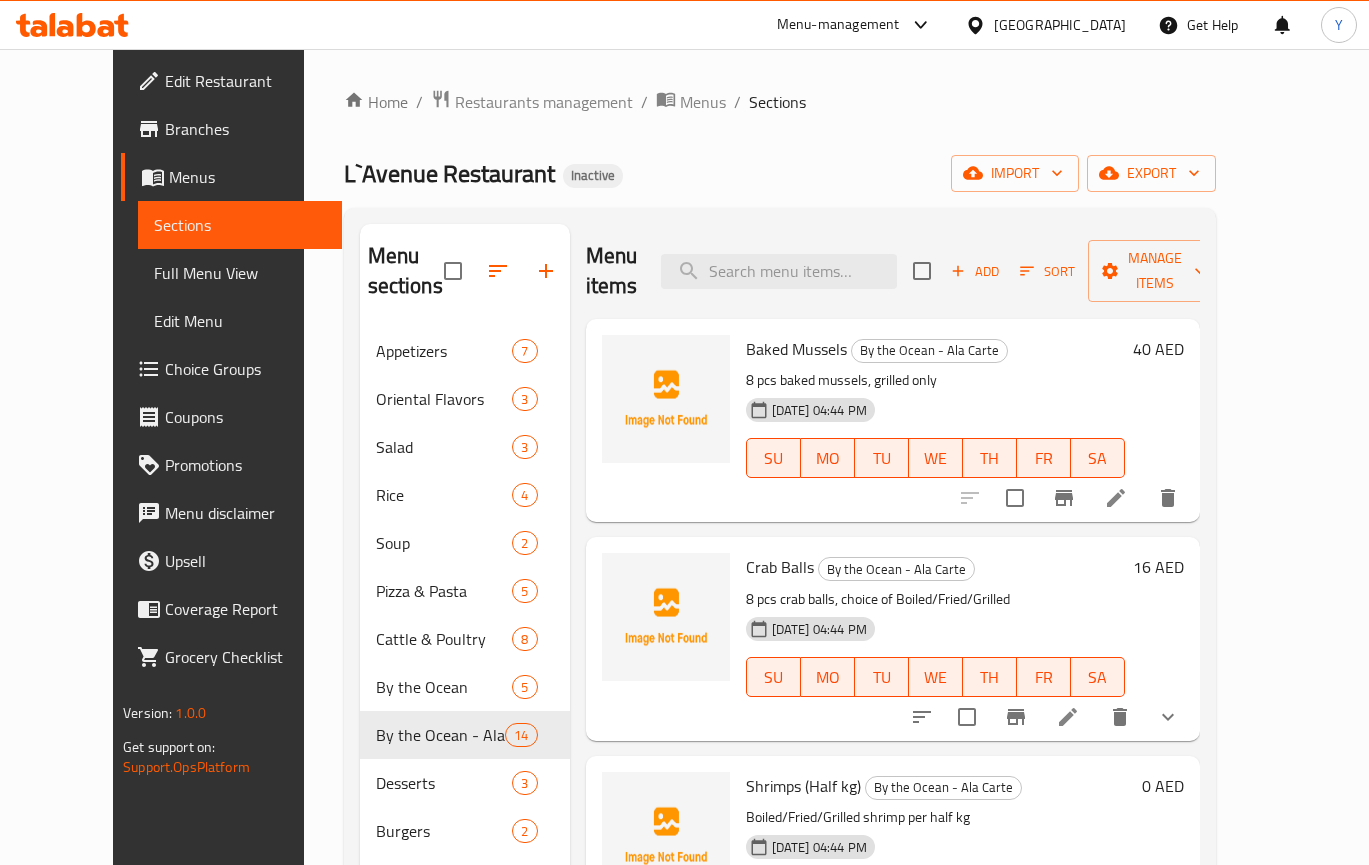 click at bounding box center (666, 638) 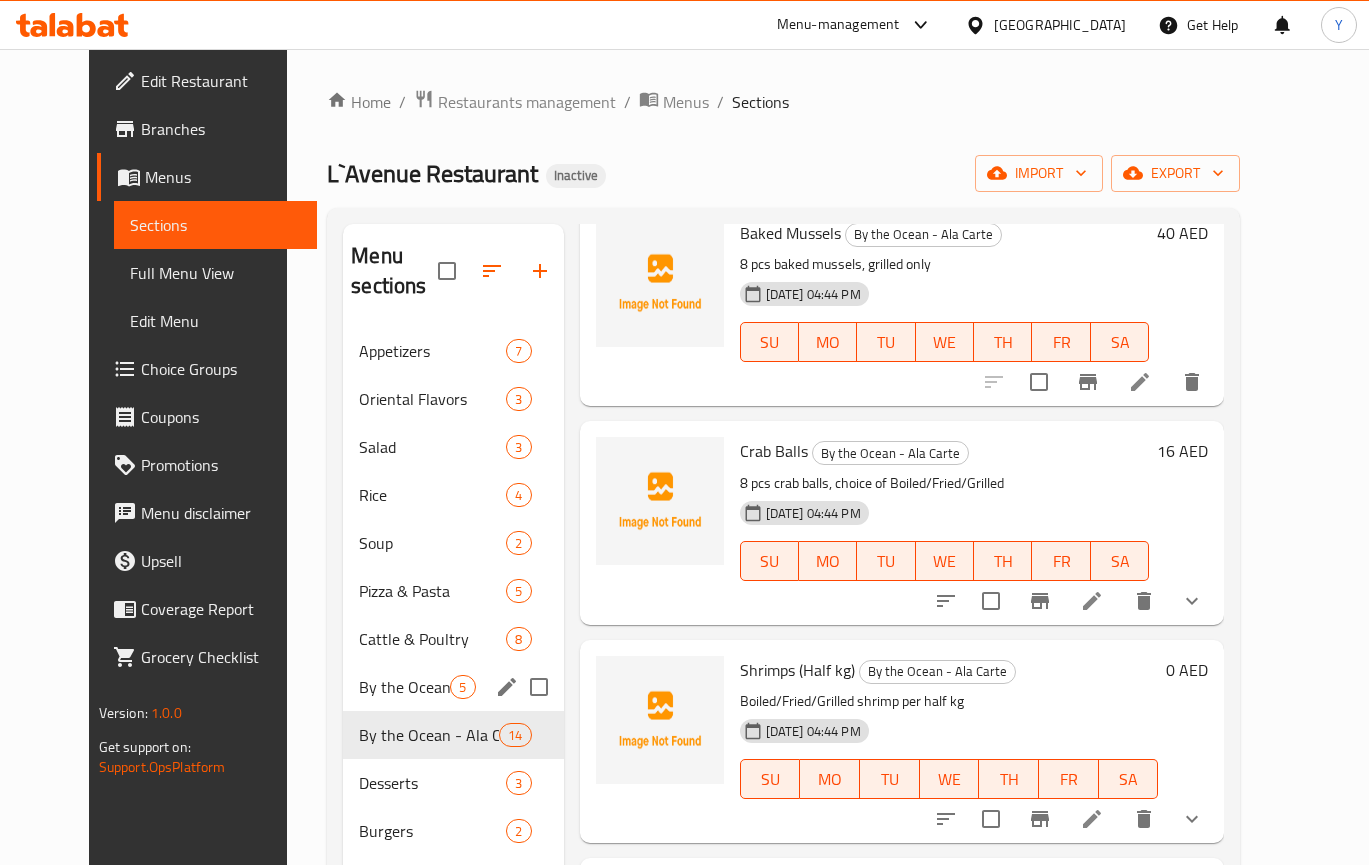 scroll, scrollTop: 150, scrollLeft: 0, axis: vertical 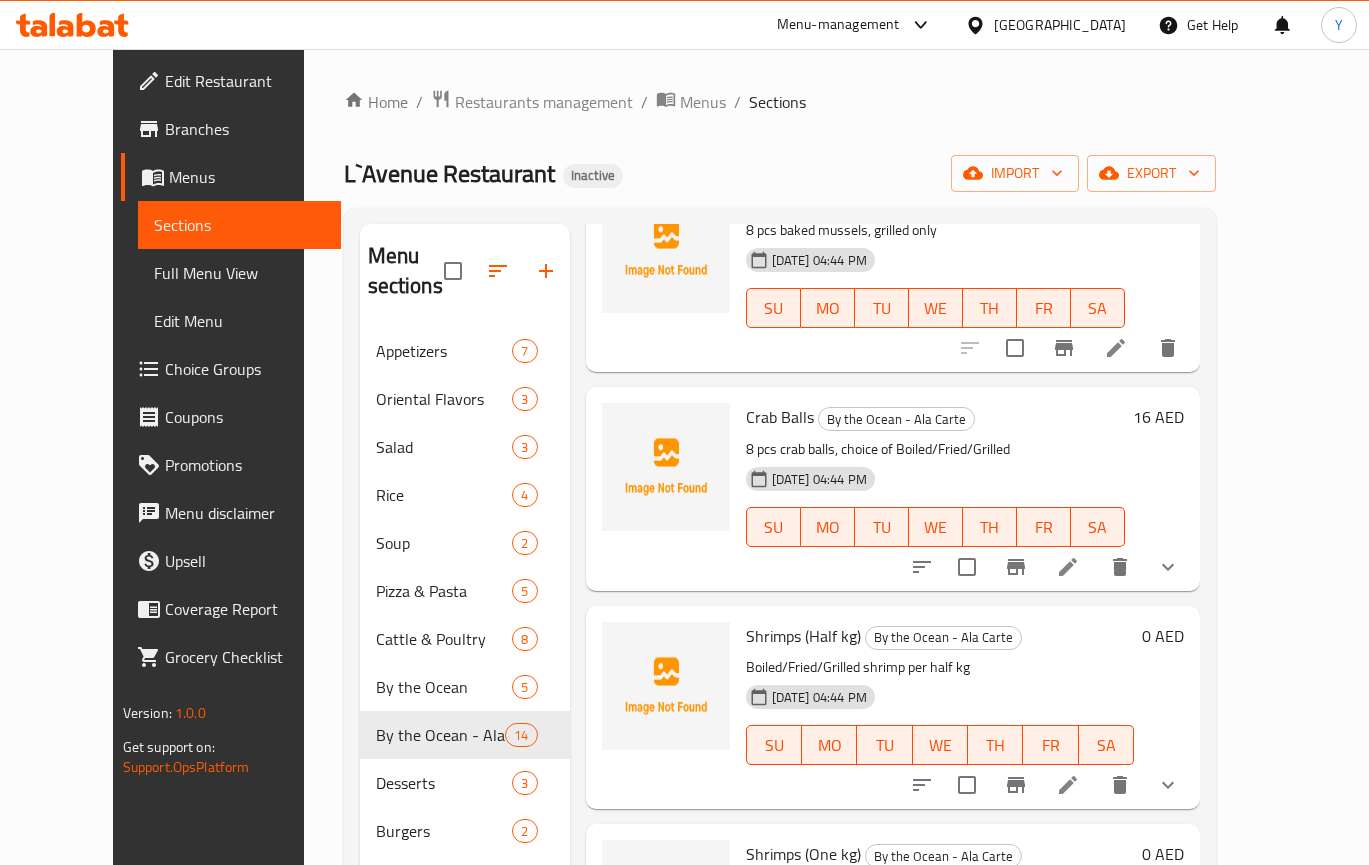 click on "Home / Restaurants management / Menus / Sections L`Avenue Restaurant Inactive import export Menu sections Appetizers 7 Oriental Flavors 3 Salad 3 Rice 4 Soup 2 Pizza & Pasta 5 Cattle & Poultry 8 By the Ocean 5 By the Ocean - Ala Carte 14 Desserts 3 Burgers 2 Hot Coffee & Tea 5 Cold Coffee & Tea 6 Fresh Juice 2 Drinks 4 Refreshments 6 Menu items Add Sort Manage items Baked Mussels   By the Ocean - Ala Carte 8 pcs baked mussels, grilled only 10-07-2025 04:44 PM SU MO TU WE TH FR SA 40   AED Crab Balls   By the Ocean - Ala Carte 8 pcs crab balls, choice of Boiled/Fried/Grilled 10-07-2025 04:44 PM SU MO TU WE TH FR SA 16   AED Shrimps (Half kg)   By the Ocean - Ala Carte Boiled/Fried/Grilled shrimp per half kg 10-07-2025 04:44 PM SU MO TU WE TH FR SA 0   AED Shrimps (One kg)   By the Ocean - Ala Carte Boiled/Fried/Grilled shrimp per kg 10-07-2025 04:44 PM SU MO TU WE TH FR SA 0   AED Mussels (Half kg)   By the Ocean - Ala Carte Boiled/Fried/Grilled mussels per half kg 10-07-2025 04:44 PM SU MO TU WE TH FR SA 0" at bounding box center (780, 604) 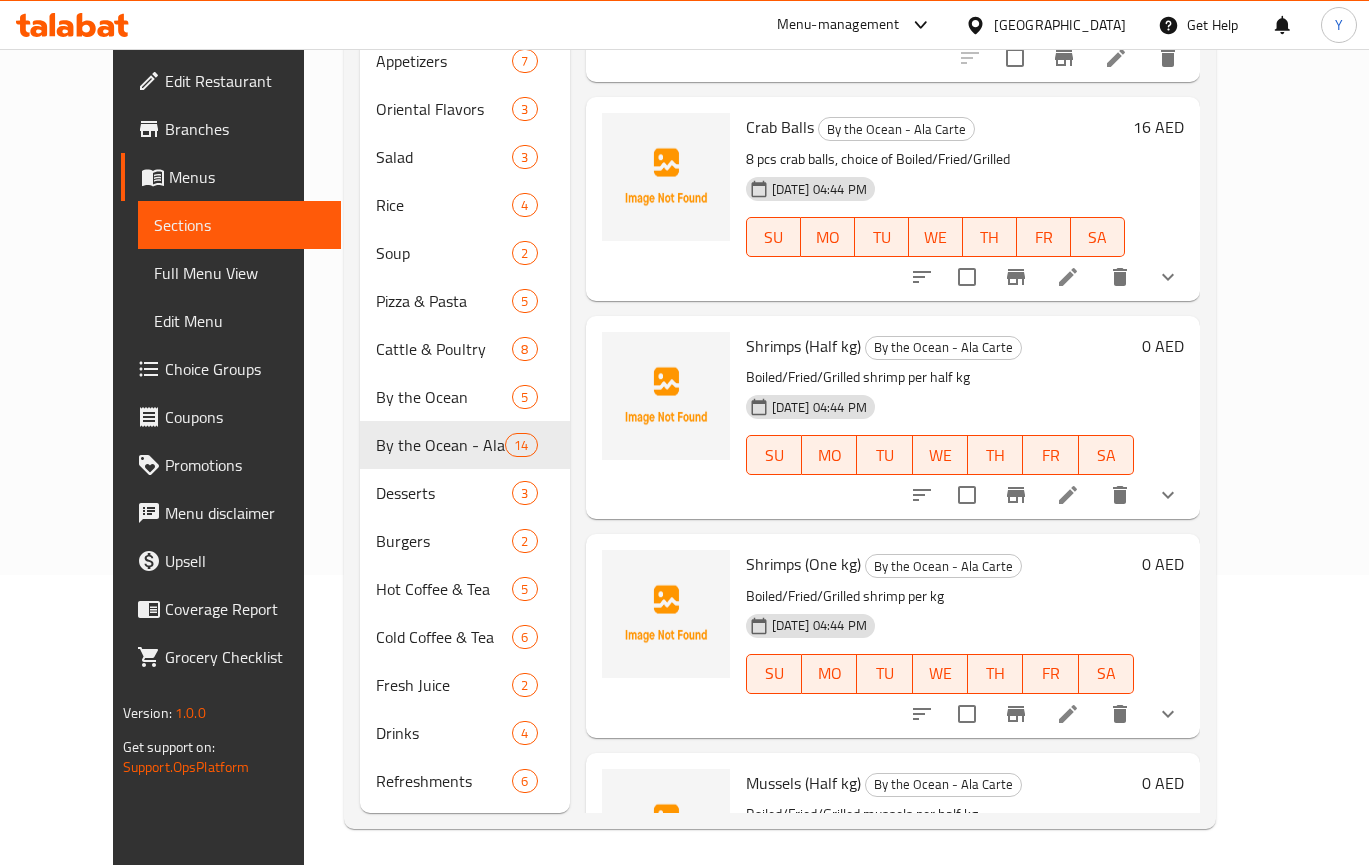 scroll, scrollTop: 294, scrollLeft: 0, axis: vertical 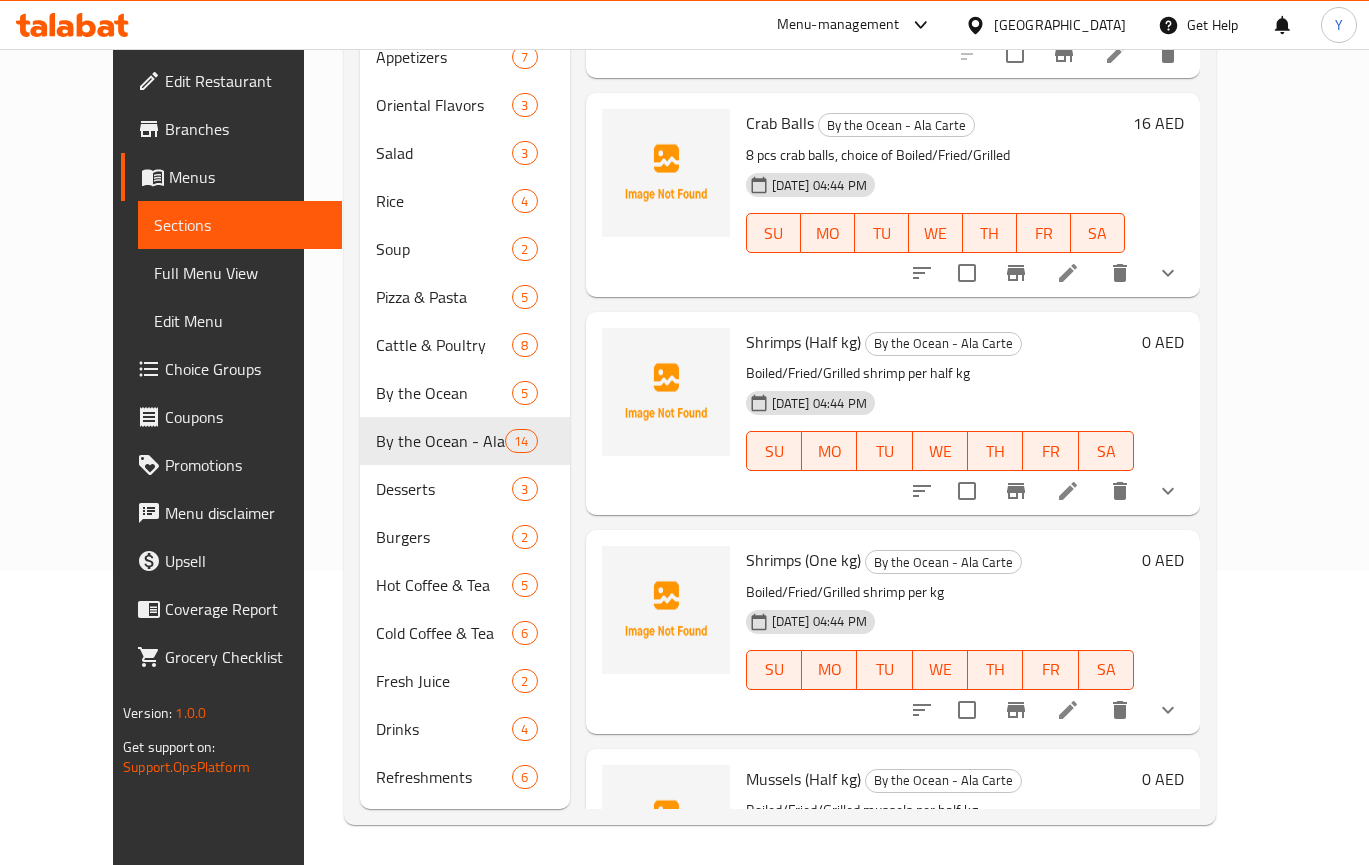 click on "Shrimps (One kg)   By the Ocean - Ala Carte" at bounding box center [940, 560] 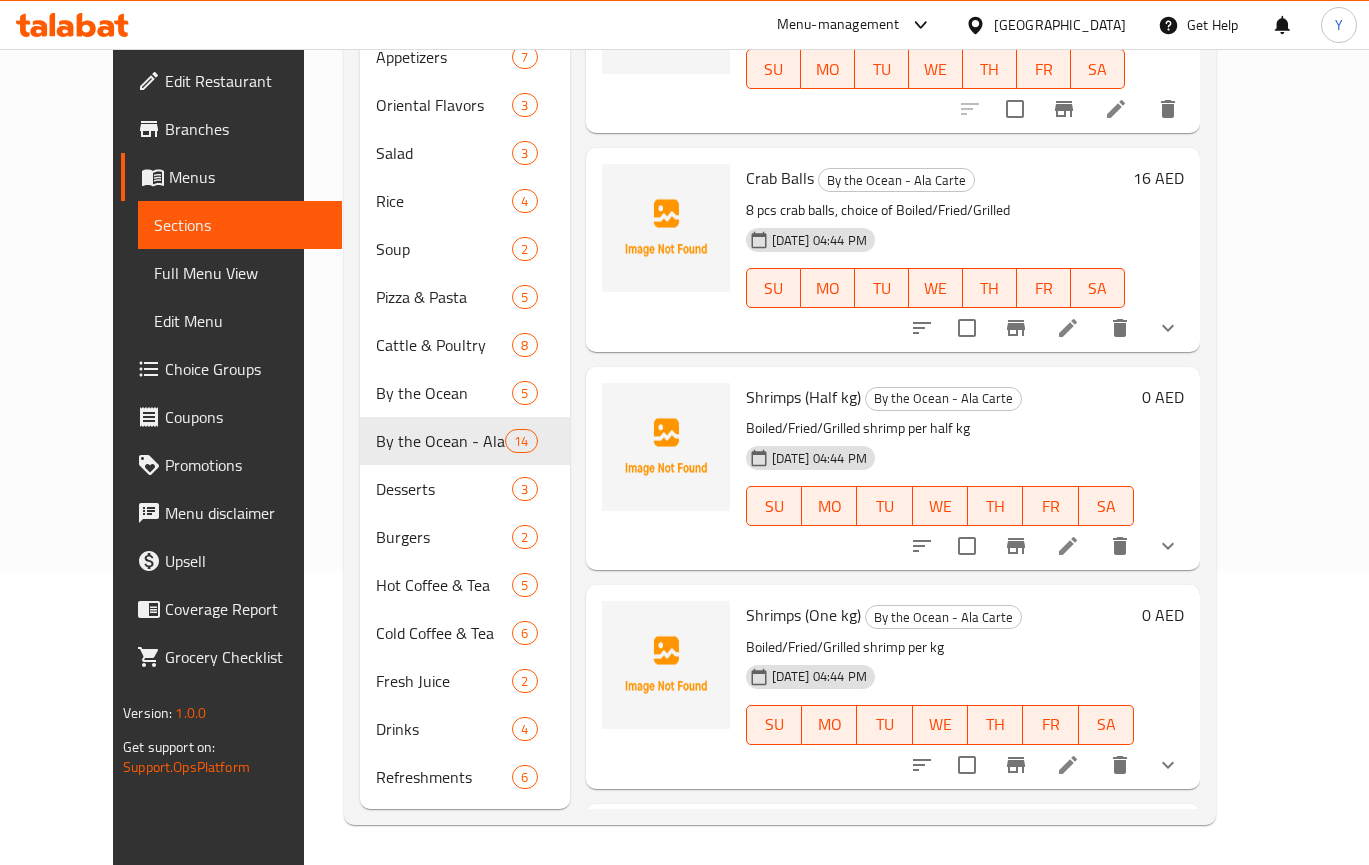 scroll, scrollTop: 84, scrollLeft: 0, axis: vertical 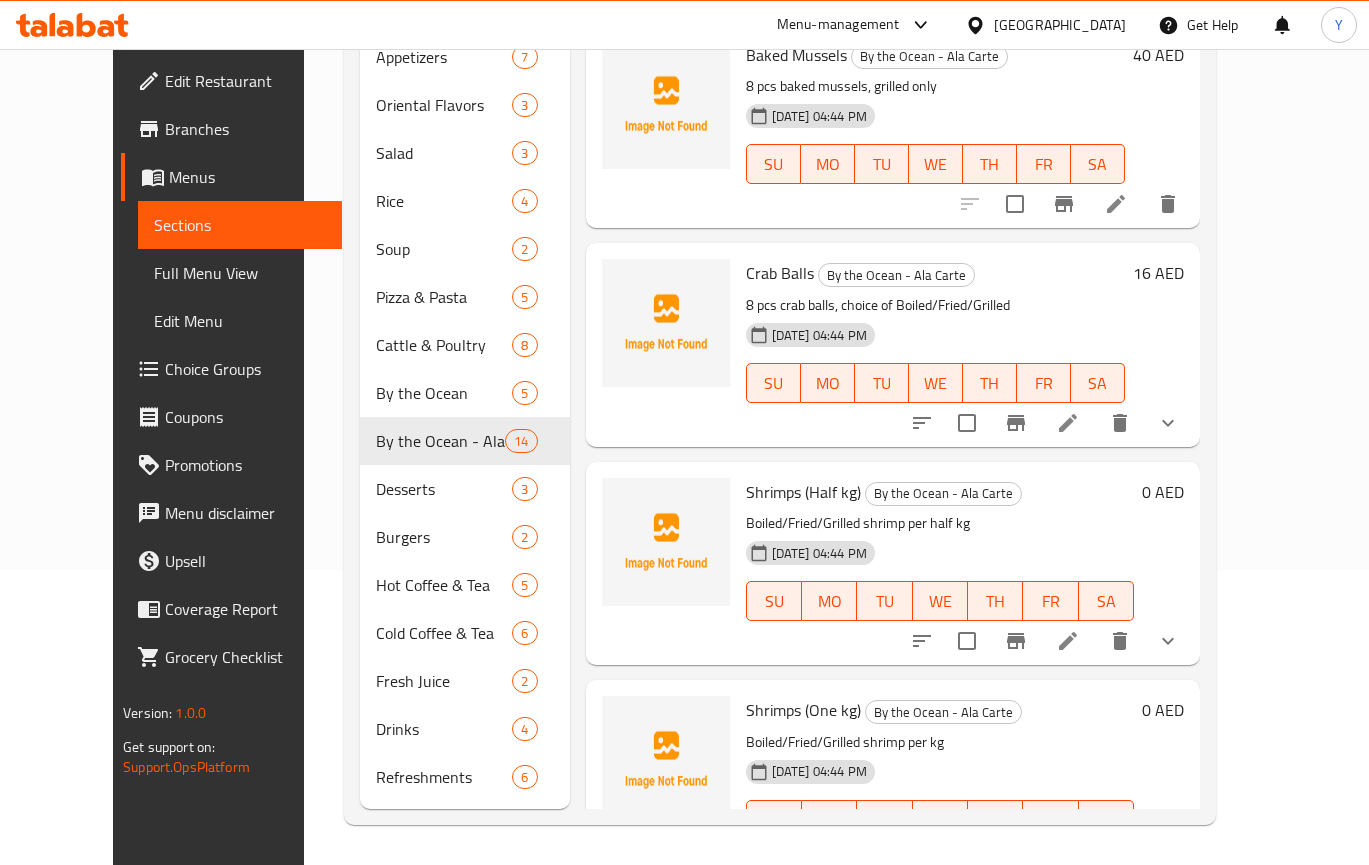 click on "16   AED" at bounding box center (1154, 344) 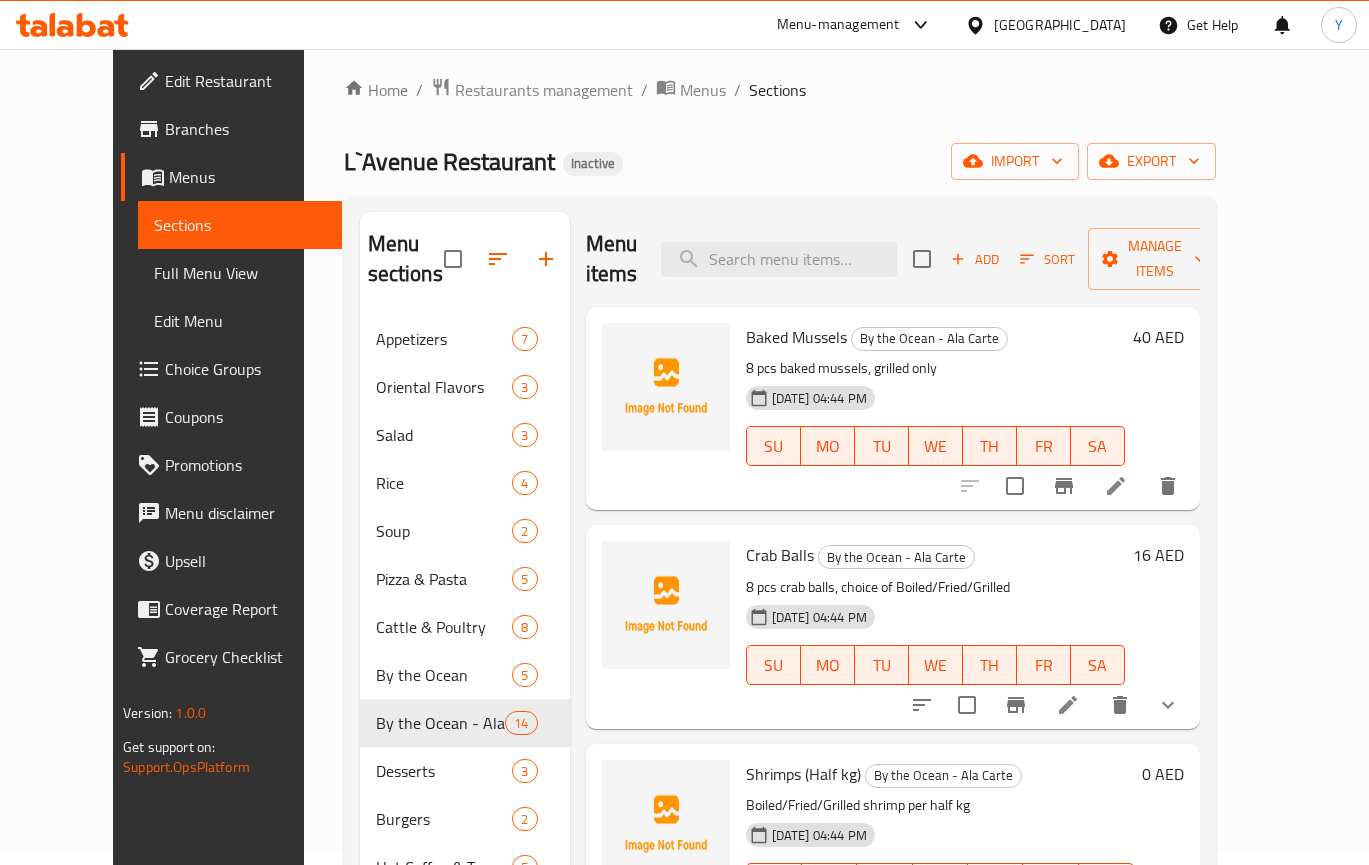 scroll, scrollTop: 0, scrollLeft: 0, axis: both 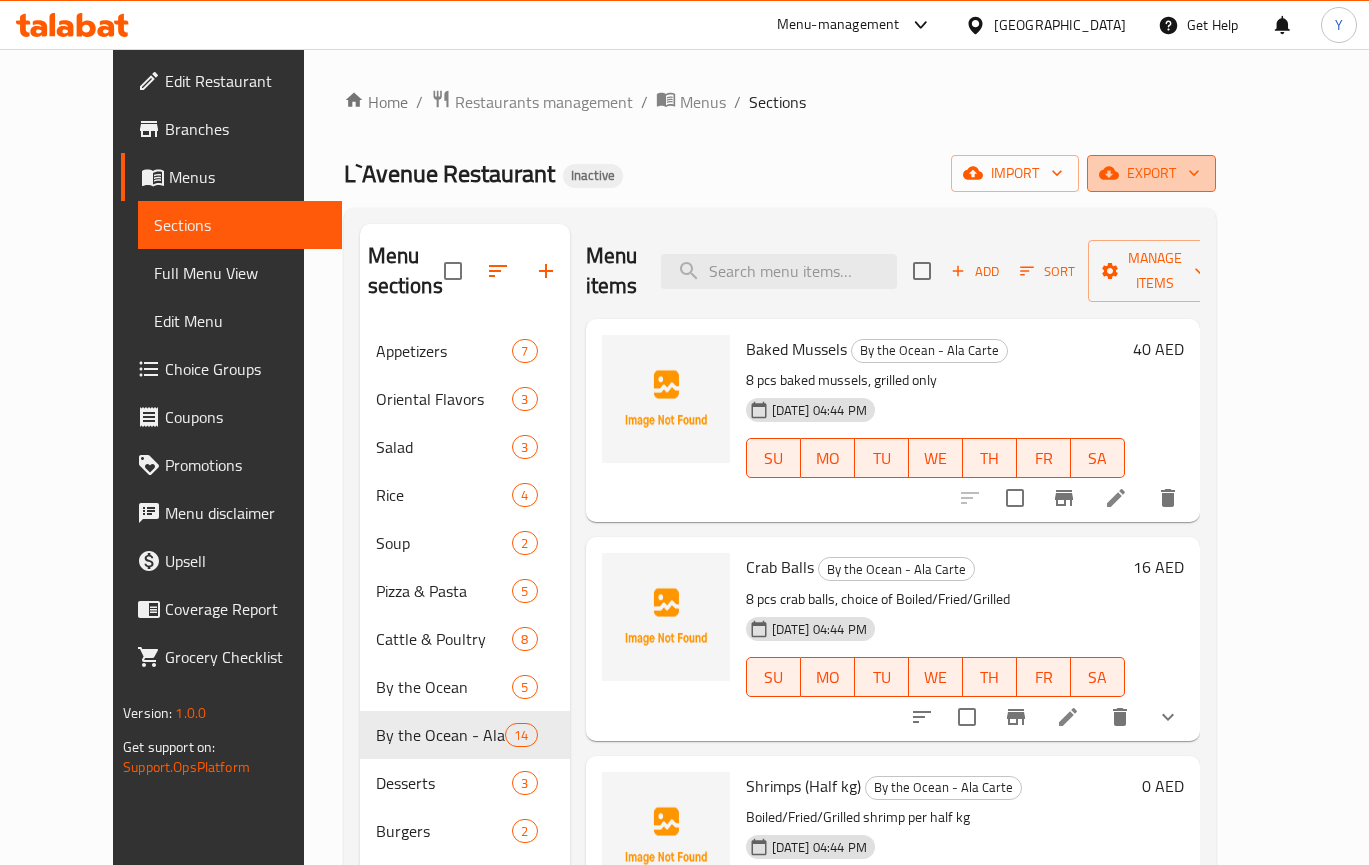 click on "export" at bounding box center [1151, 173] 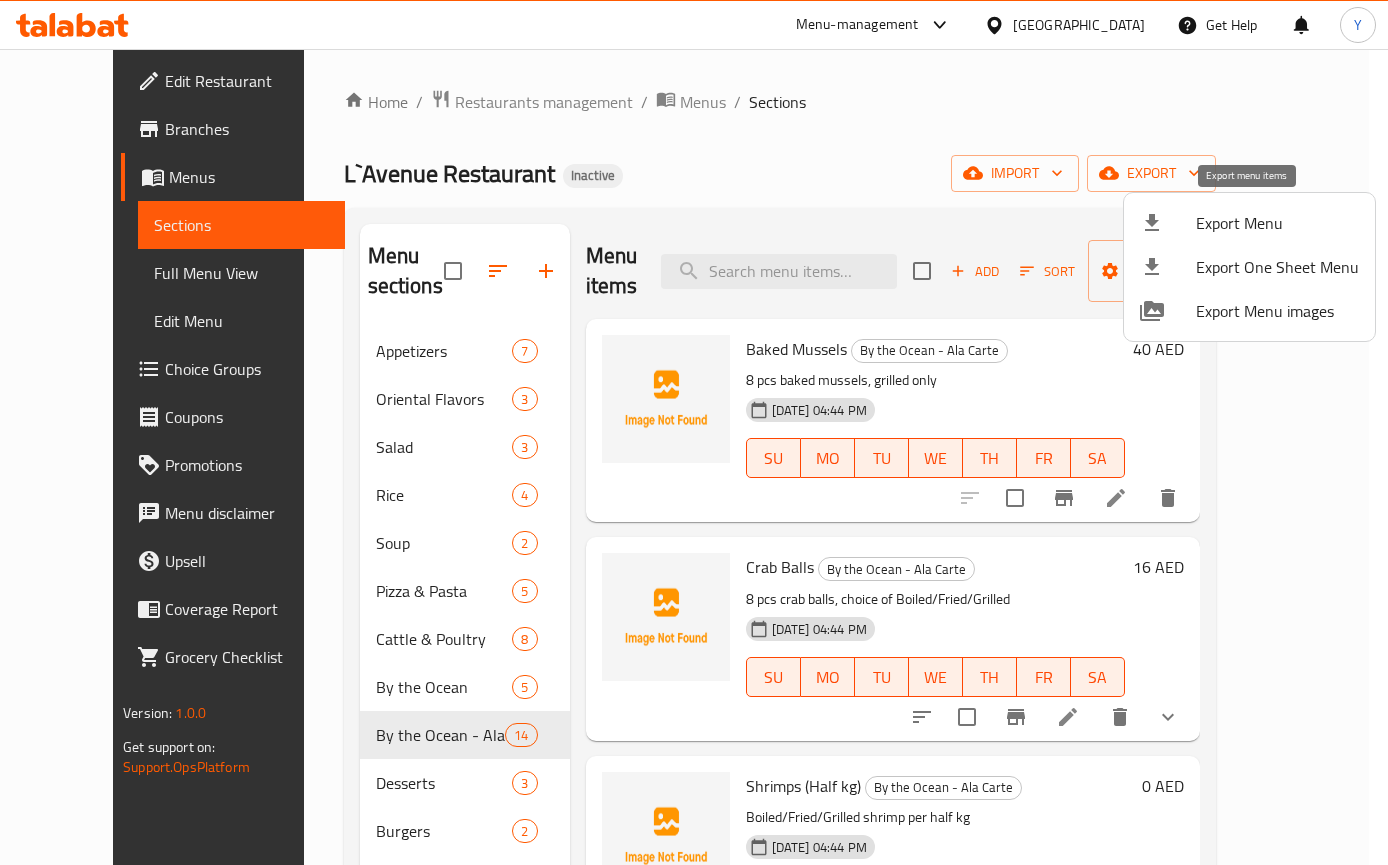 click at bounding box center [1168, 223] 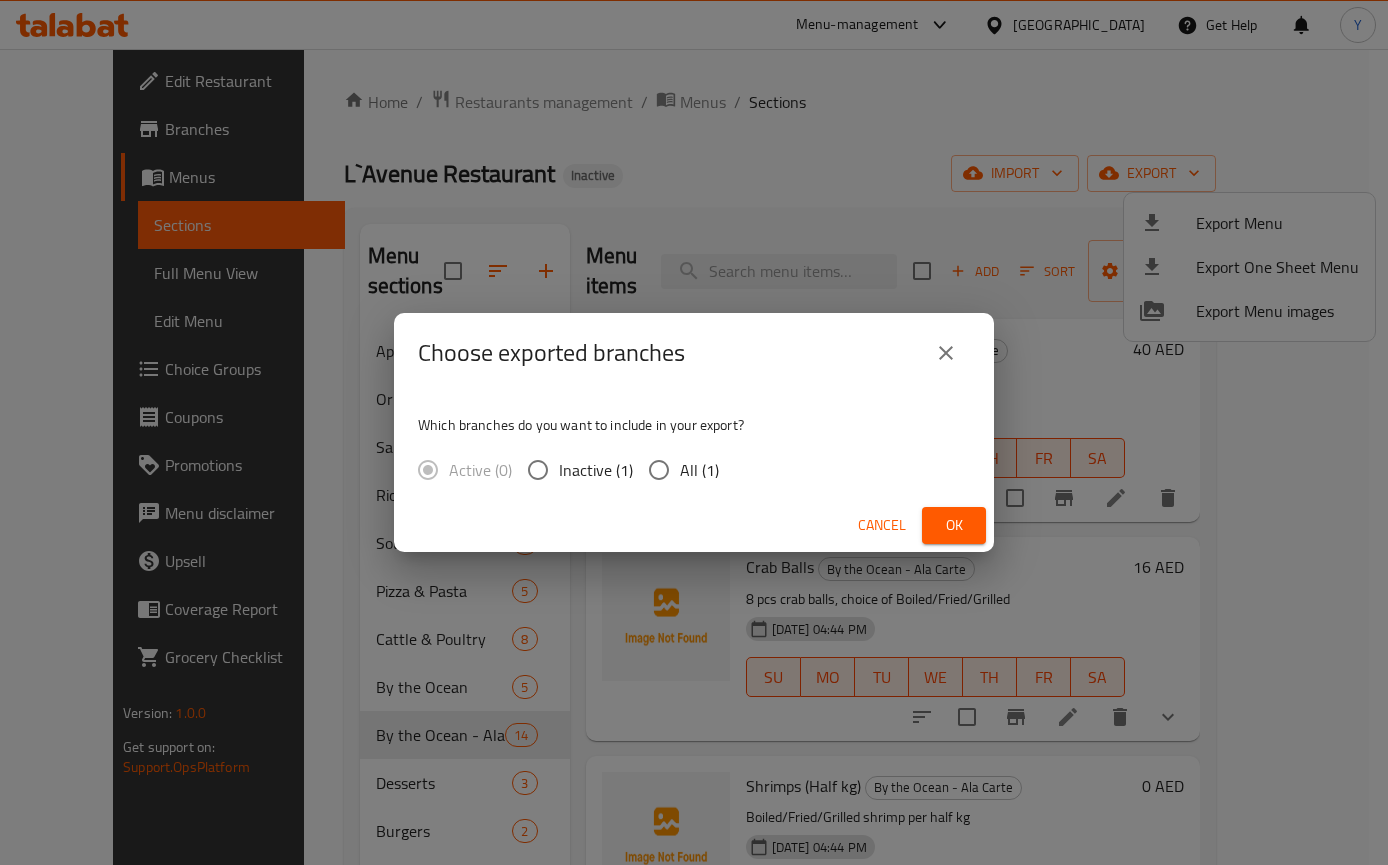 click on "All (1)" at bounding box center [699, 470] 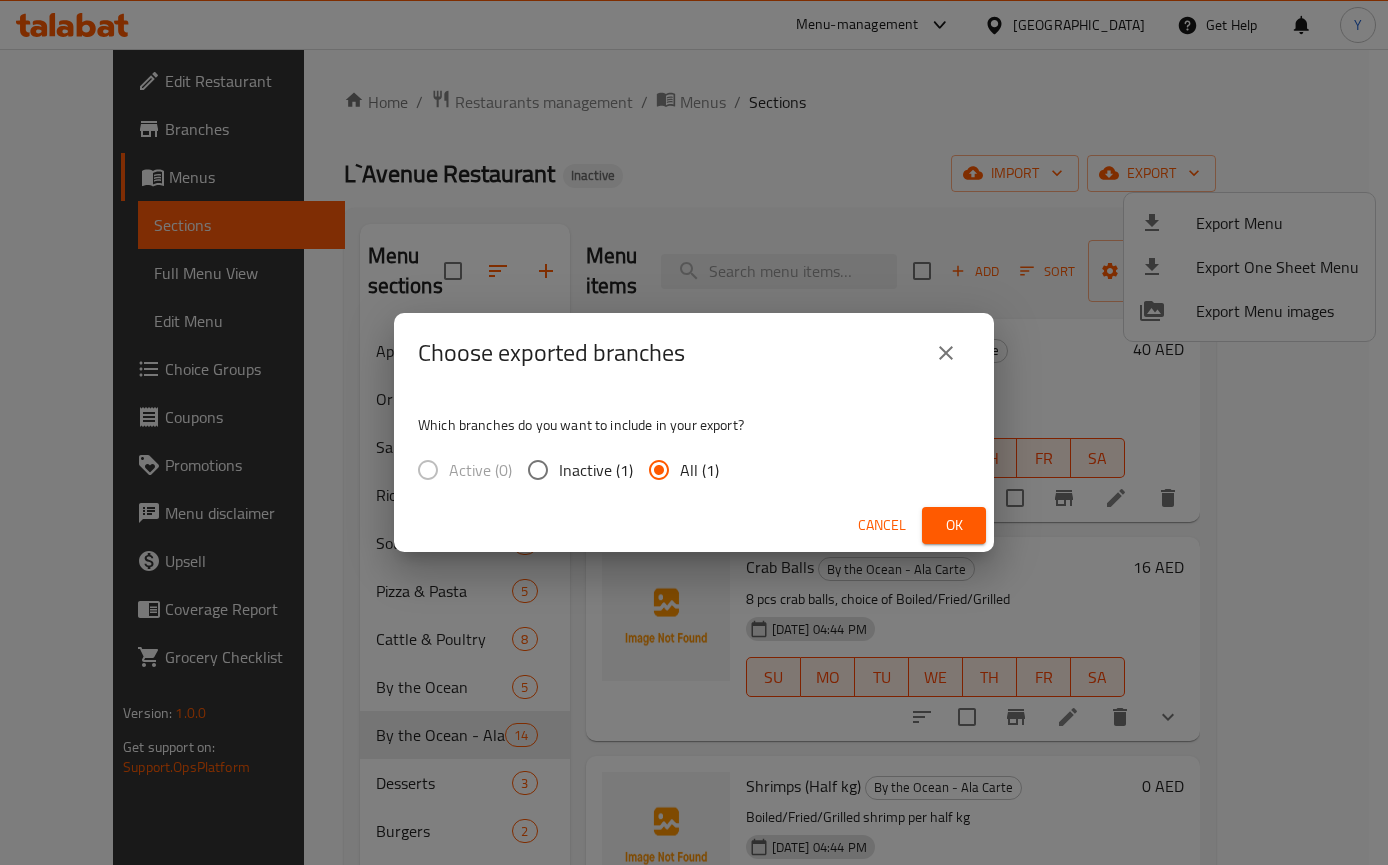 click on "Ok" at bounding box center [954, 525] 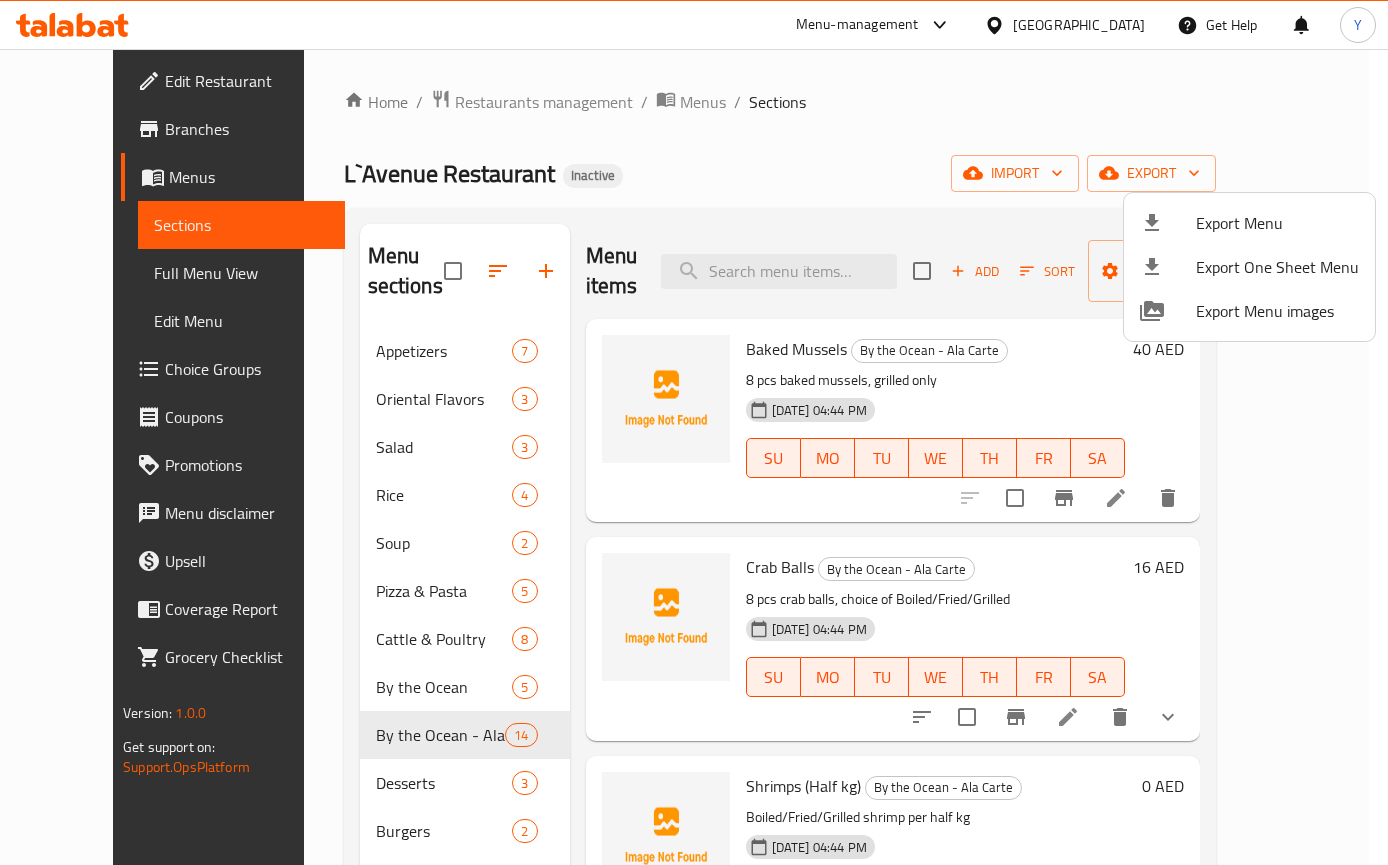 click at bounding box center [694, 432] 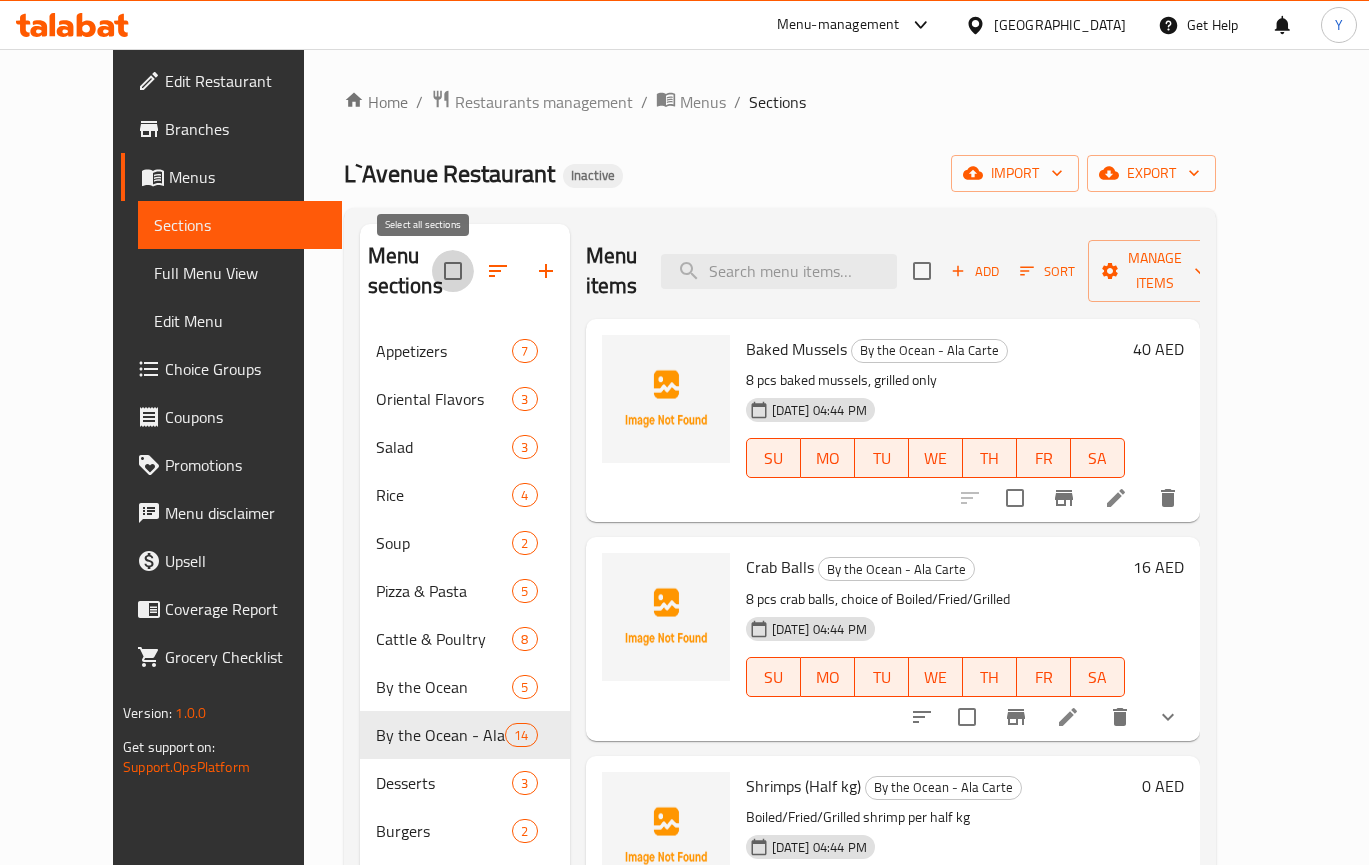 click at bounding box center [453, 271] 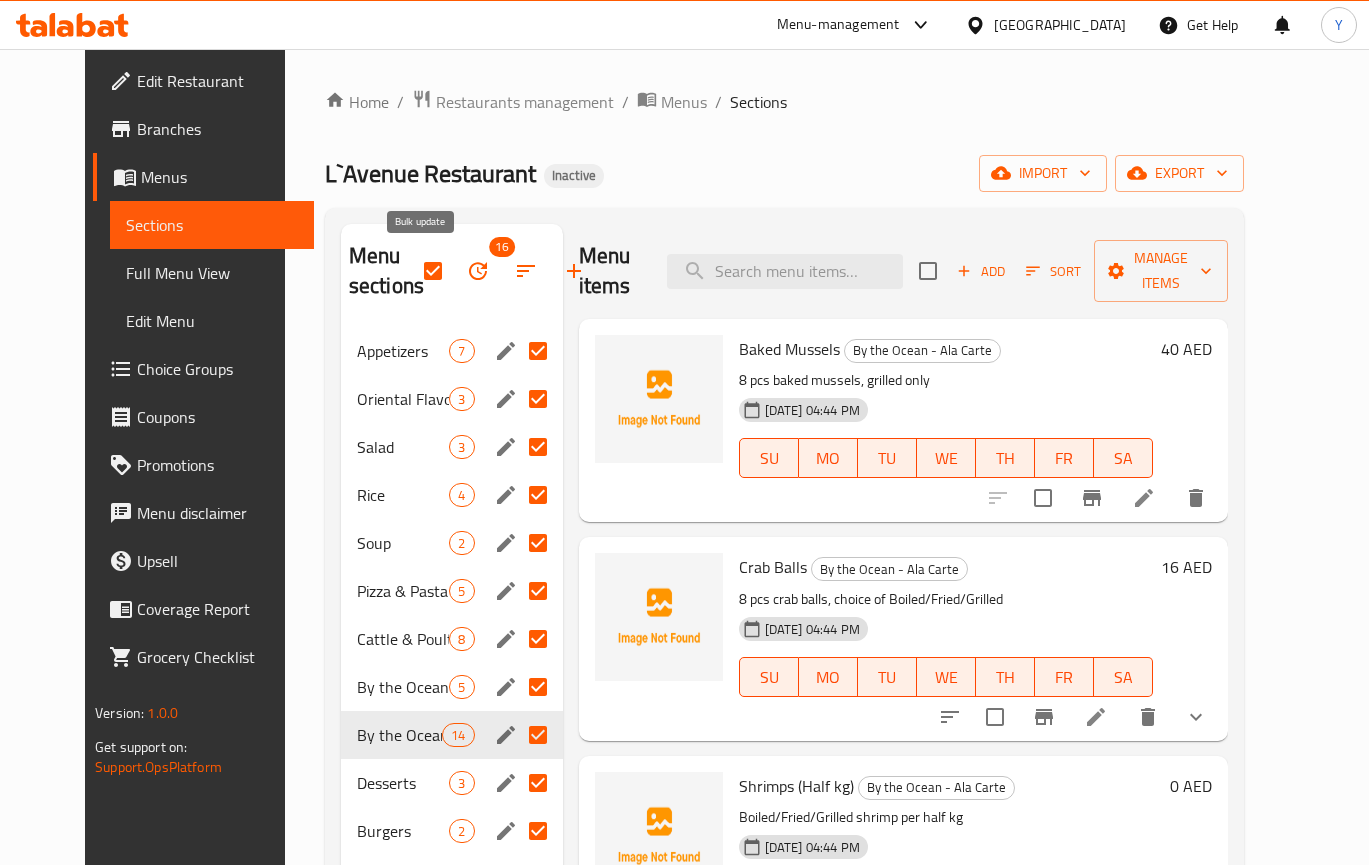 click 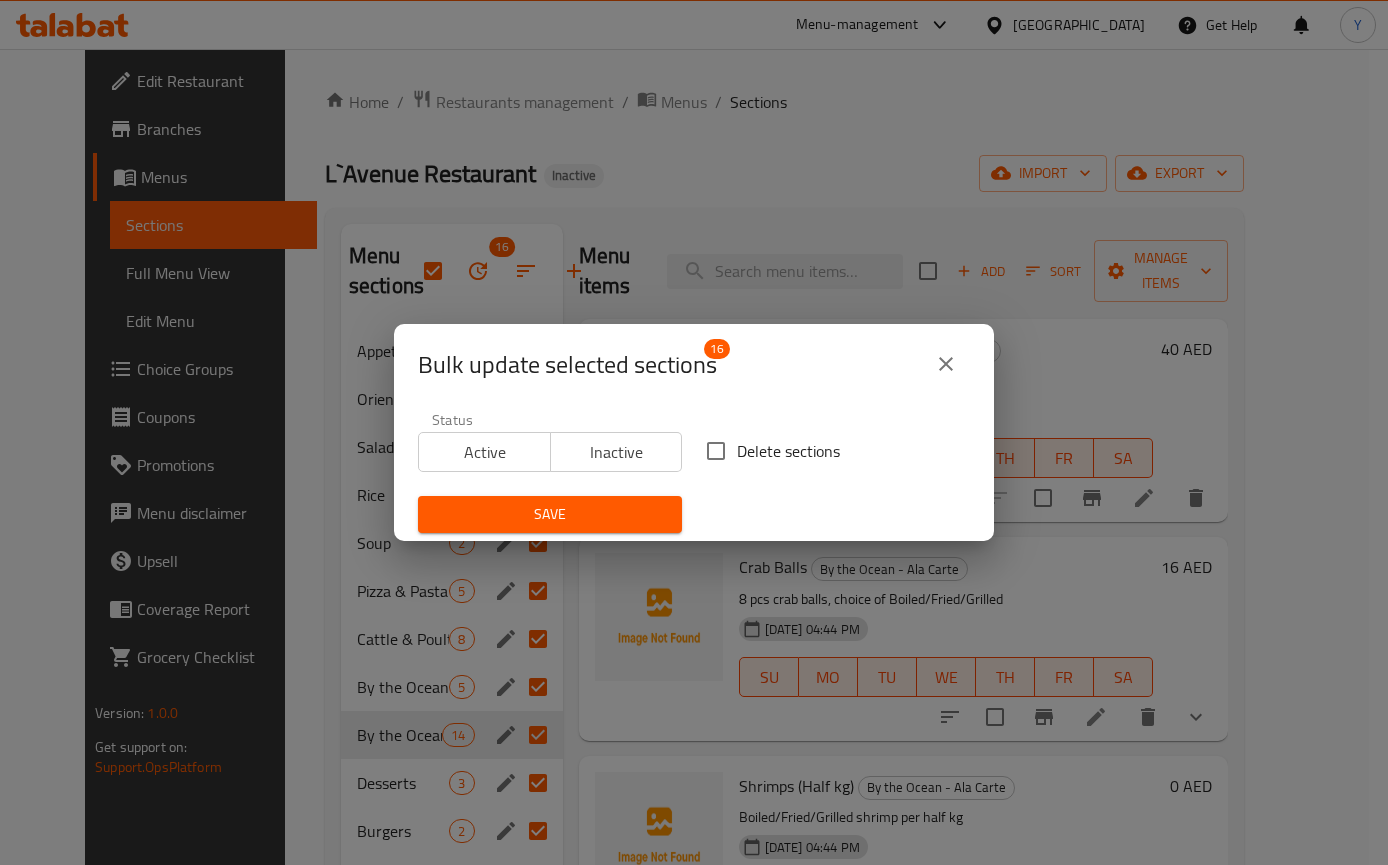 click on "Delete sections" at bounding box center [767, 451] 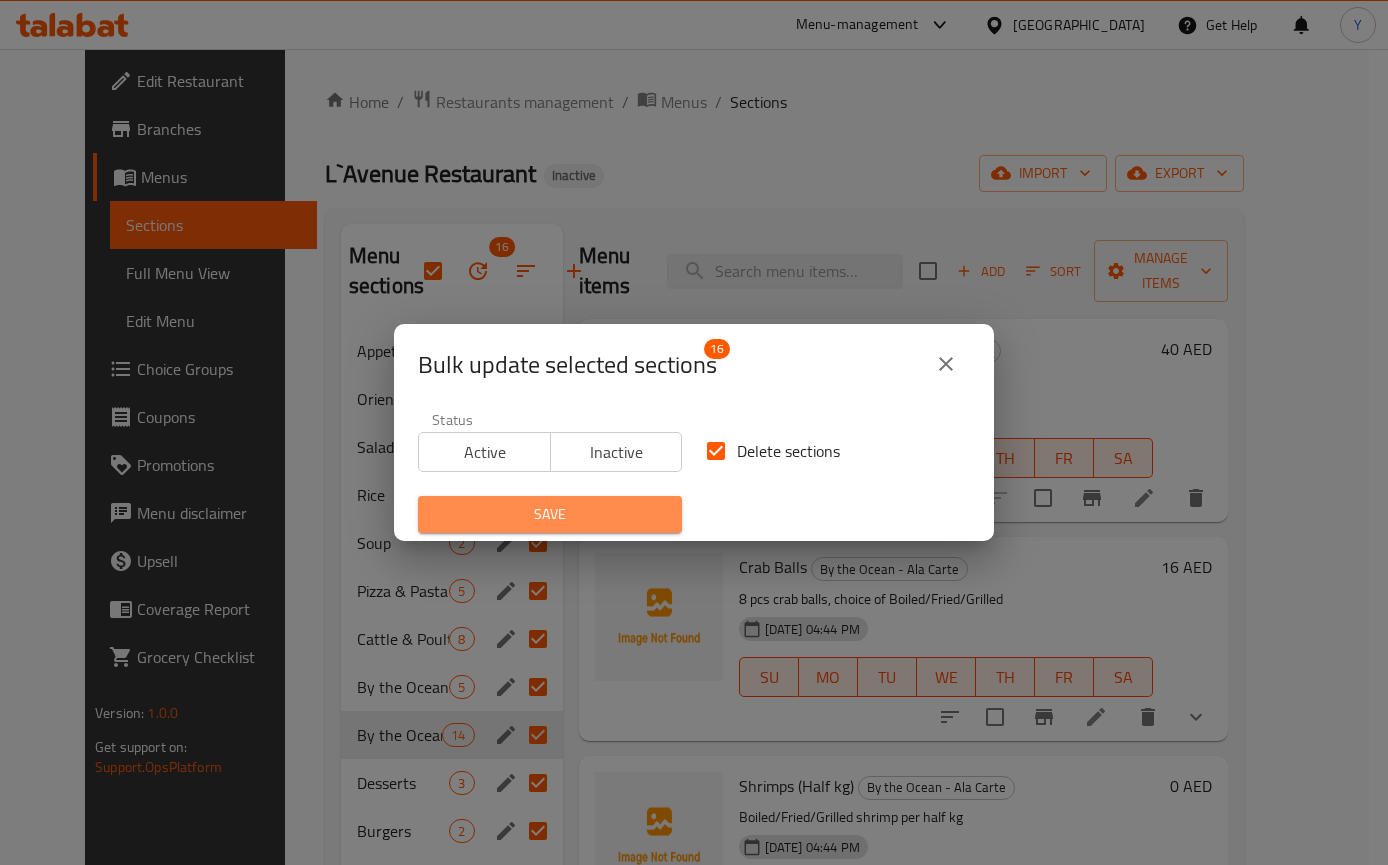 click on "Save" at bounding box center [550, 514] 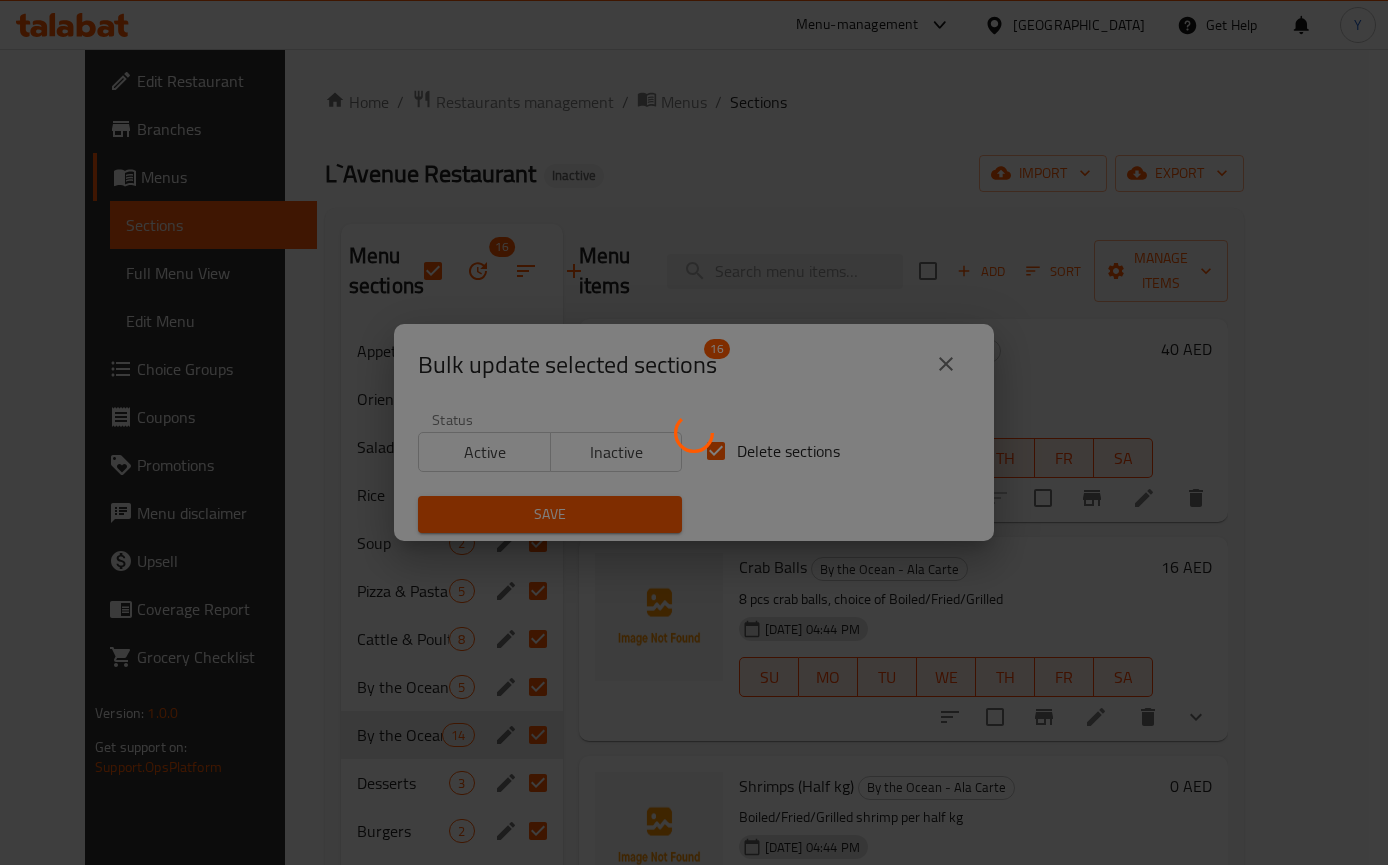 checkbox on "false" 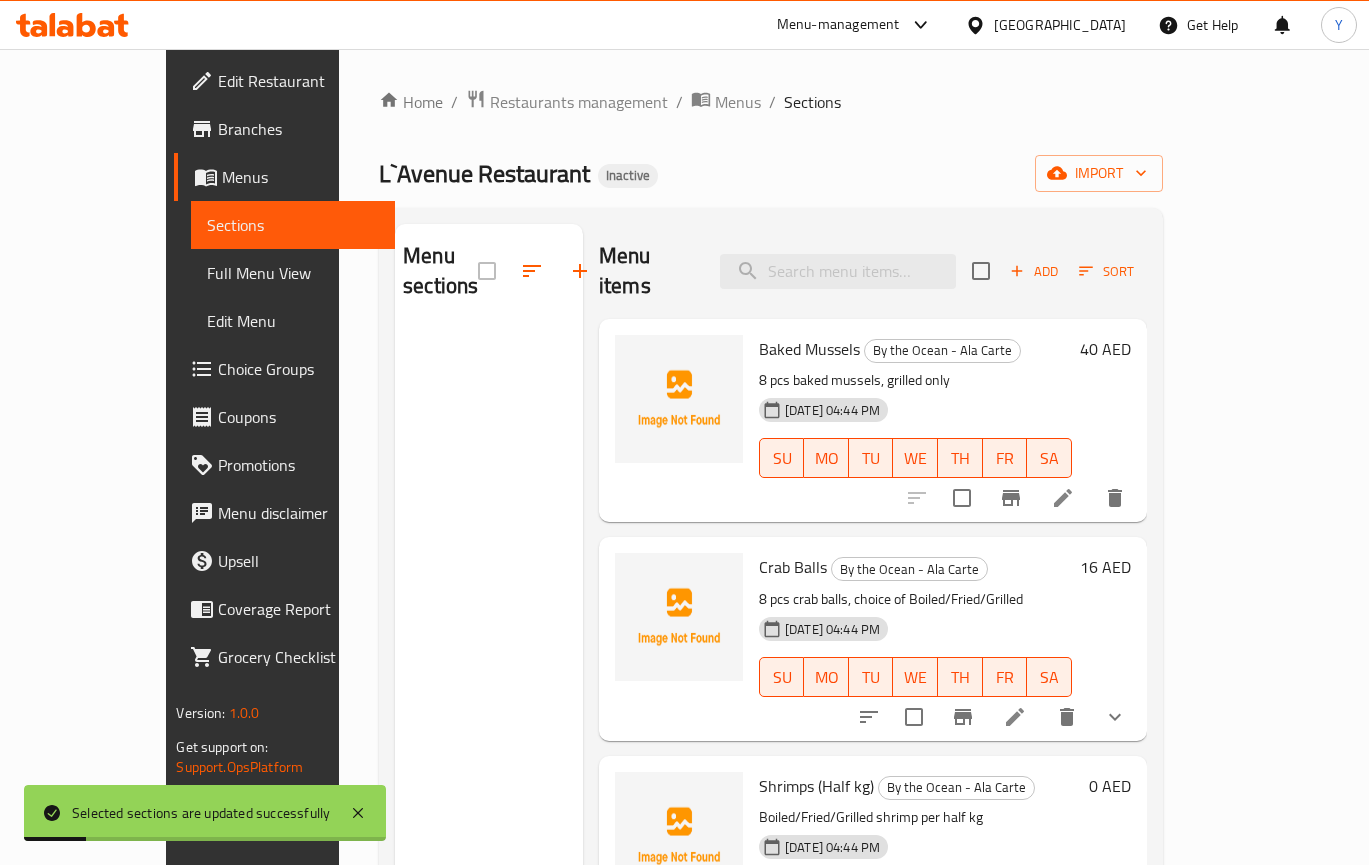 click on "L`Avenue Restaurant Inactive import" at bounding box center [771, 173] 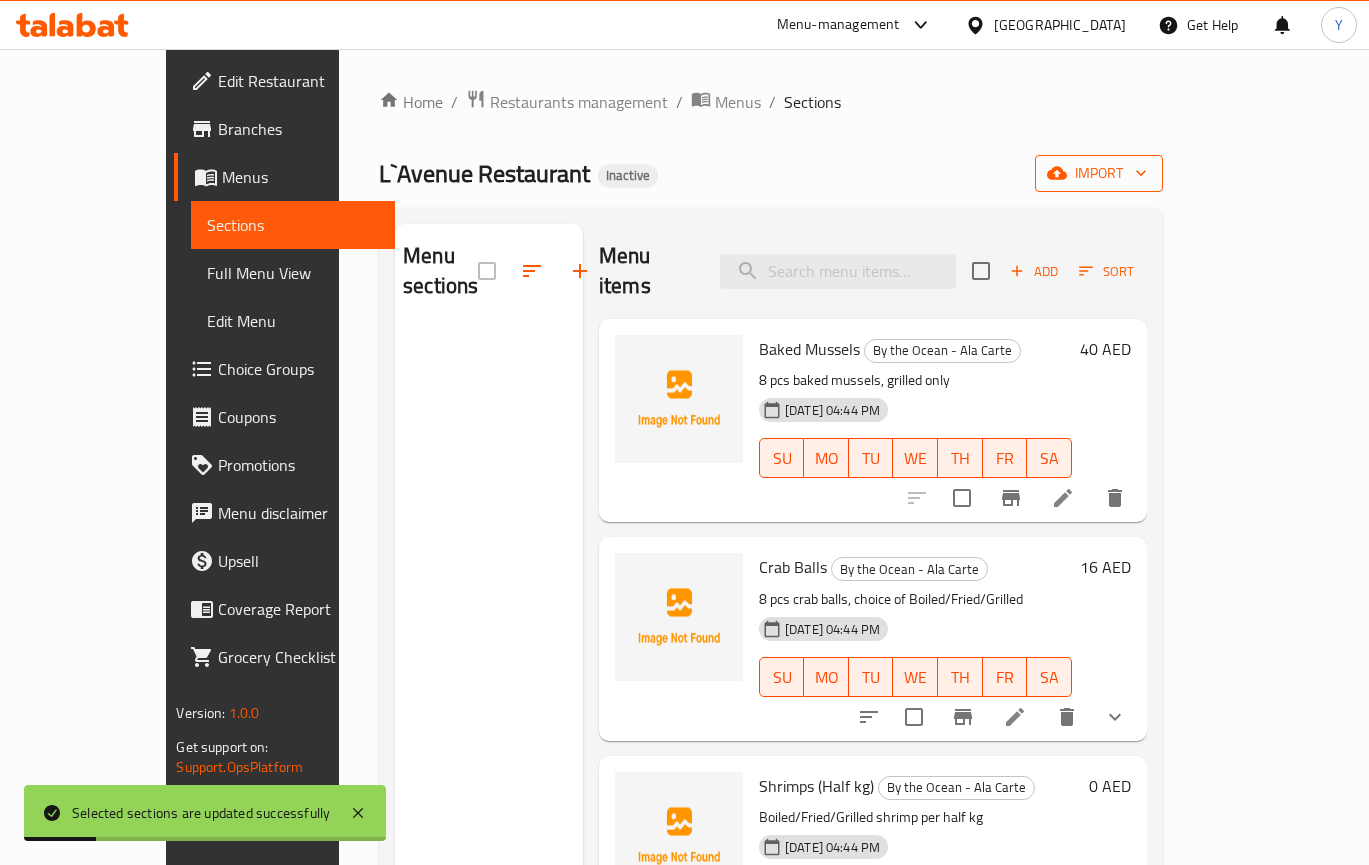 click on "import" at bounding box center [1099, 173] 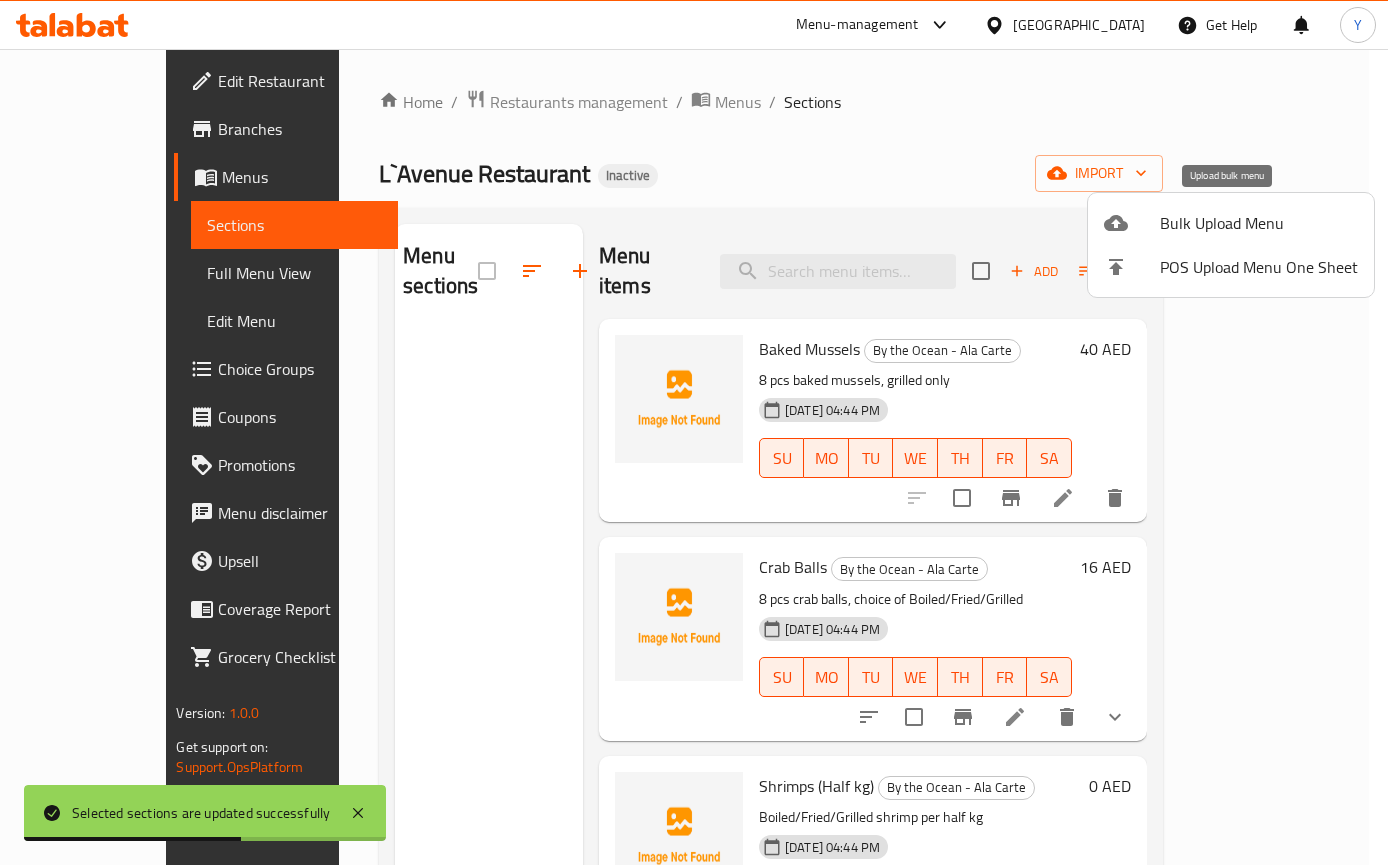click on "Bulk Upload Menu" at bounding box center [1259, 223] 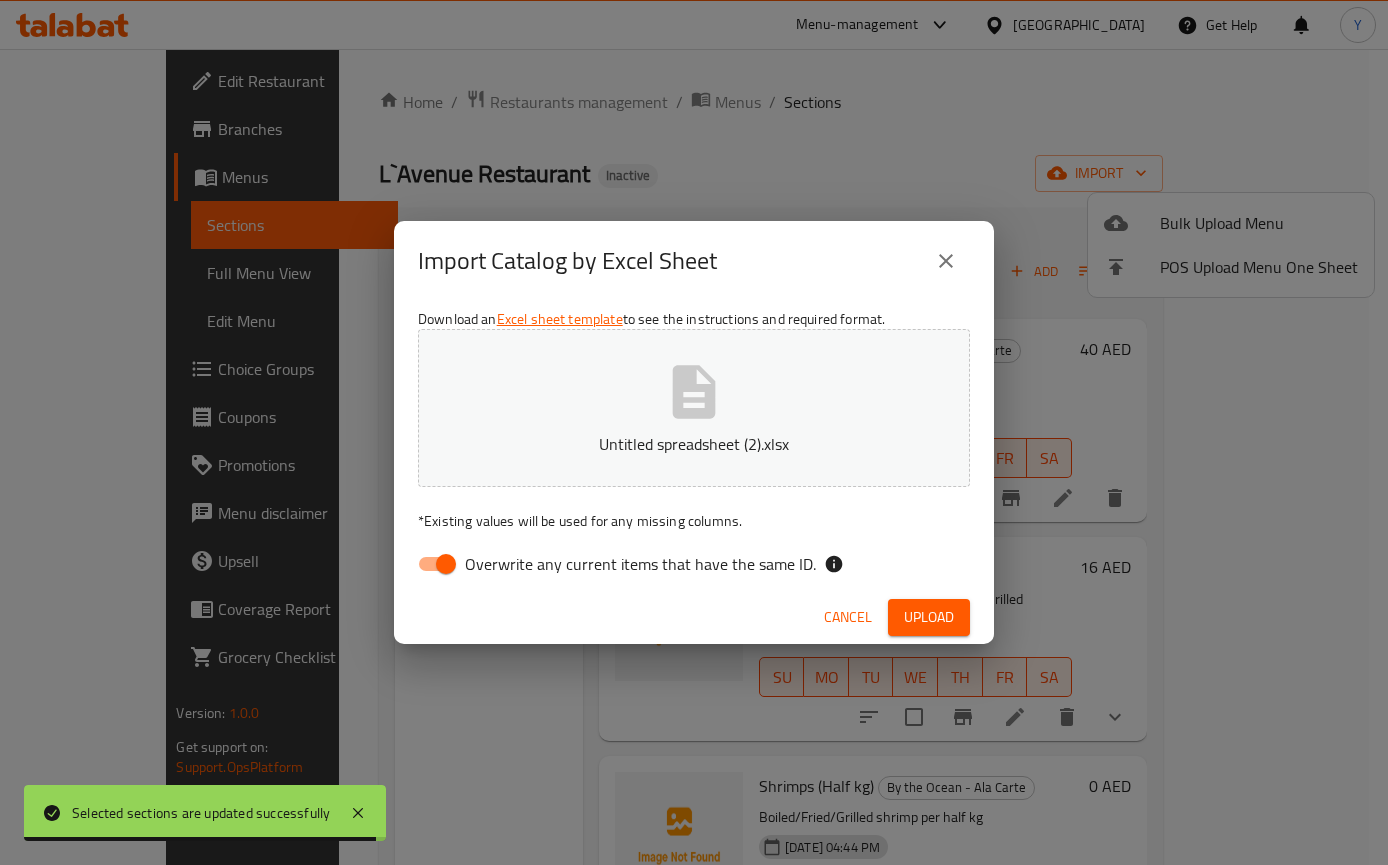drag, startPoint x: 423, startPoint y: 566, endPoint x: 472, endPoint y: 568, distance: 49.0408 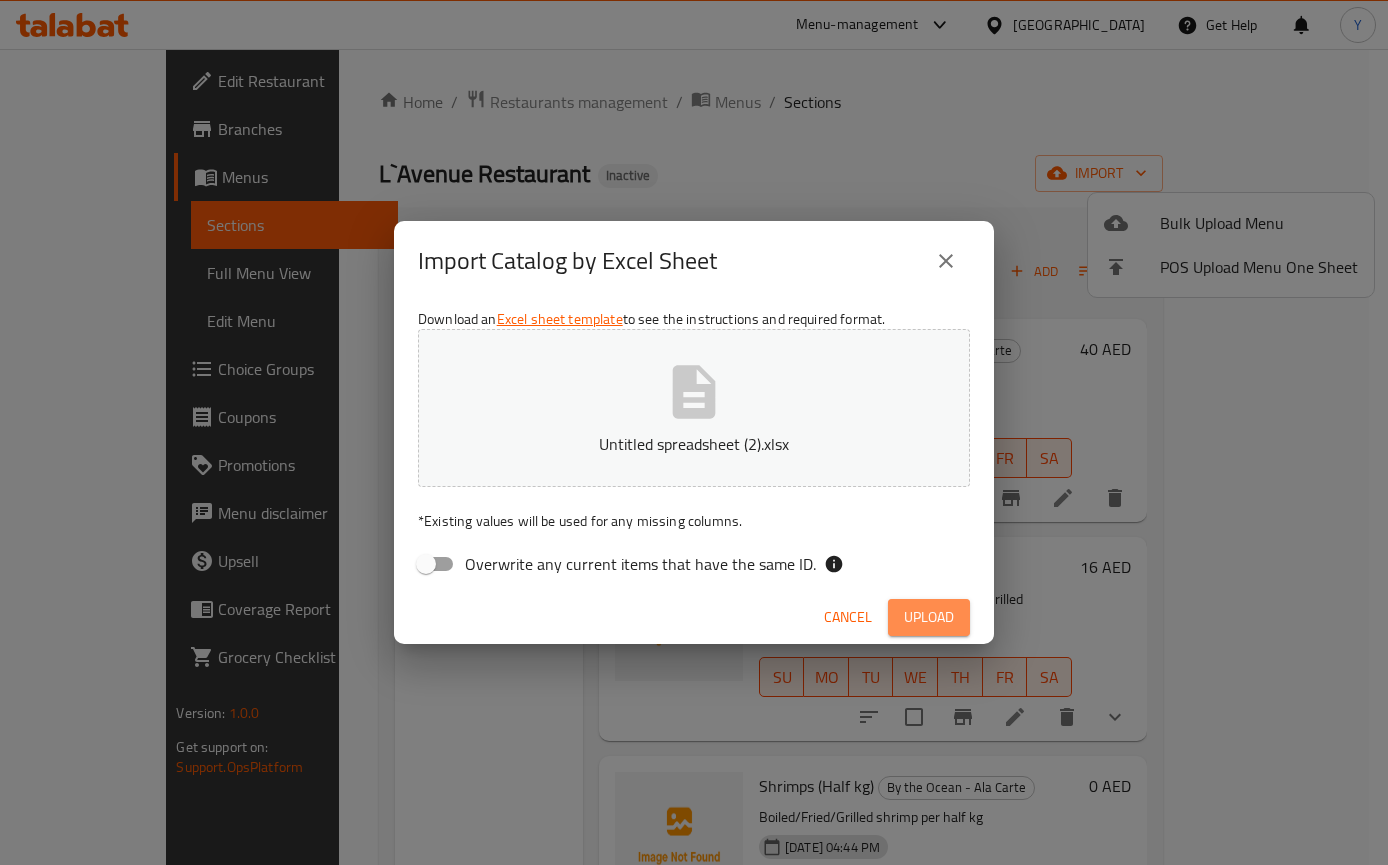 click on "Upload" at bounding box center [929, 617] 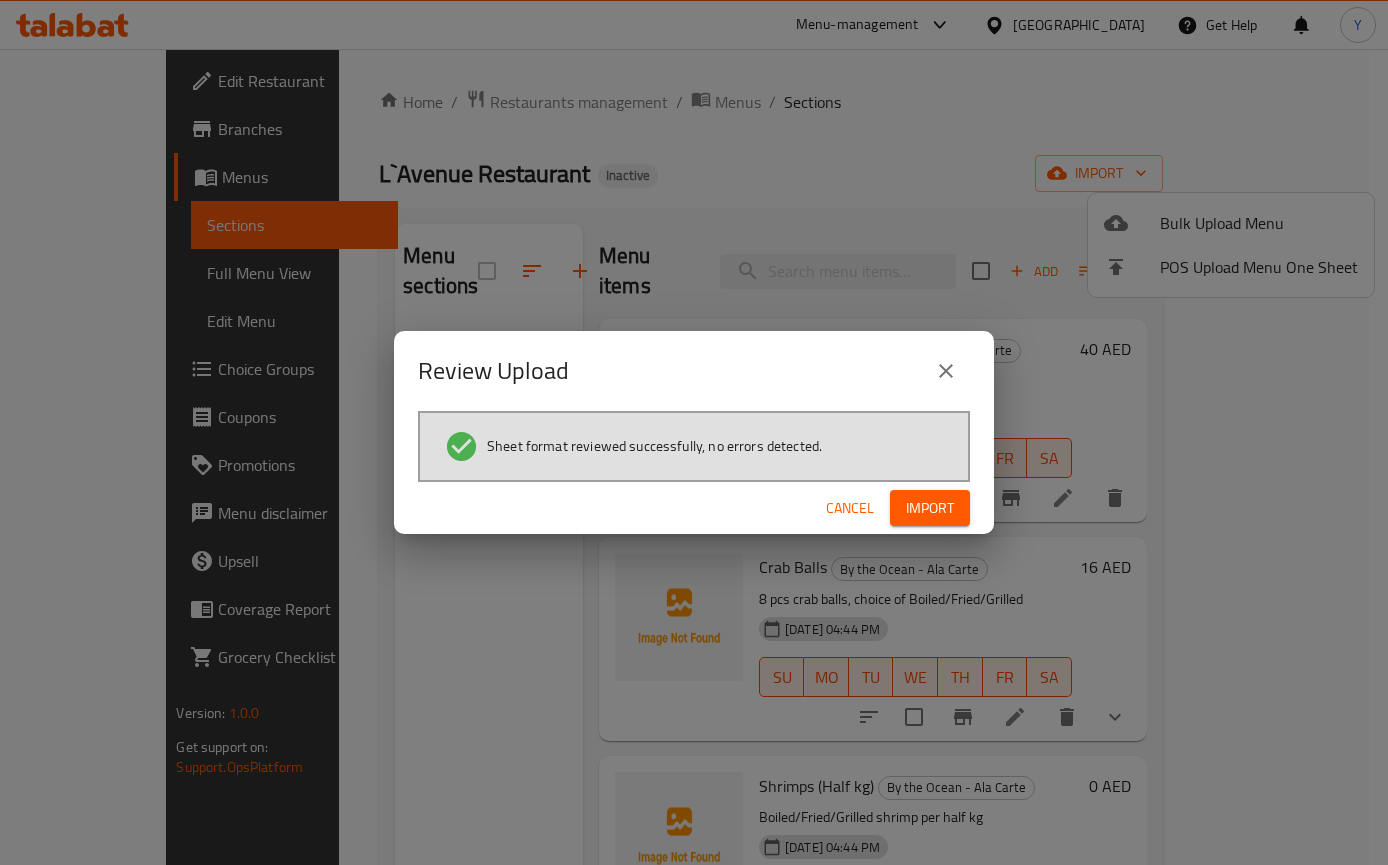 click on "Import" at bounding box center [930, 508] 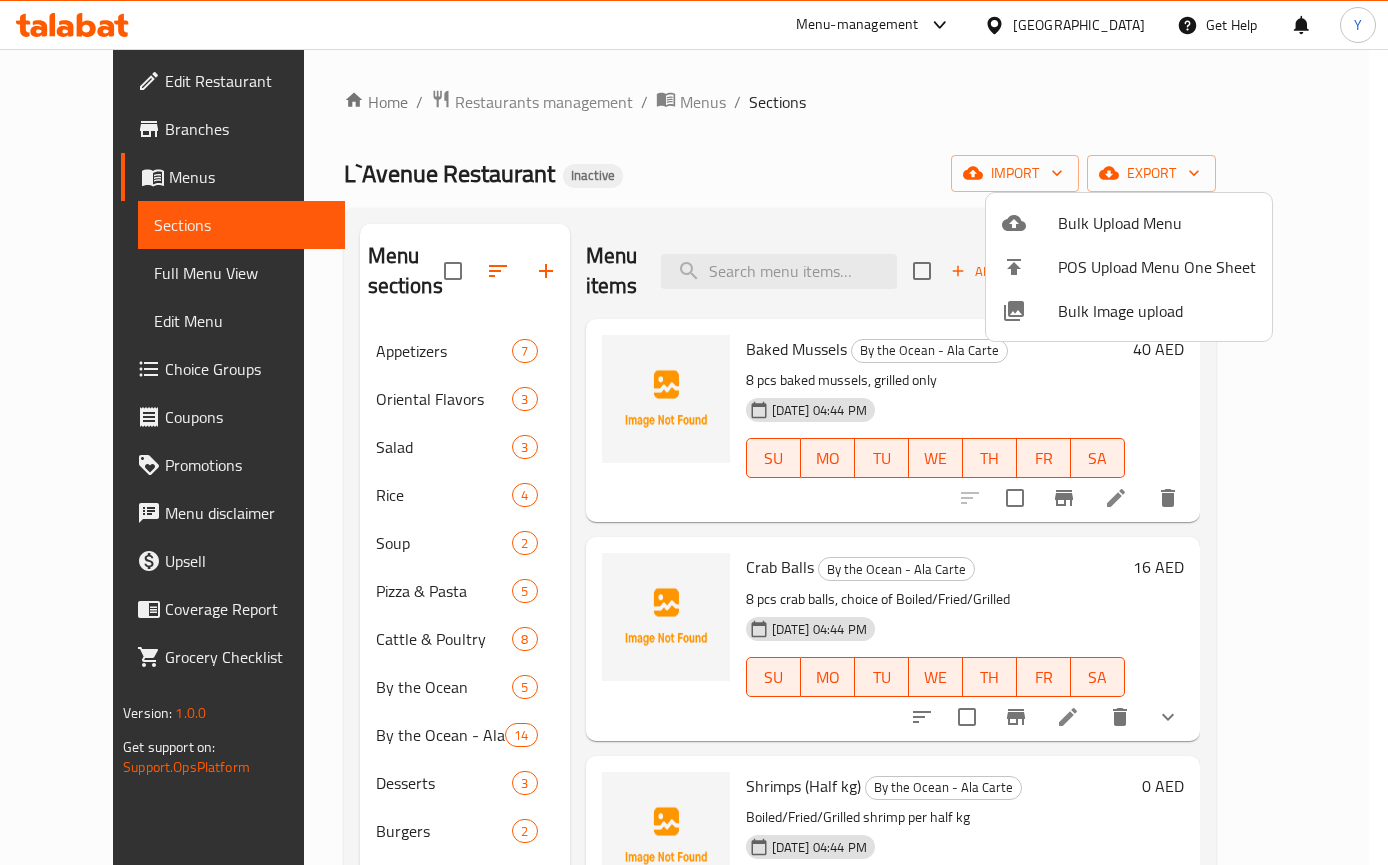 click at bounding box center [694, 432] 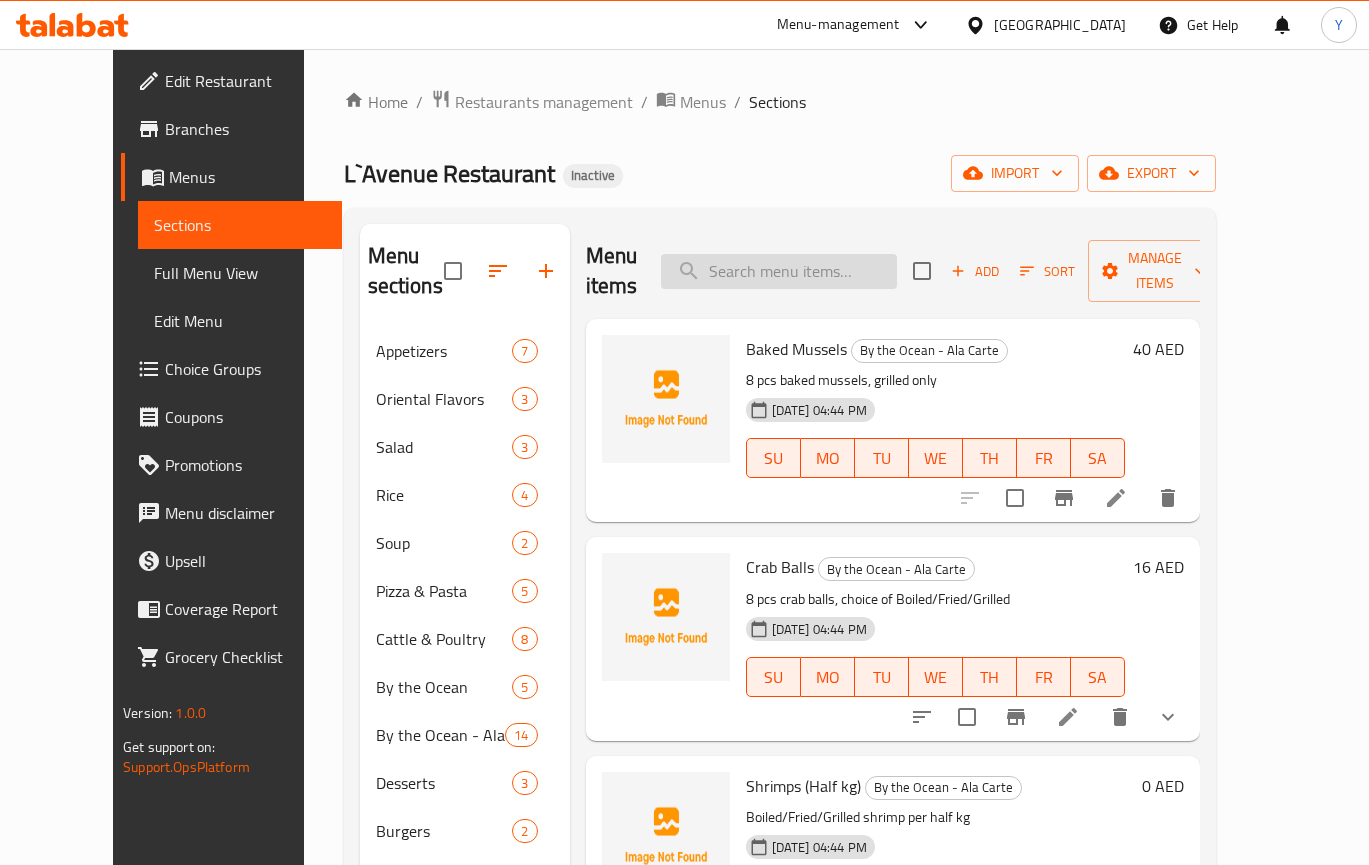 click at bounding box center [779, 271] 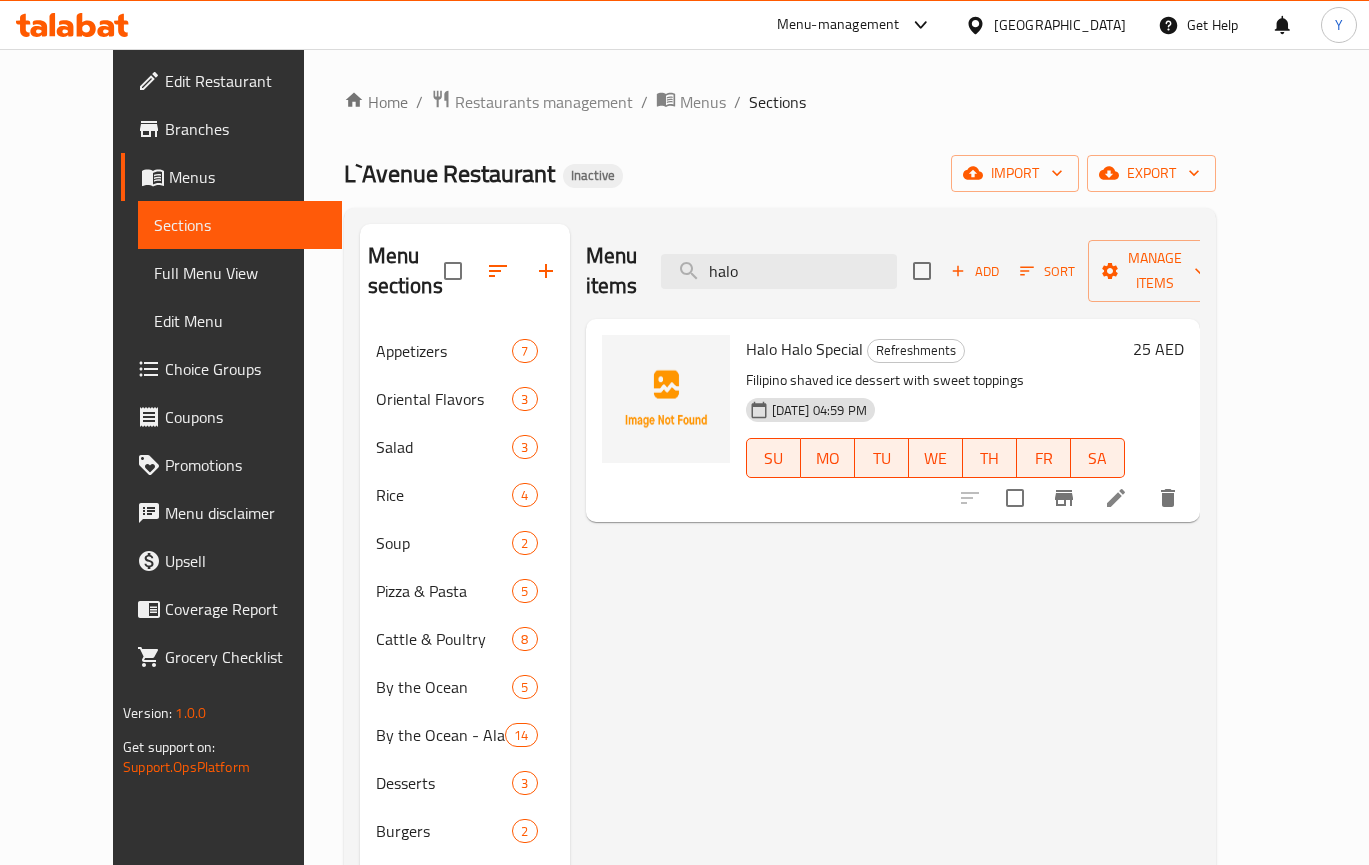 type on "halo" 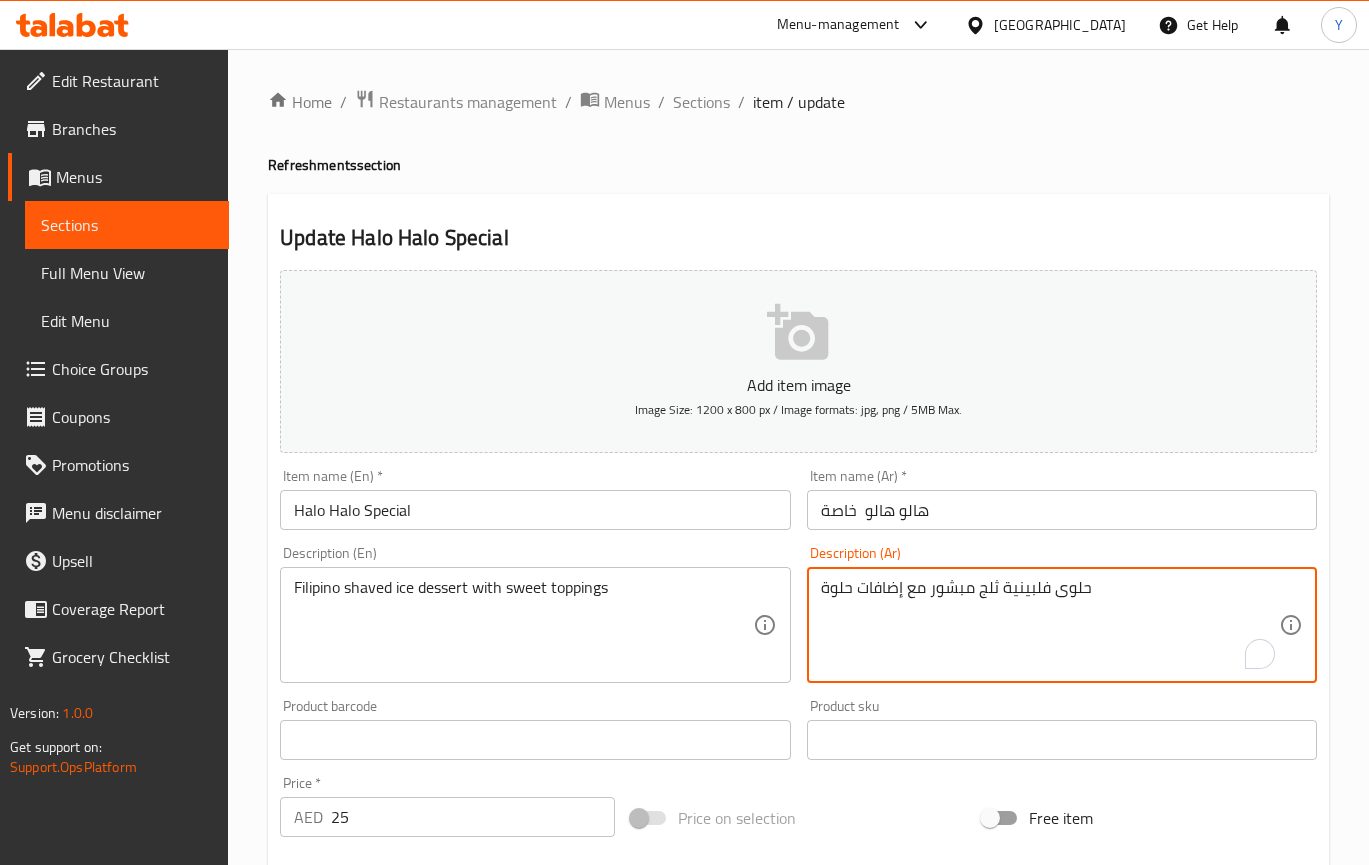 click on "حلوى فلبينية ثلج مبشور مع إضافات حلوة" at bounding box center (1050, 625) 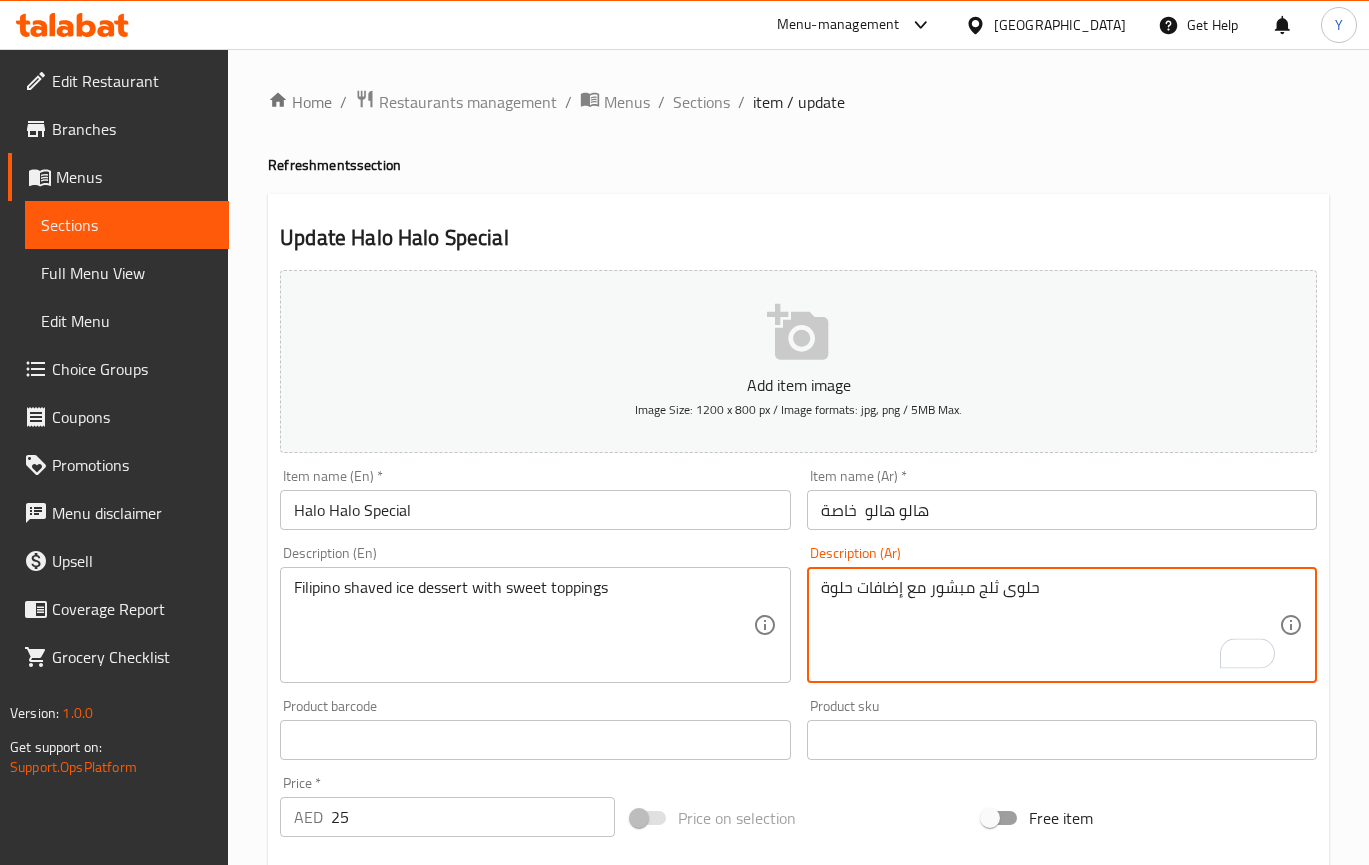 click on "حلوى ثلج مبشور مع إضافات حلوة" at bounding box center [1050, 625] 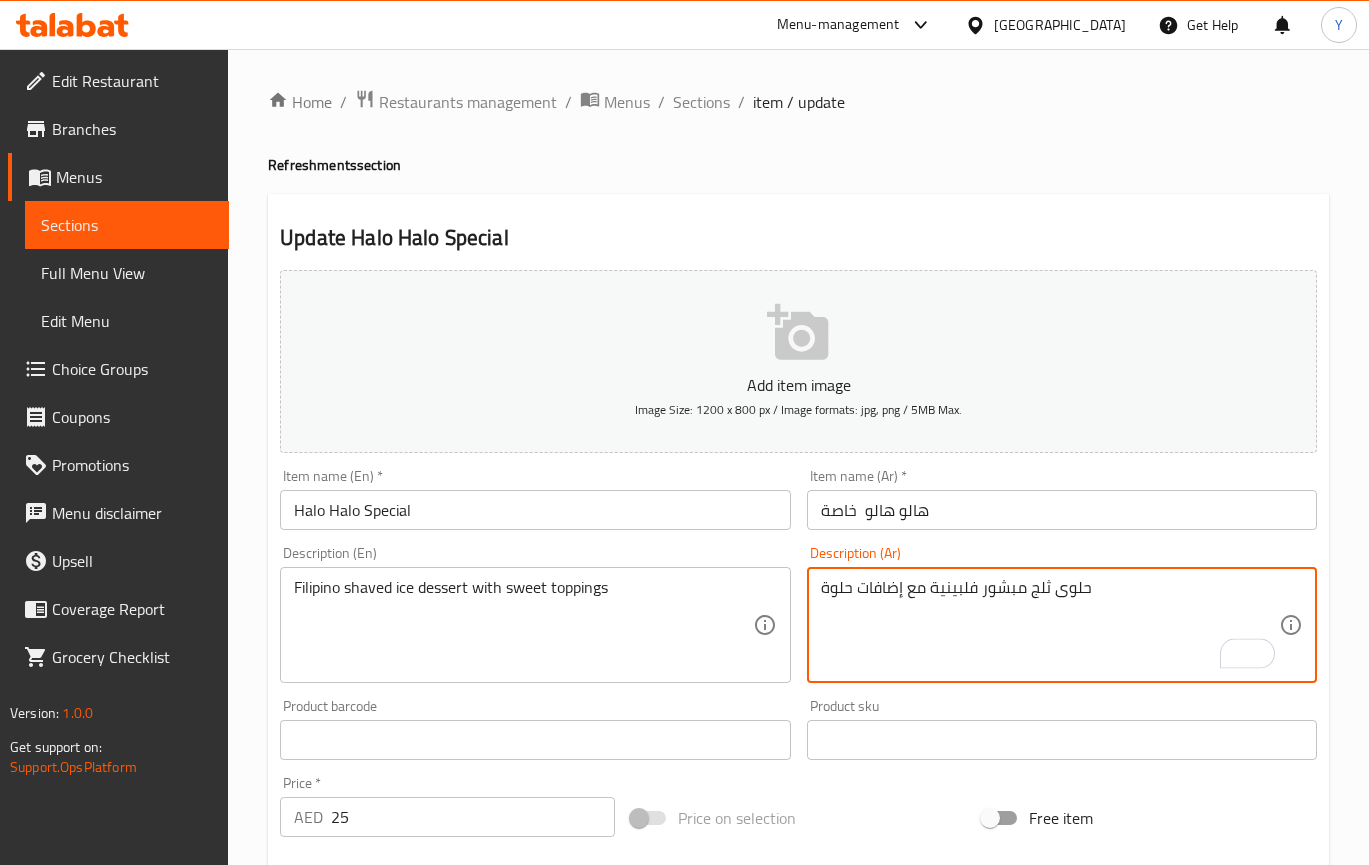 type on "حلوى ثلج مبشور فلبينية مع إضافات حلوة" 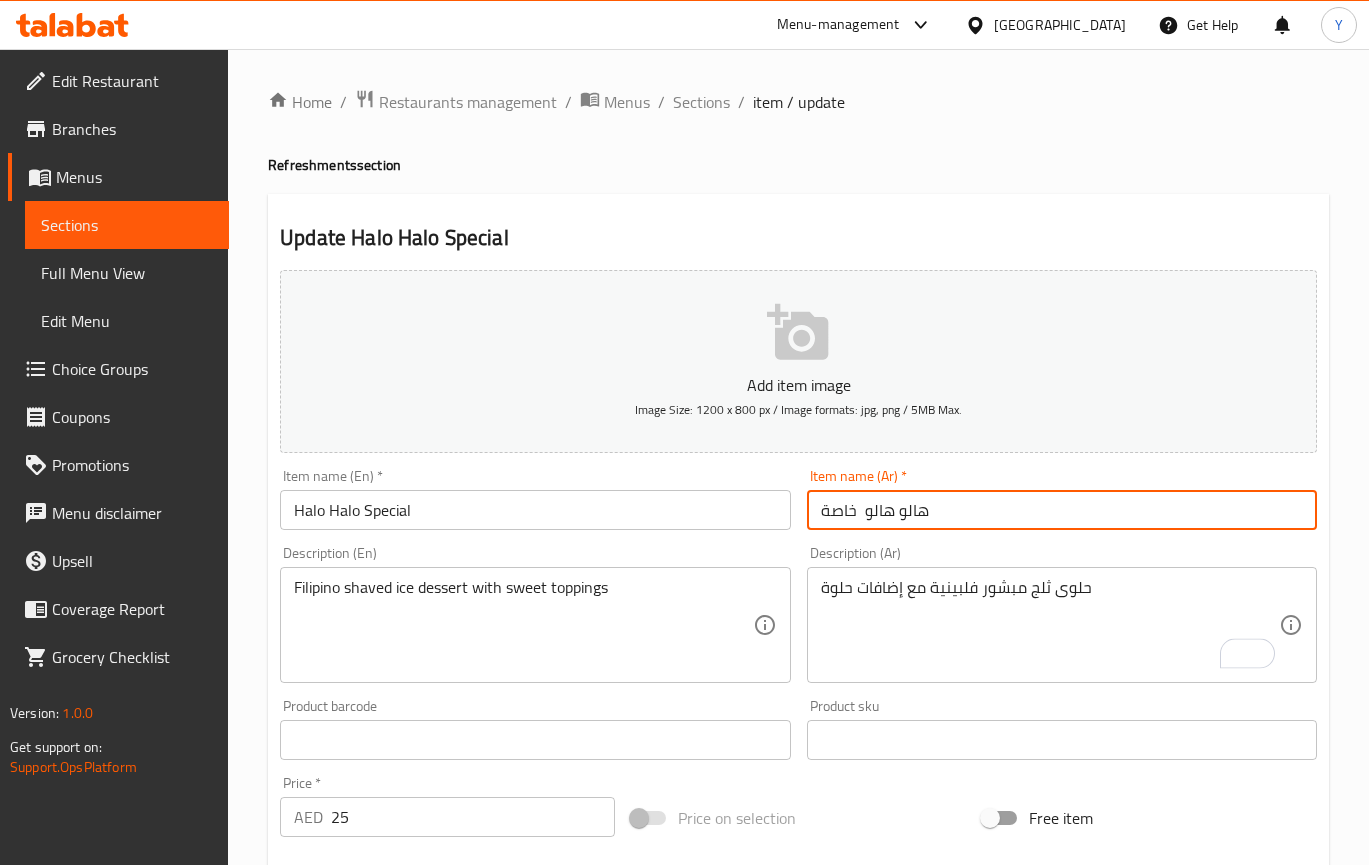 click on "هالو هالو  خاصة" at bounding box center (1062, 510) 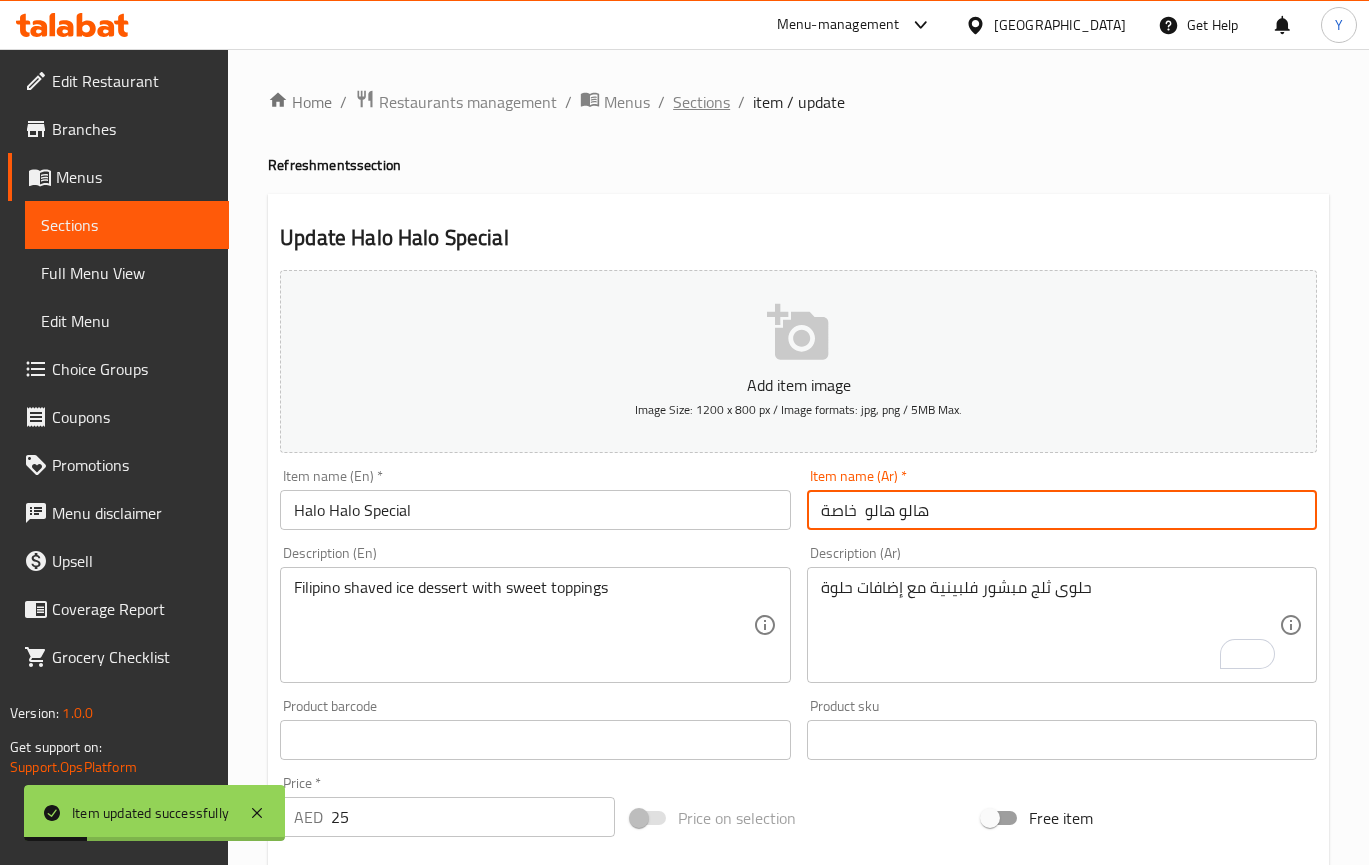 click on "Sections" at bounding box center (701, 102) 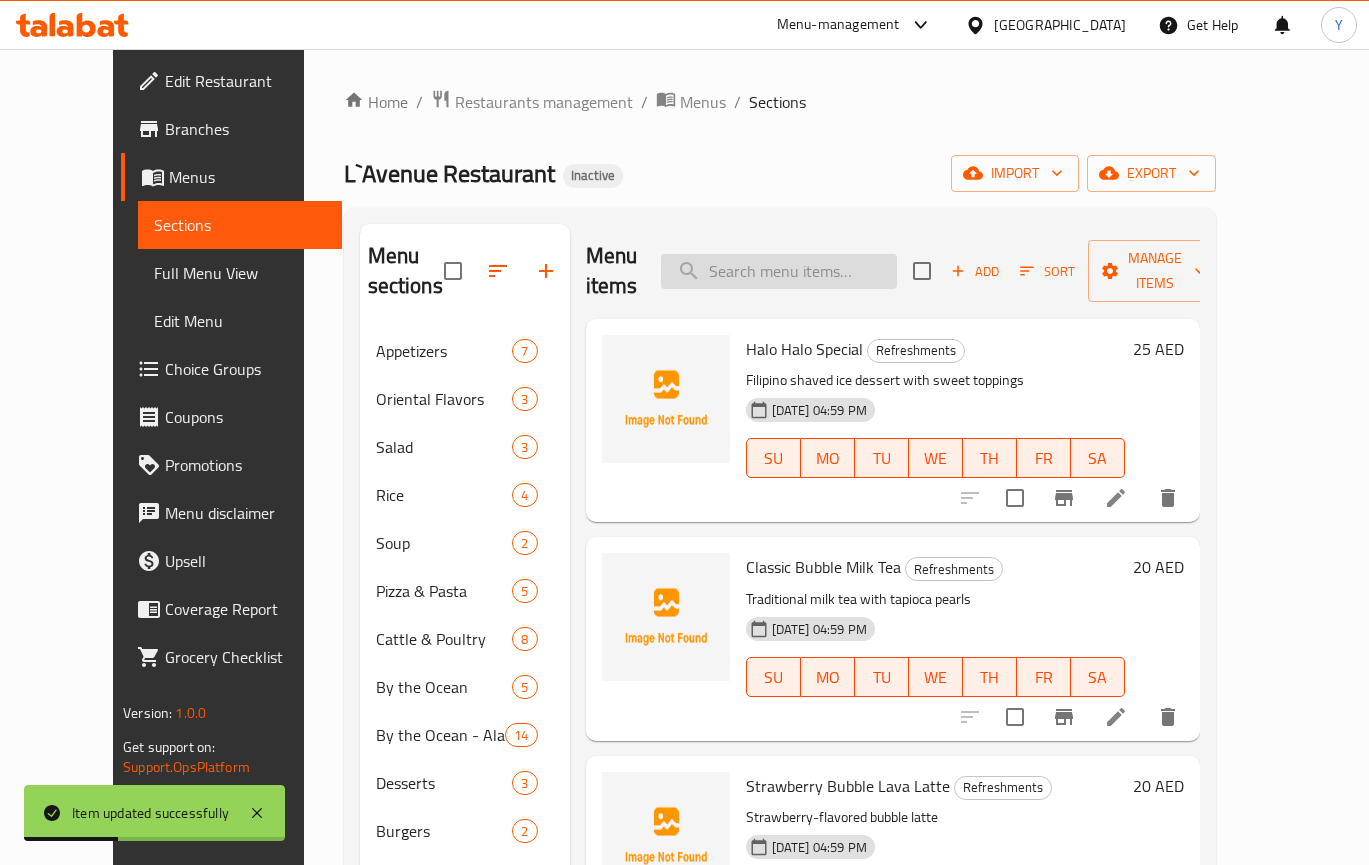 click at bounding box center [779, 271] 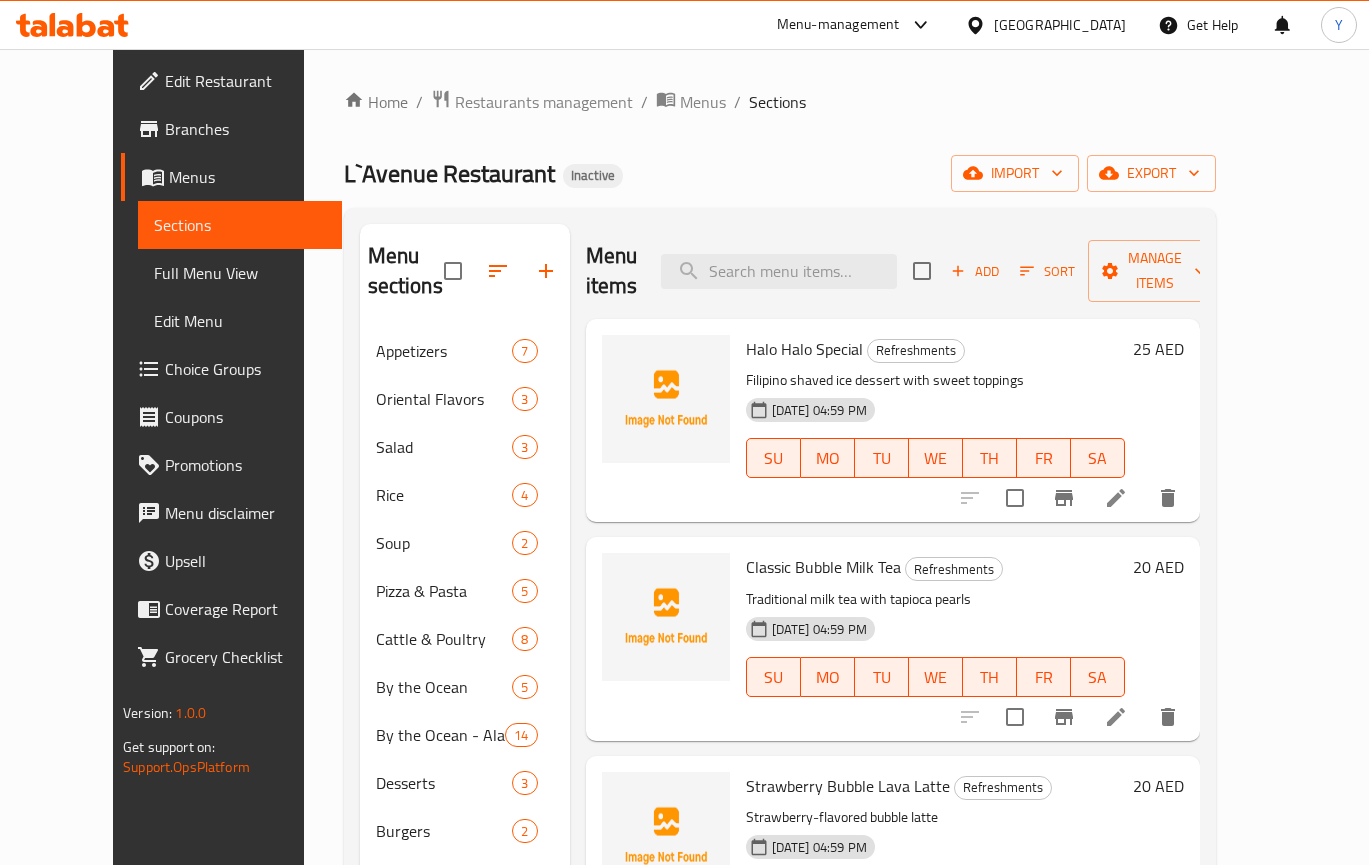 click on "Home / Restaurants management / Menus / Sections L`Avenue Restaurant Inactive import export Menu sections Appetizers 7 Oriental Flavors 3 Salad 3 Rice 4 Soup 2 Pizza & Pasta 5 Cattle & Poultry 8 By the Ocean 5 By the Ocean - Ala Carte 14 Desserts 3 Burgers 2 Hot Coffee & Tea 5 Cold Coffee & Tea 6 Fresh Juice 2 Drinks 4 Refreshments 6 Menu items Add Sort Manage items Halo Halo Special   Refreshments Filipino shaved ice dessert with sweet toppings 10-07-2025 04:59 PM SU MO TU WE TH FR SA 25   AED Classic Bubble Milk Tea   Refreshments Traditional milk tea with tapioca pearls 10-07-2025 04:59 PM SU MO TU WE TH FR SA 20   AED Strawberry Bubble Lava Latte   Refreshments Strawberry-flavored bubble latte 10-07-2025 04:59 PM SU MO TU WE TH FR SA 20   AED Blueberry Bubble Lava Latte   Refreshments Blueberry-flavored bubble latte 10-07-2025 04:59 PM SU MO TU WE TH FR SA 20   AED Dark Choco Lava Latte   Refreshments Rich chocolate bubble latte 10-07-2025 04:59 PM SU MO TU WE TH FR SA 20   AED   Refreshments SU MO TU WE" at bounding box center [780, 604] 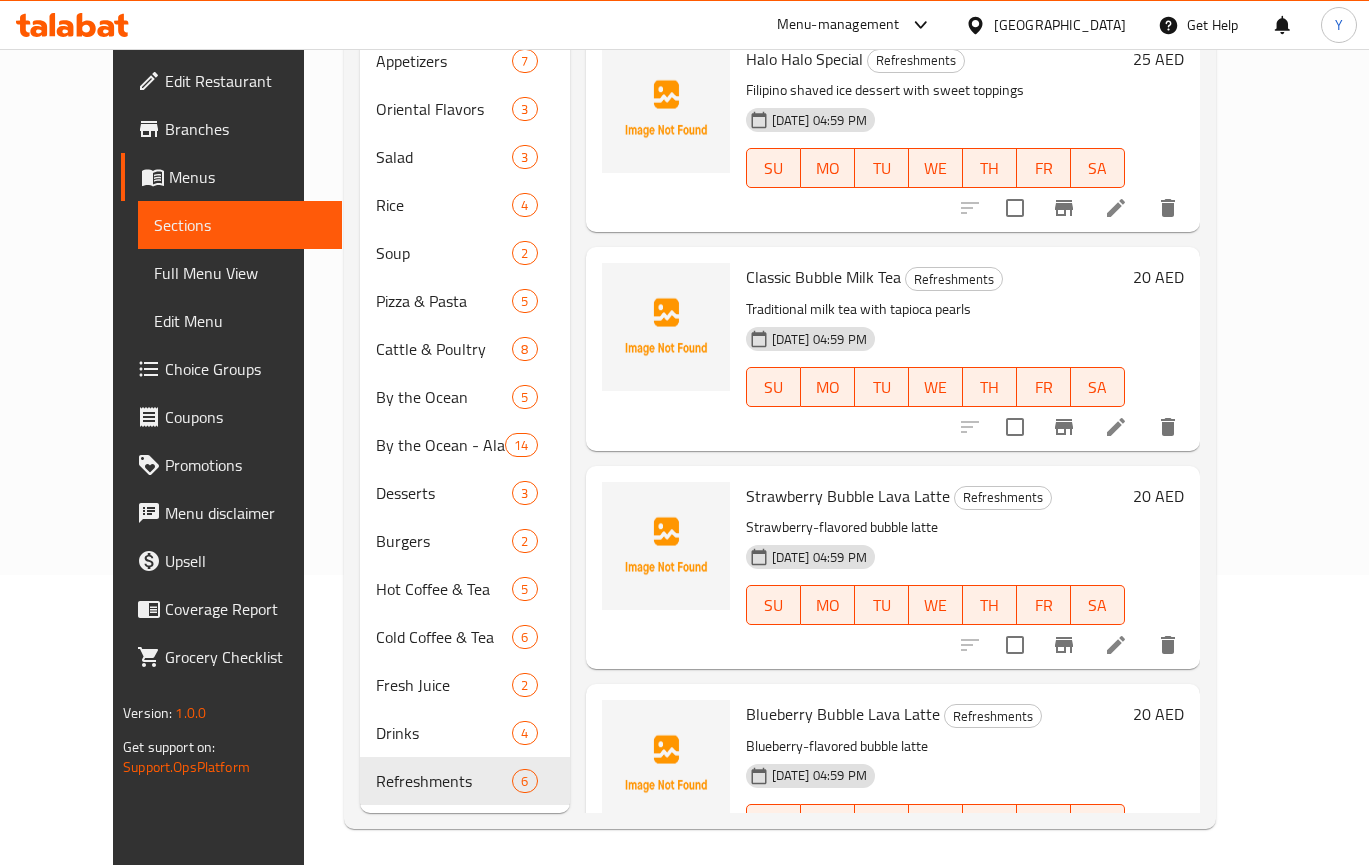 scroll, scrollTop: 294, scrollLeft: 0, axis: vertical 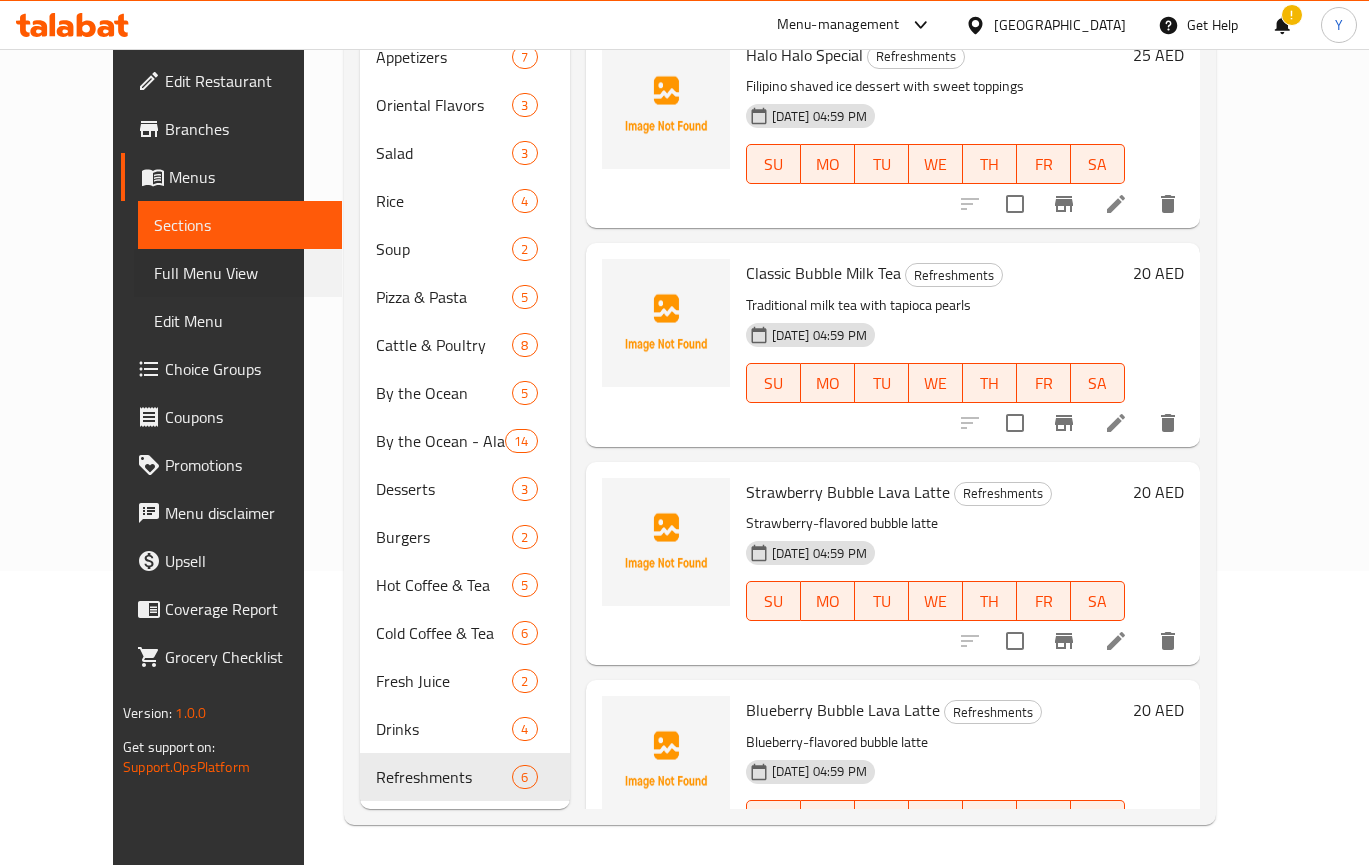 click on "Full Menu View" at bounding box center [228, 273] 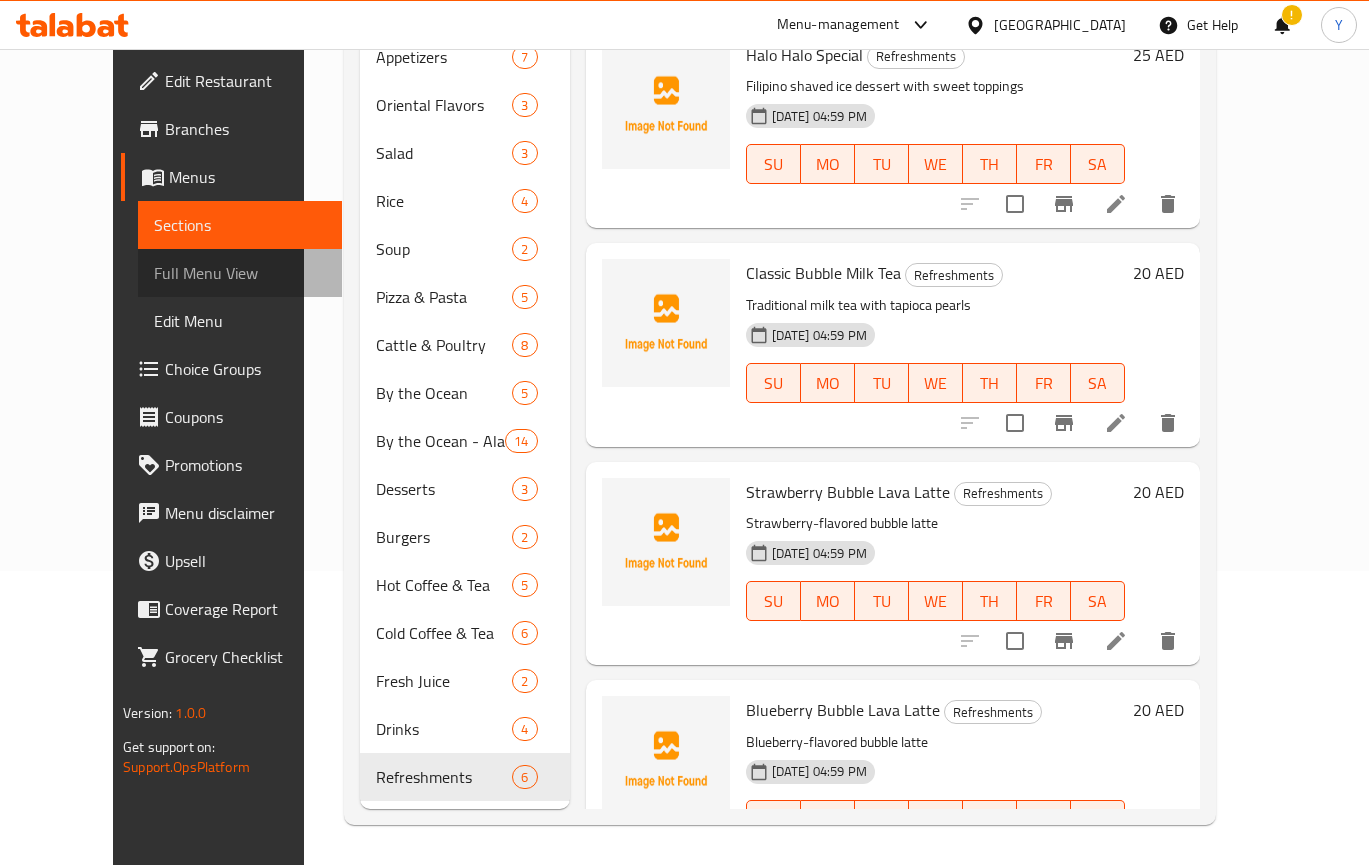 click on "Full Menu View" at bounding box center (240, 273) 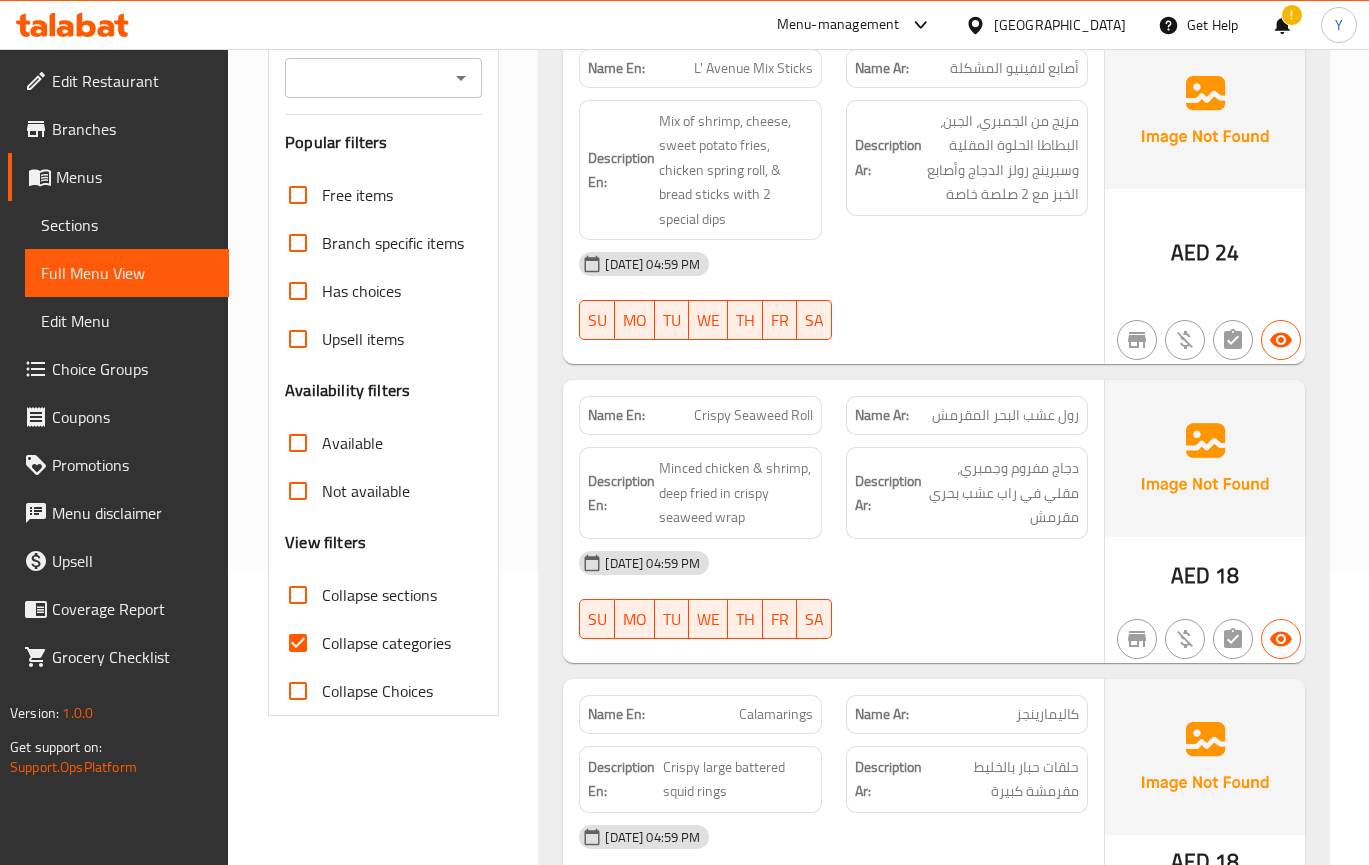 click on "Collapse sections" at bounding box center (379, 595) 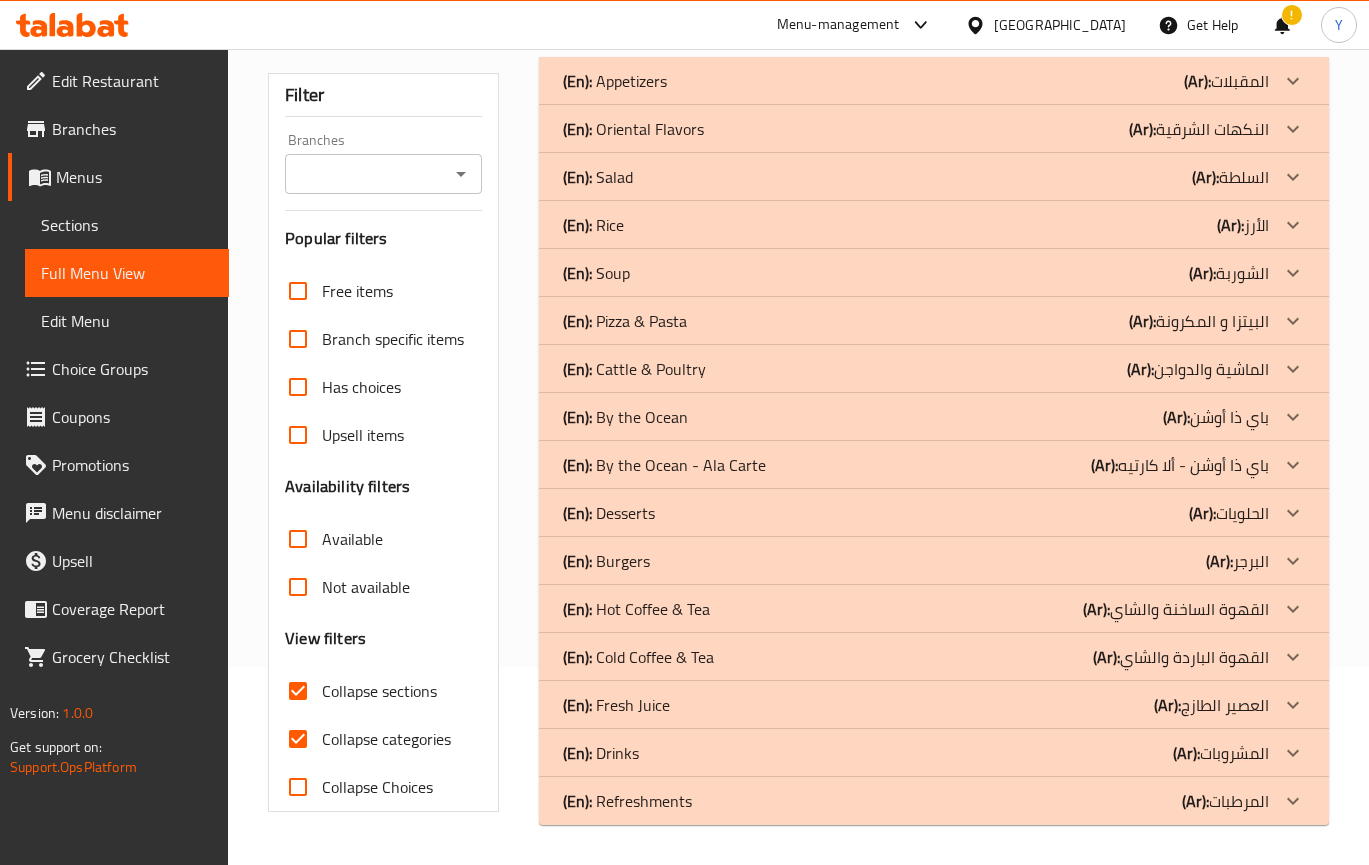 scroll, scrollTop: 198, scrollLeft: 0, axis: vertical 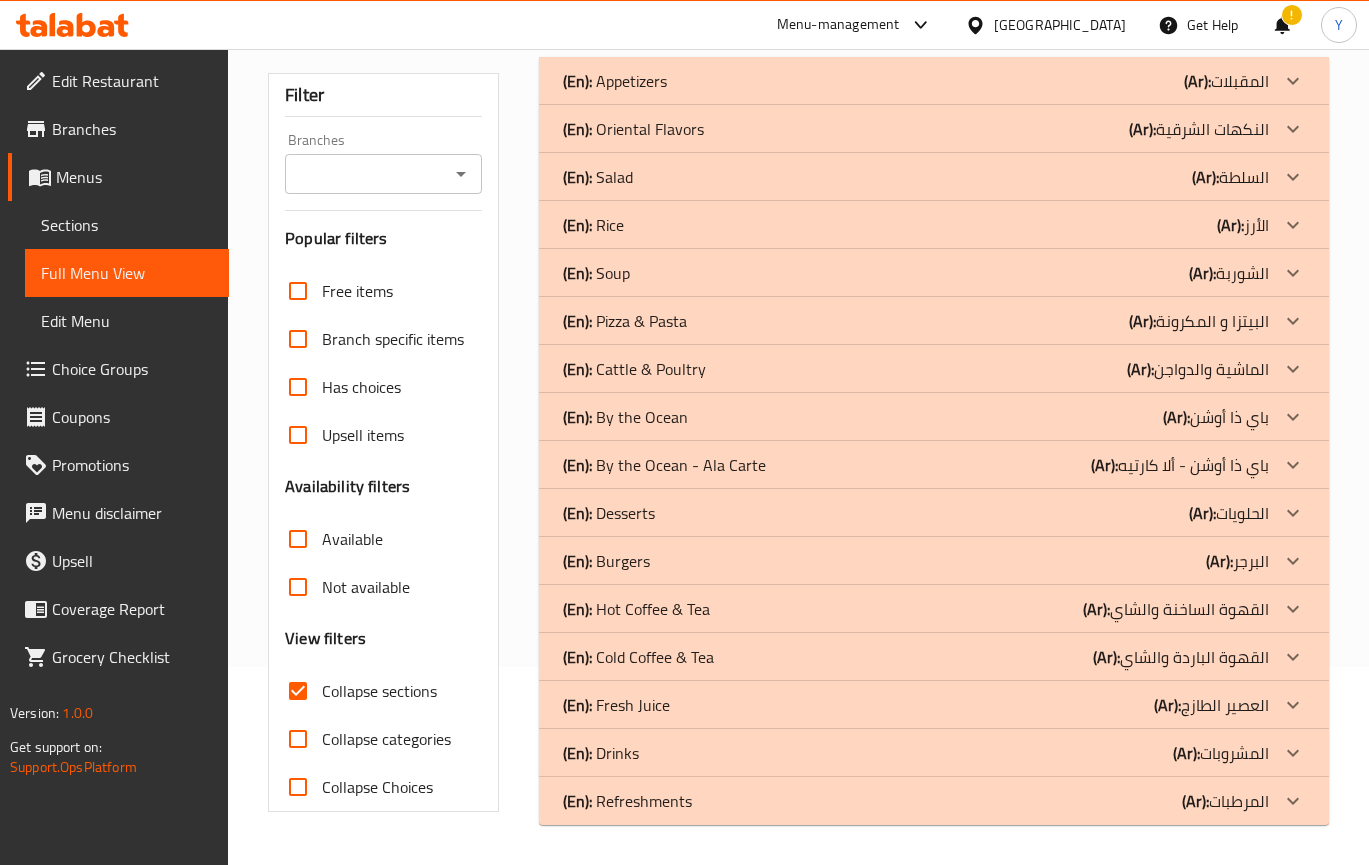 click on "(En):   Appetizers (Ar): المقبلات" at bounding box center (916, 81) 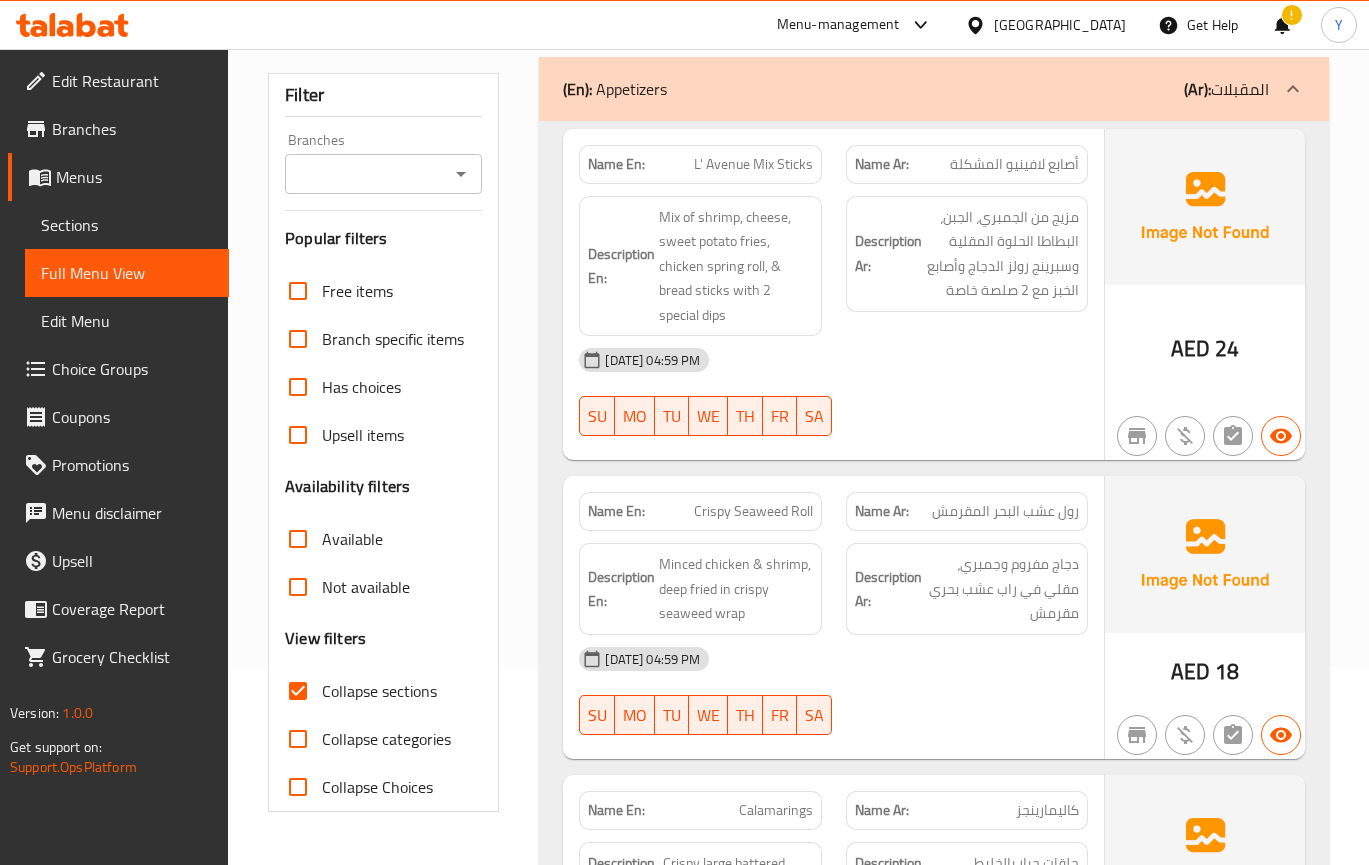 click on "10-07-2025 04:59 PM" at bounding box center (833, 659) 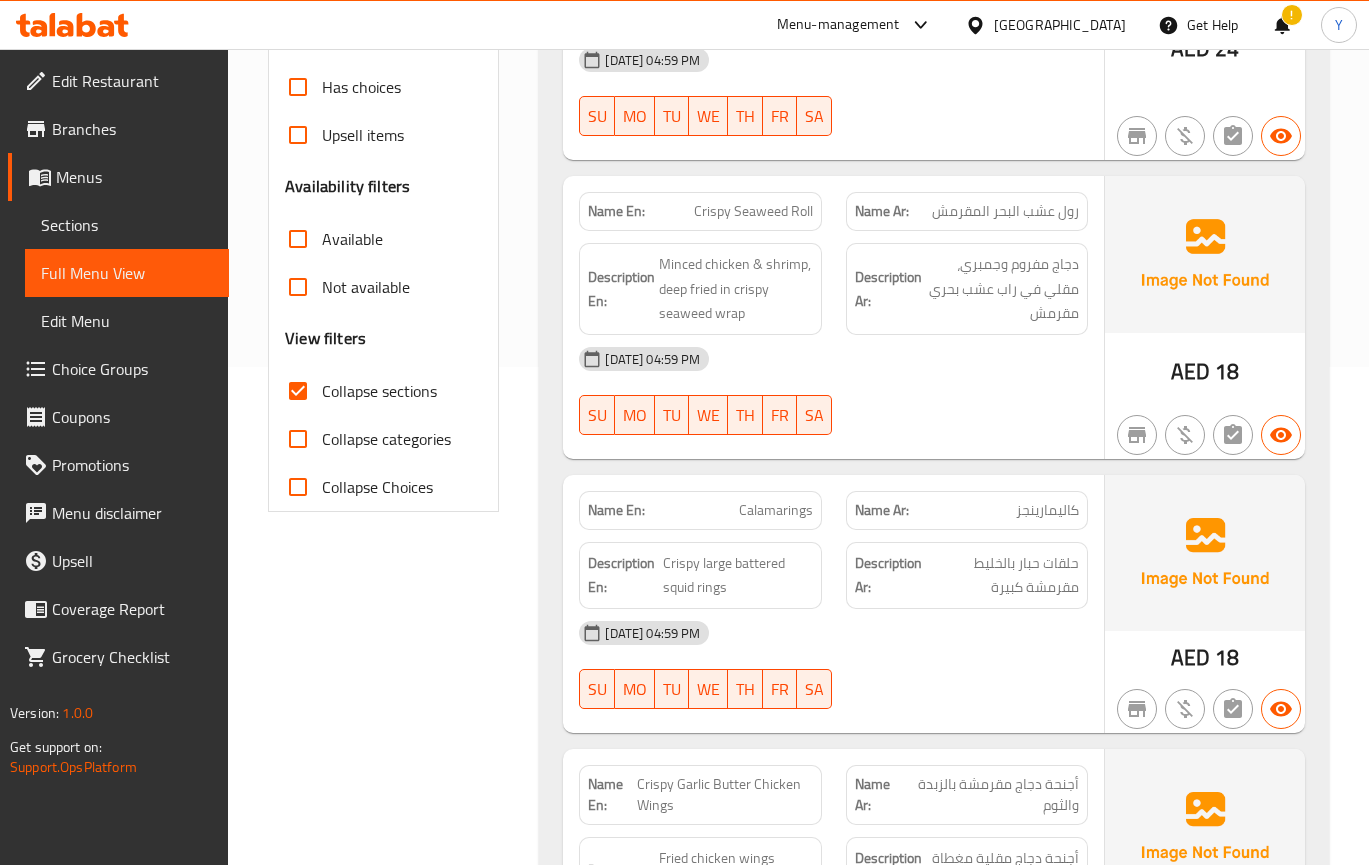 scroll, scrollTop: 548, scrollLeft: 0, axis: vertical 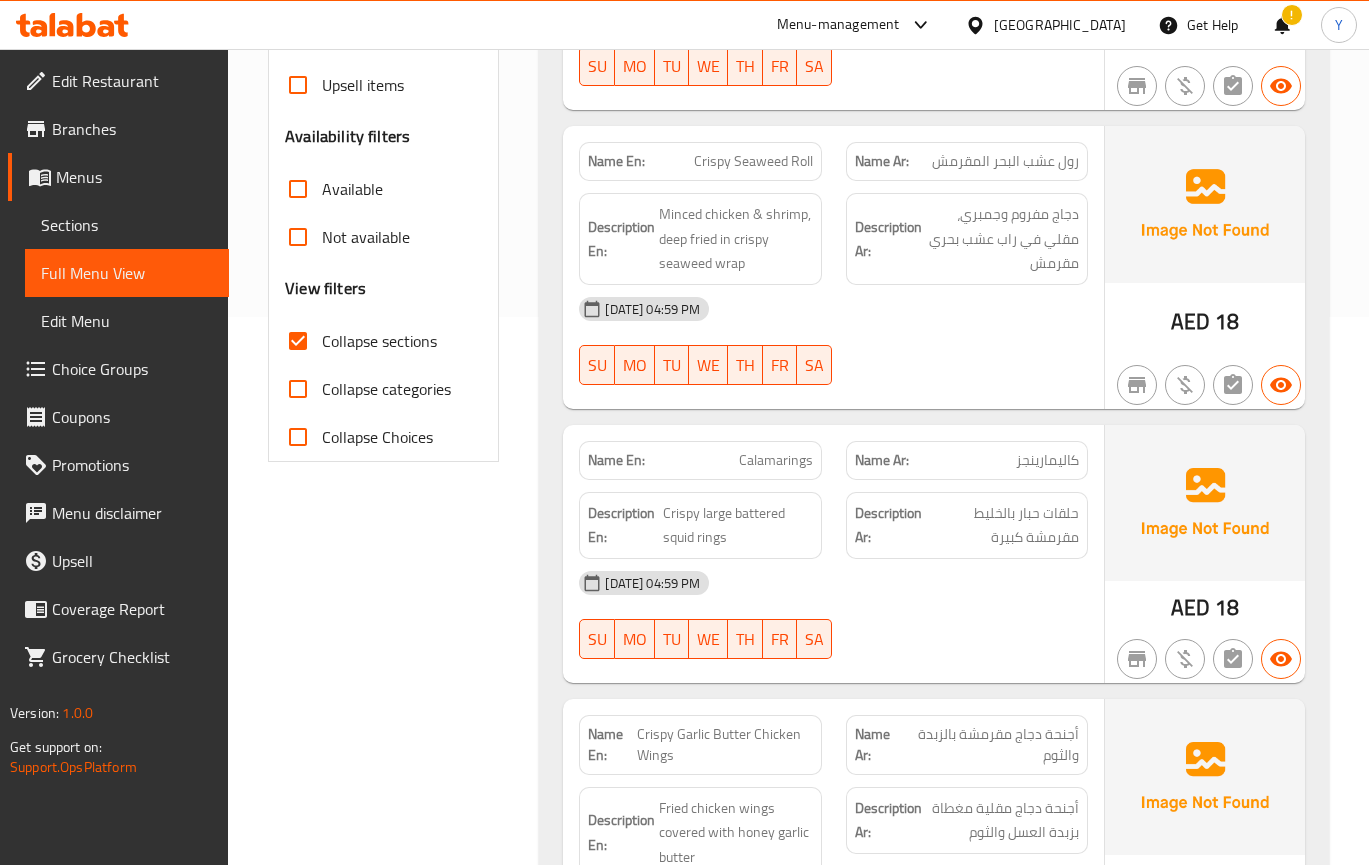click on "10-07-2025 04:59 PM SU MO TU WE TH FR SA" at bounding box center (833, 615) 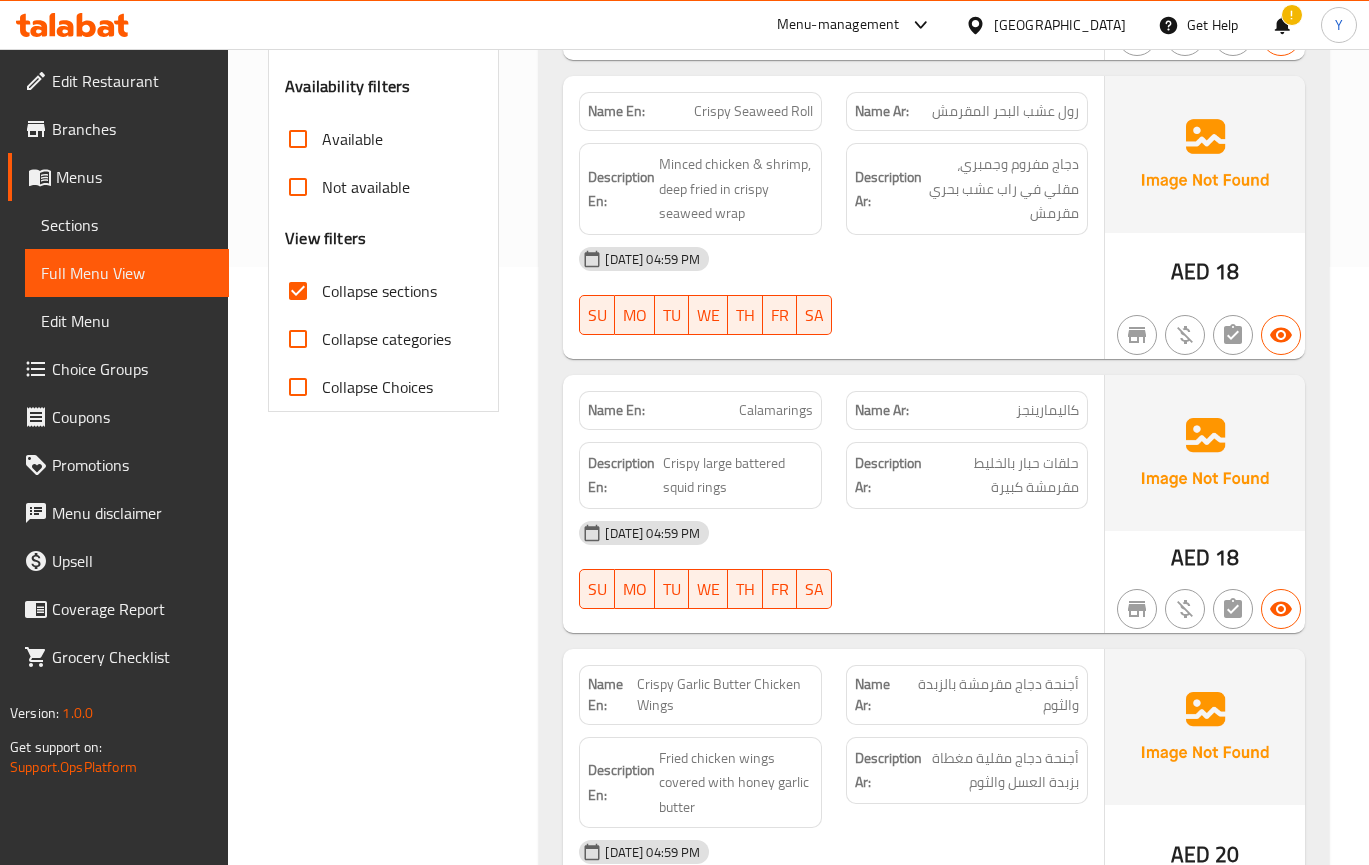 scroll, scrollTop: 648, scrollLeft: 0, axis: vertical 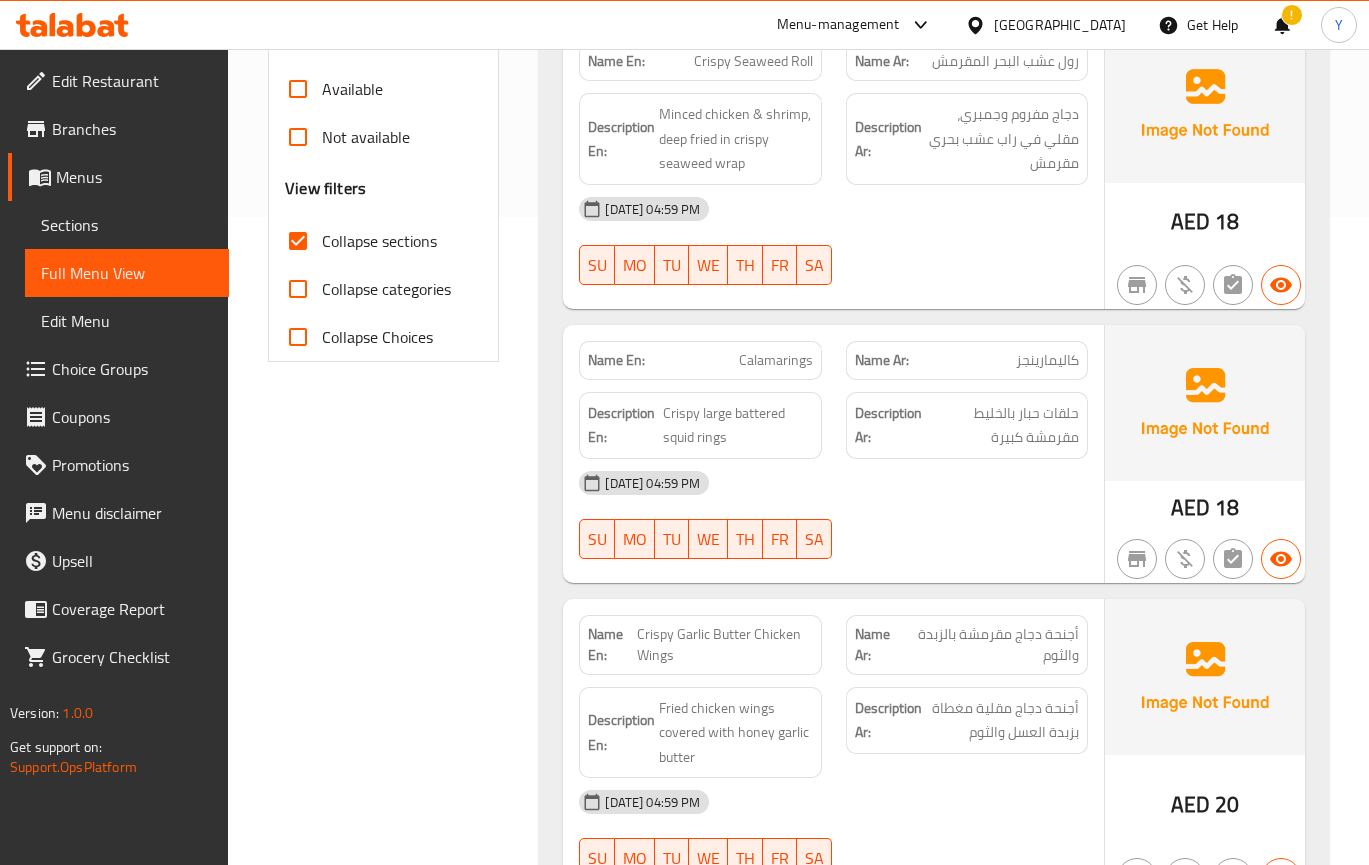 click on "10-07-2025 04:59 PM" at bounding box center (833, 802) 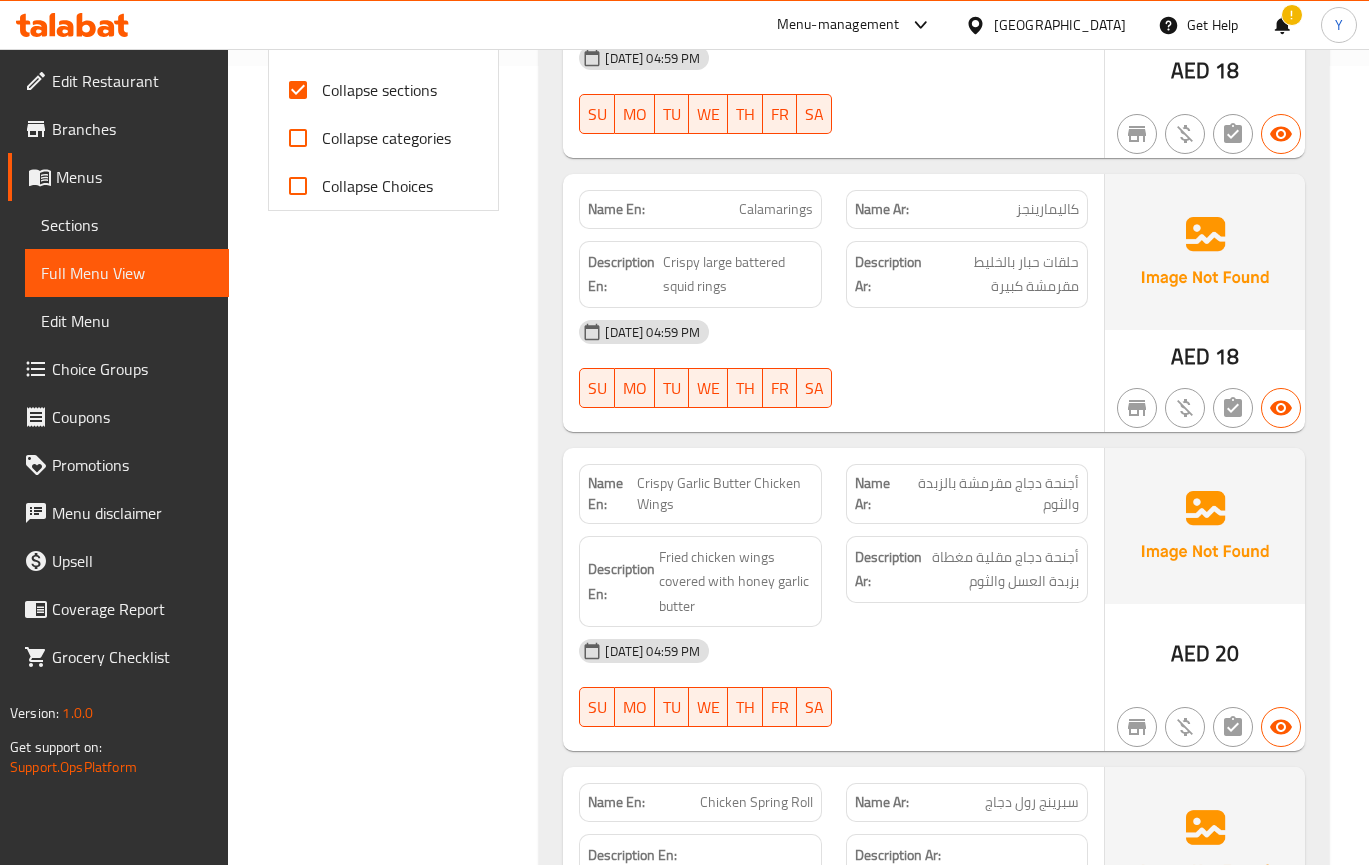 scroll, scrollTop: 998, scrollLeft: 0, axis: vertical 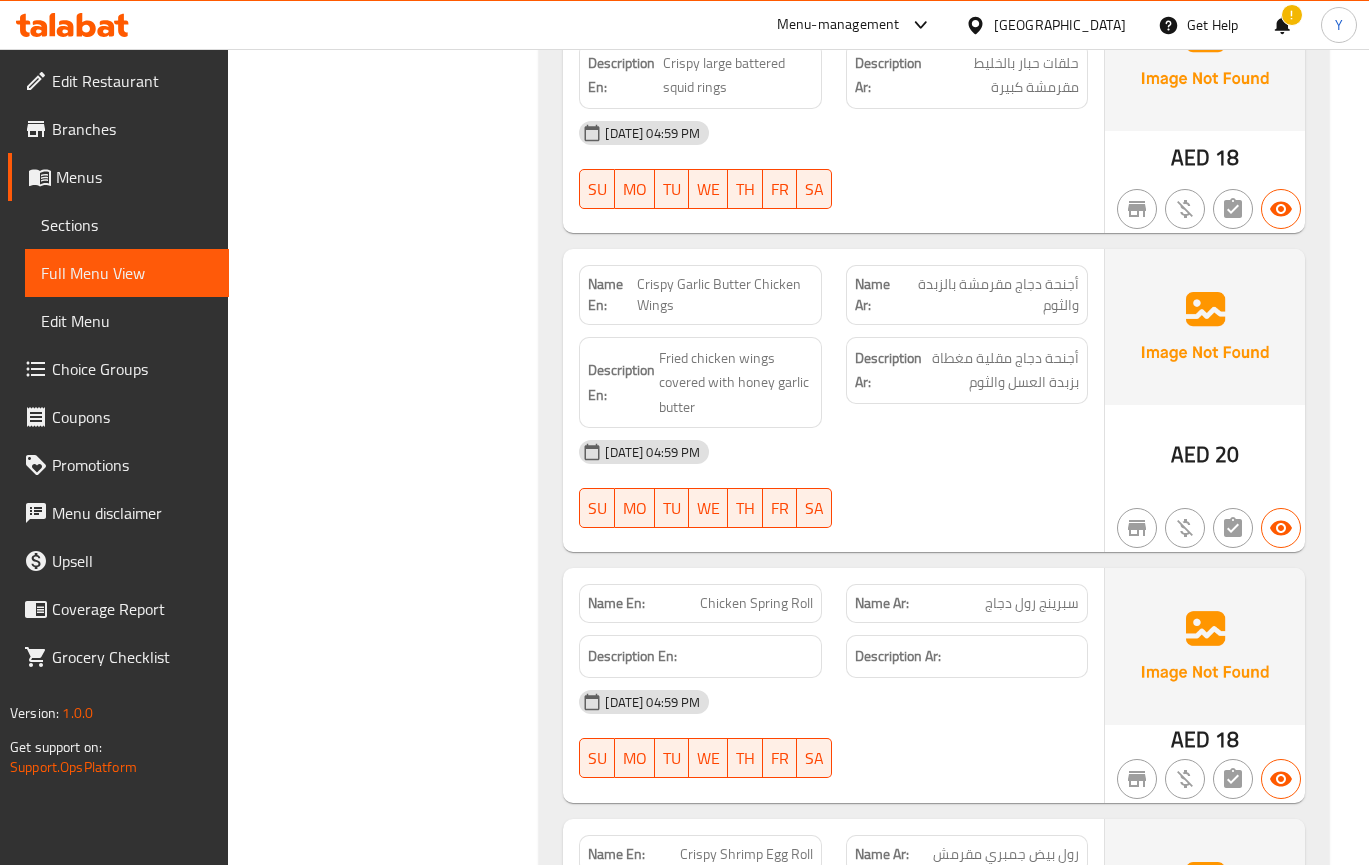 click on "Description Ar:" at bounding box center (967, 656) 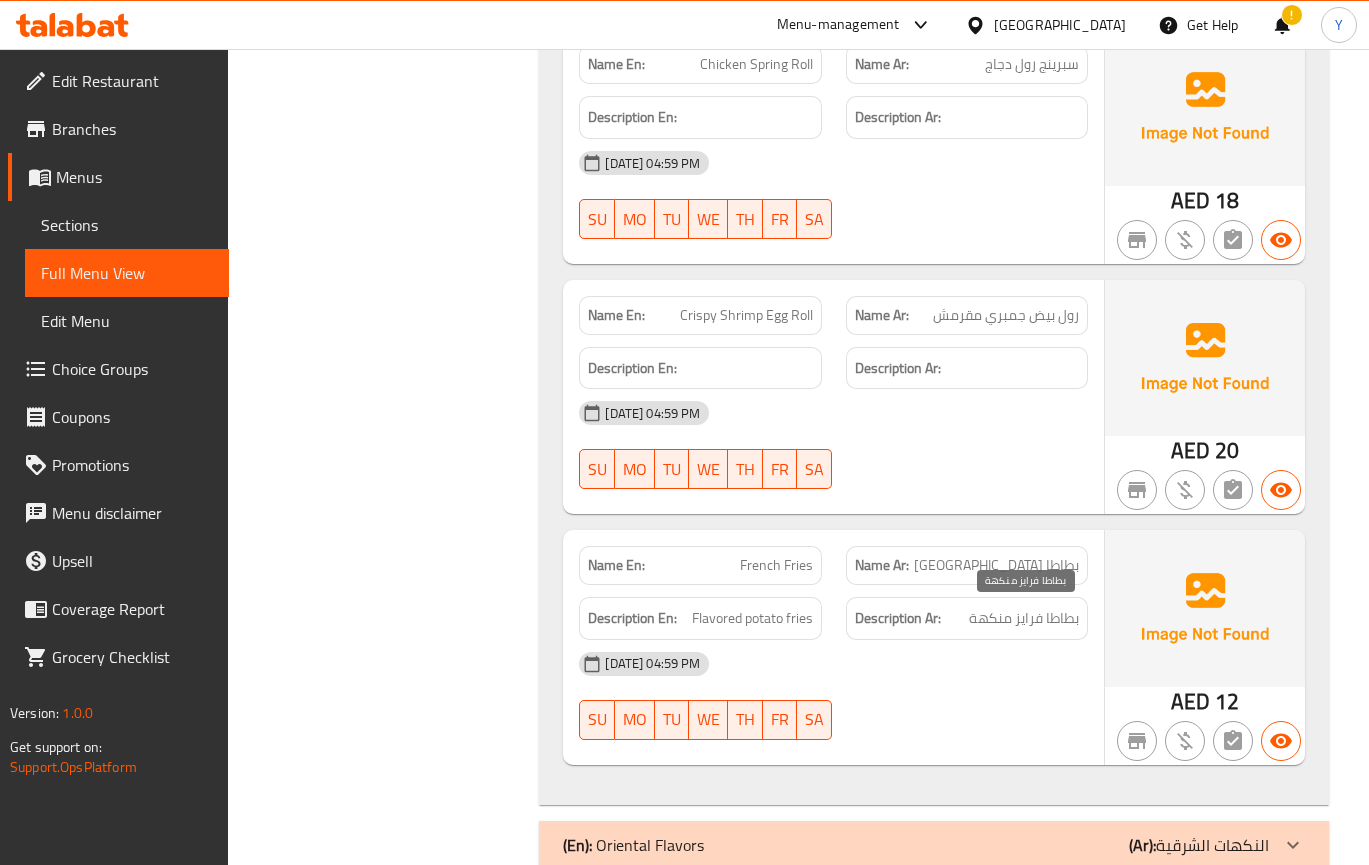 scroll, scrollTop: 1536, scrollLeft: 0, axis: vertical 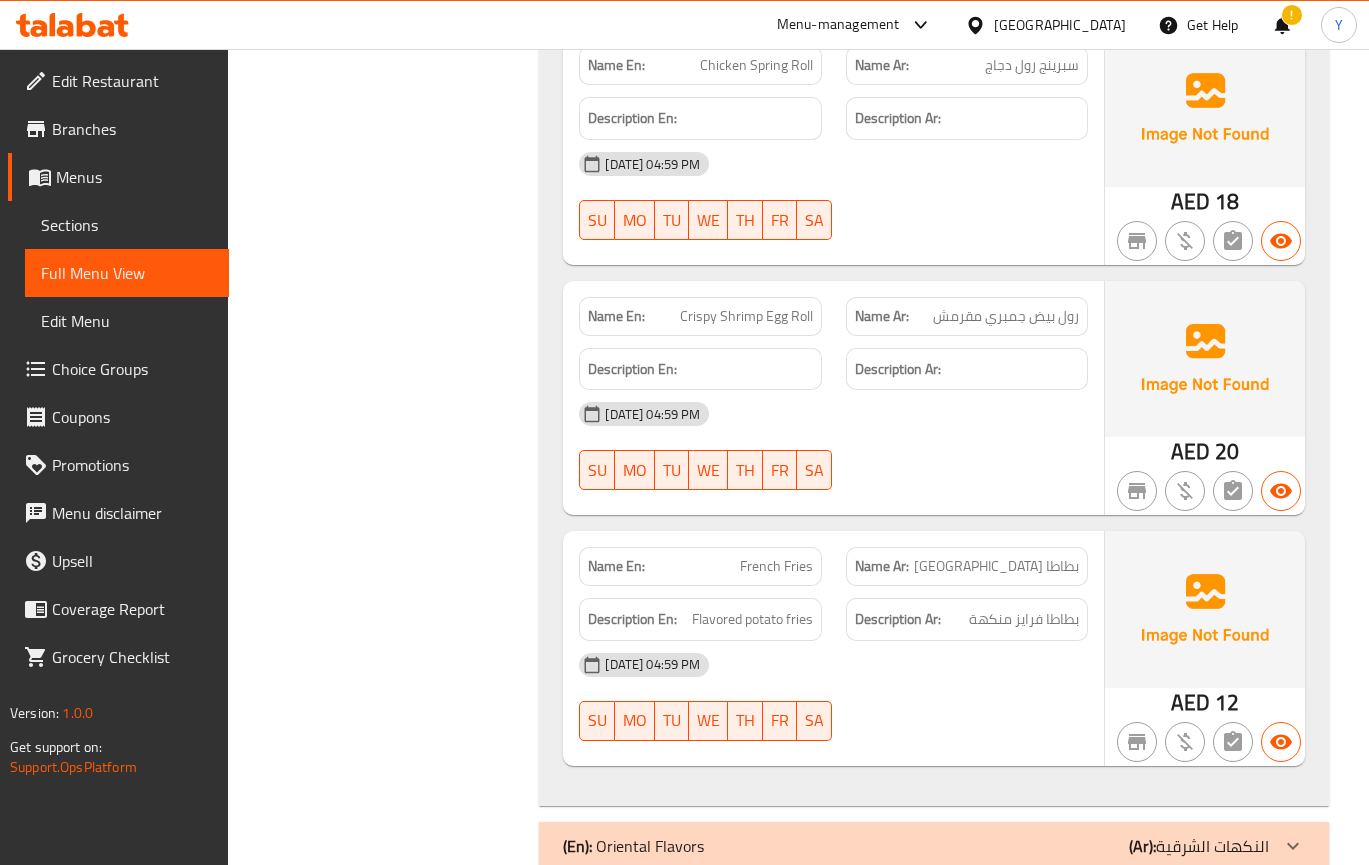 click on "10-07-2025 04:59 PM SU MO TU WE TH FR SA" at bounding box center (833, 446) 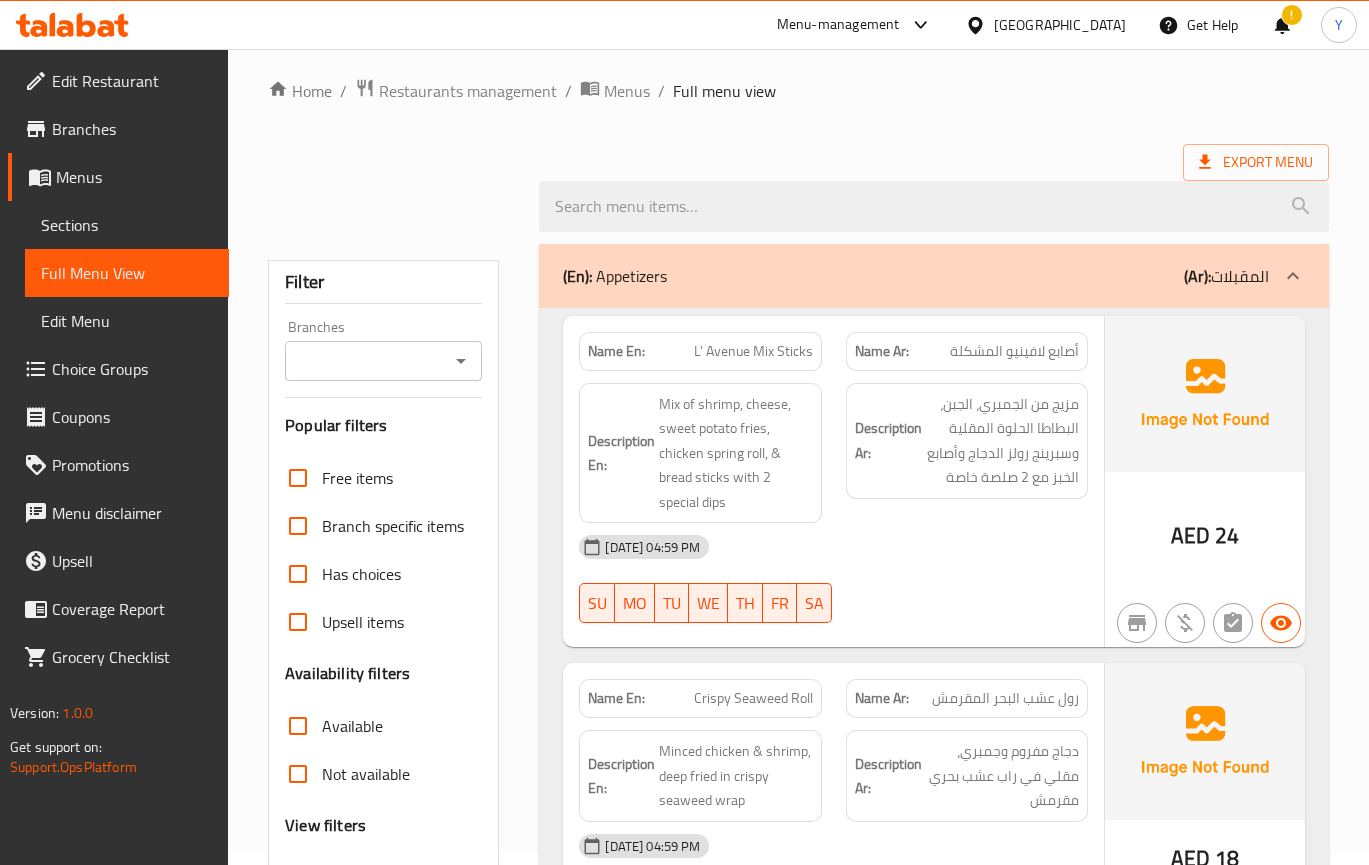 scroll, scrollTop: 0, scrollLeft: 0, axis: both 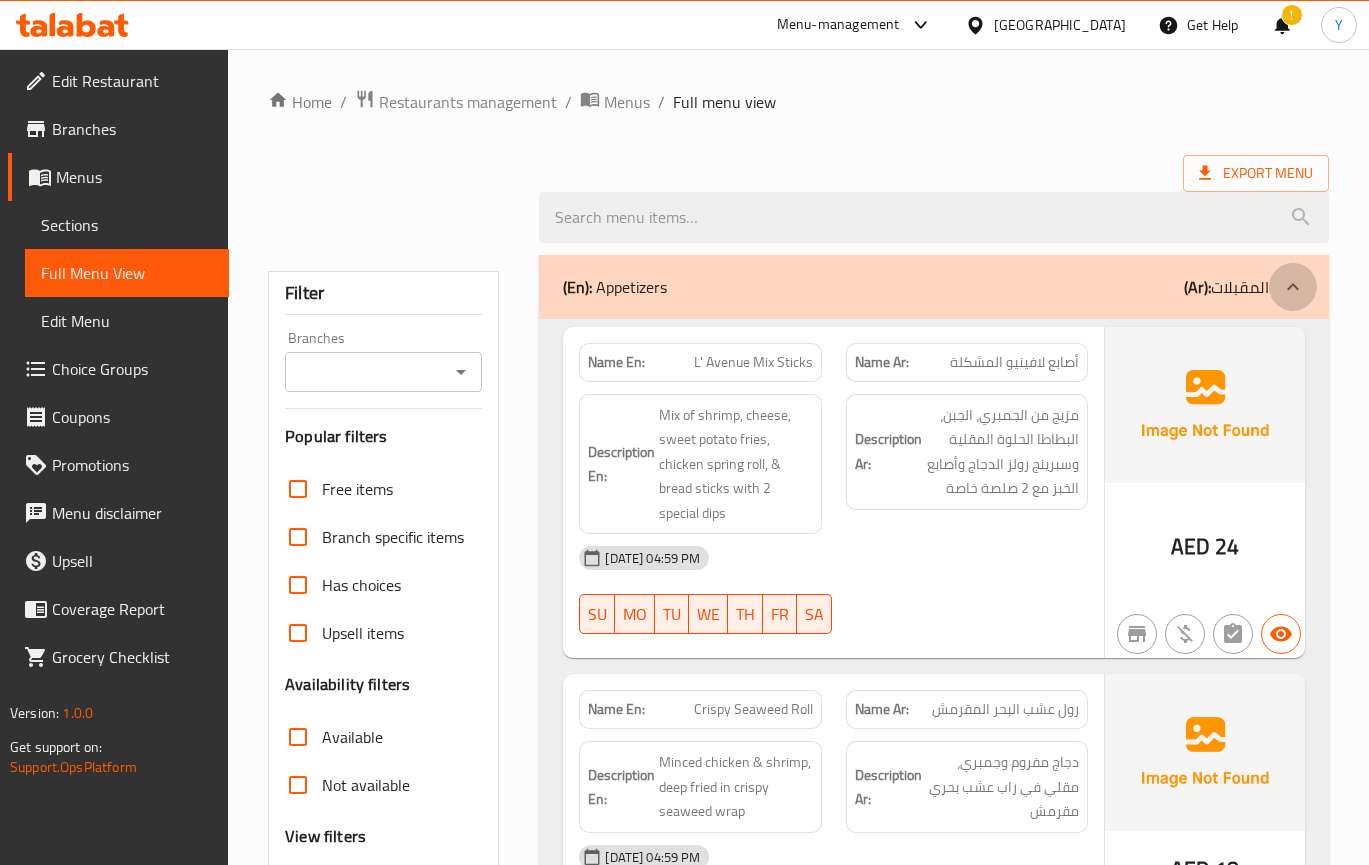 click at bounding box center [1293, 287] 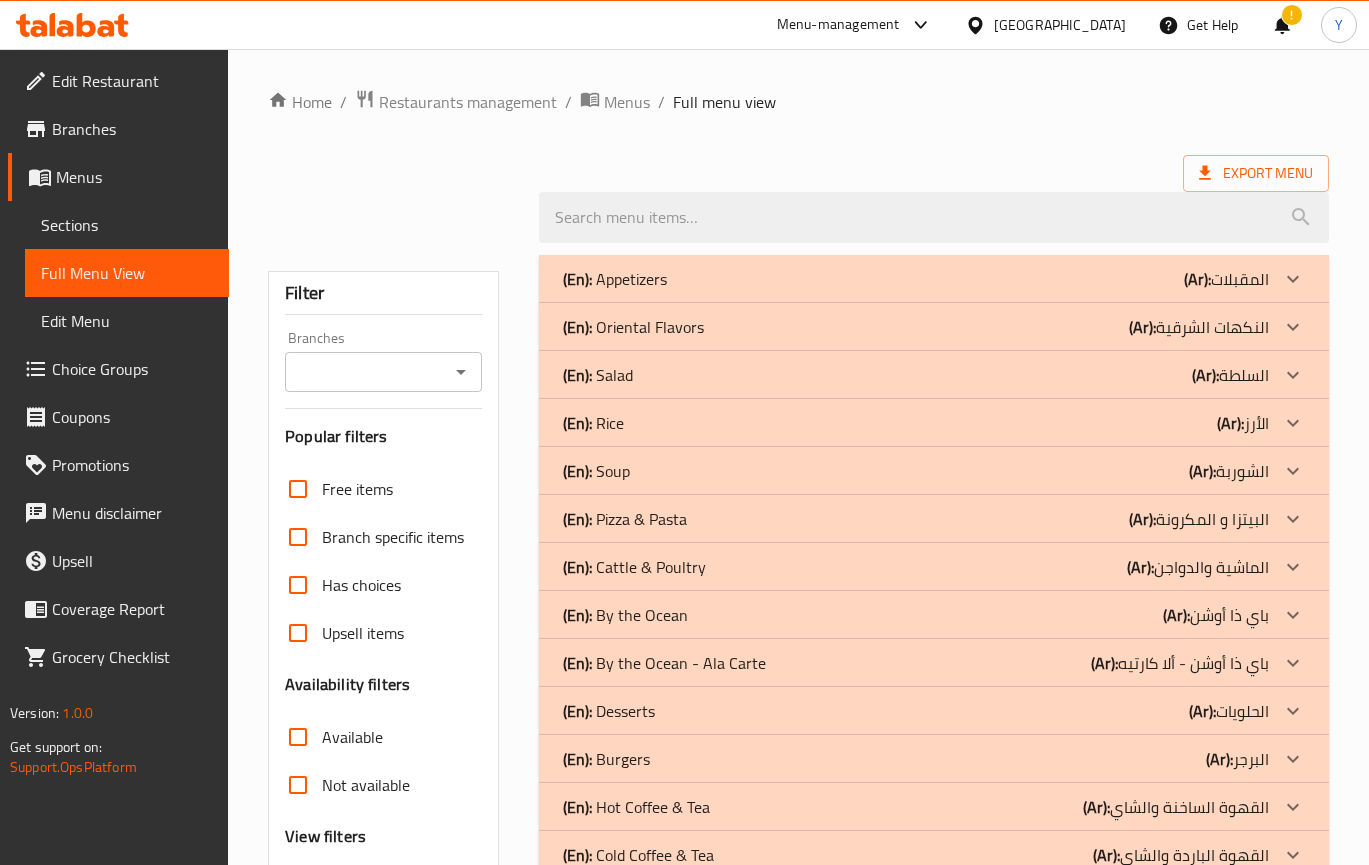 click on "(Ar): النكهات الشرقية" at bounding box center [1226, 279] 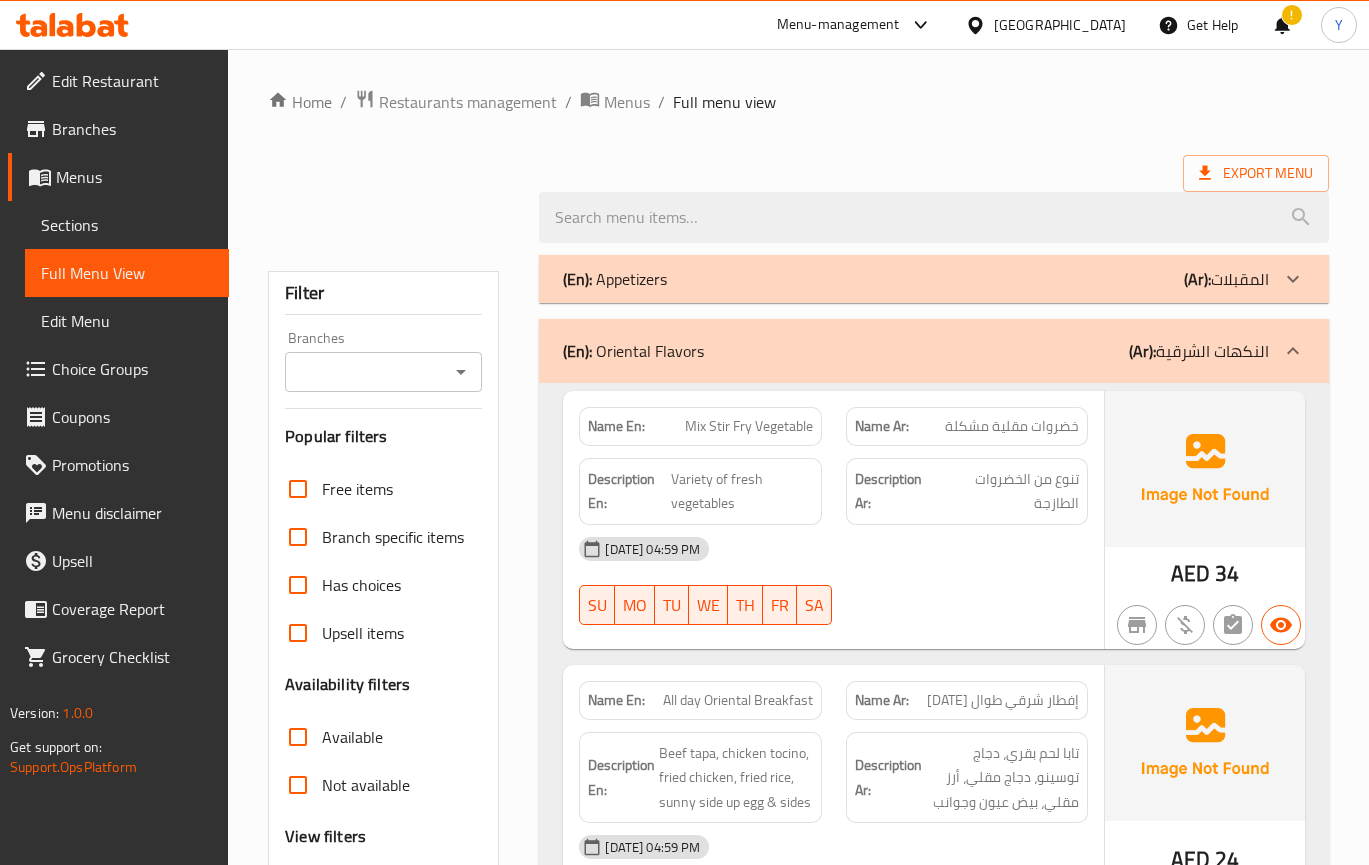 click at bounding box center (967, 625) 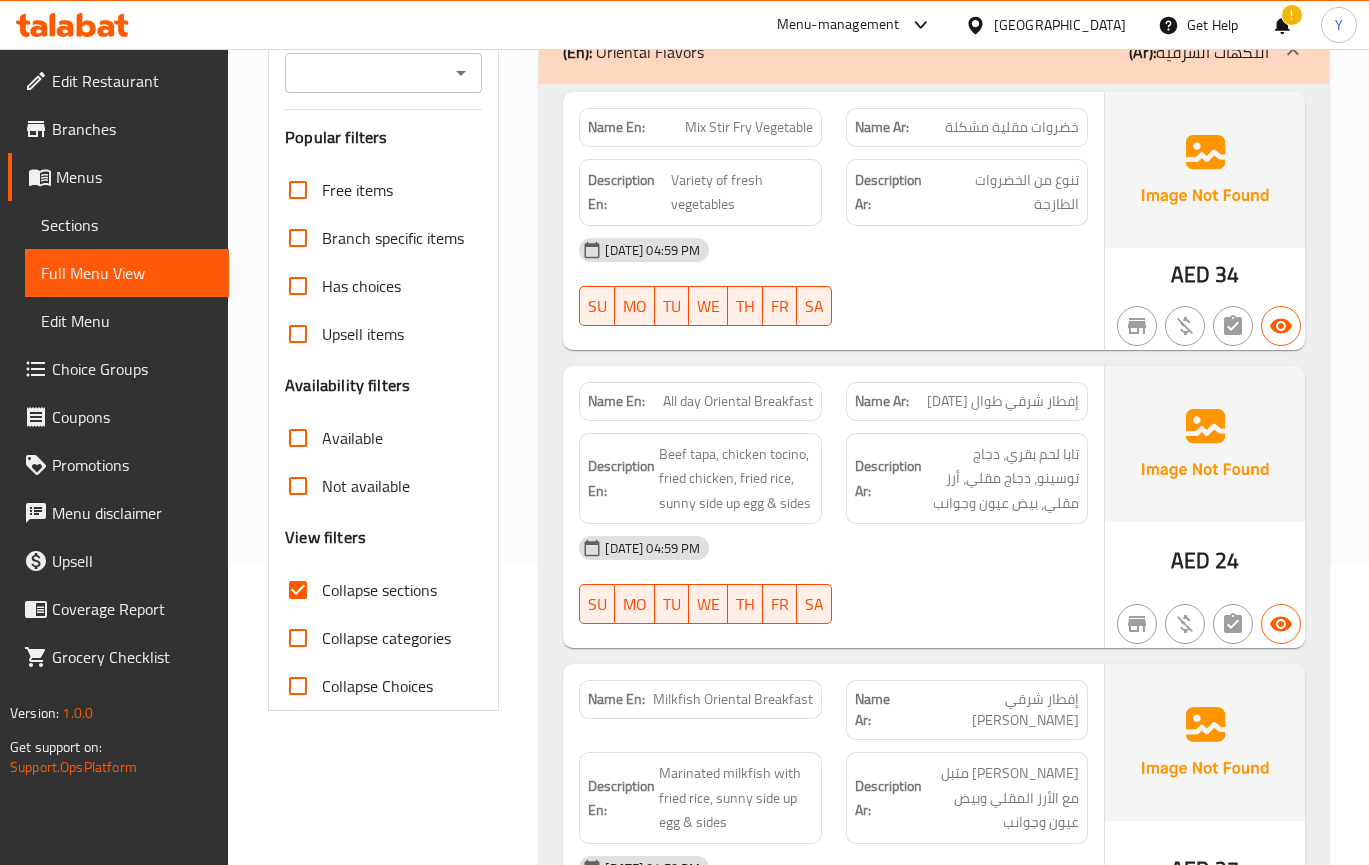 scroll, scrollTop: 300, scrollLeft: 0, axis: vertical 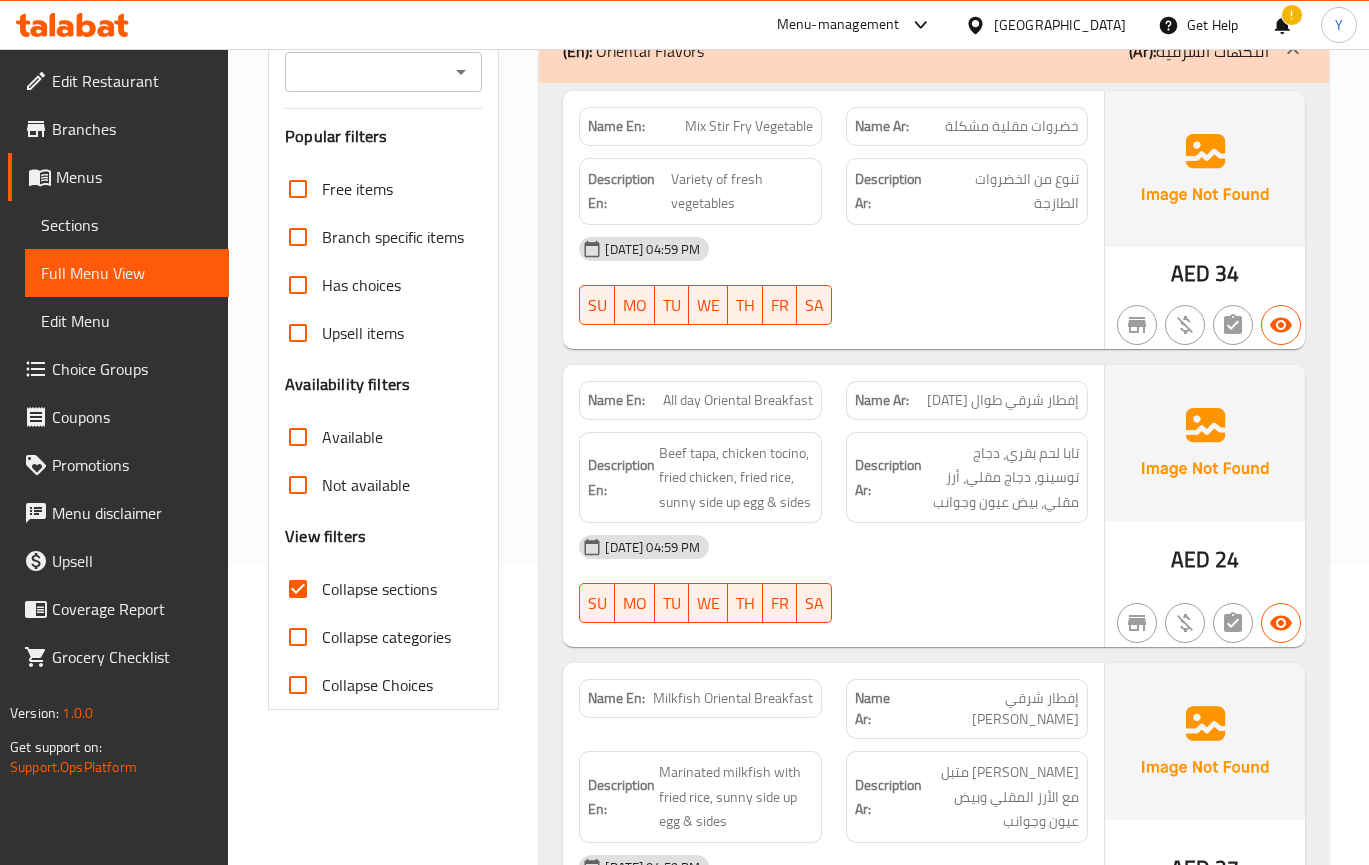click on "Name En: All day Oriental Breakfast Name Ar: إفطار شرقي طوال اليوم Description En: Beef tapa, chicken tocino, fried chicken, fried rice, sunny side up egg & sides Description Ar: تابا لحم بقري، دجاج توسينو، دجاج مقلي، أرز مقلي، بيض عيون وجوانب 10-07-2025 04:59 PM SU MO TU WE TH FR SA" at bounding box center [833, 506] 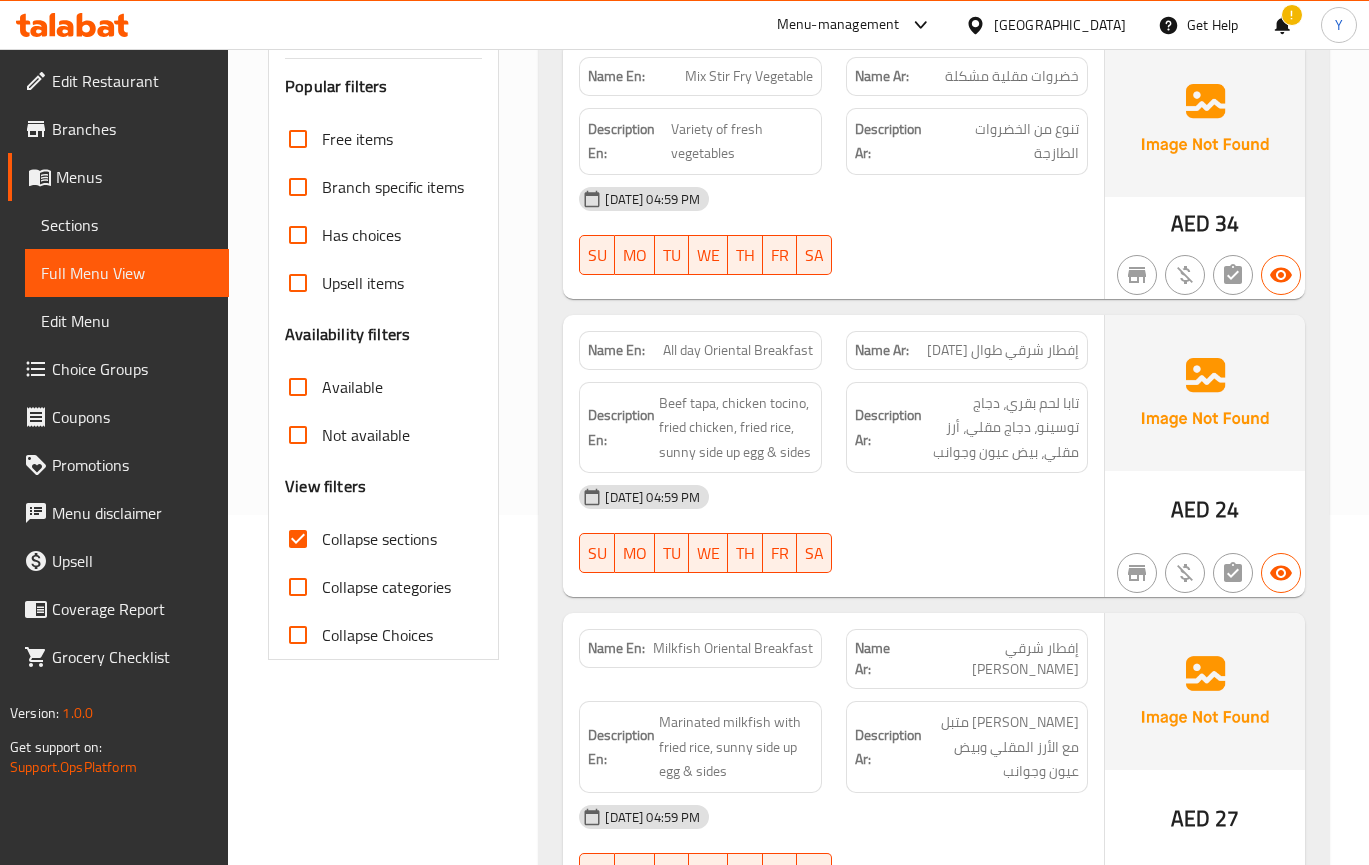 scroll, scrollTop: 500, scrollLeft: 0, axis: vertical 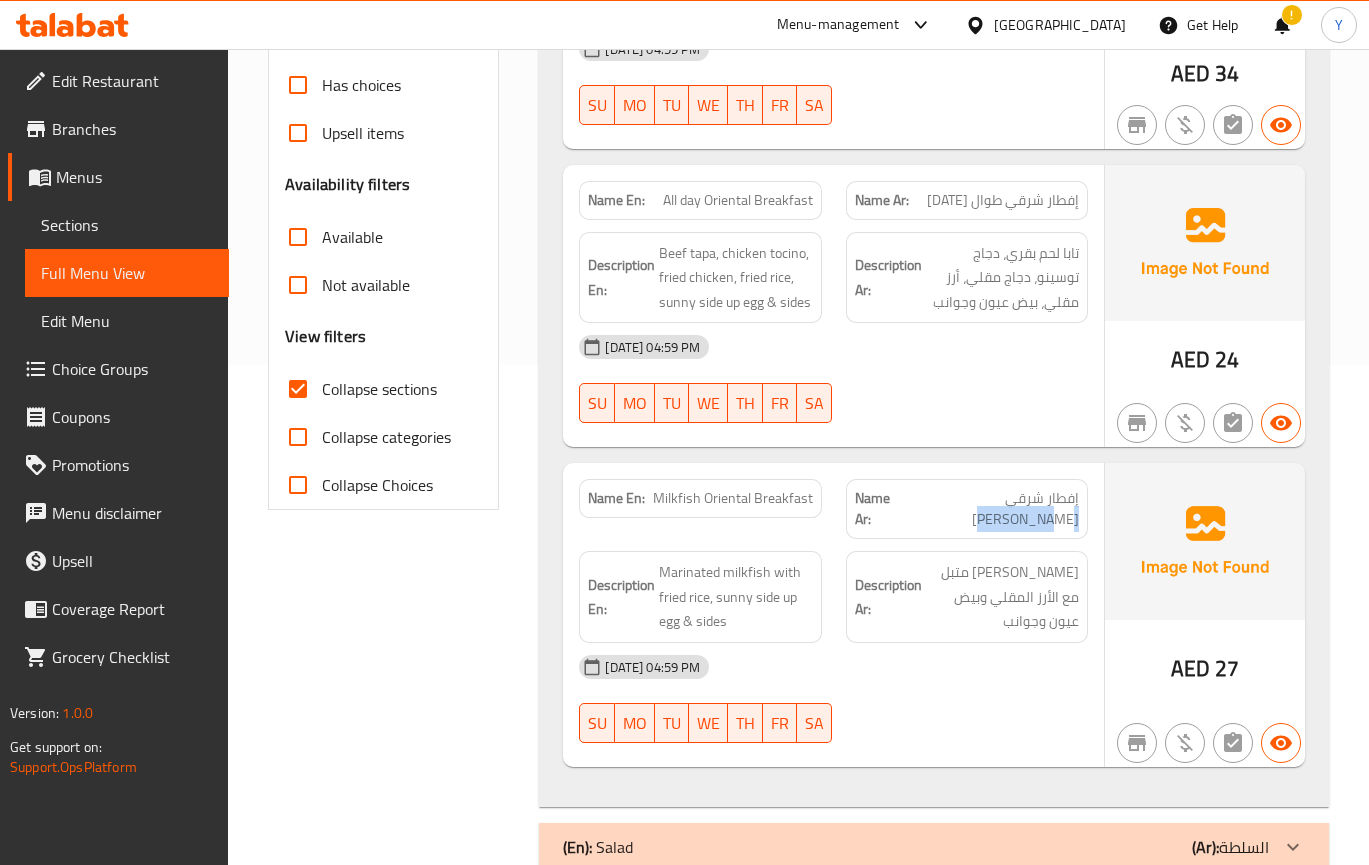 drag, startPoint x: 1000, startPoint y: 494, endPoint x: 924, endPoint y: 491, distance: 76.05919 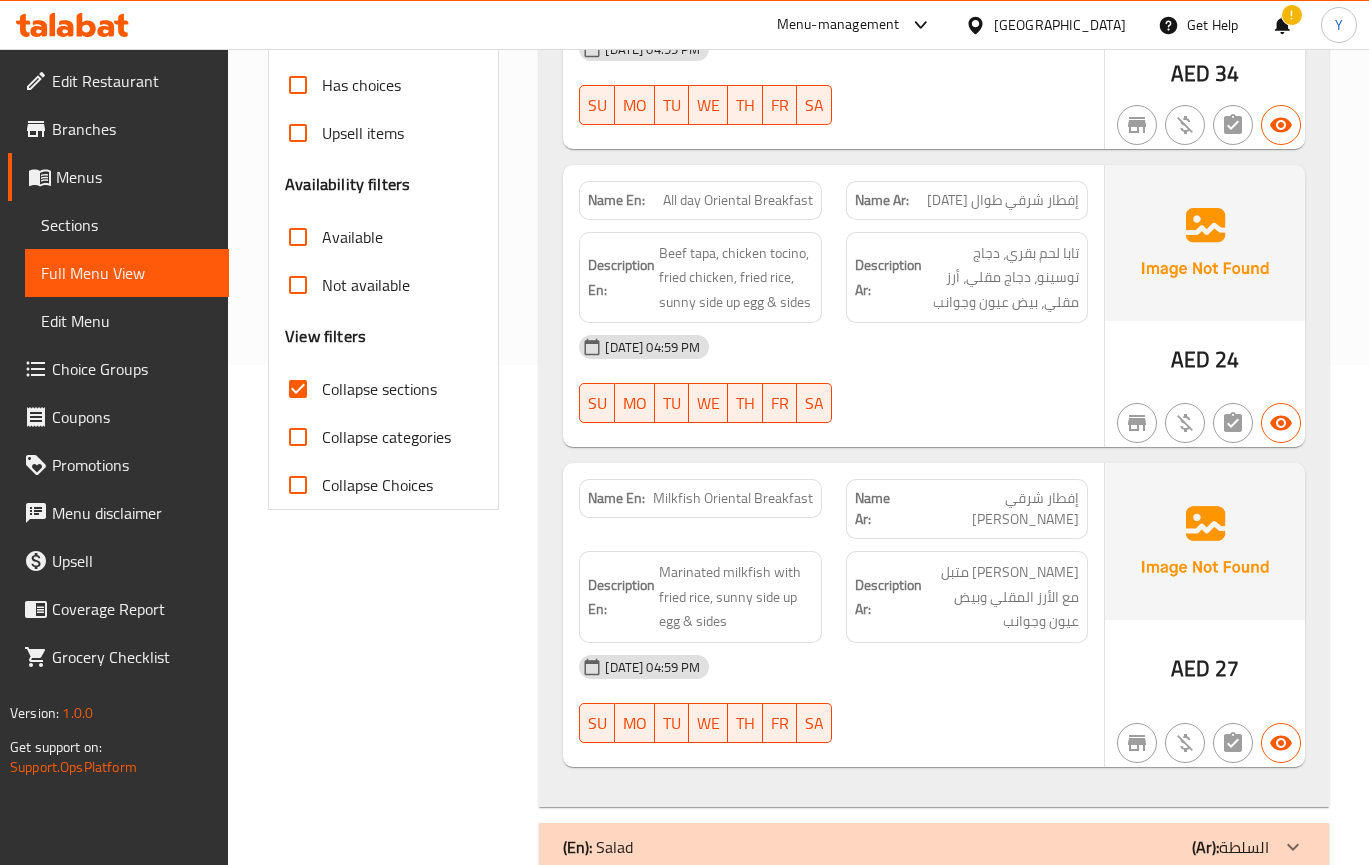 click on "AED 27" at bounding box center (1205, 615) 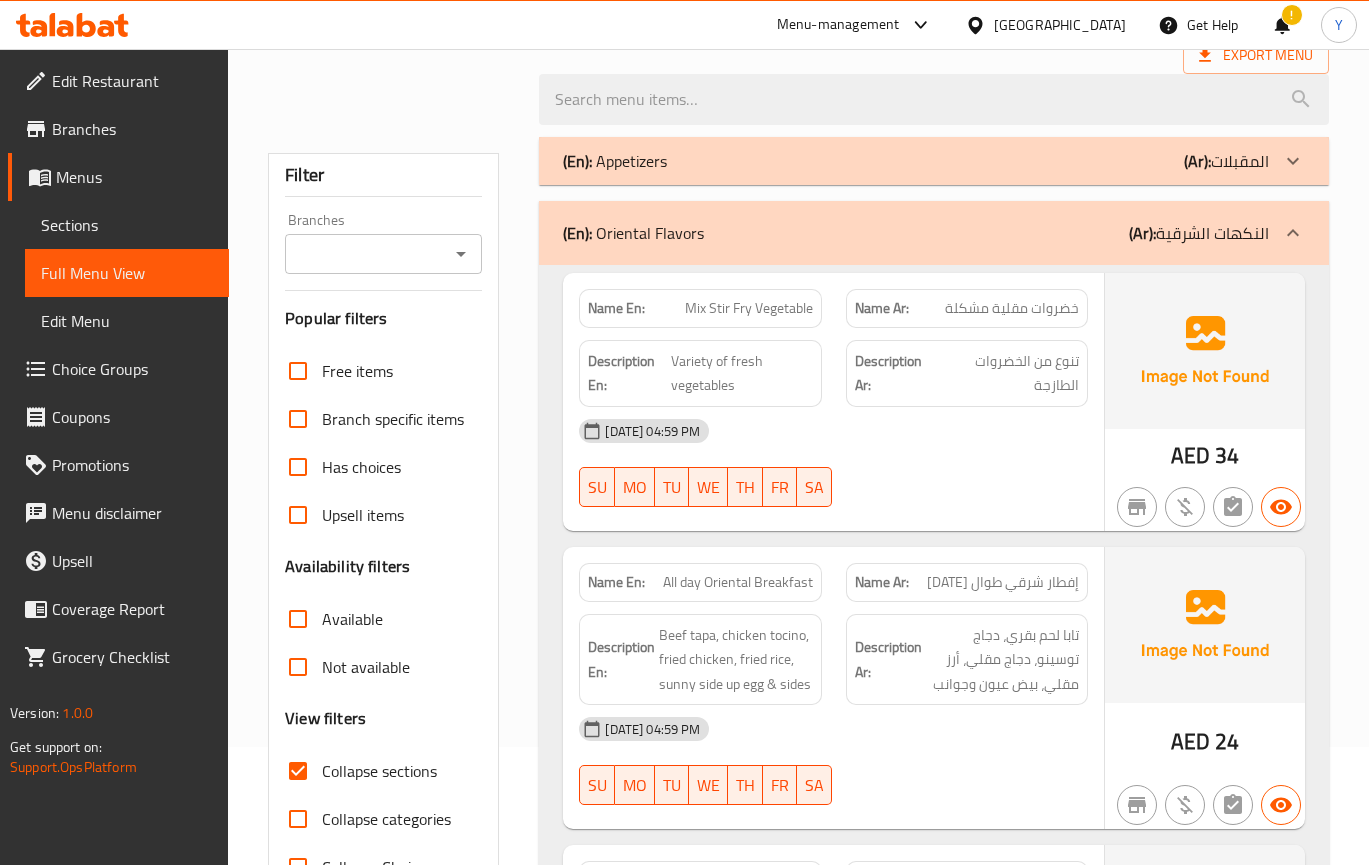 scroll, scrollTop: 0, scrollLeft: 0, axis: both 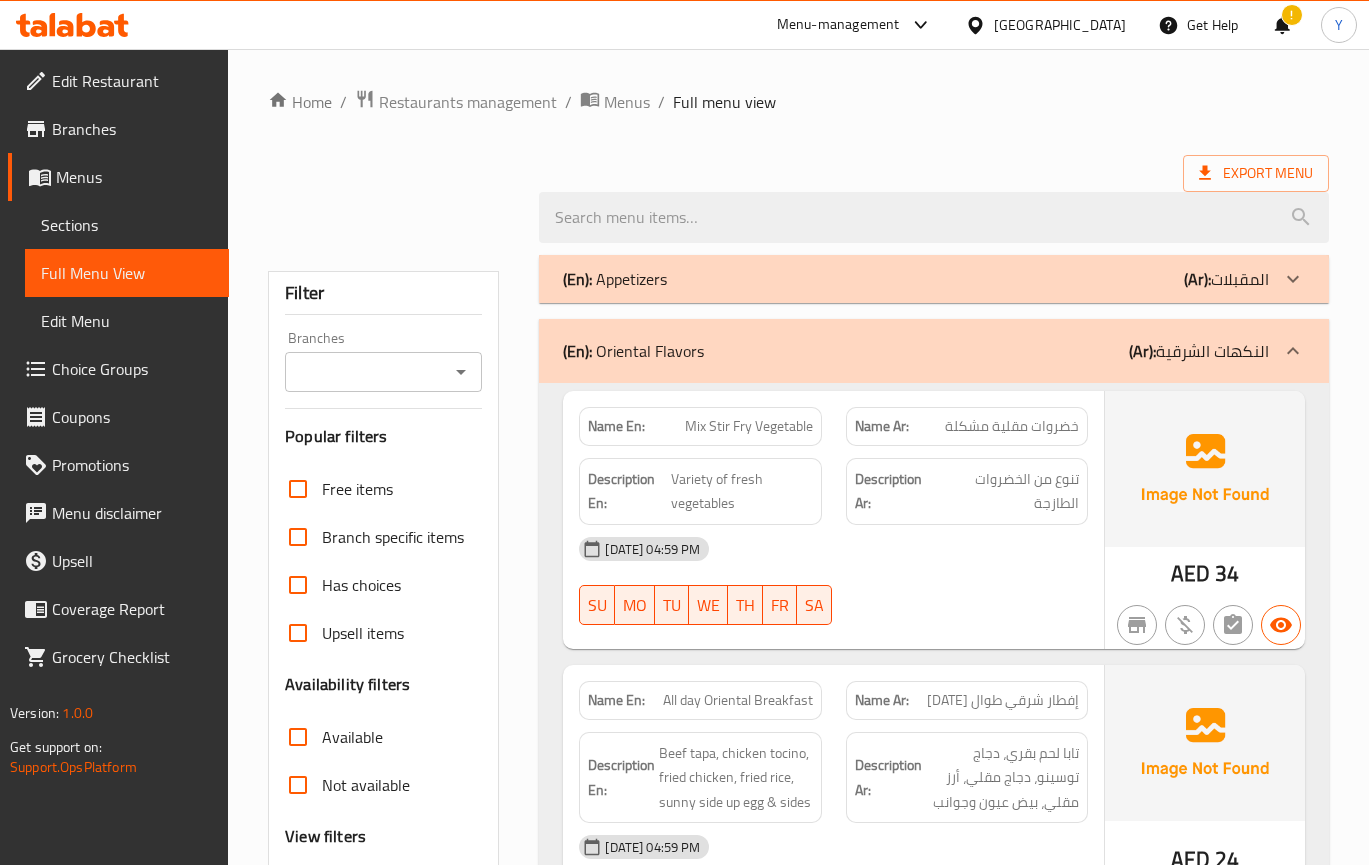 click at bounding box center (1293, 351) 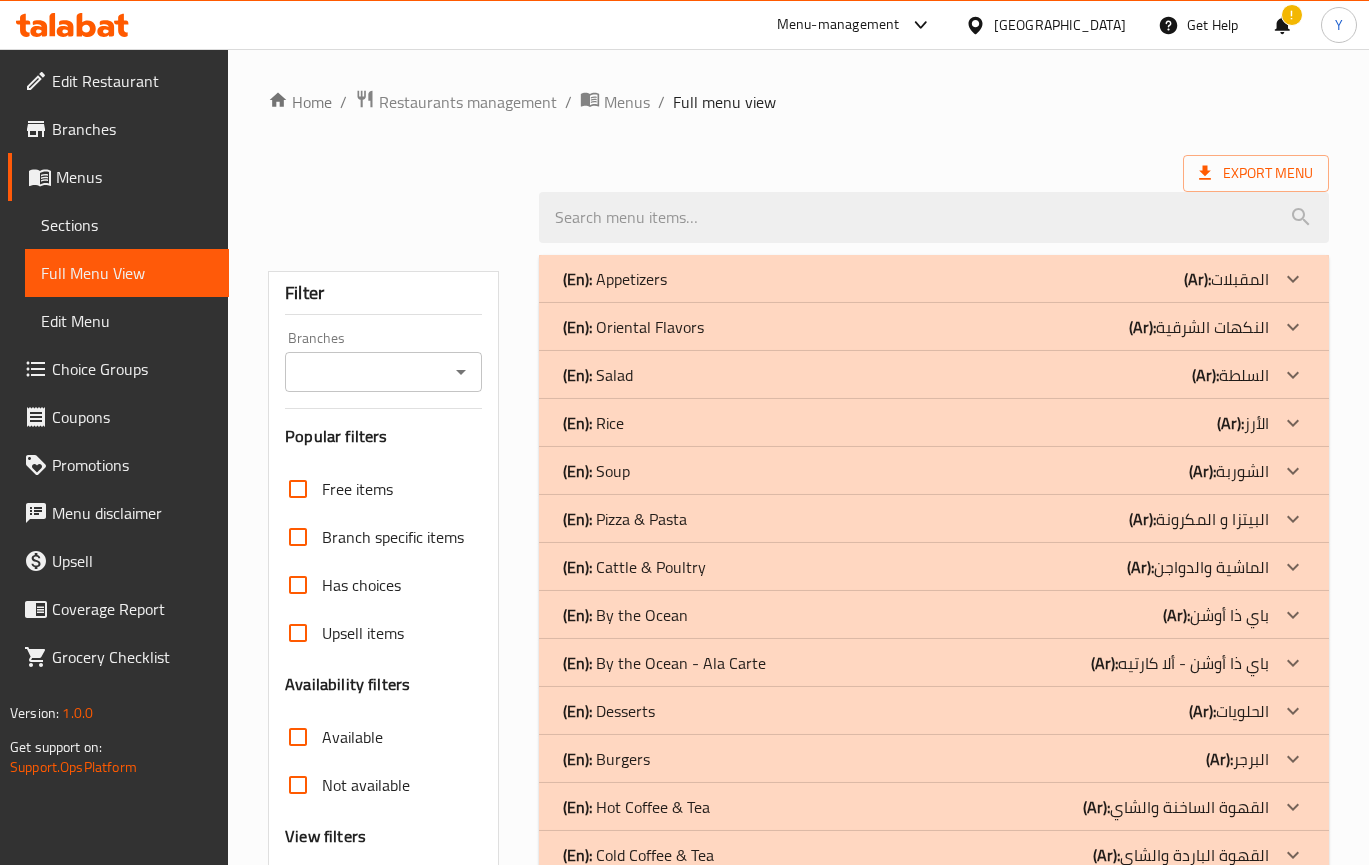 click on "(Ar): السلطة" at bounding box center [1226, 279] 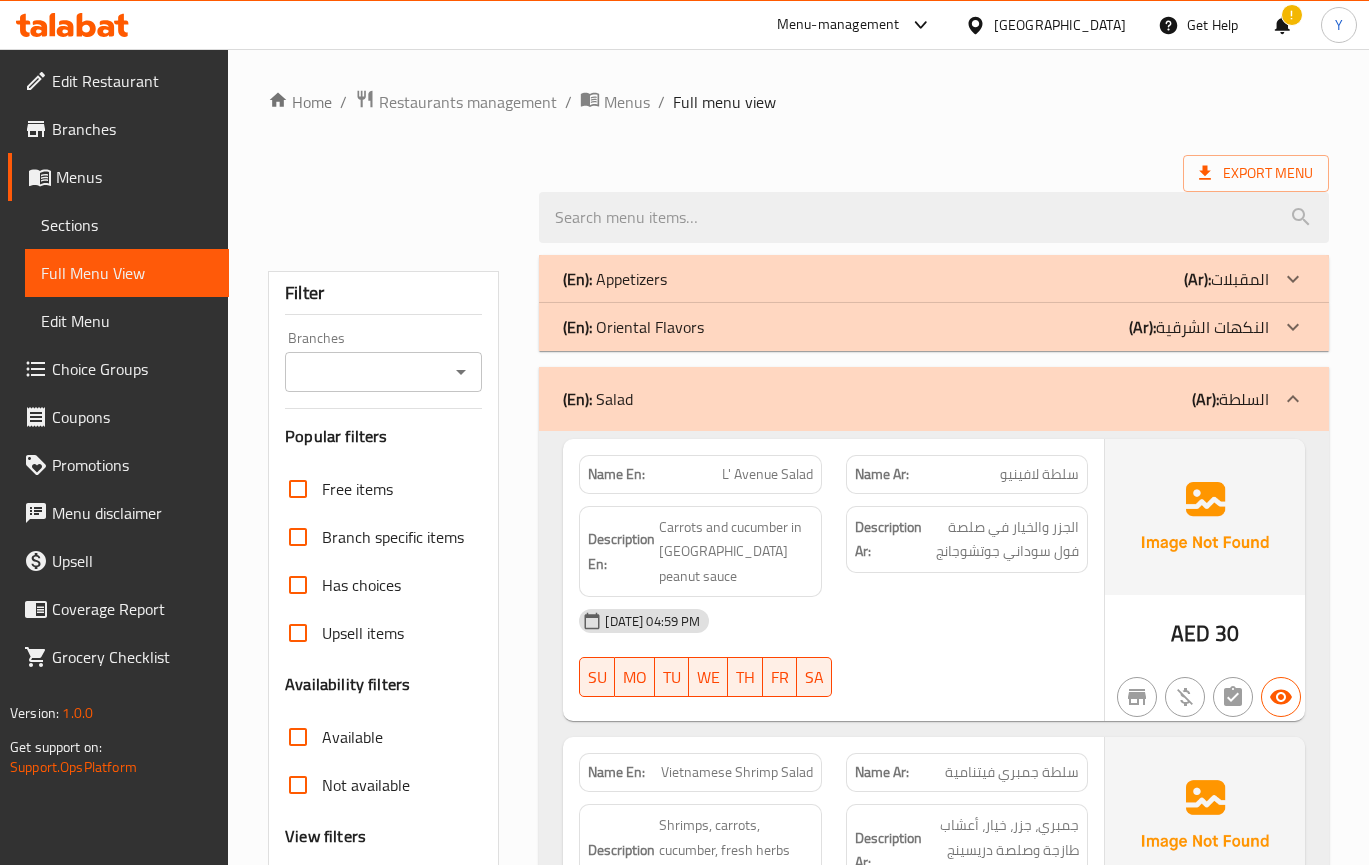 click on "Description Ar: جمبري، جزر، خيار، أعشاب طازجة وصلصة دريسينج السمك بالحامض منعشة" at bounding box center (967, 862) 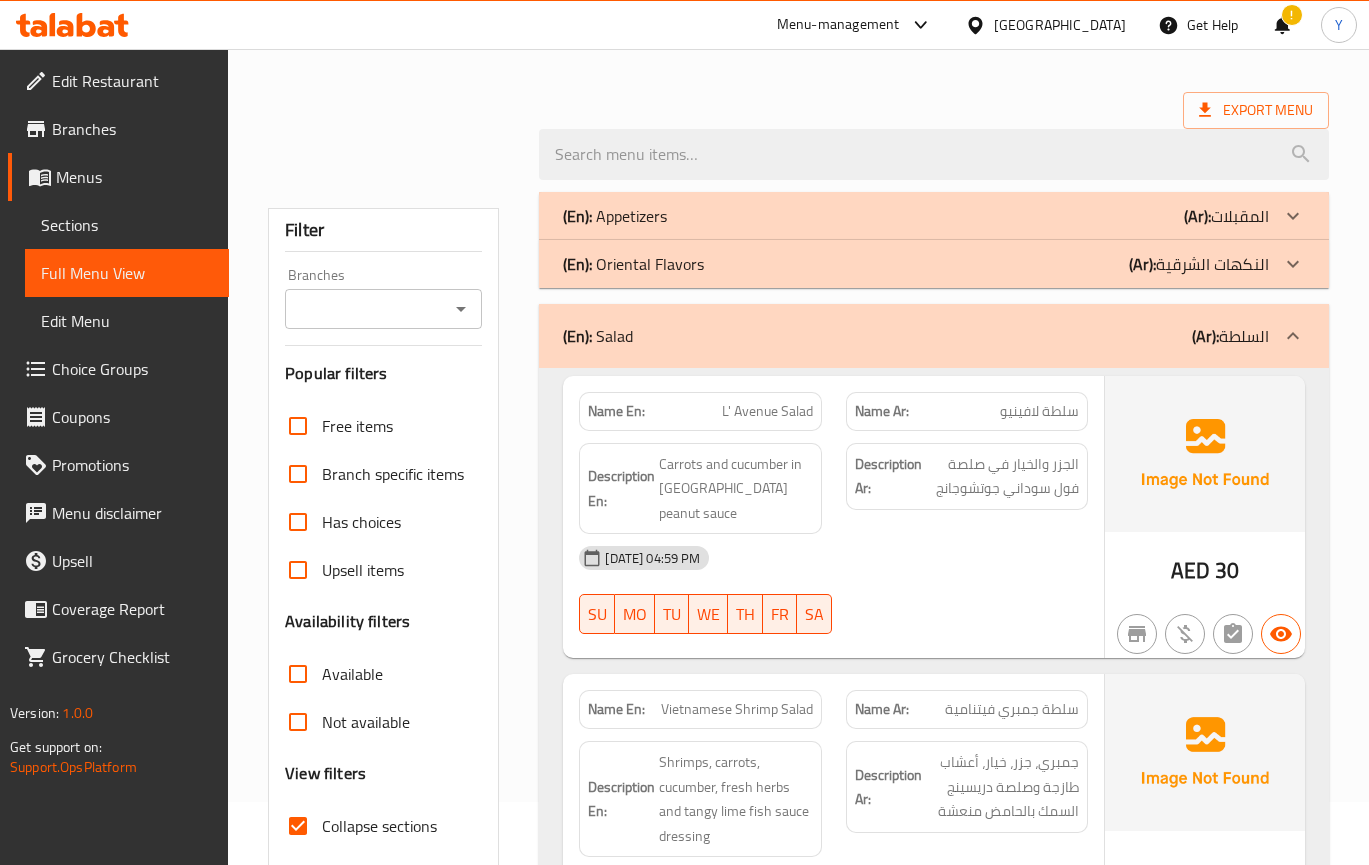 scroll, scrollTop: 100, scrollLeft: 0, axis: vertical 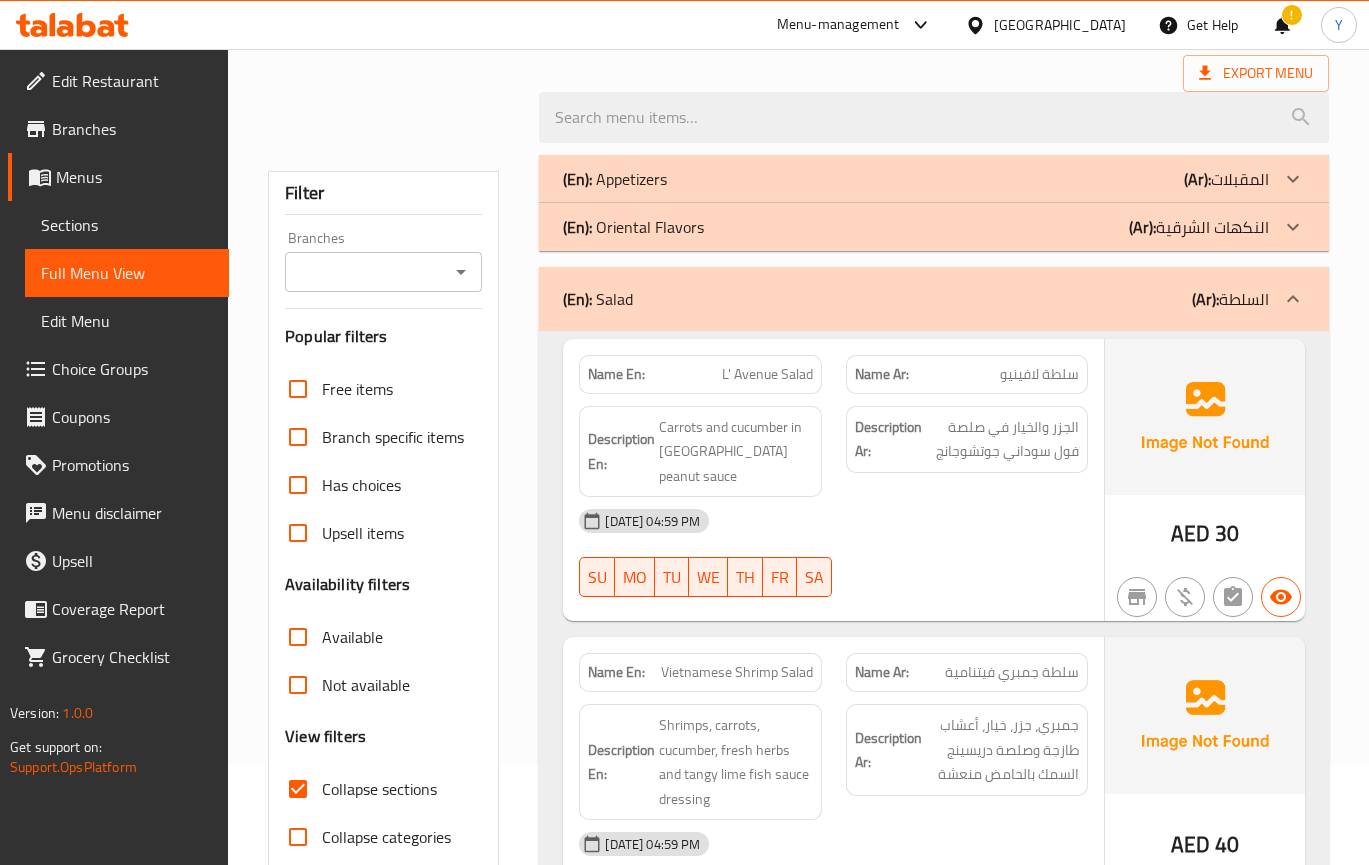 click on "10-07-2025 04:59 PM" at bounding box center (833, 844) 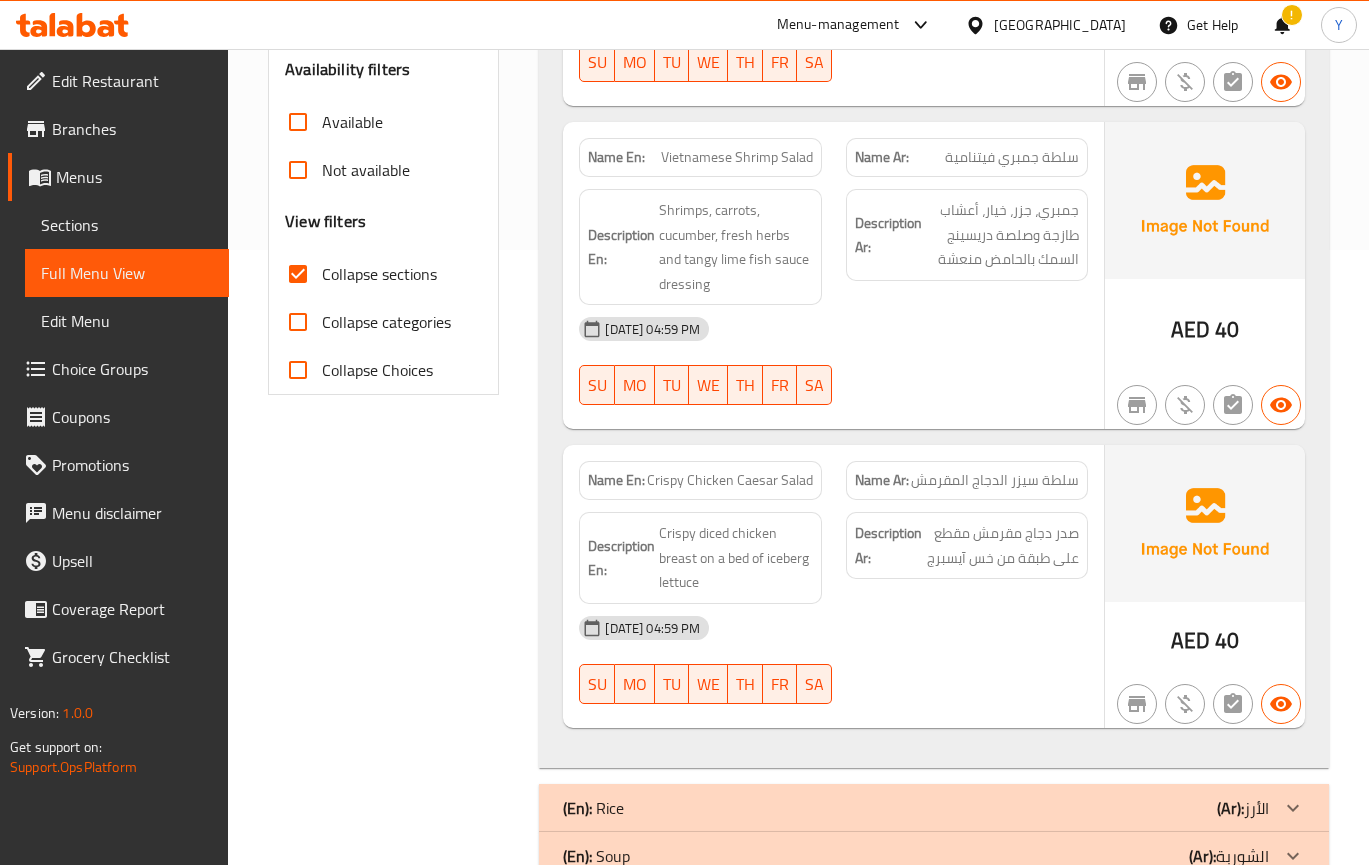 scroll, scrollTop: 650, scrollLeft: 0, axis: vertical 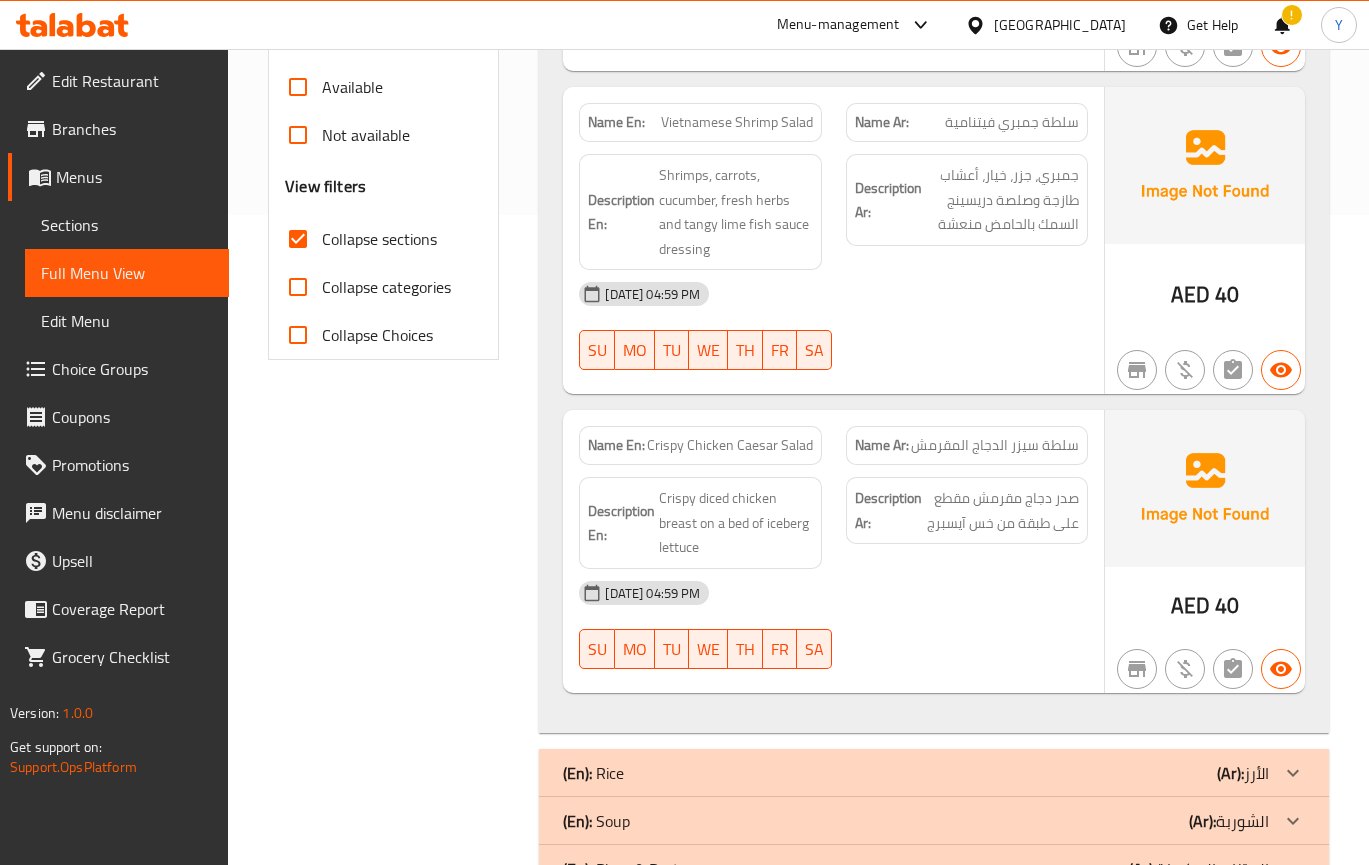 click on "10-07-2025 04:59 PM" at bounding box center [833, 593] 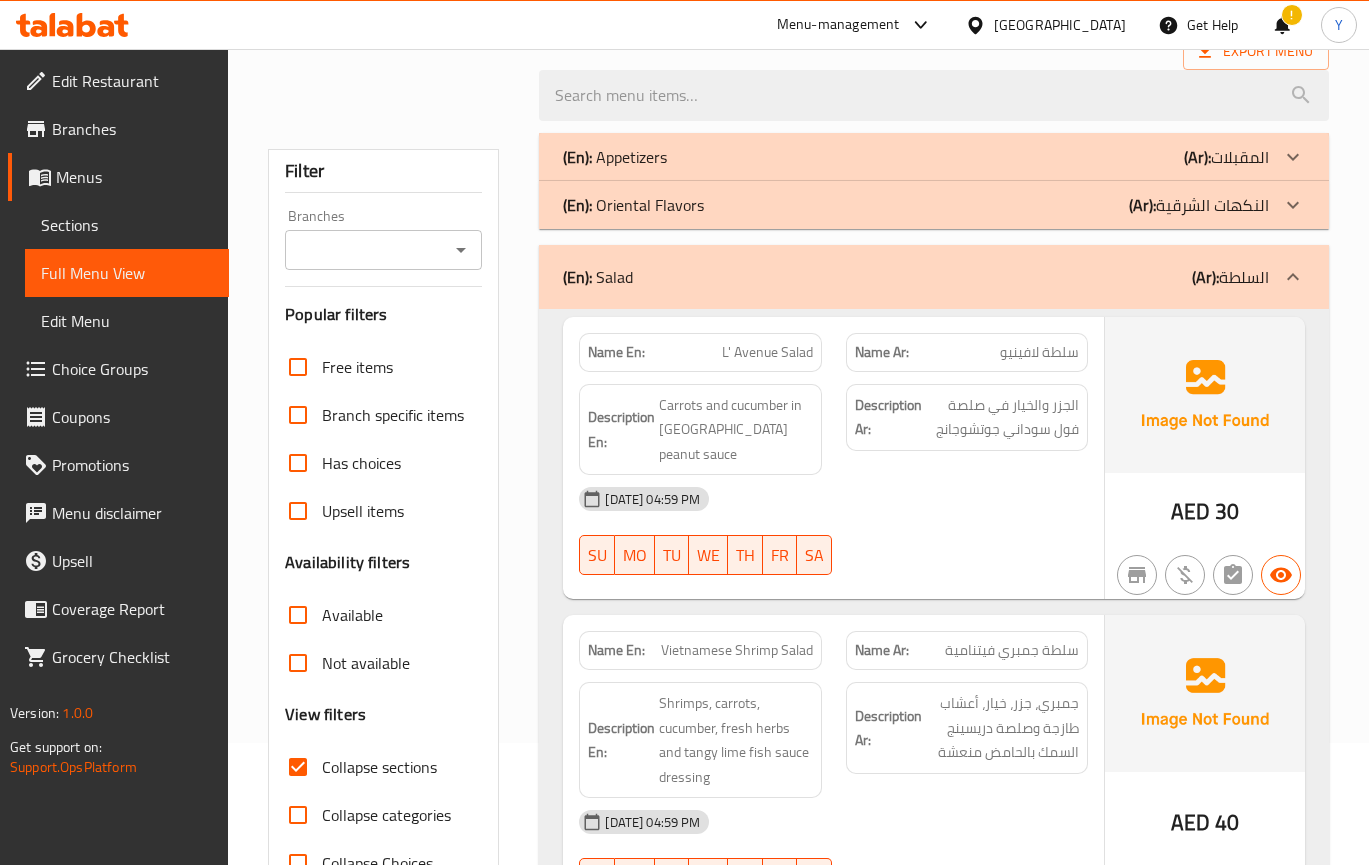 scroll, scrollTop: 0, scrollLeft: 0, axis: both 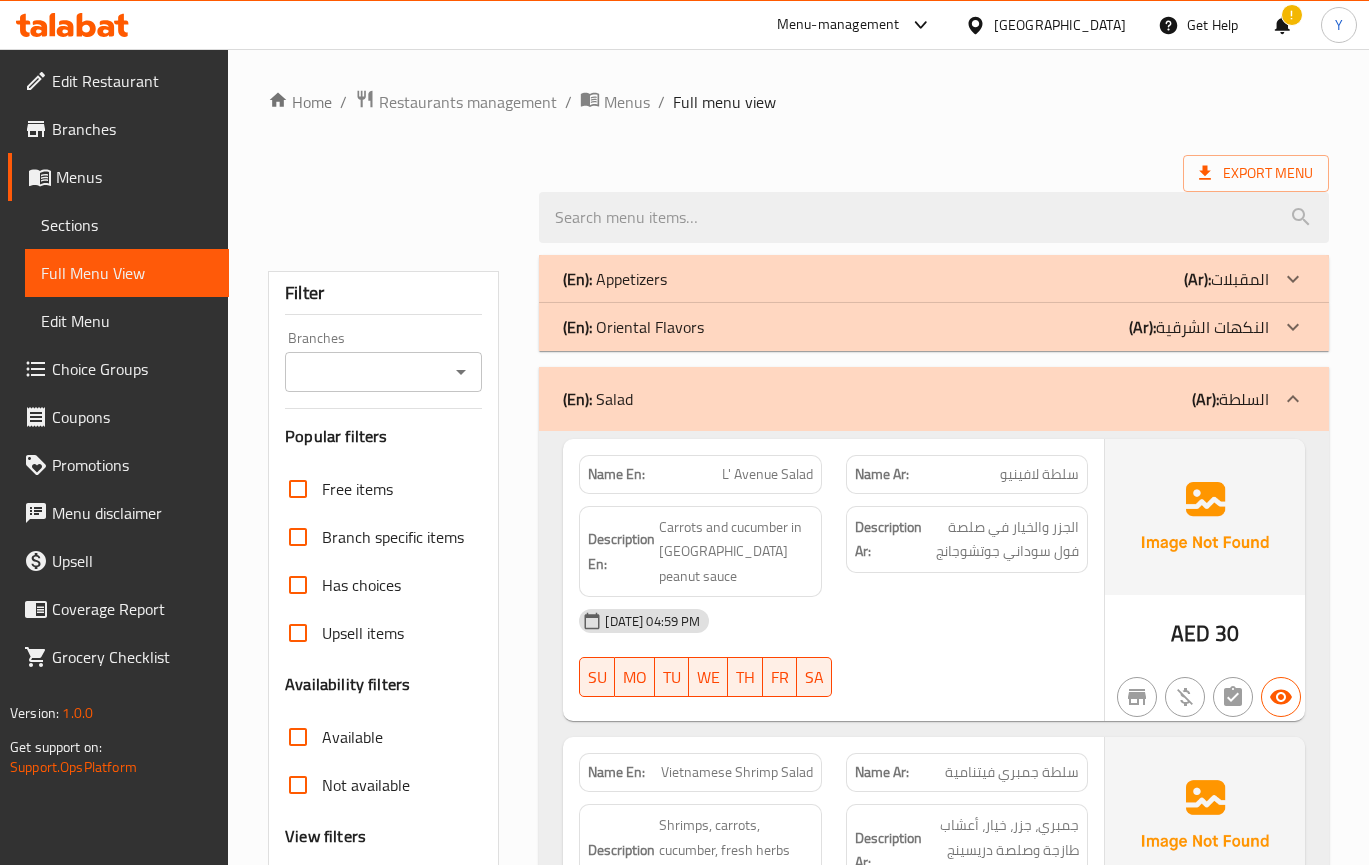 click on "(En):   Salad (Ar): السلطة" at bounding box center [934, 399] 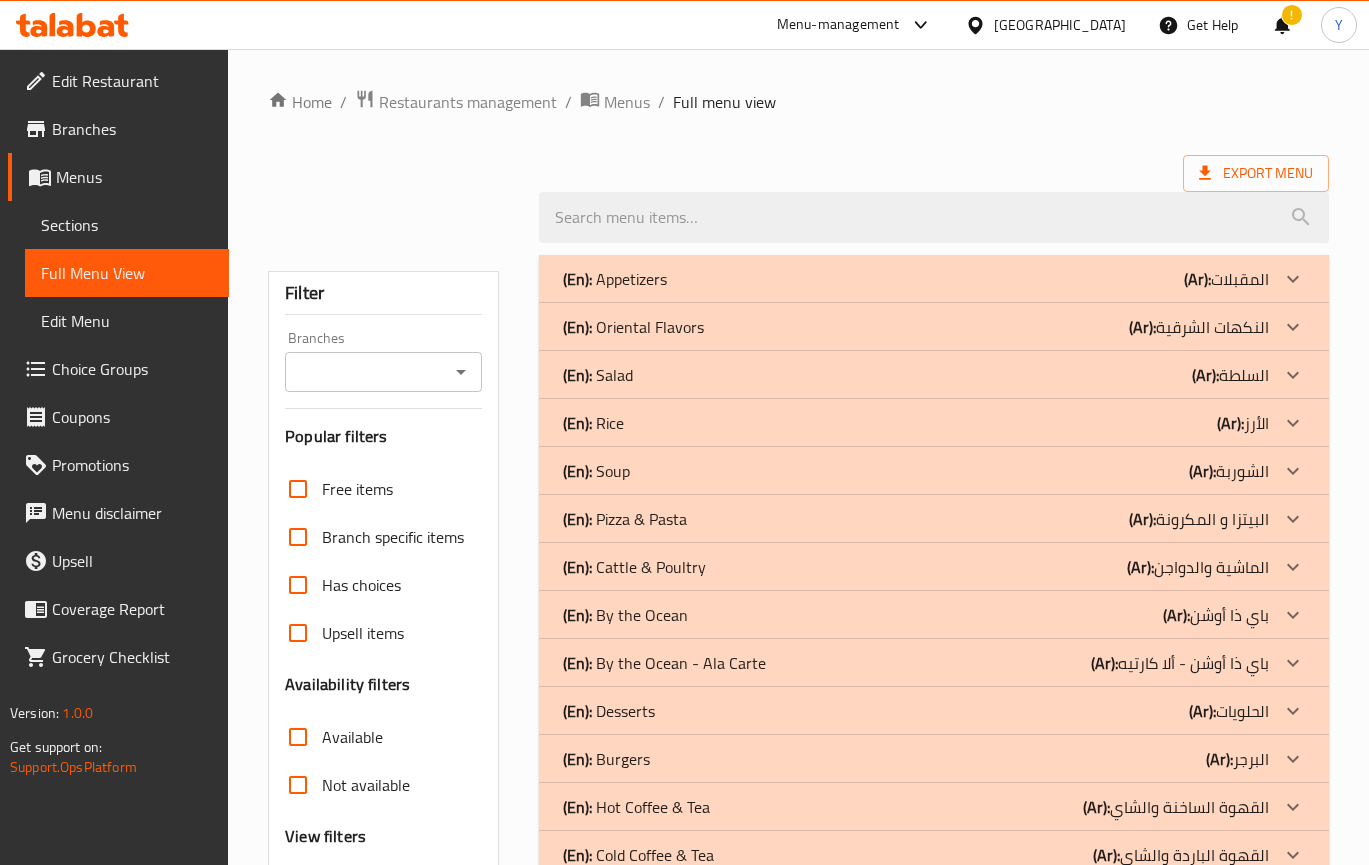 click on "(En):   Rice (Ar): الأرز" at bounding box center (916, 279) 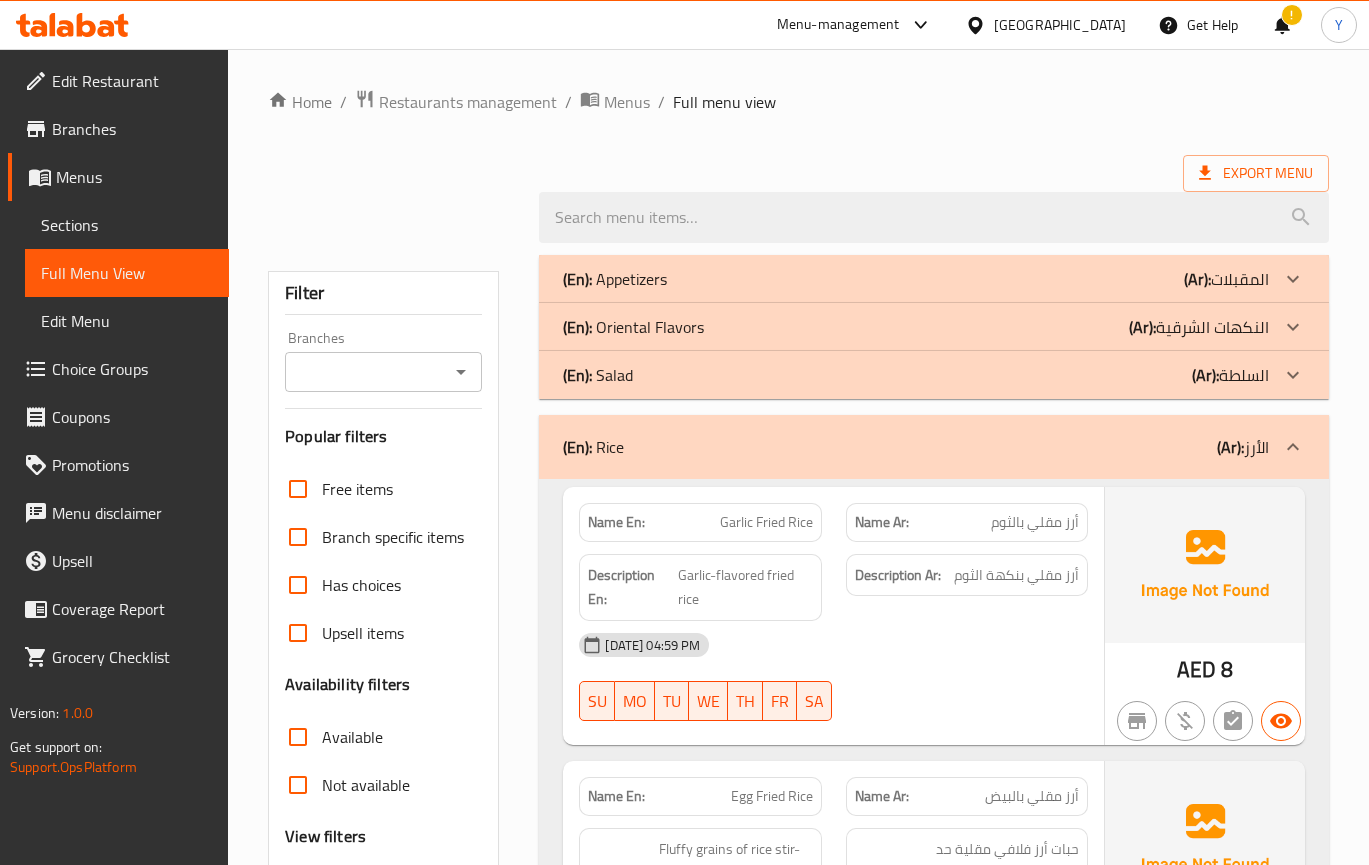 click on "10-07-2025 04:59 PM SU MO TU WE TH FR SA" at bounding box center [833, 677] 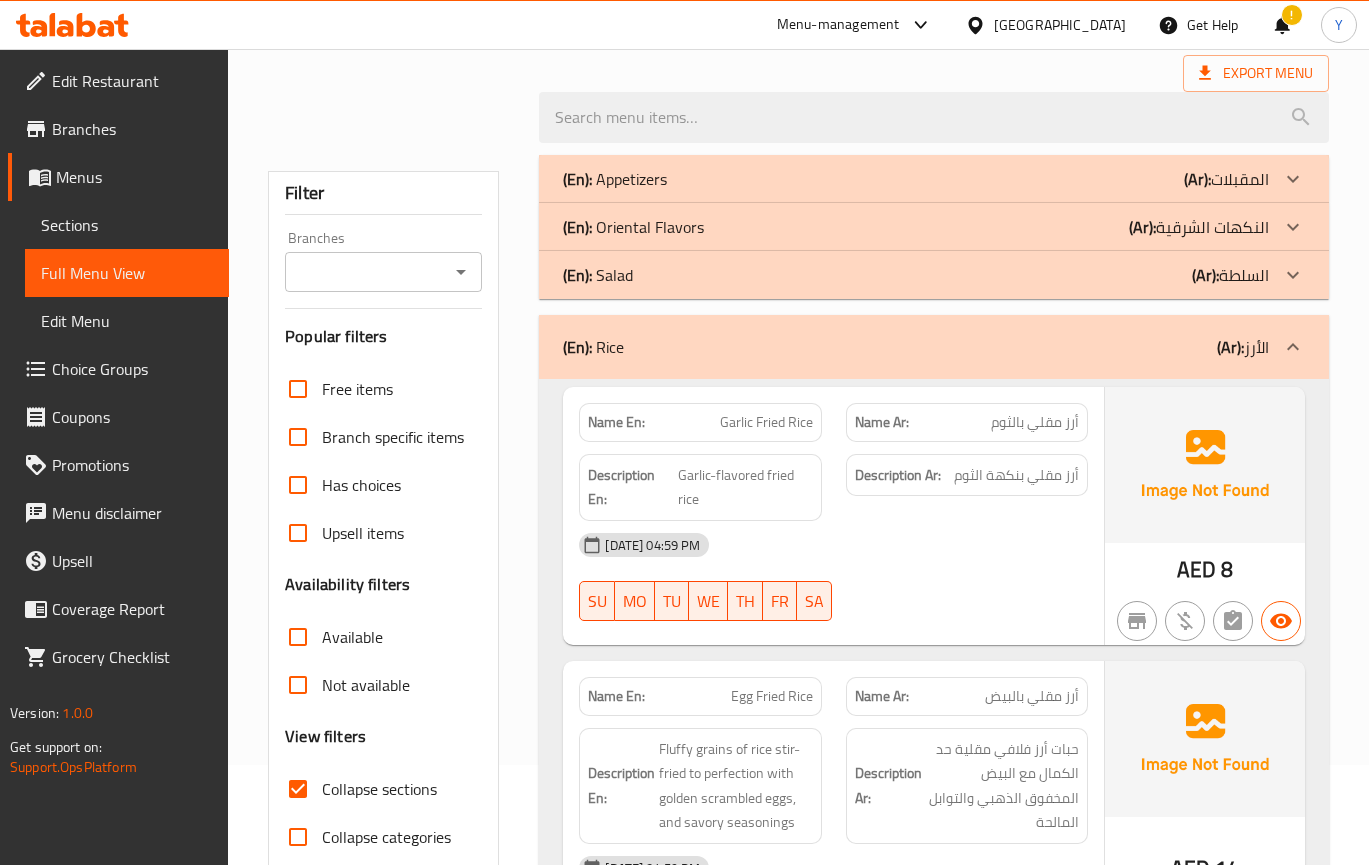 scroll, scrollTop: 250, scrollLeft: 0, axis: vertical 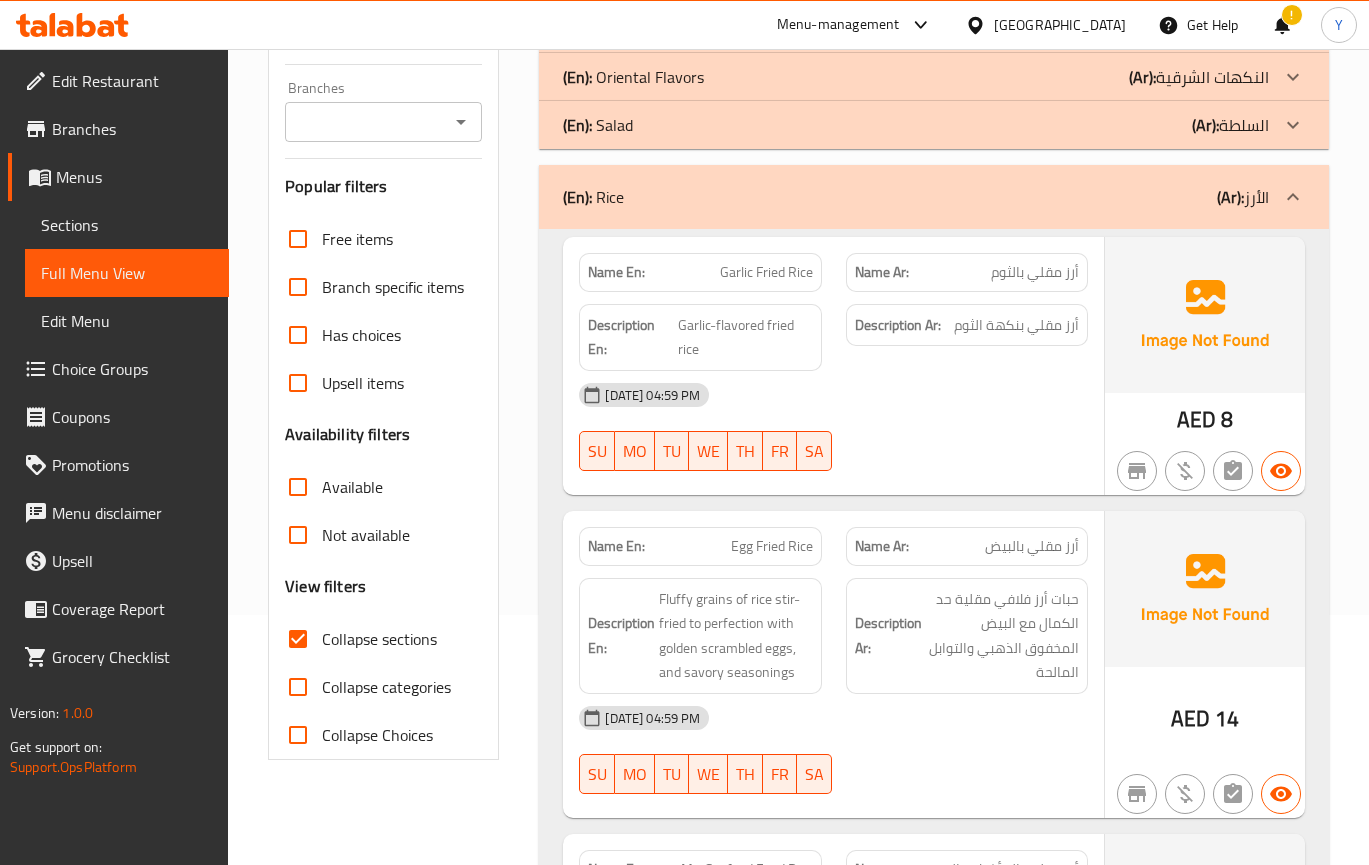 click on "10-07-2025 04:59 PM" at bounding box center (833, 718) 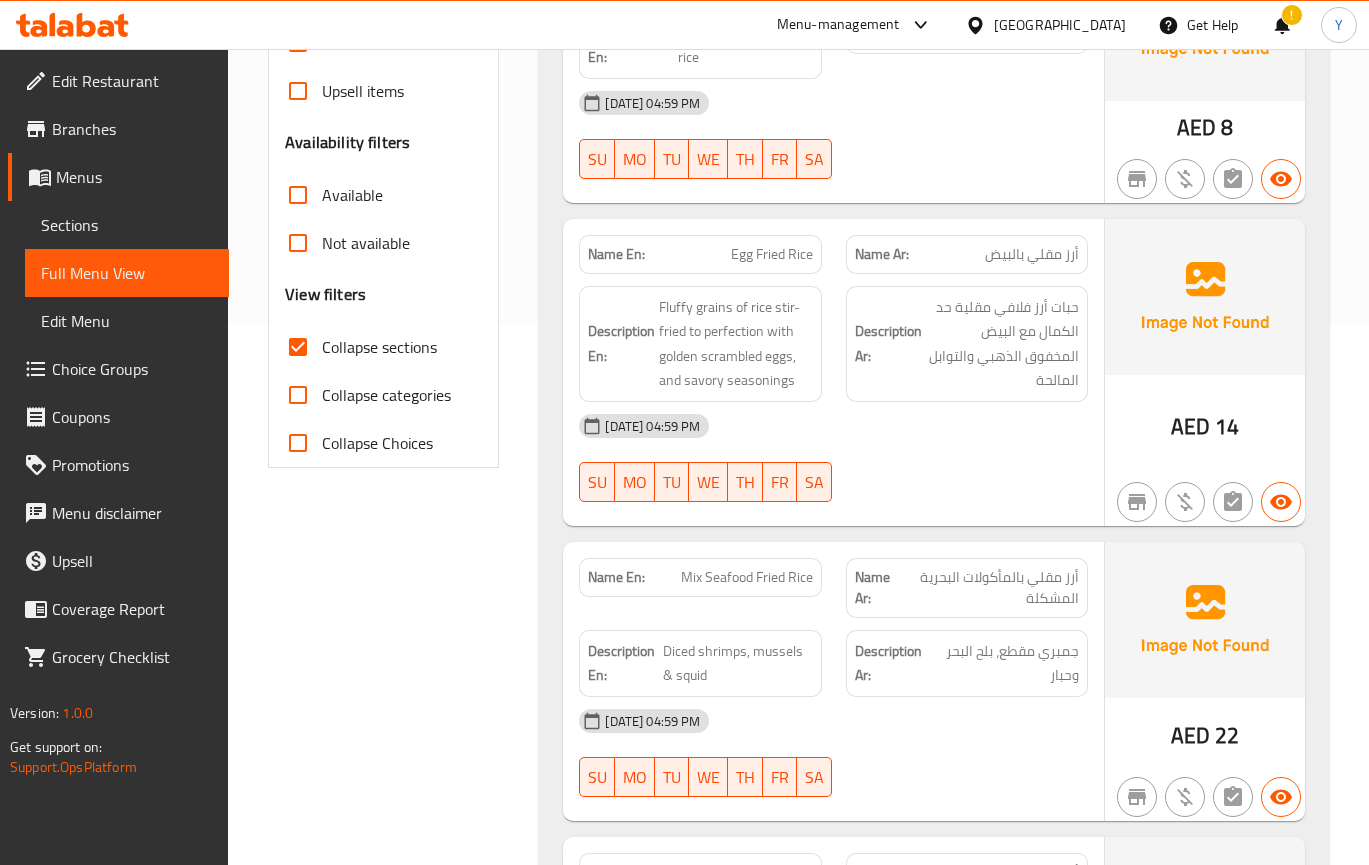 scroll, scrollTop: 800, scrollLeft: 0, axis: vertical 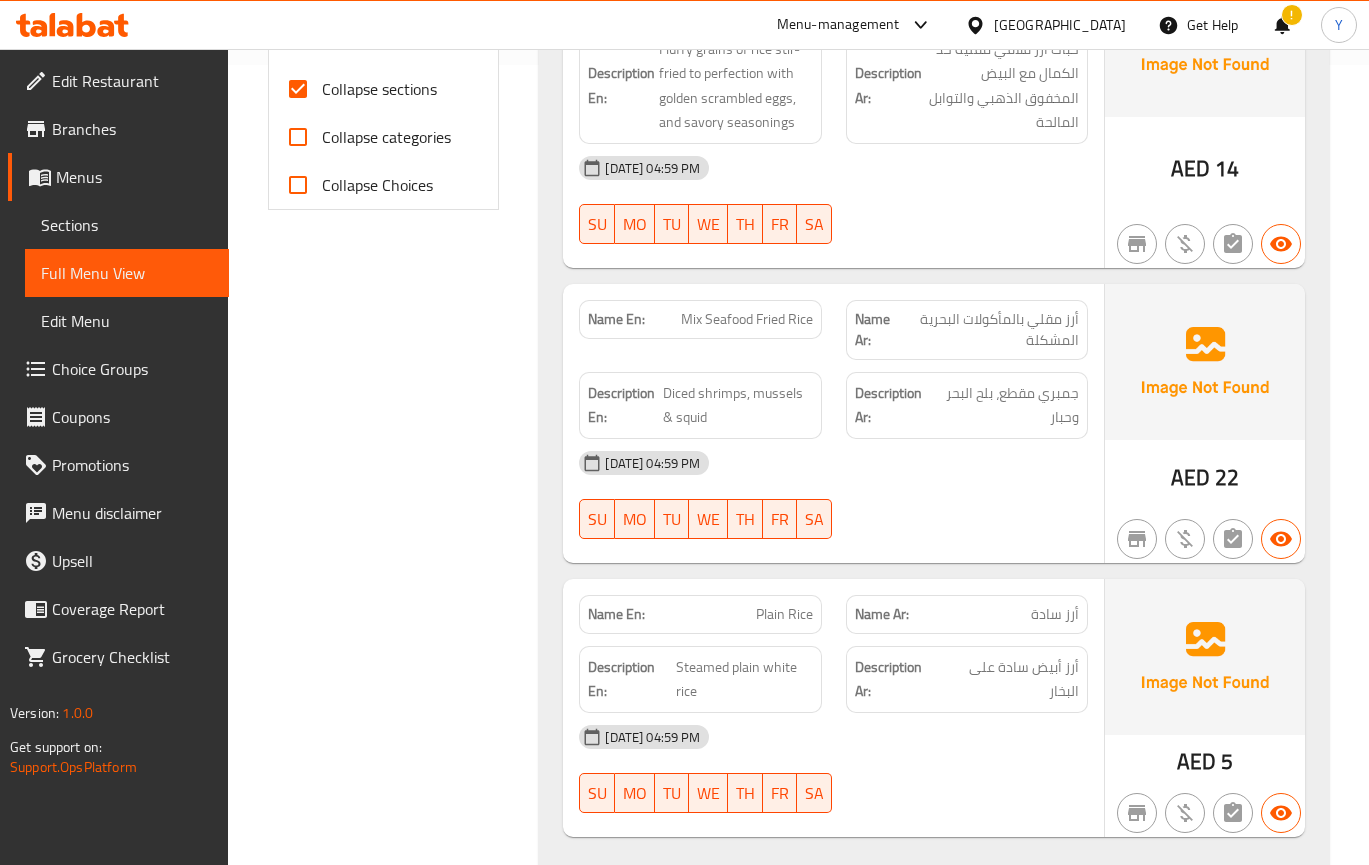 click on "أرز أبيض سادة على البخار" at bounding box center (1010, 679) 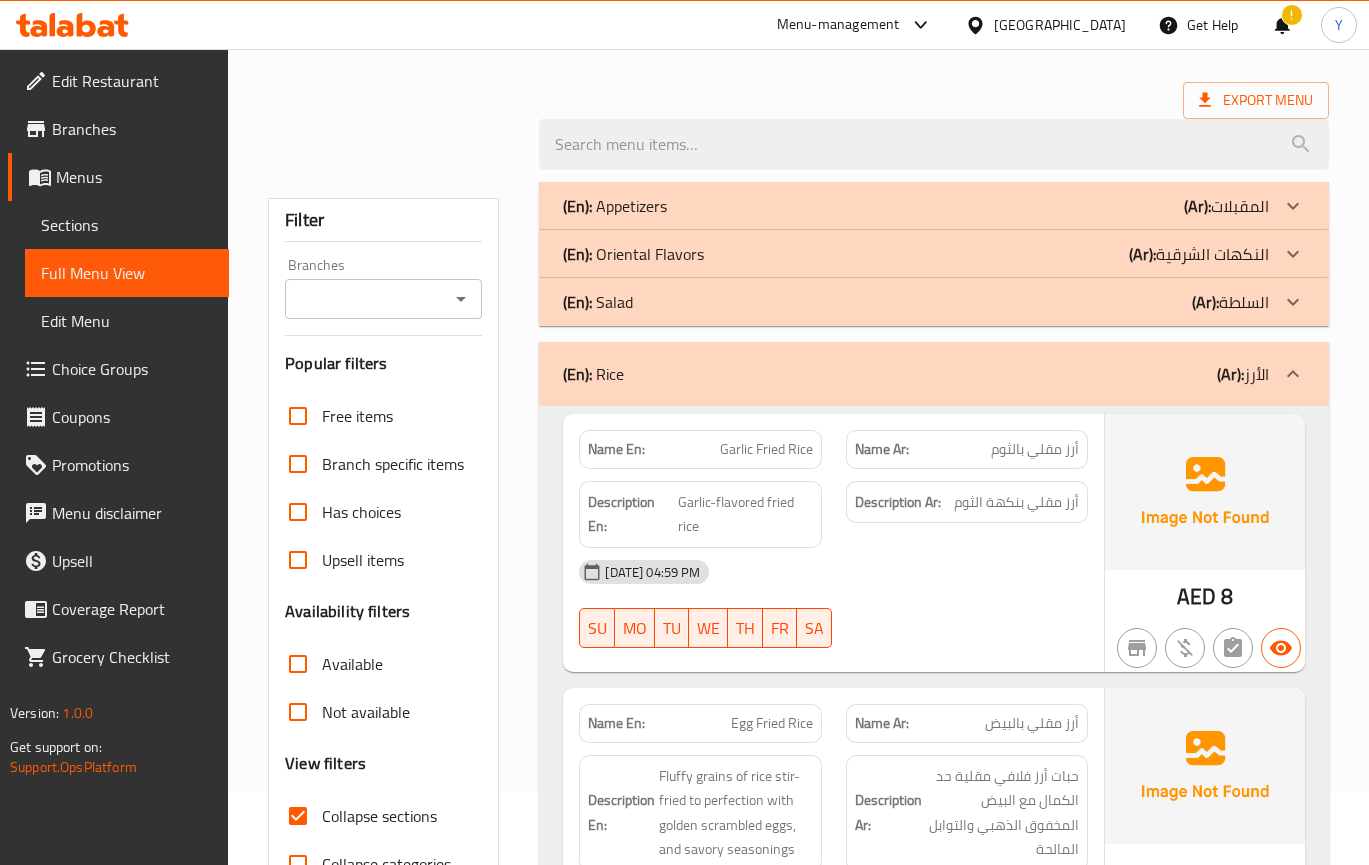 scroll, scrollTop: 0, scrollLeft: 0, axis: both 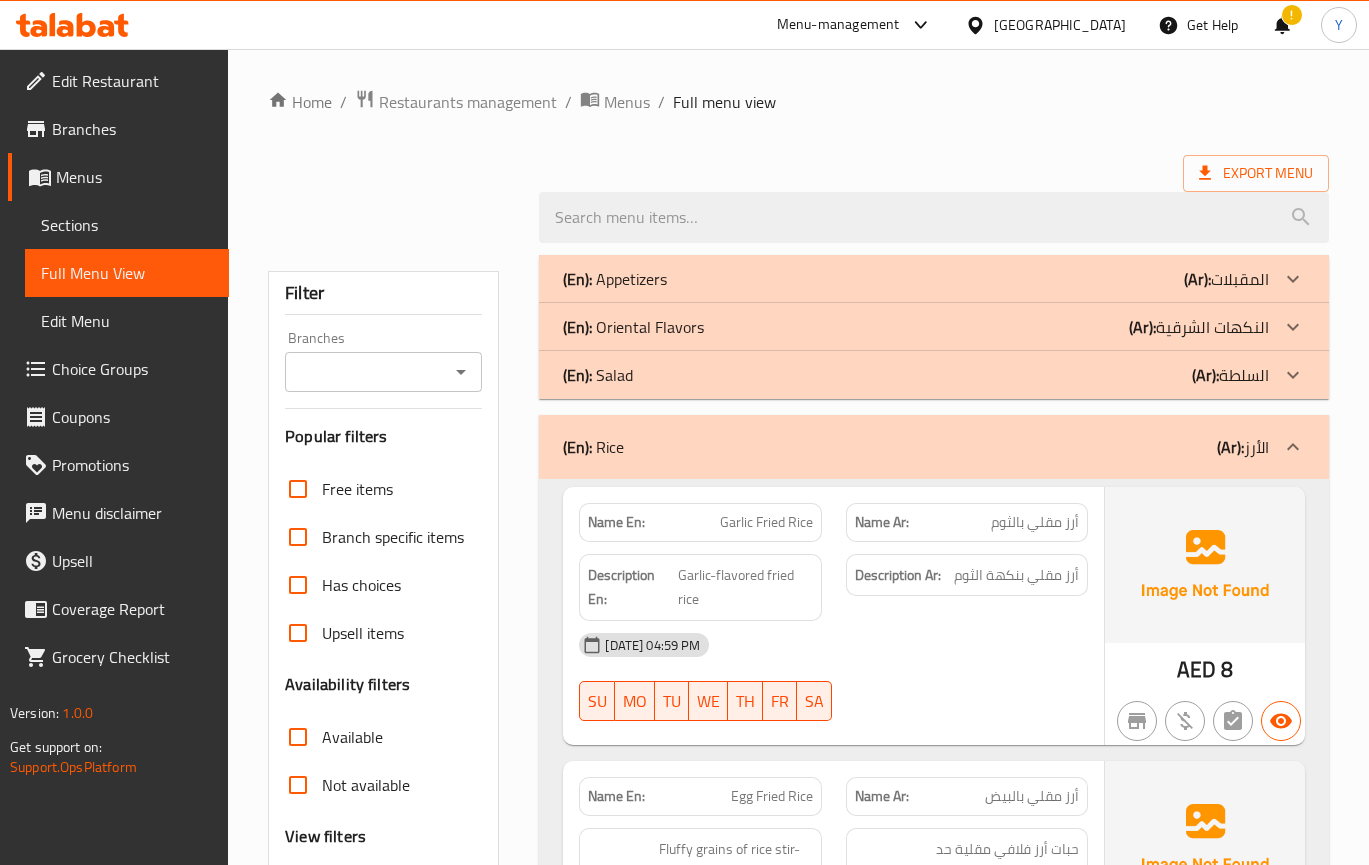 click at bounding box center (1293, 447) 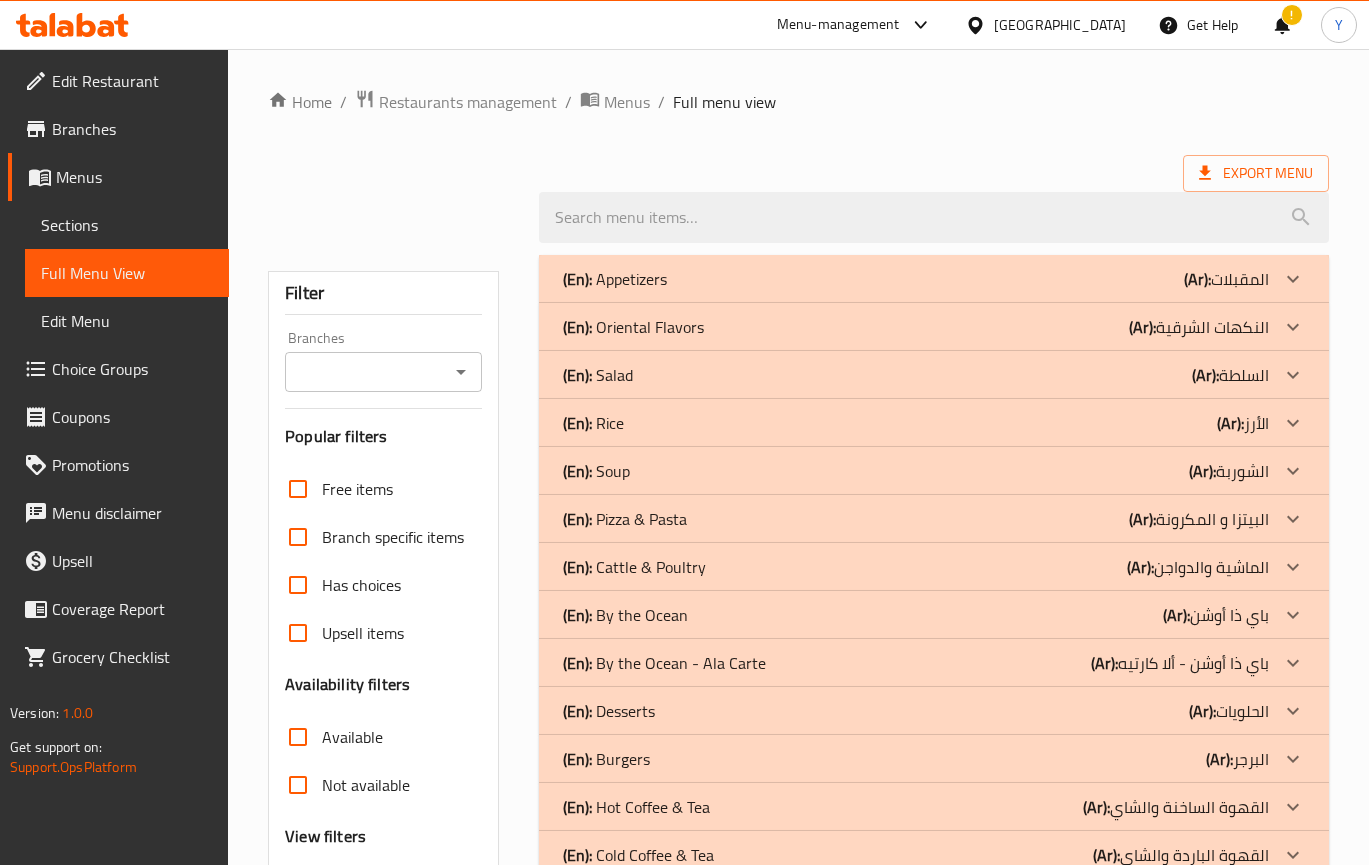 click on "(En):   Soup (Ar): الشوربة" at bounding box center [916, 279] 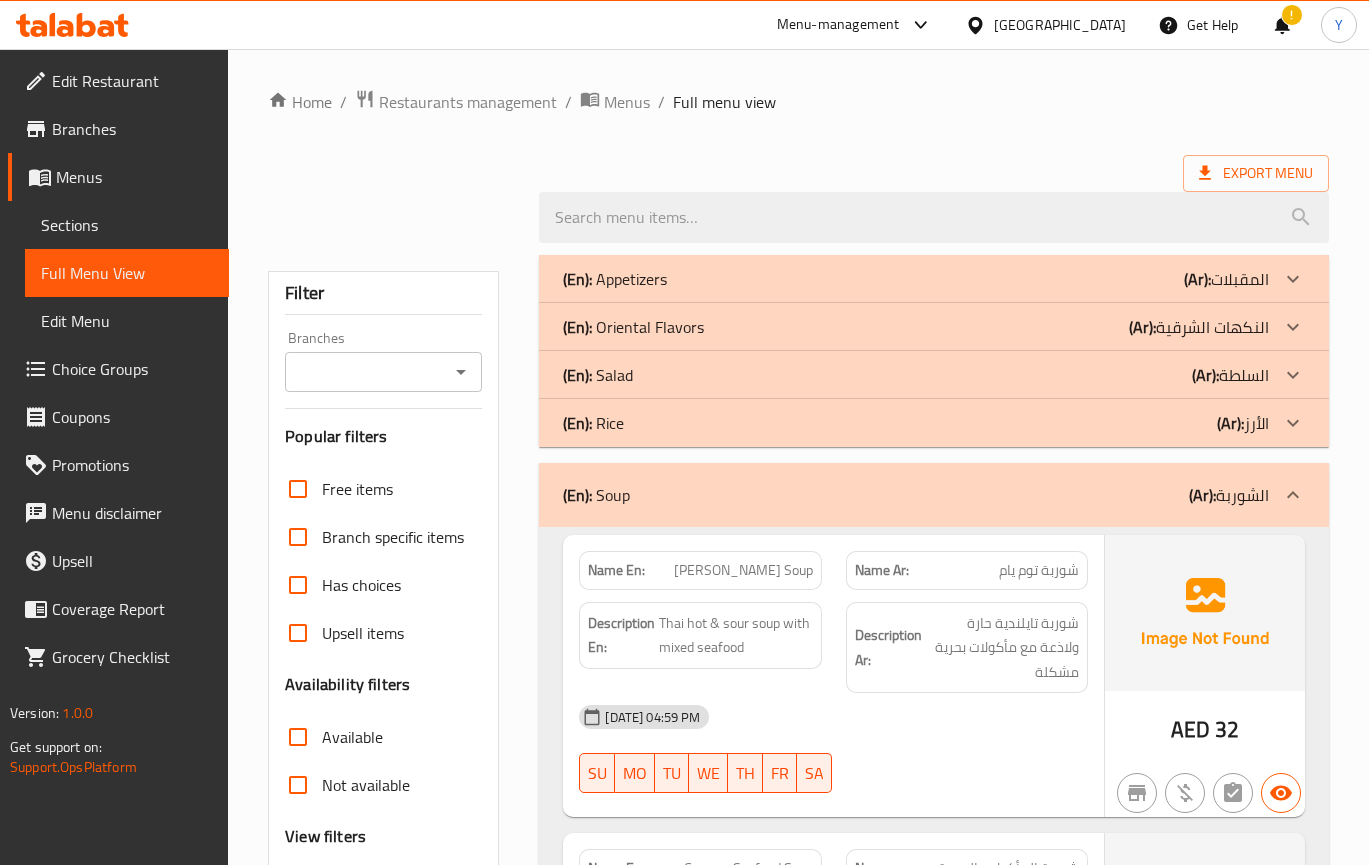 click on "10-07-2025 04:59 PM SU MO TU WE TH FR SA" at bounding box center [833, 749] 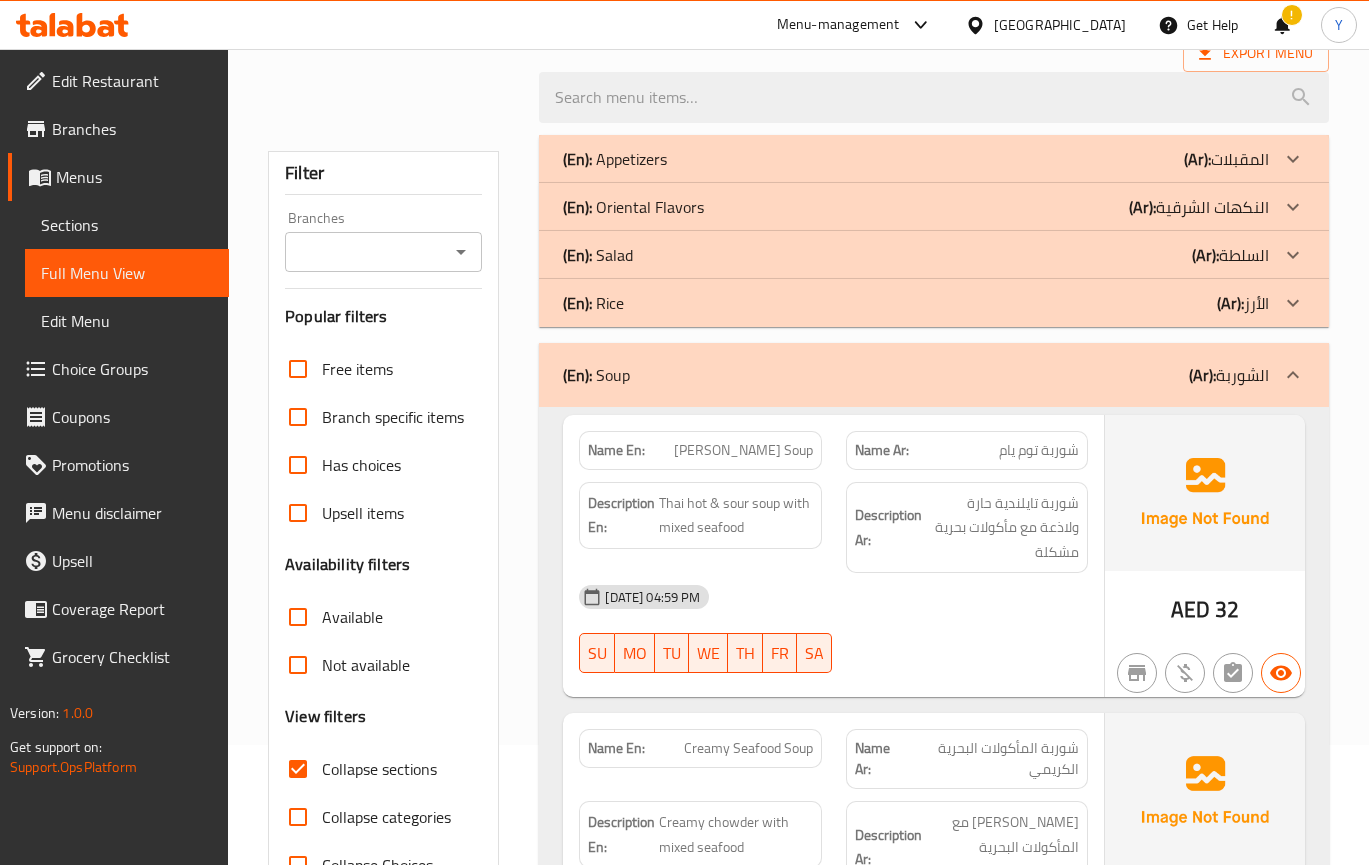 scroll, scrollTop: 200, scrollLeft: 0, axis: vertical 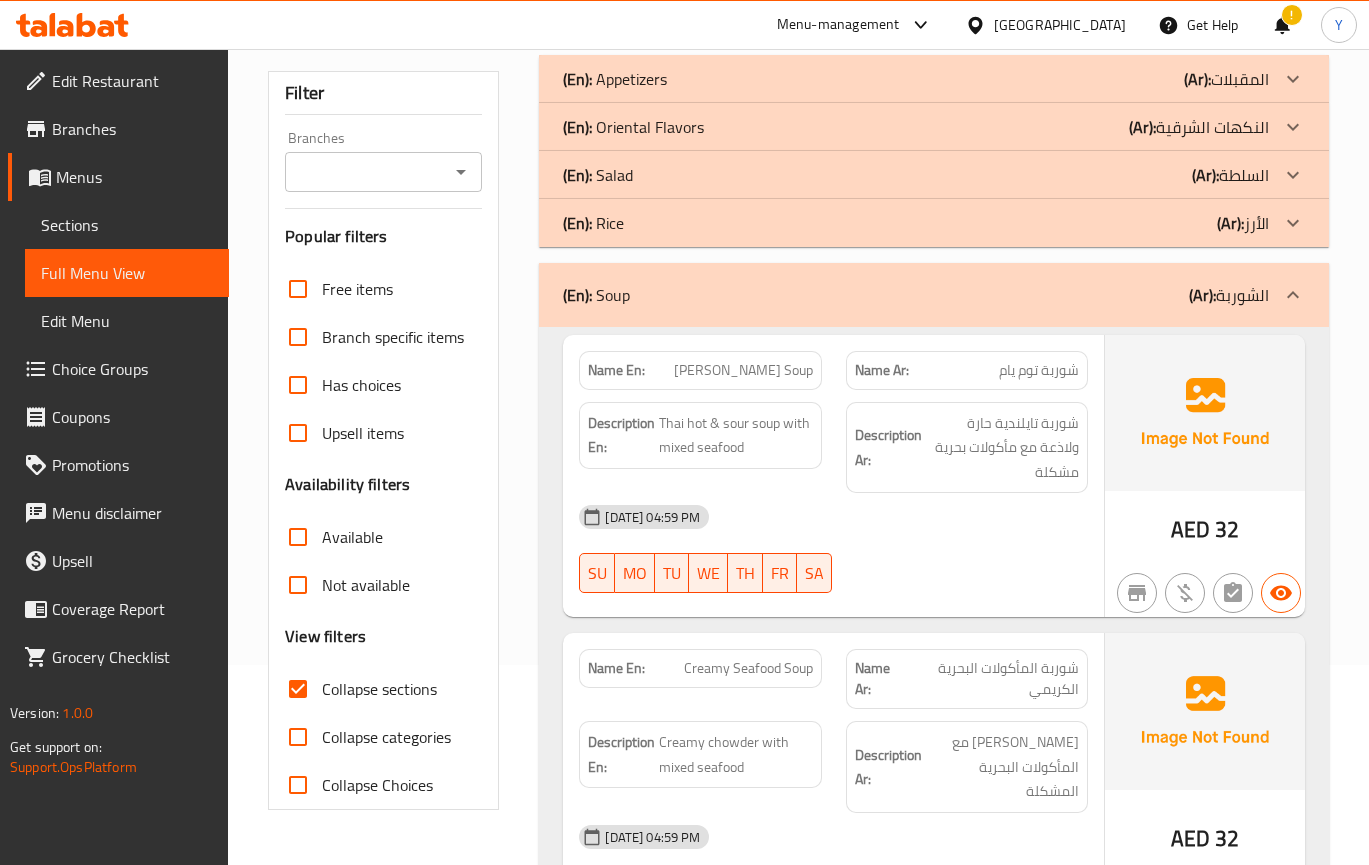 click on "10-07-2025 04:59 PM" at bounding box center [833, 837] 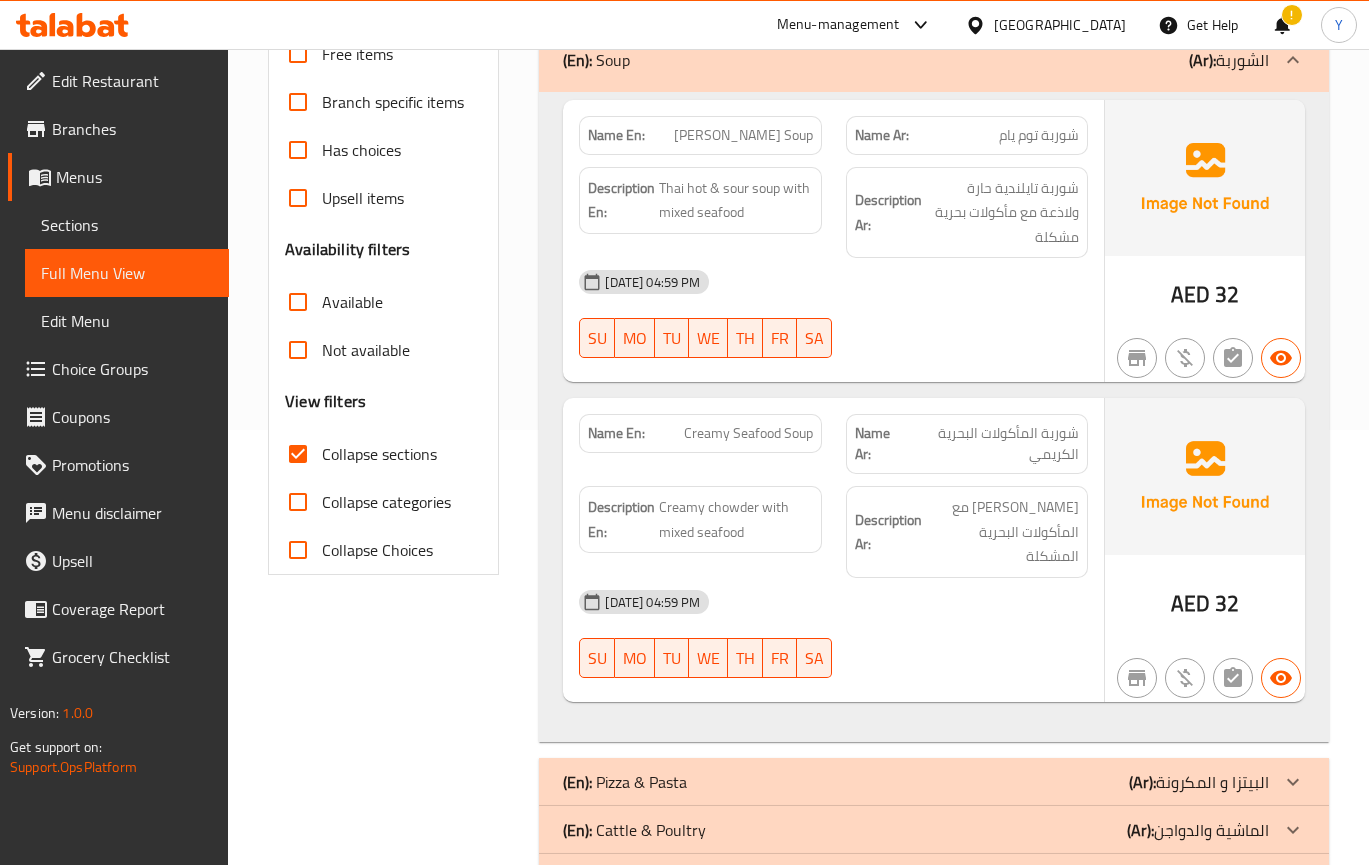scroll, scrollTop: 200, scrollLeft: 0, axis: vertical 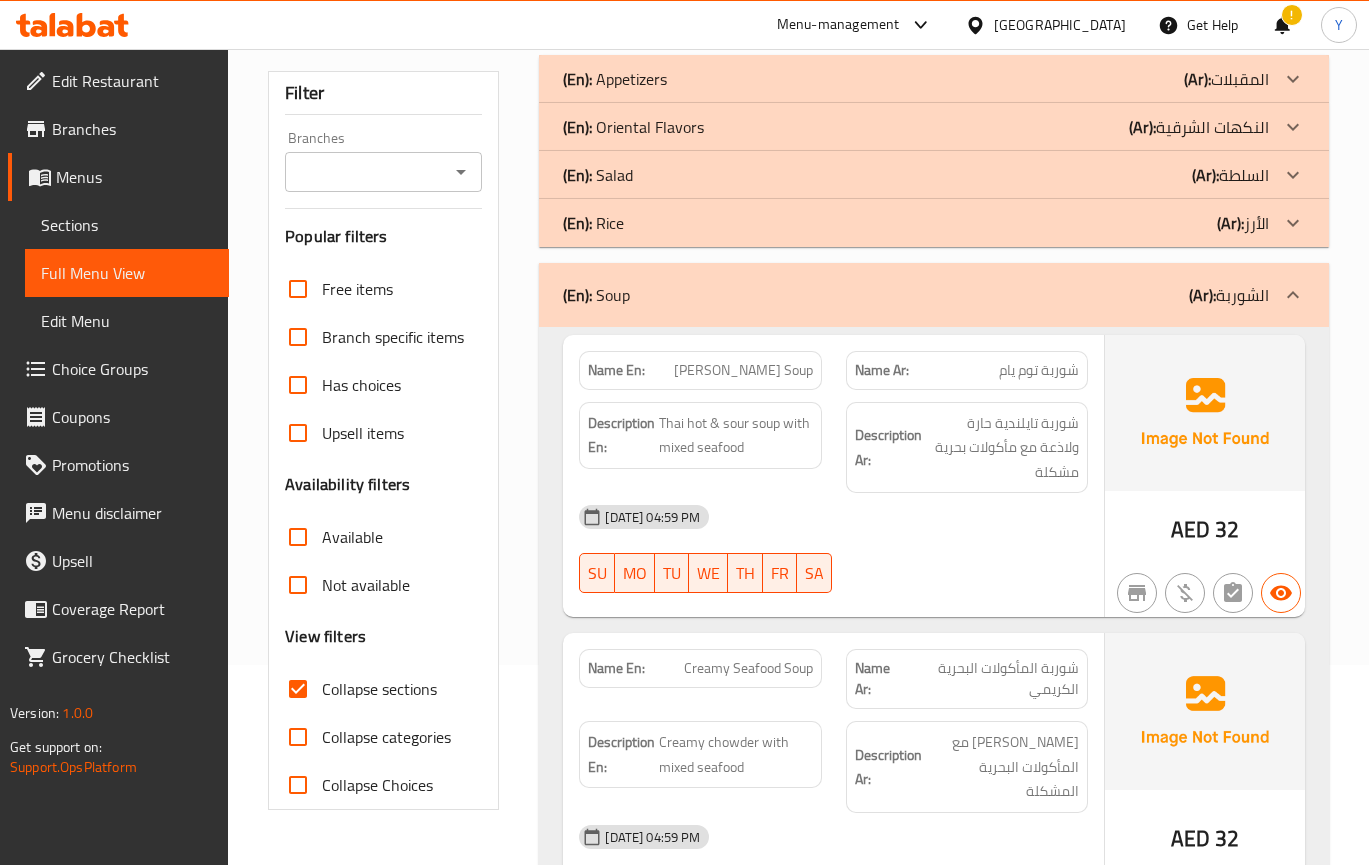 drag, startPoint x: 1304, startPoint y: 279, endPoint x: 1303, endPoint y: 318, distance: 39.012817 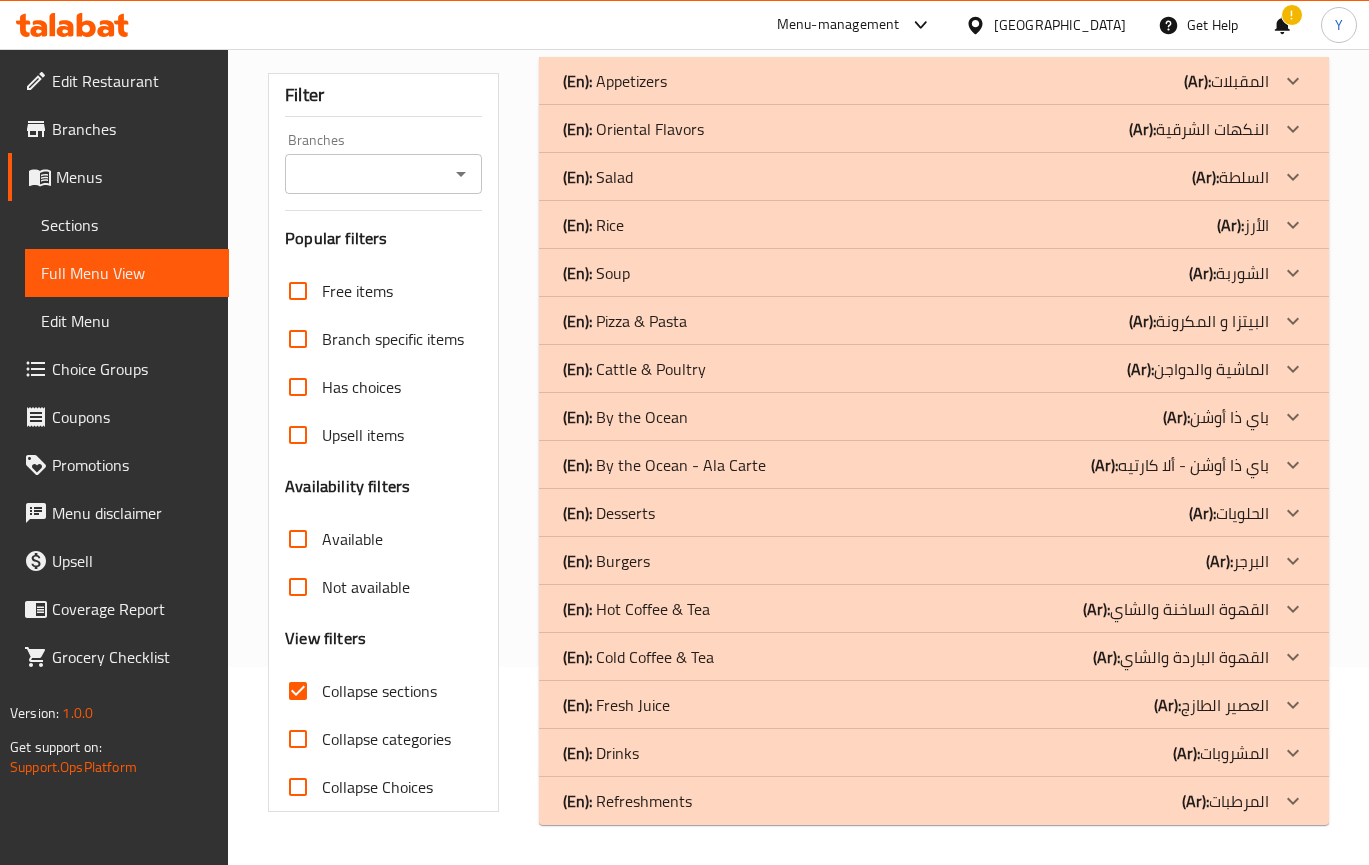 scroll, scrollTop: 198, scrollLeft: 0, axis: vertical 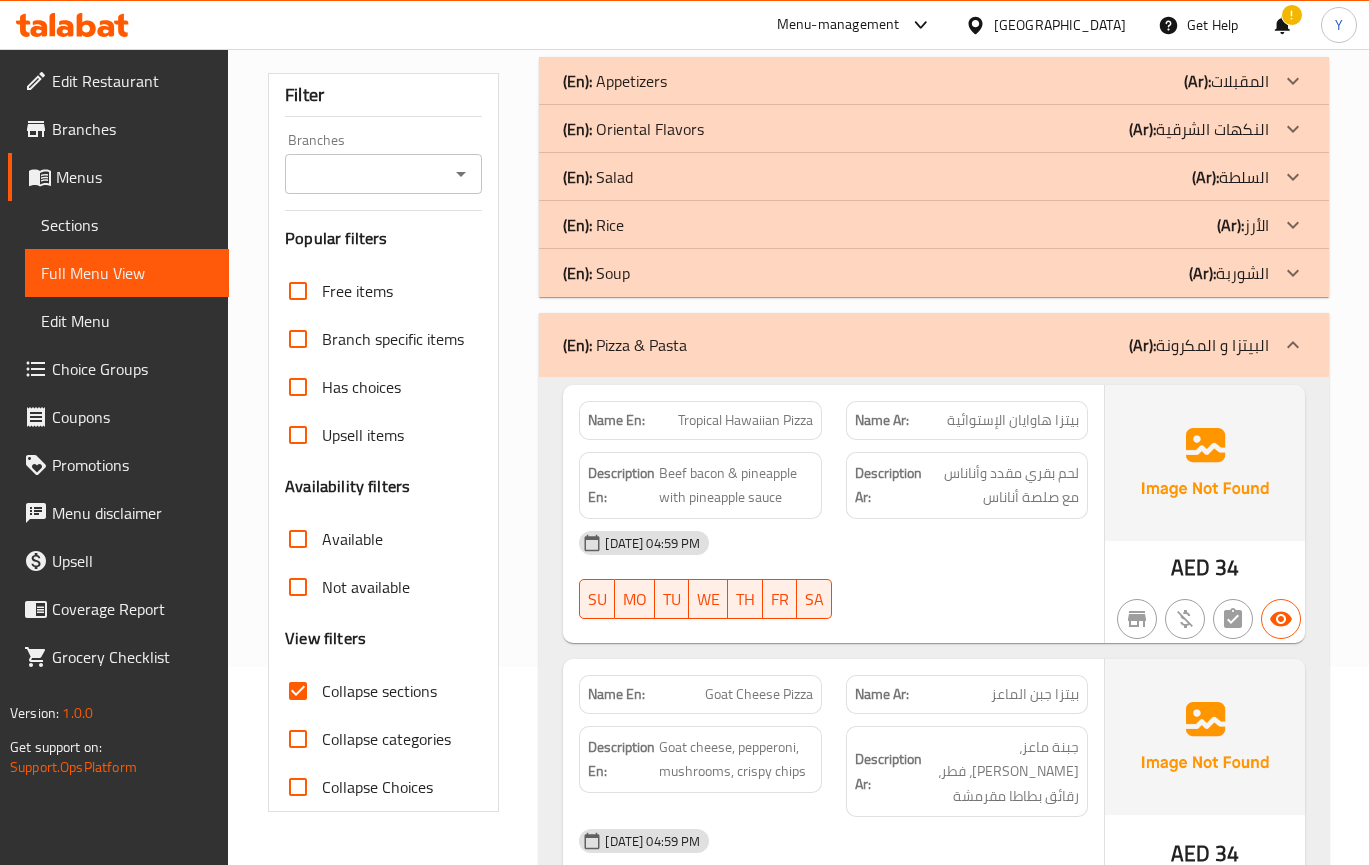 click at bounding box center [967, 619] 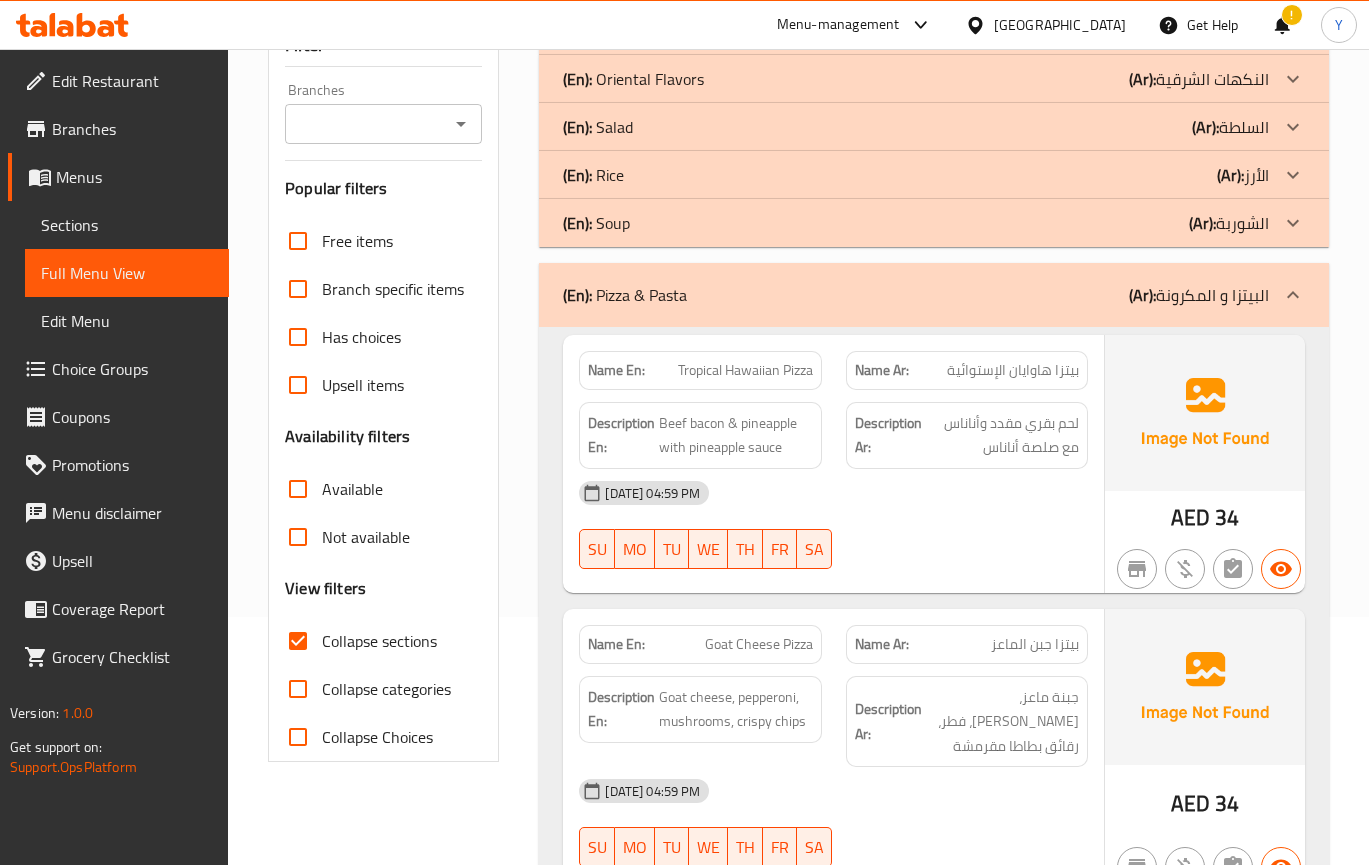 scroll, scrollTop: 348, scrollLeft: 0, axis: vertical 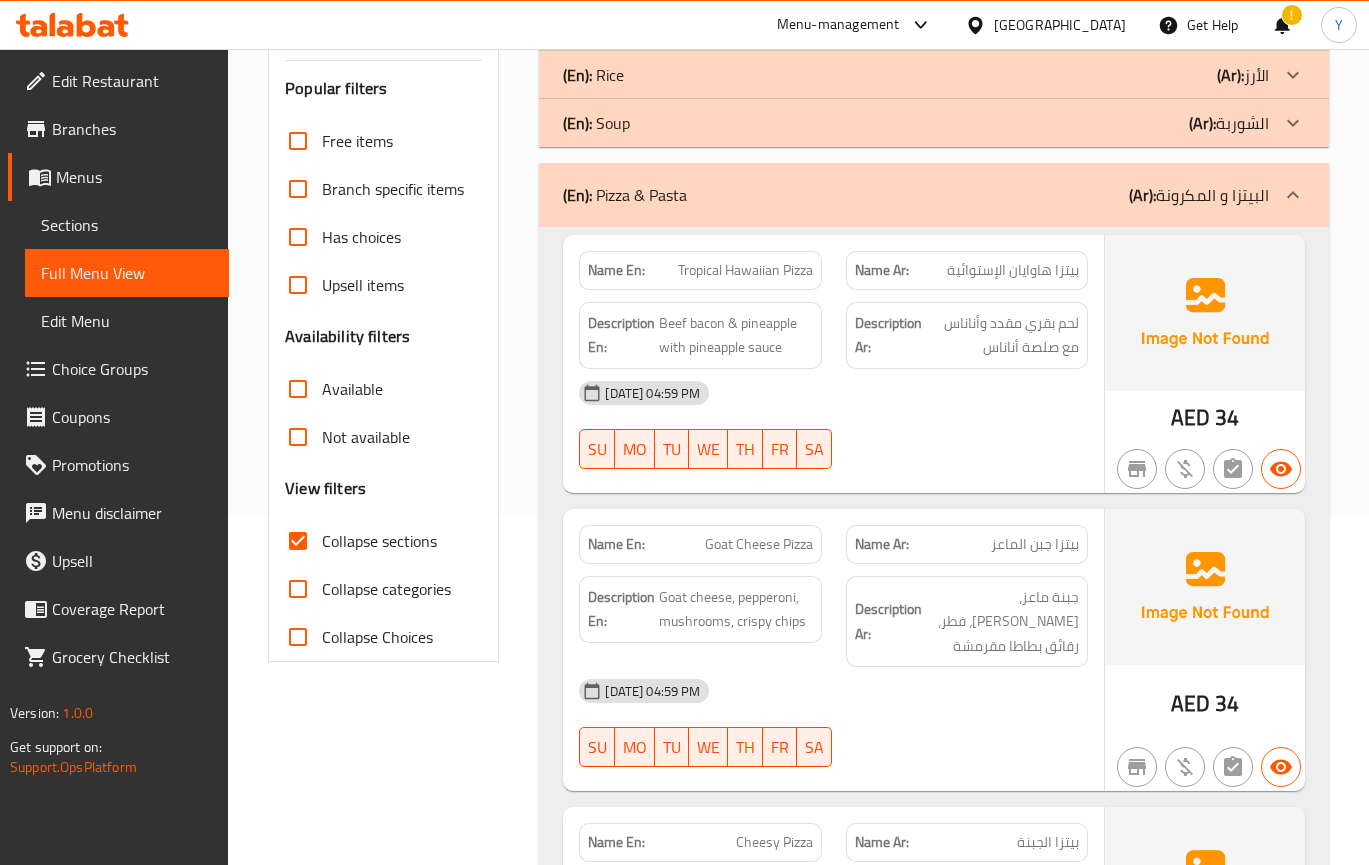 click on "10-07-2025 04:59 PM" at bounding box center (833, 691) 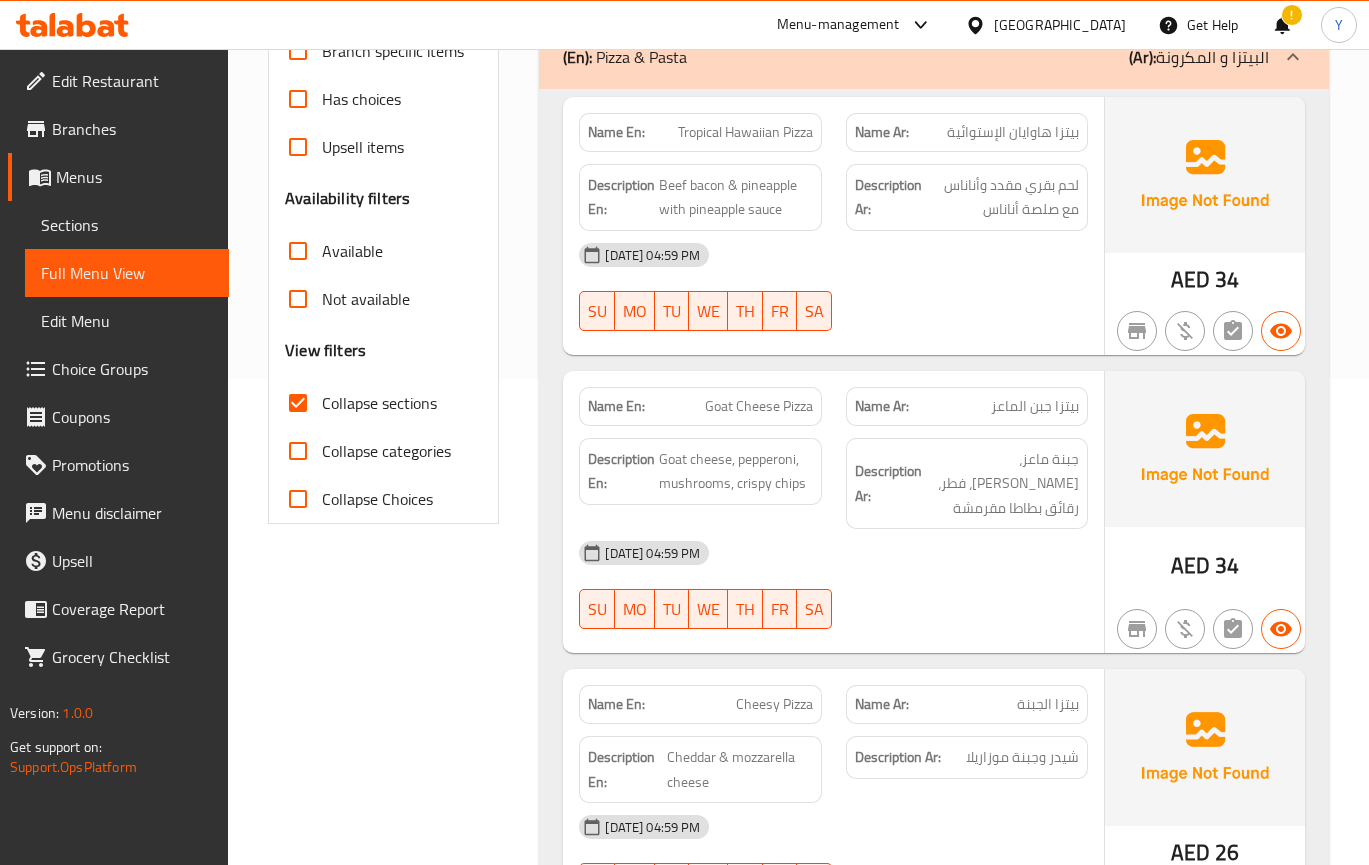 scroll, scrollTop: 648, scrollLeft: 0, axis: vertical 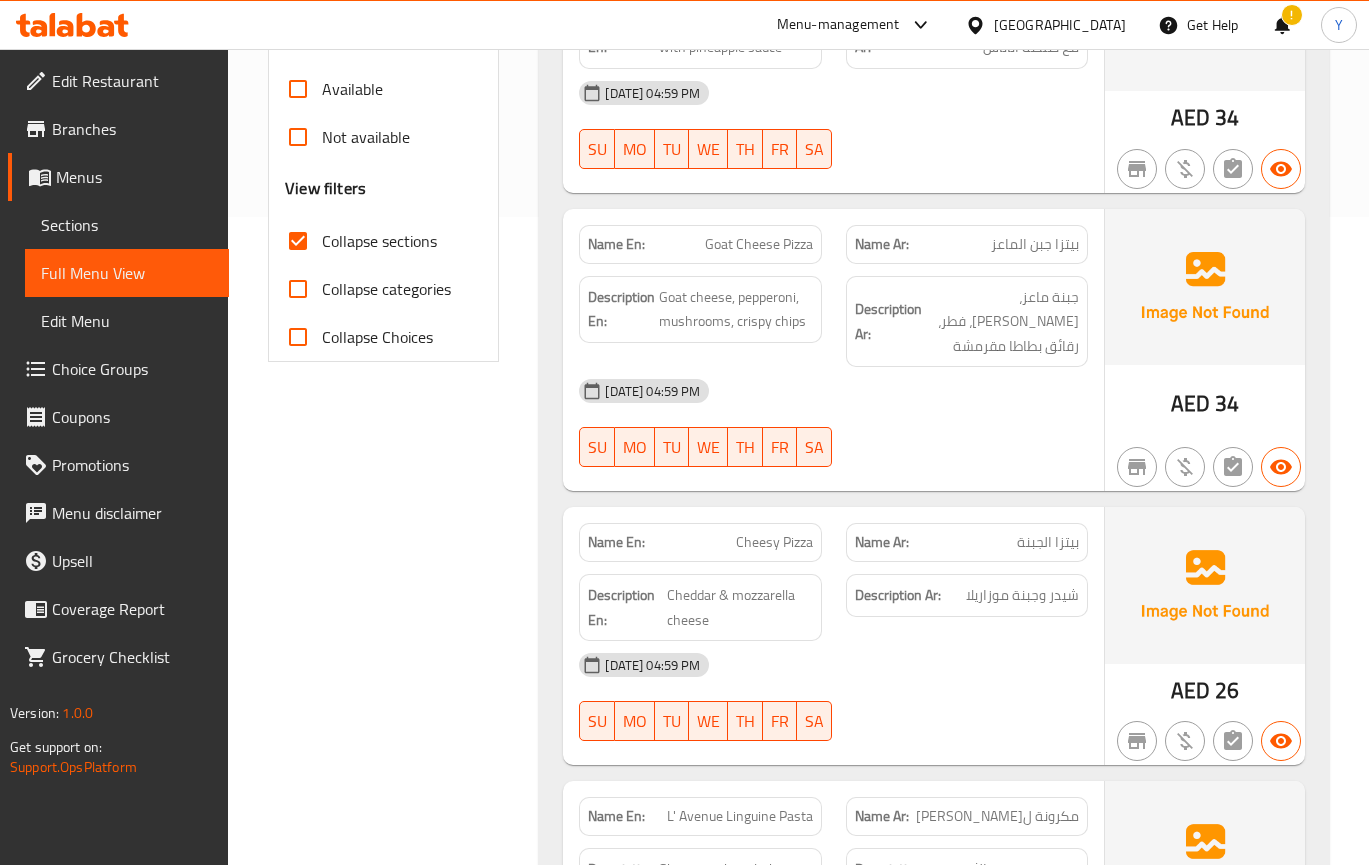 click on "Description En: Cheddar & mozzarella cheese" at bounding box center [700, 607] 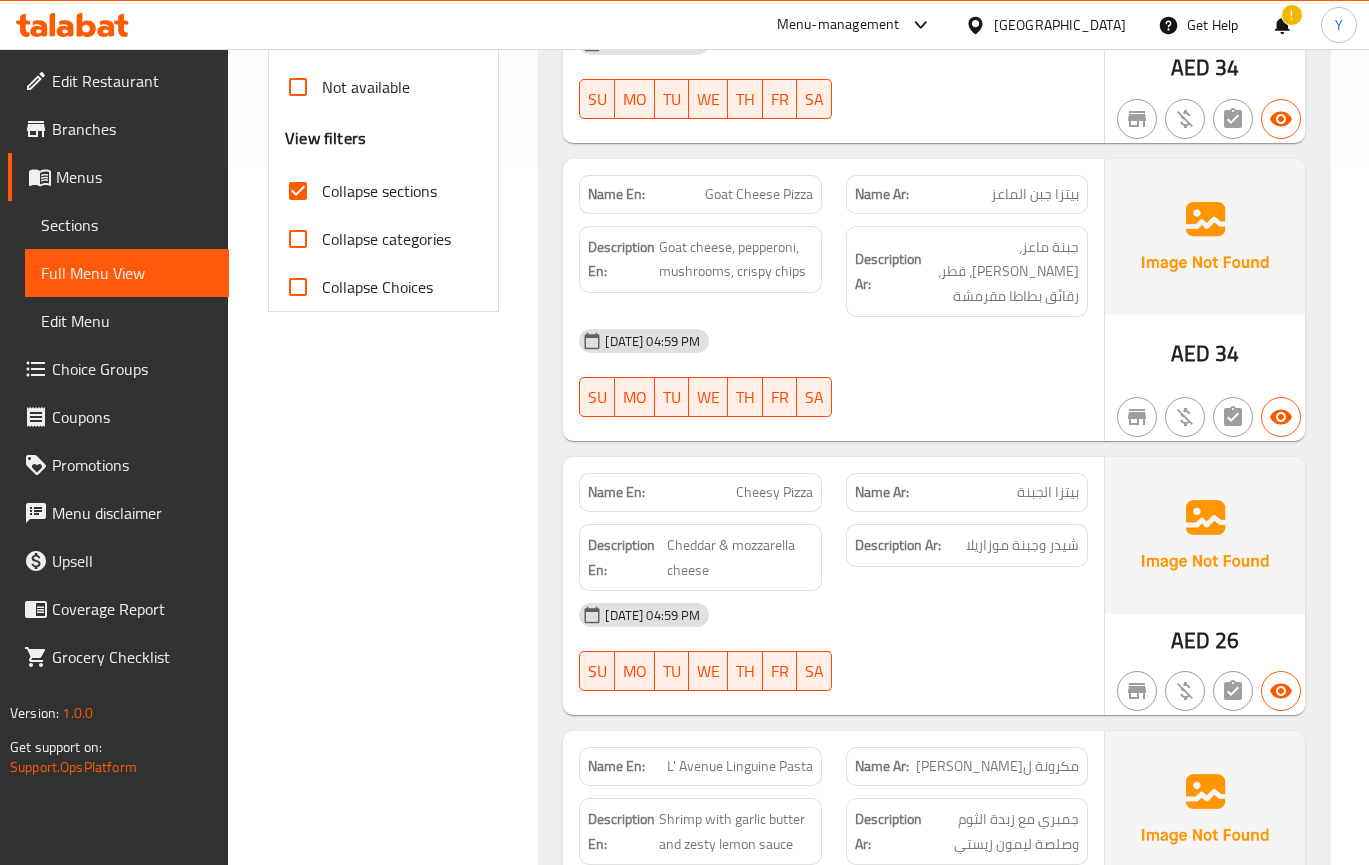 scroll, scrollTop: 898, scrollLeft: 0, axis: vertical 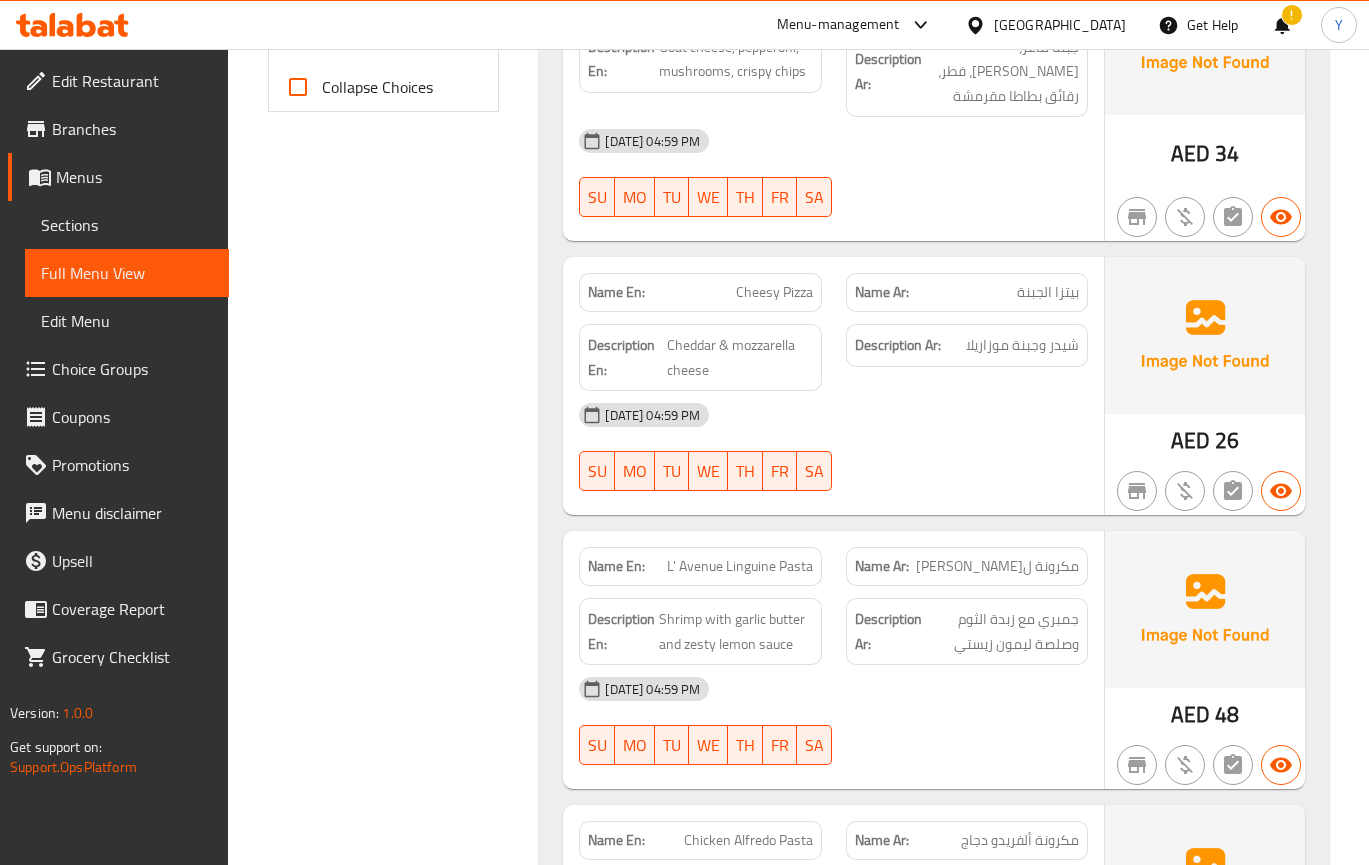 click at bounding box center [967, 765] 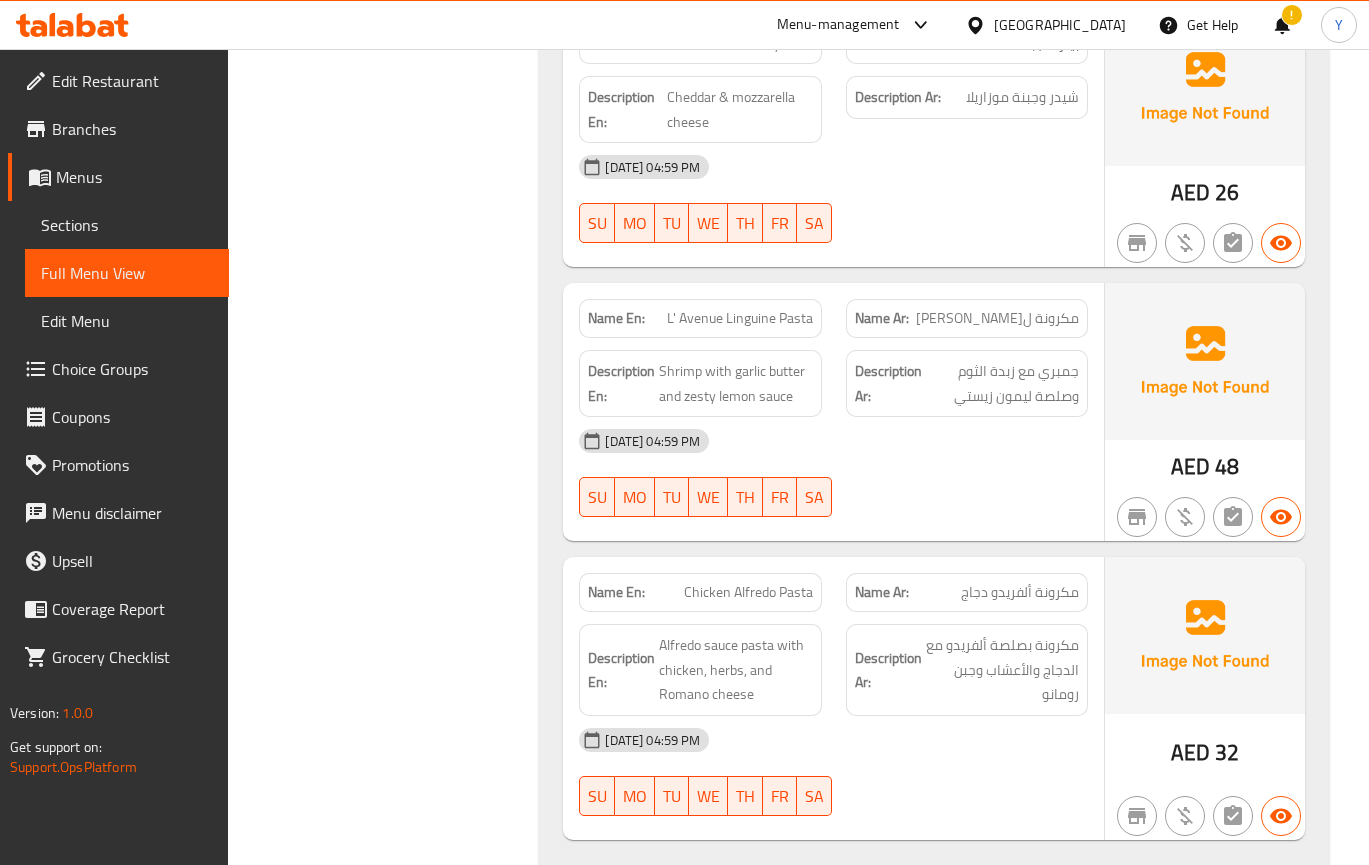 scroll, scrollTop: 1198, scrollLeft: 0, axis: vertical 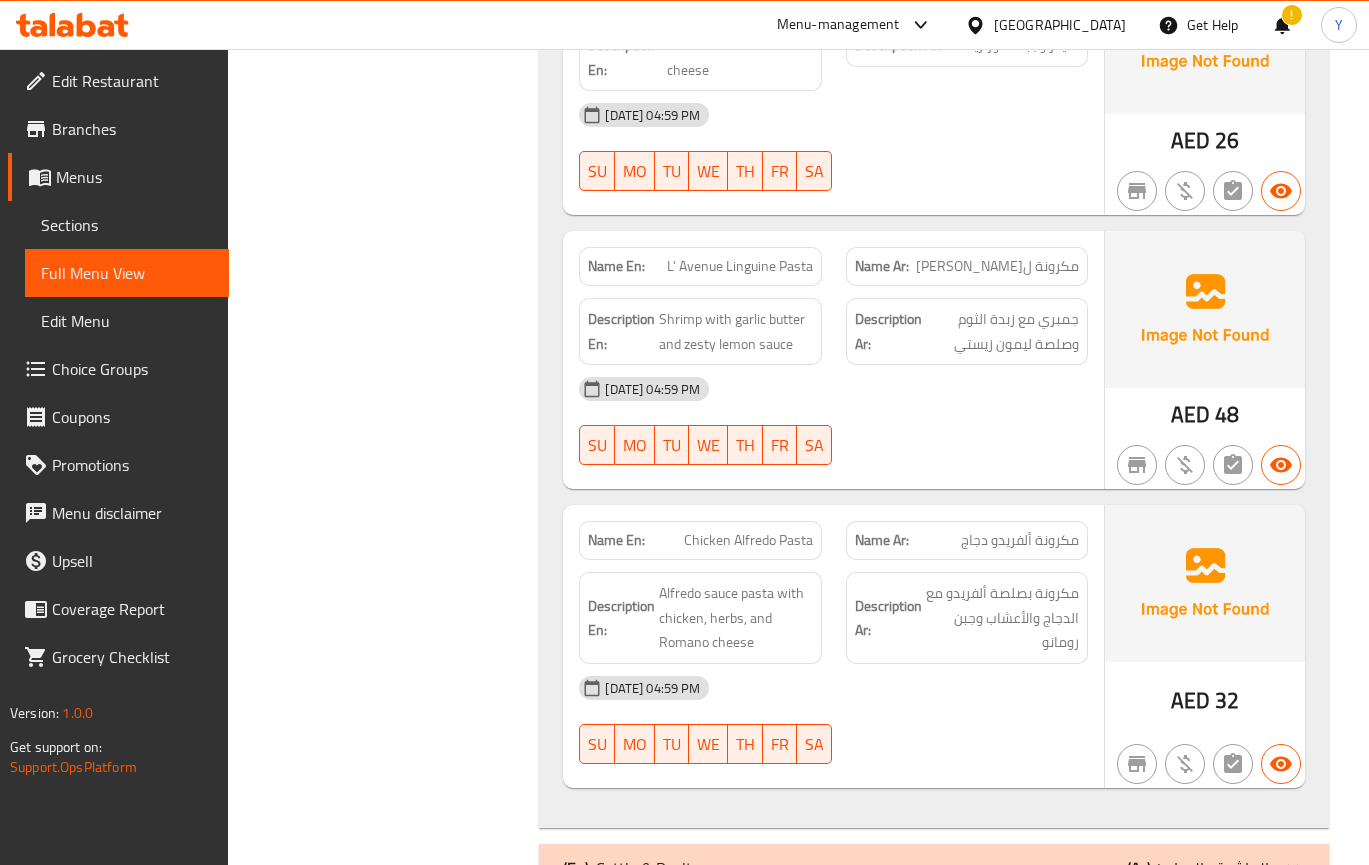 click on "10-07-2025 04:59 PM" at bounding box center (833, 688) 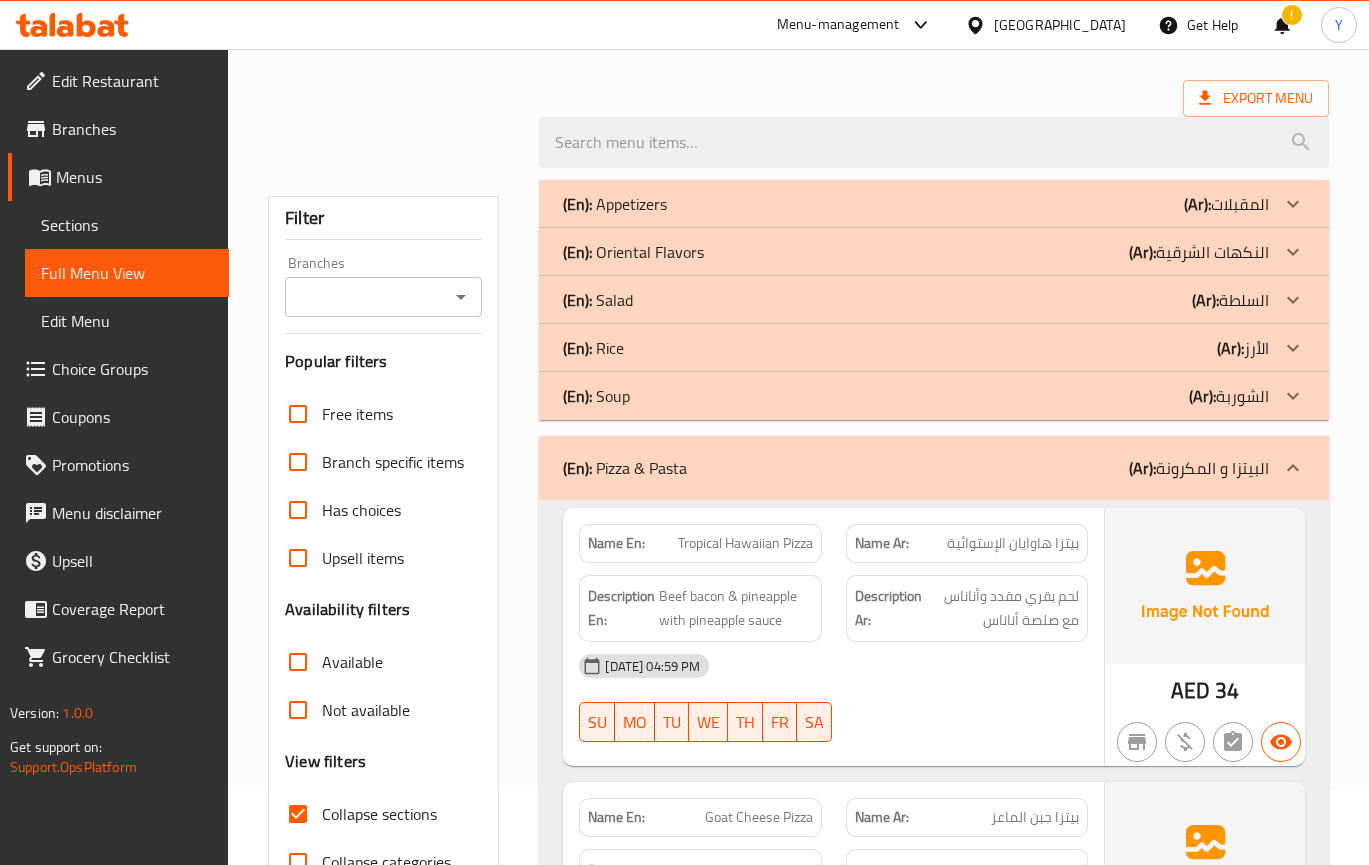 scroll, scrollTop: 0, scrollLeft: 0, axis: both 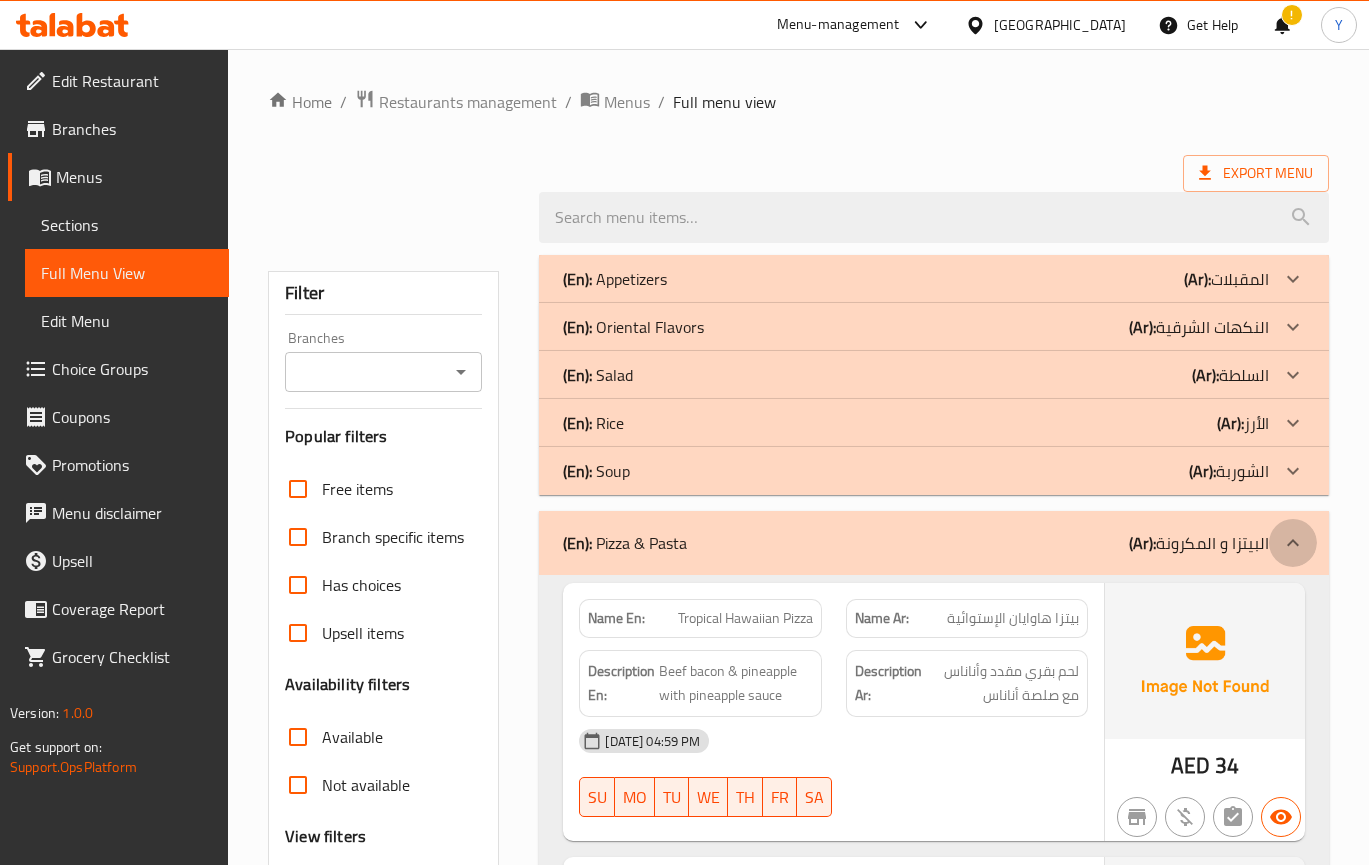click 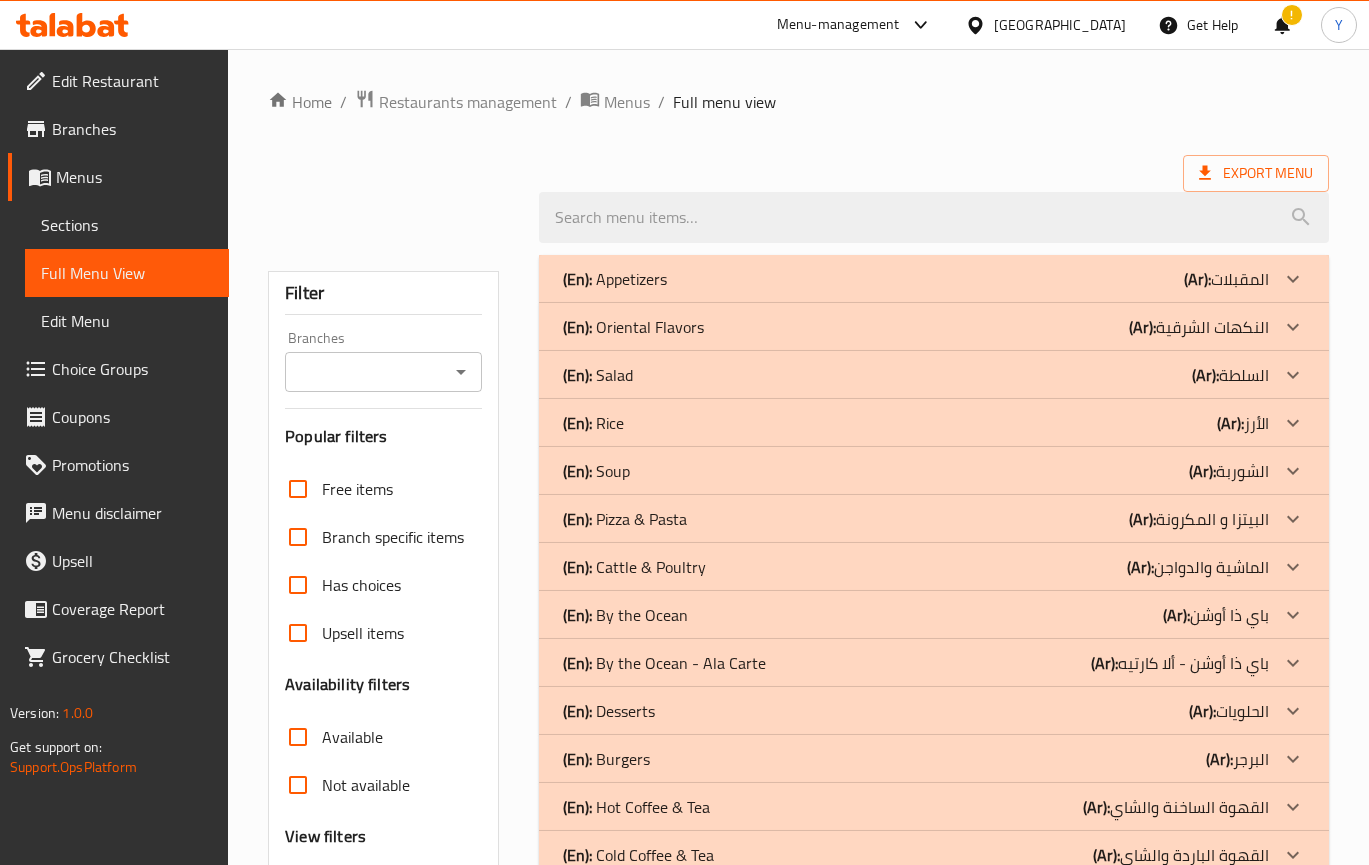 click at bounding box center [1293, 279] 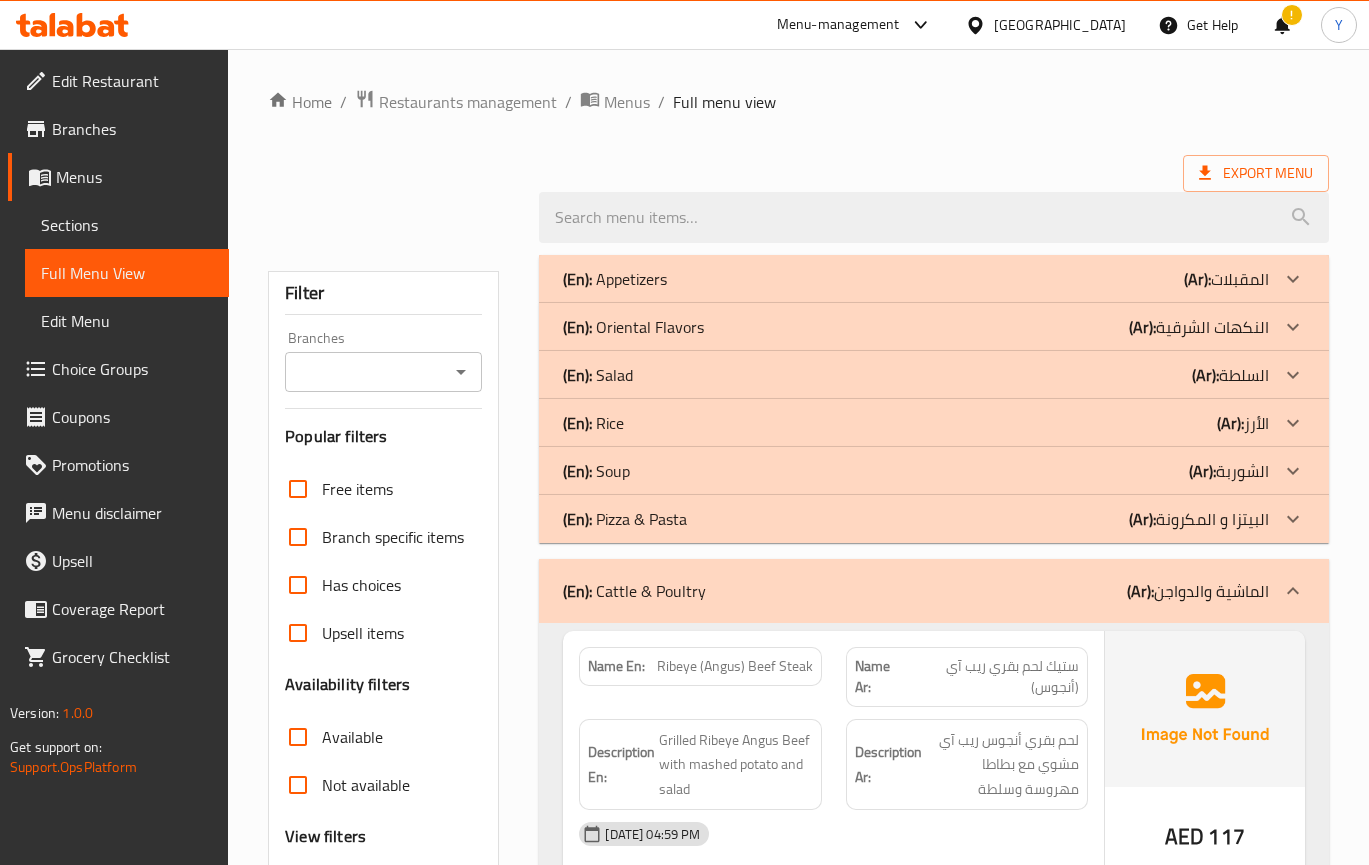 click on "Home / Restaurants management / Menus / Full menu view Export Menu Filter Branches Branches Popular filters Free items Branch specific items Has choices Upsell items Availability filters Available Not available View filters Collapse sections Collapse categories Collapse Choices (En):   Appetizers (Ar): المقبلات Name En: L' Avenue Mix Sticks Name Ar: أصابع لافينيو  المشكلة Description En: Mix of shrimp, cheese, sweet potato fries, chicken spring roll, & bread sticks with 2 special dips Description Ar: مزيج من الجمبري، الجبن، البطاطا الحلوة المقلية وسبرينج رولز الدجاج وأصابع الخبز مع 2 صلصة خاصة 10-07-2025 04:59 PM SU MO TU WE TH FR SA AED 24 Name En: Crispy Seaweed Roll Name Ar: رول عشب البحر المقرمش Description En: Minced chicken & shrimp, deep fried in crispy seaweed wrap Description Ar: دجاج مفروم وجمبري، مقلي في راب عشب بحري مقرمش SU MO TU WE TH FR" at bounding box center [798, 2150] 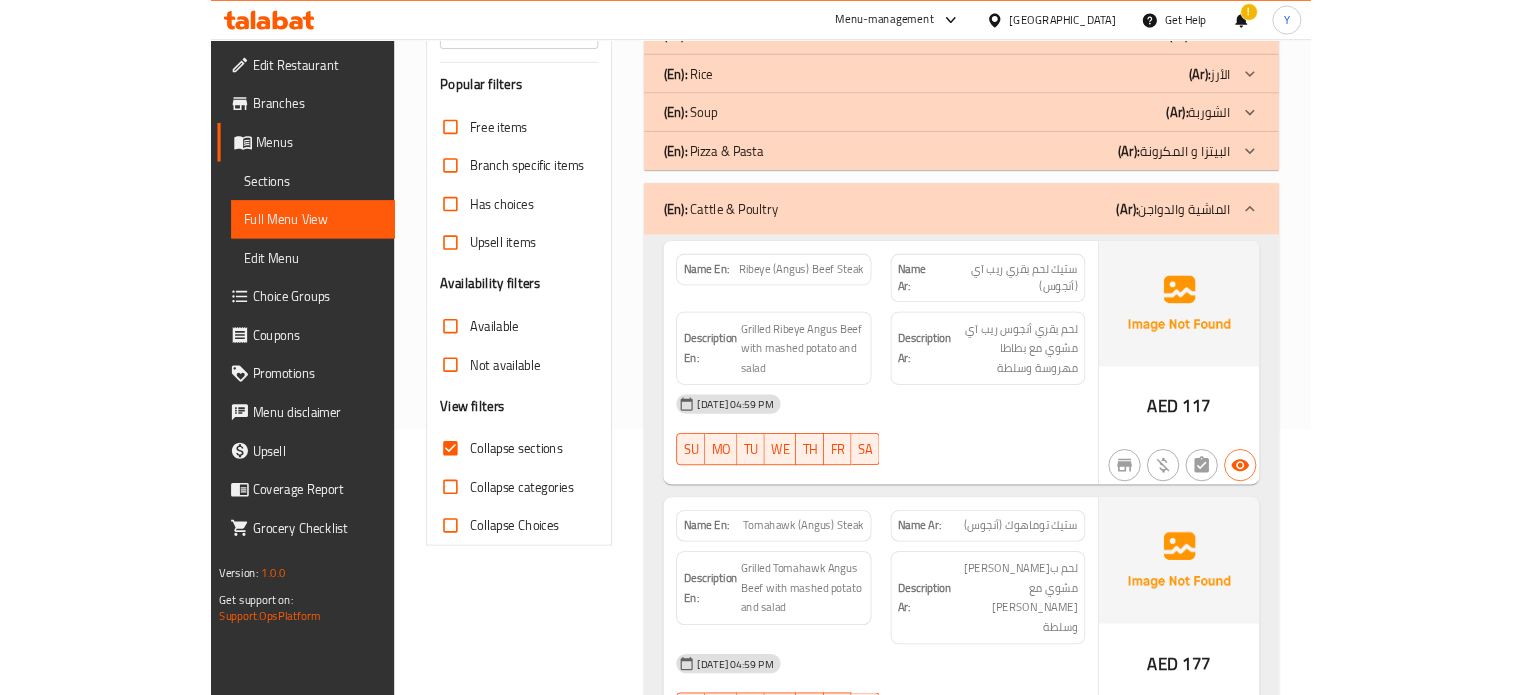 scroll, scrollTop: 400, scrollLeft: 0, axis: vertical 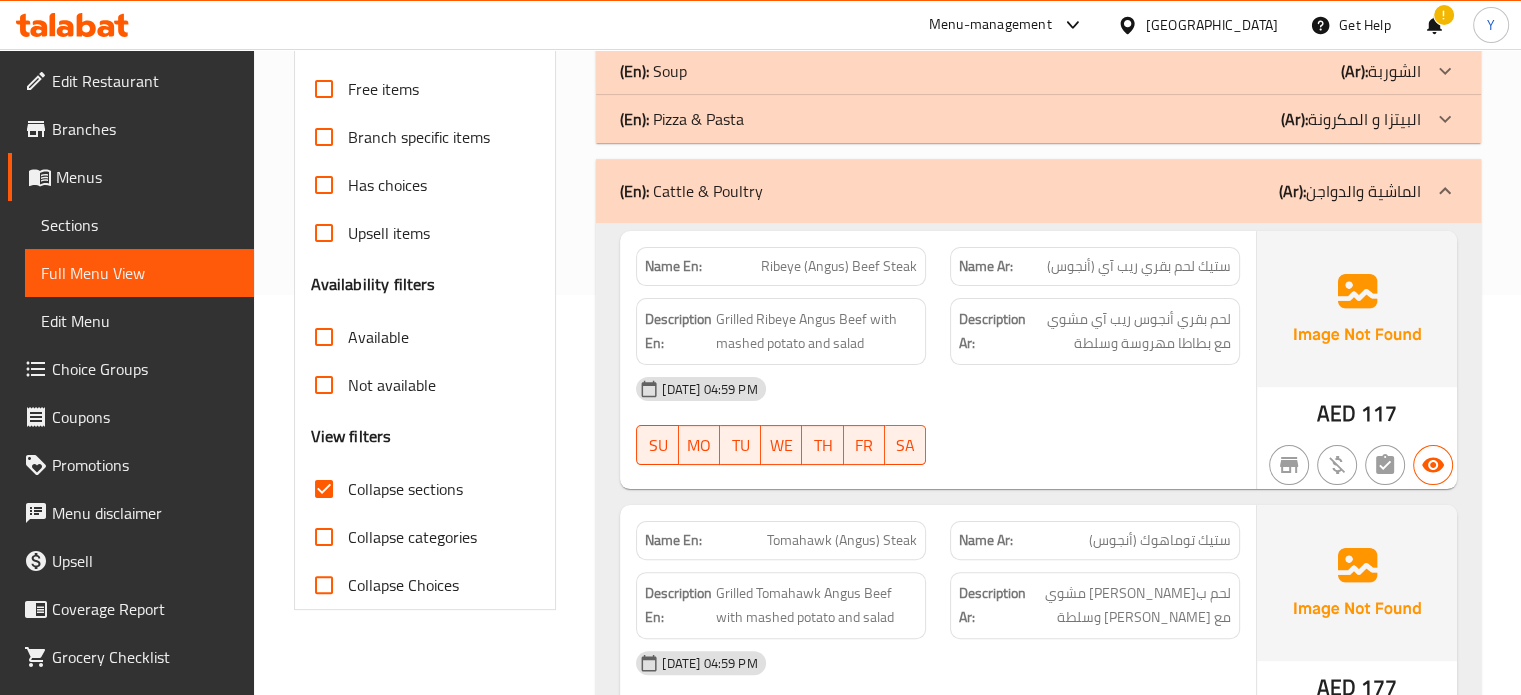 click on "Edit Restaurant" at bounding box center [145, 81] 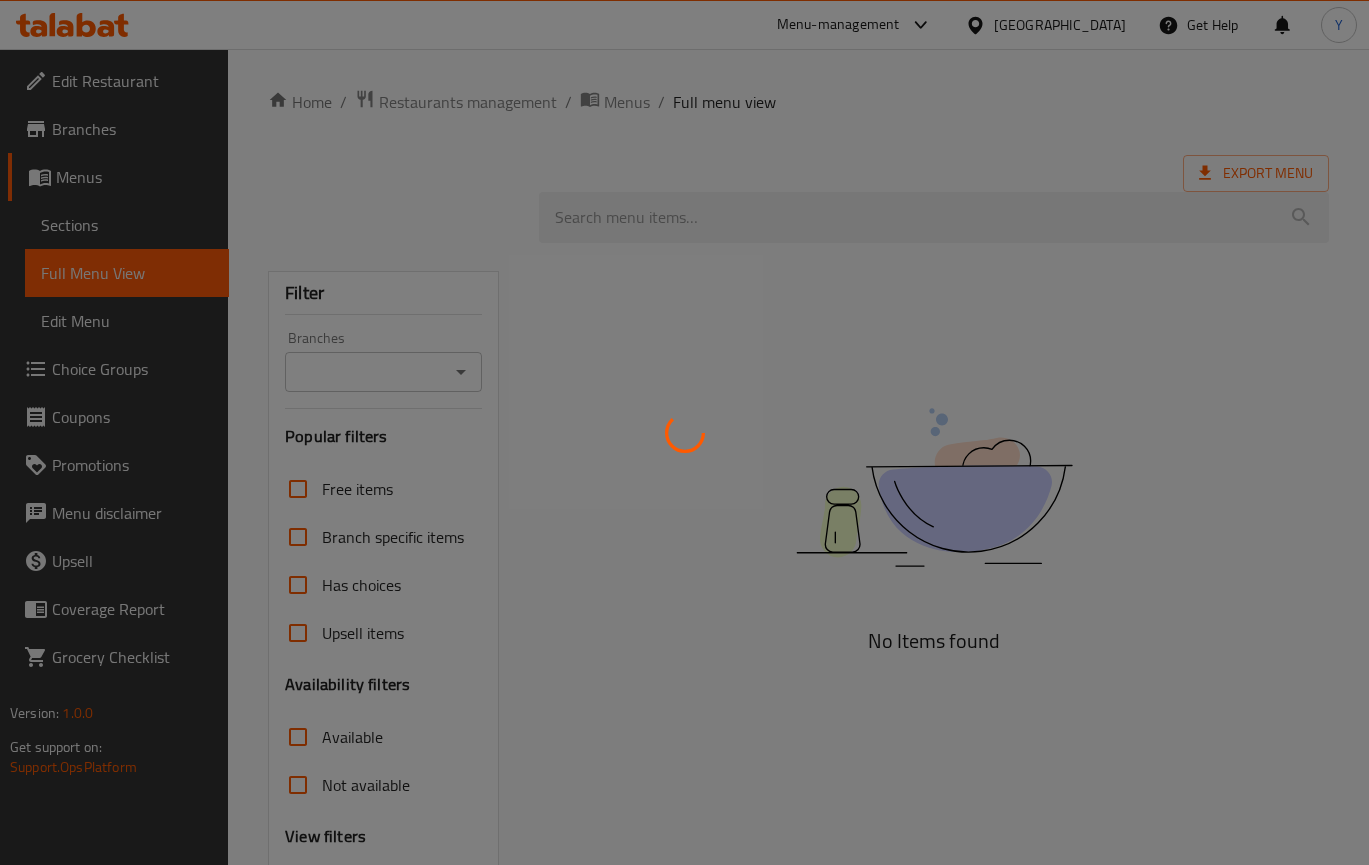 scroll, scrollTop: 0, scrollLeft: 0, axis: both 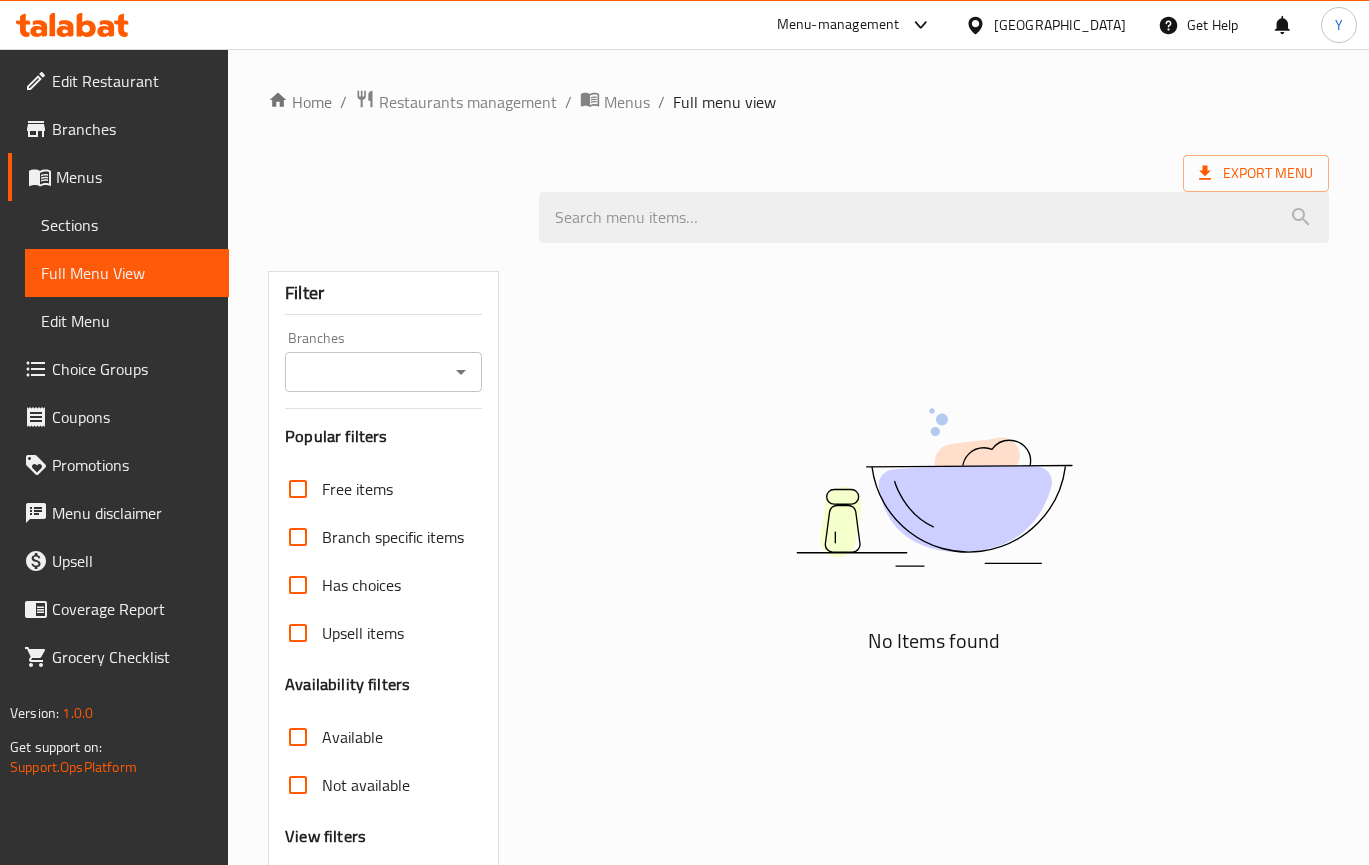 click on "No Items found" at bounding box center [934, 632] 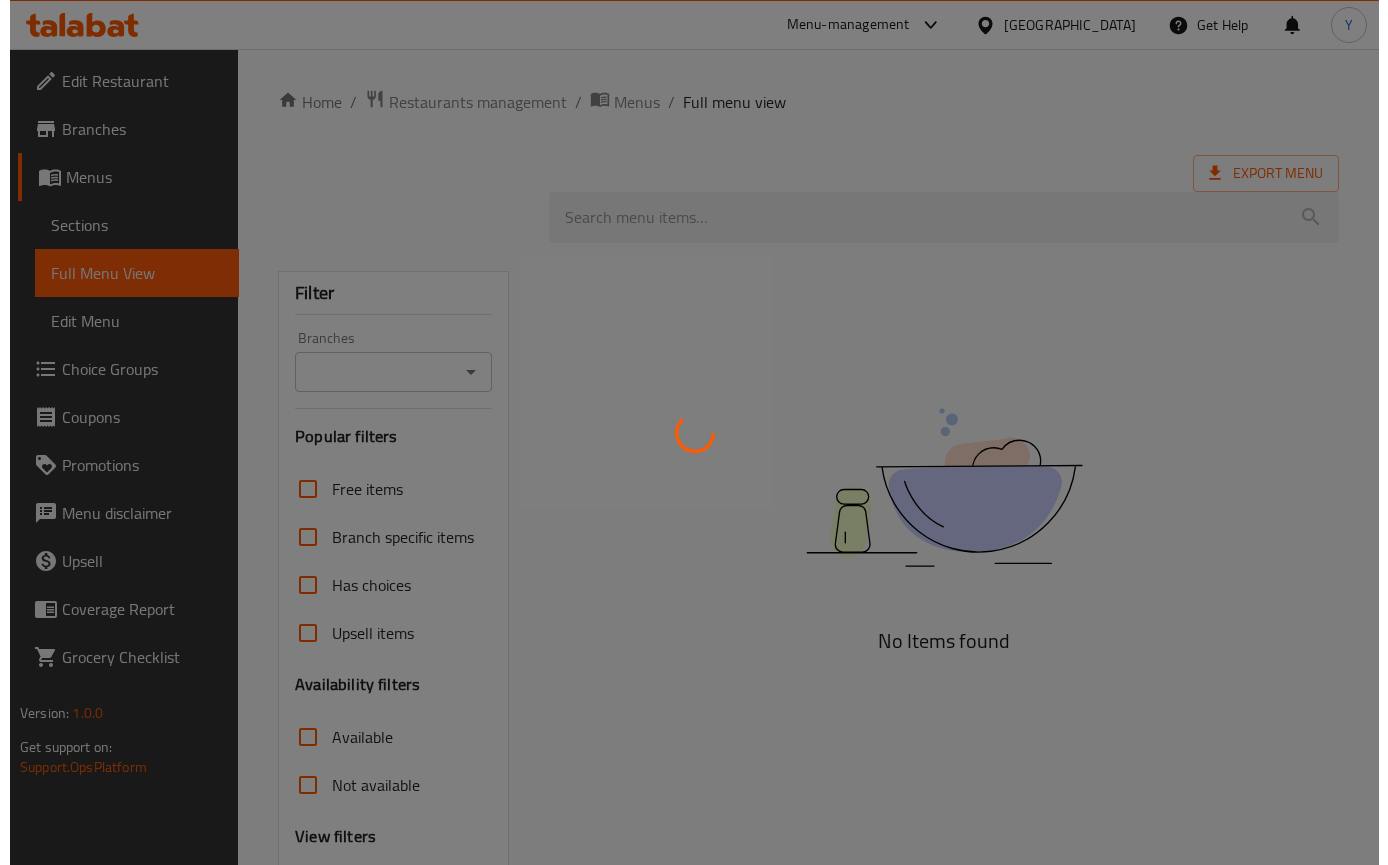 scroll, scrollTop: 0, scrollLeft: 0, axis: both 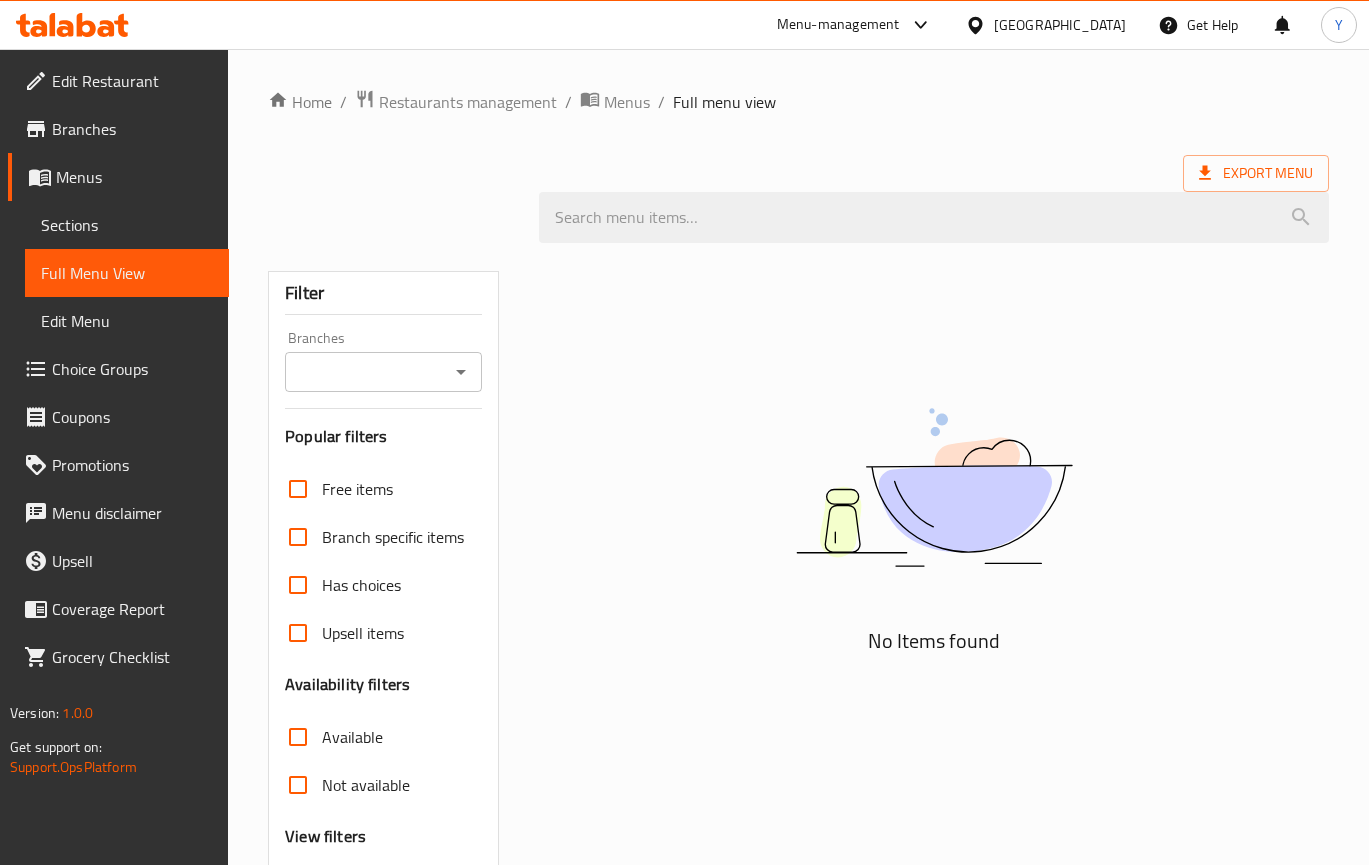 click on "Sections" at bounding box center (127, 225) 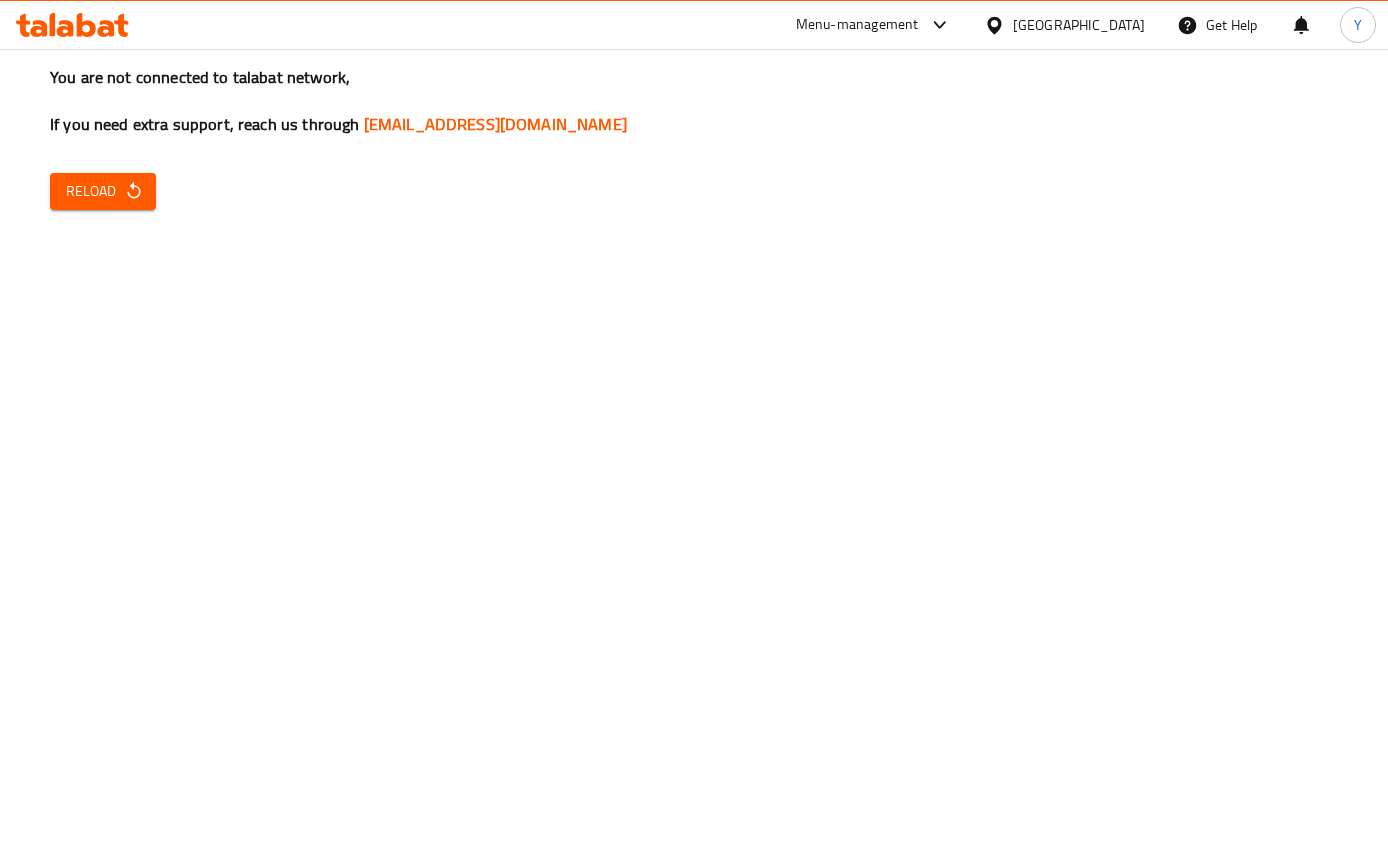 click on "Reload" at bounding box center [103, 191] 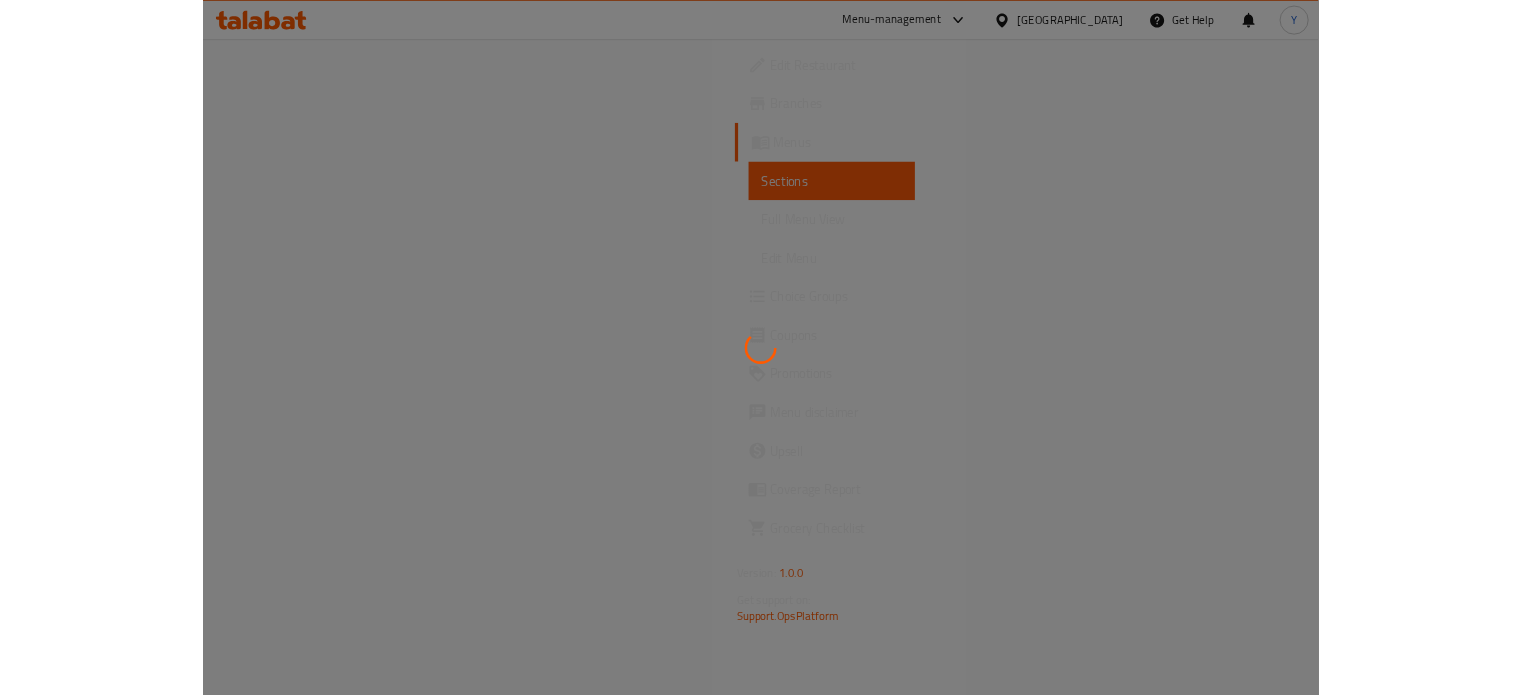 scroll, scrollTop: 0, scrollLeft: 0, axis: both 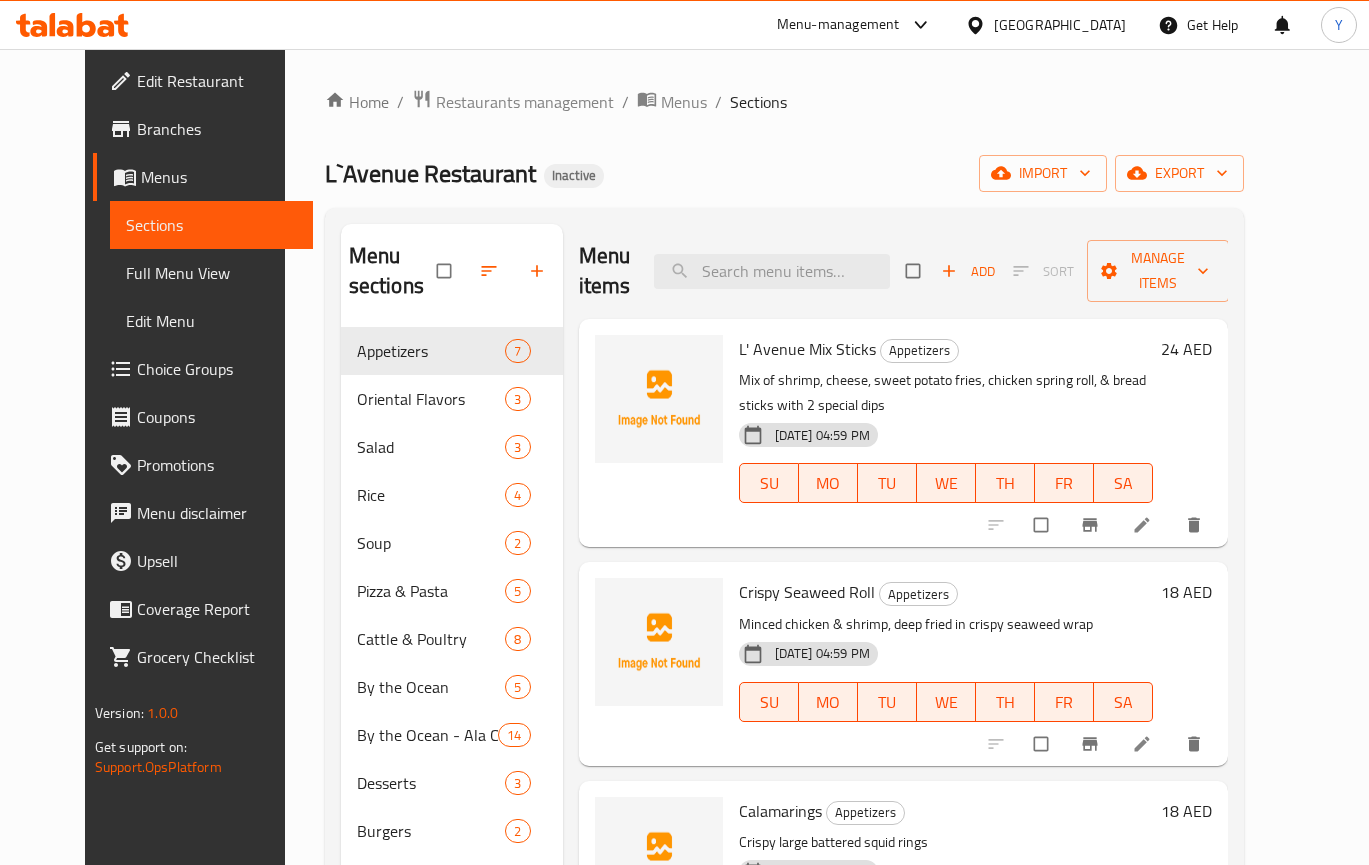 click on "Full Menu View" at bounding box center [212, 273] 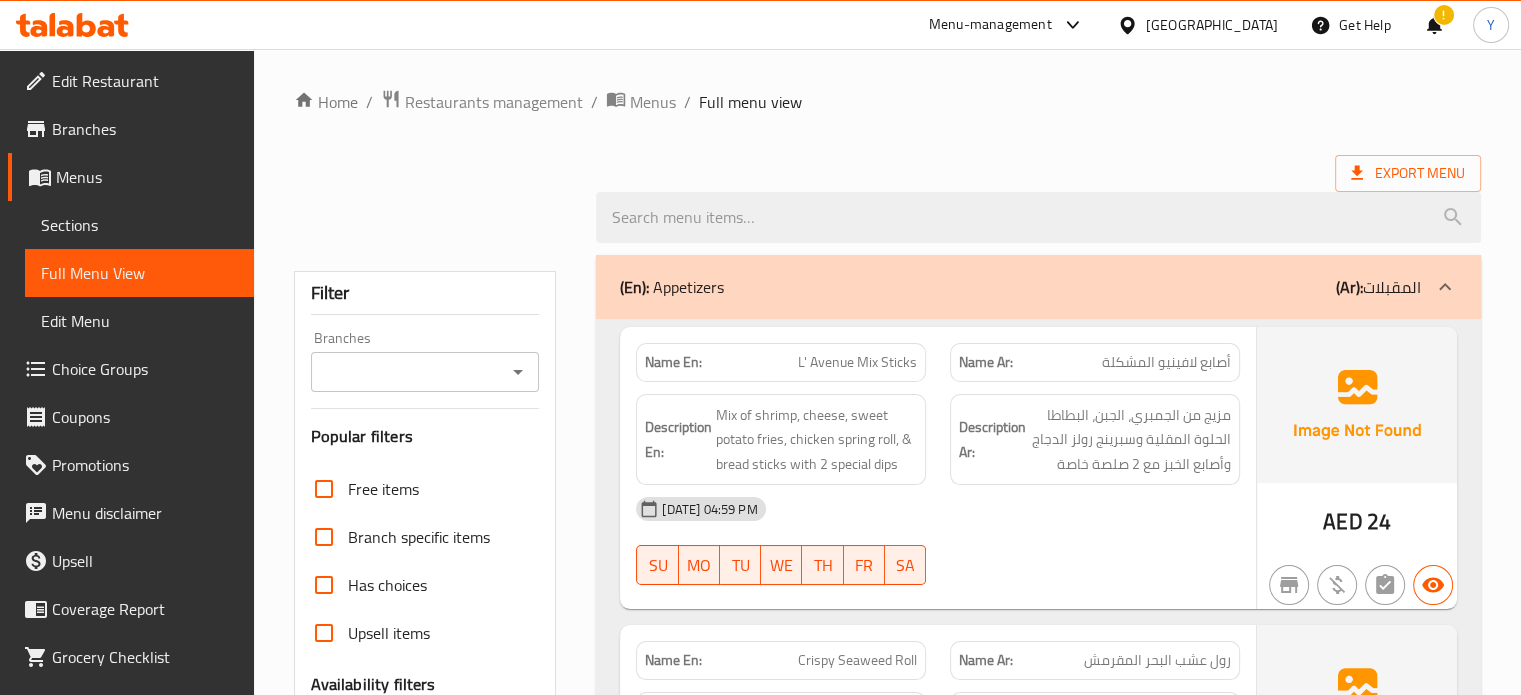 drag, startPoint x: 1867, startPoint y: 0, endPoint x: 1063, endPoint y: 421, distance: 907.5555 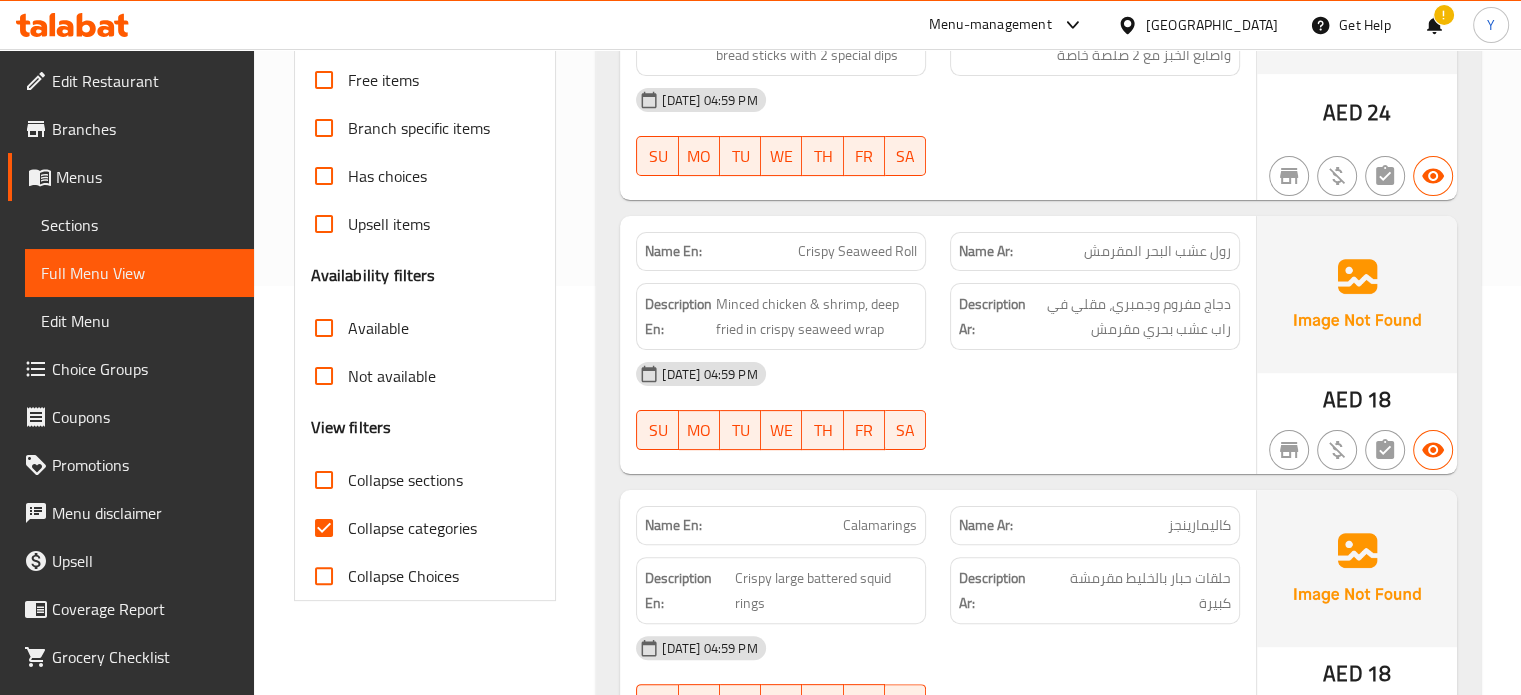 scroll, scrollTop: 440, scrollLeft: 0, axis: vertical 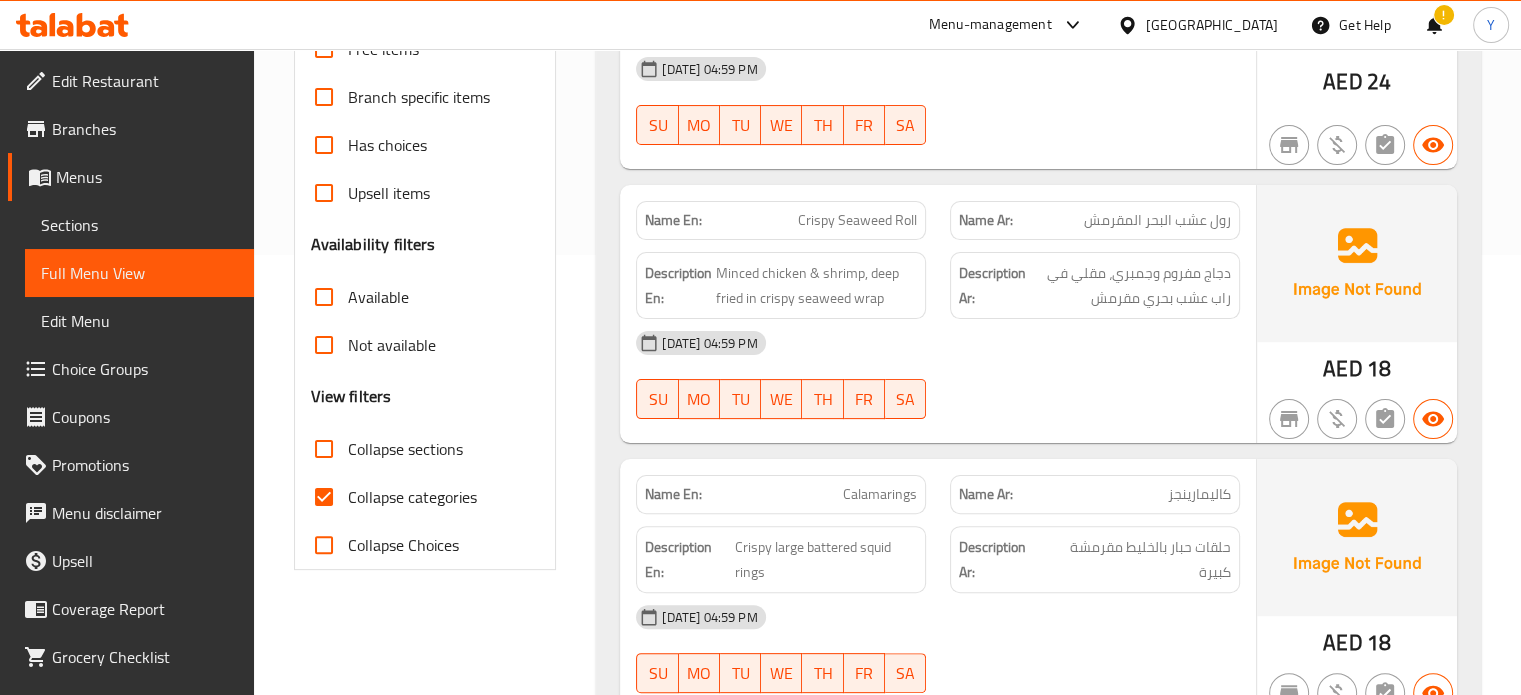 click on "Collapse categories" at bounding box center [425, 497] 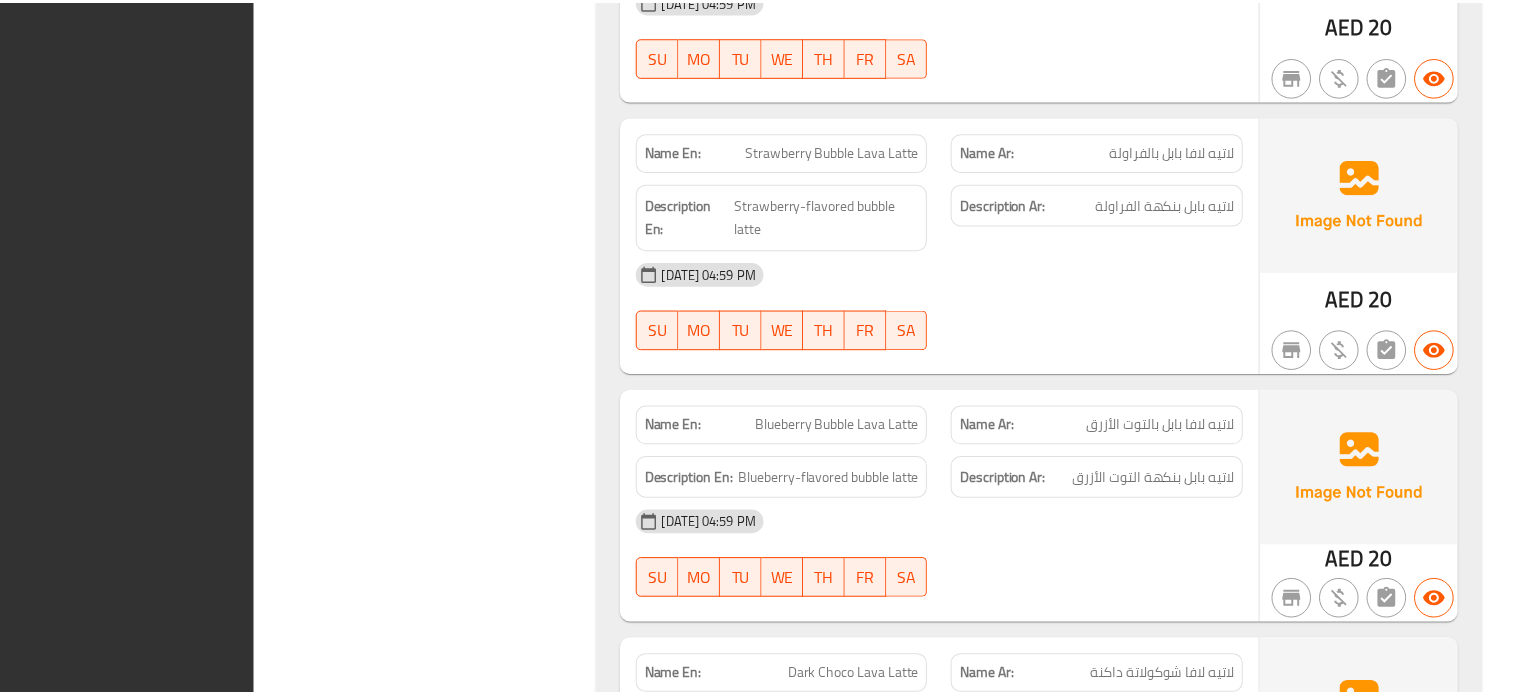 scroll, scrollTop: 28527, scrollLeft: 0, axis: vertical 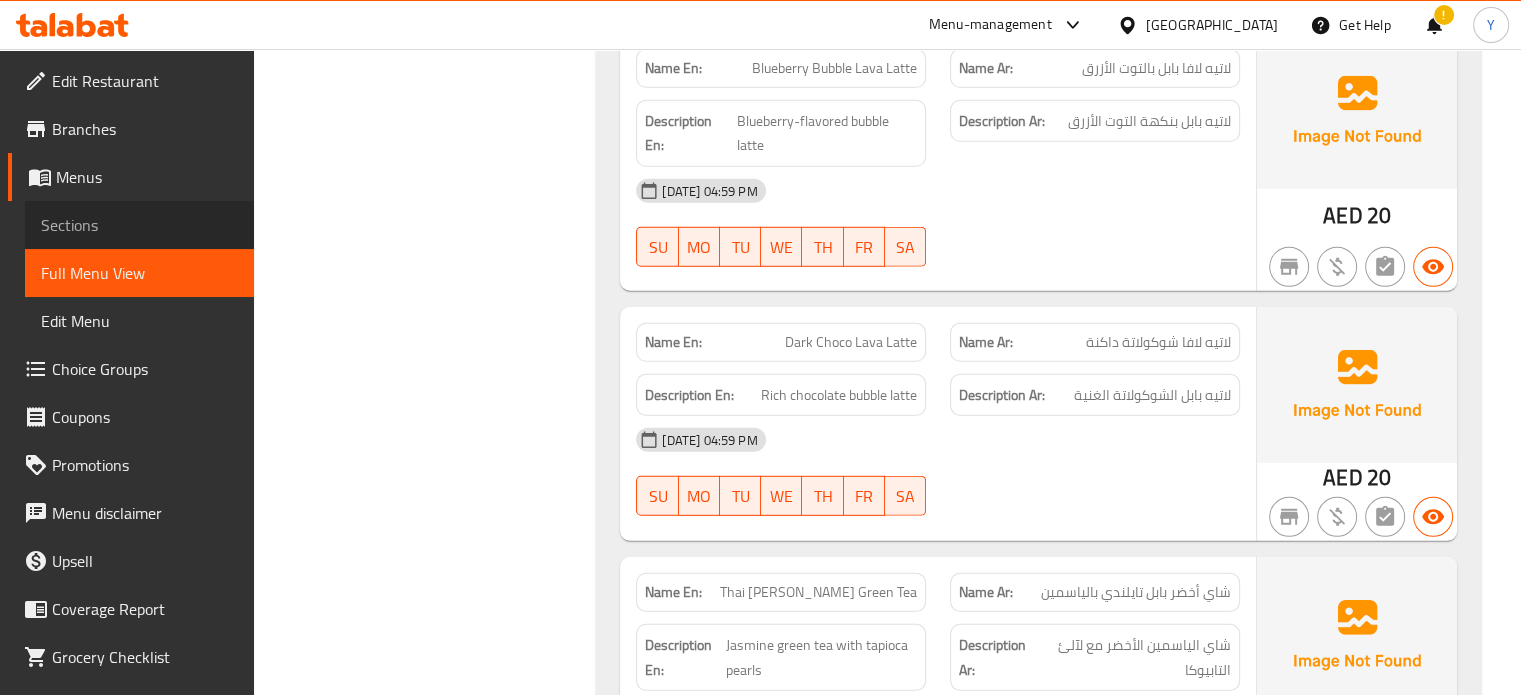 click on "Sections" at bounding box center (139, 225) 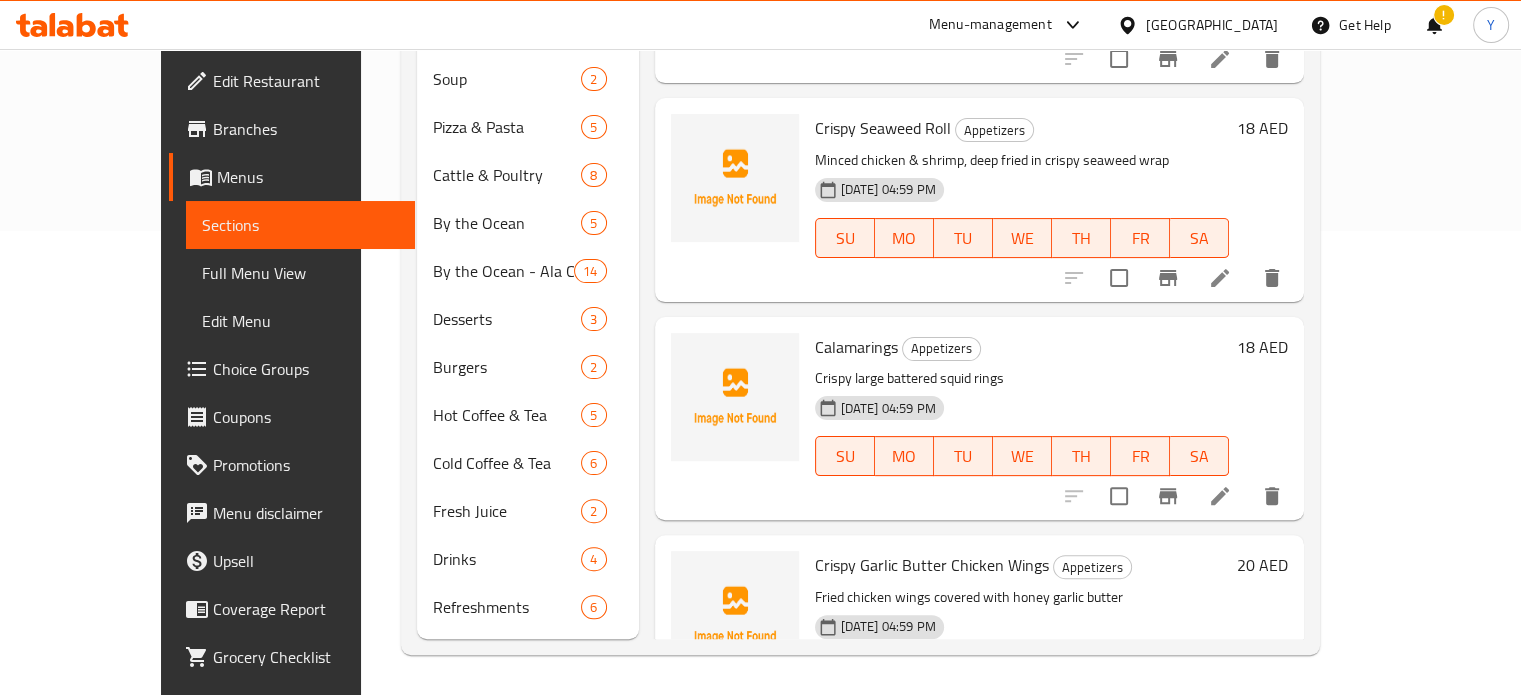 scroll, scrollTop: 280, scrollLeft: 0, axis: vertical 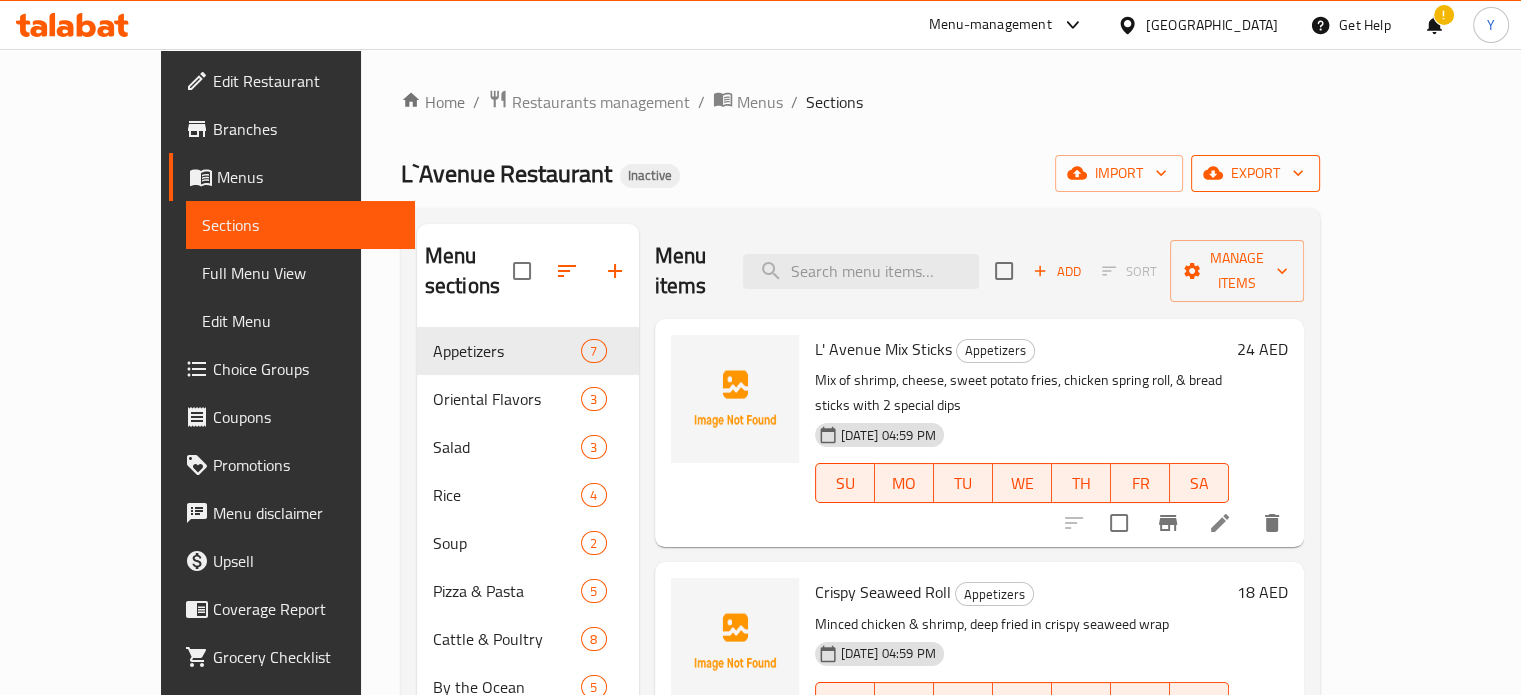 click on "export" at bounding box center [1255, 173] 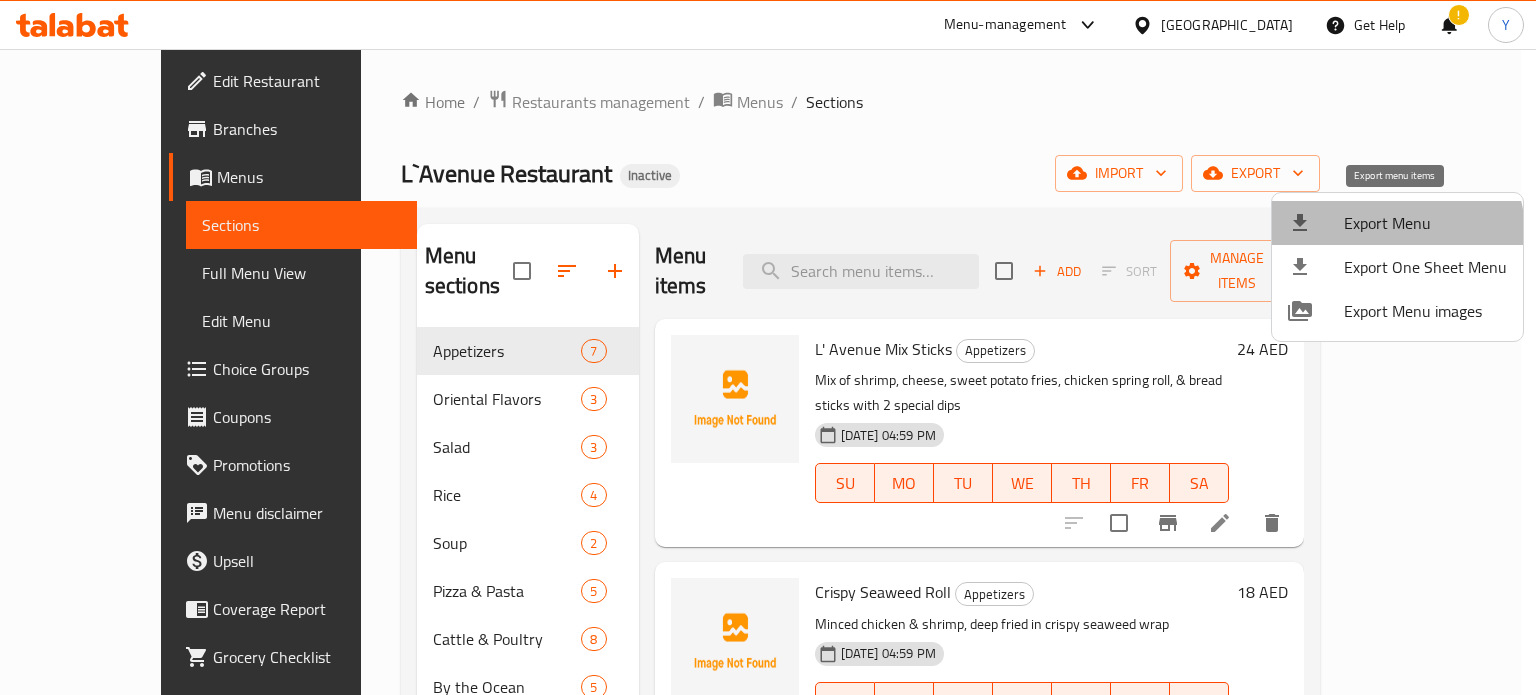 click on "Export Menu" at bounding box center (1425, 223) 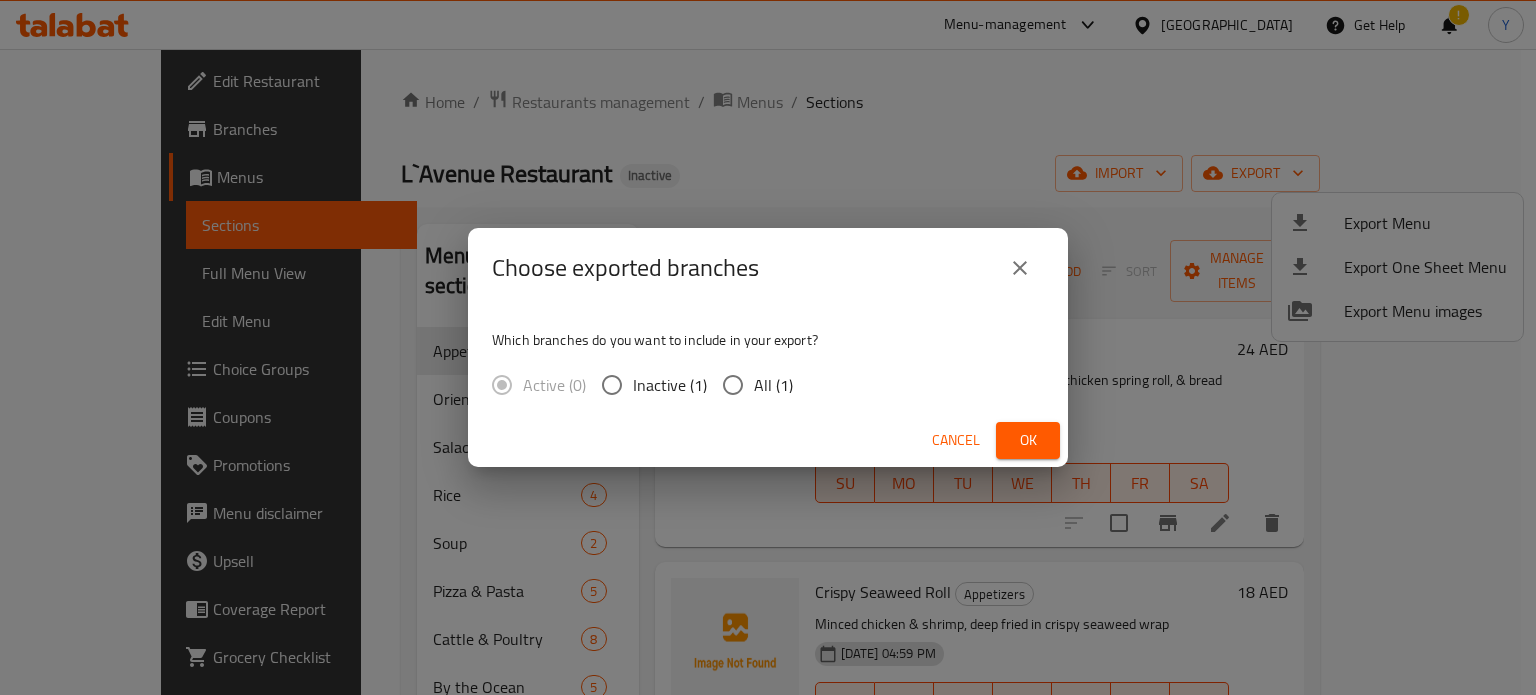 click on "All (1)" at bounding box center [733, 385] 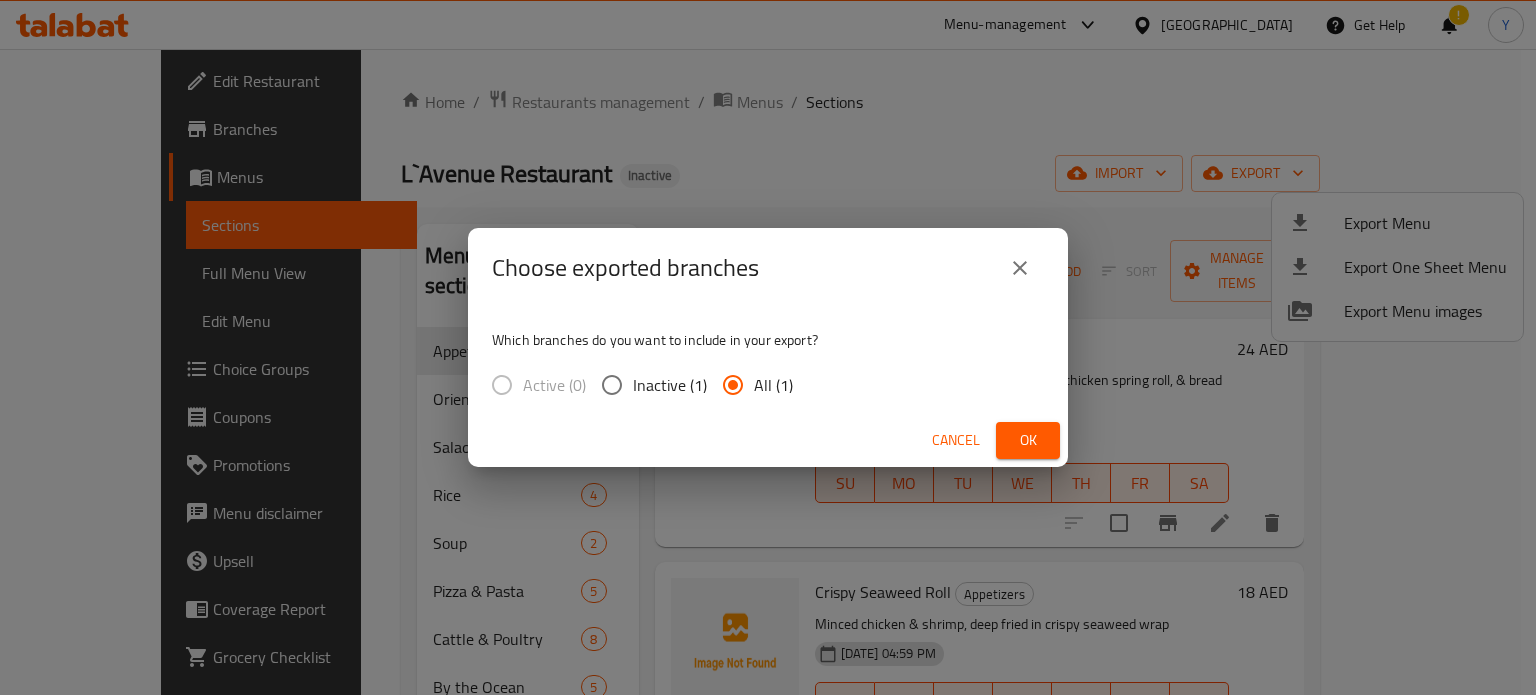 click on "Ok" at bounding box center (1028, 440) 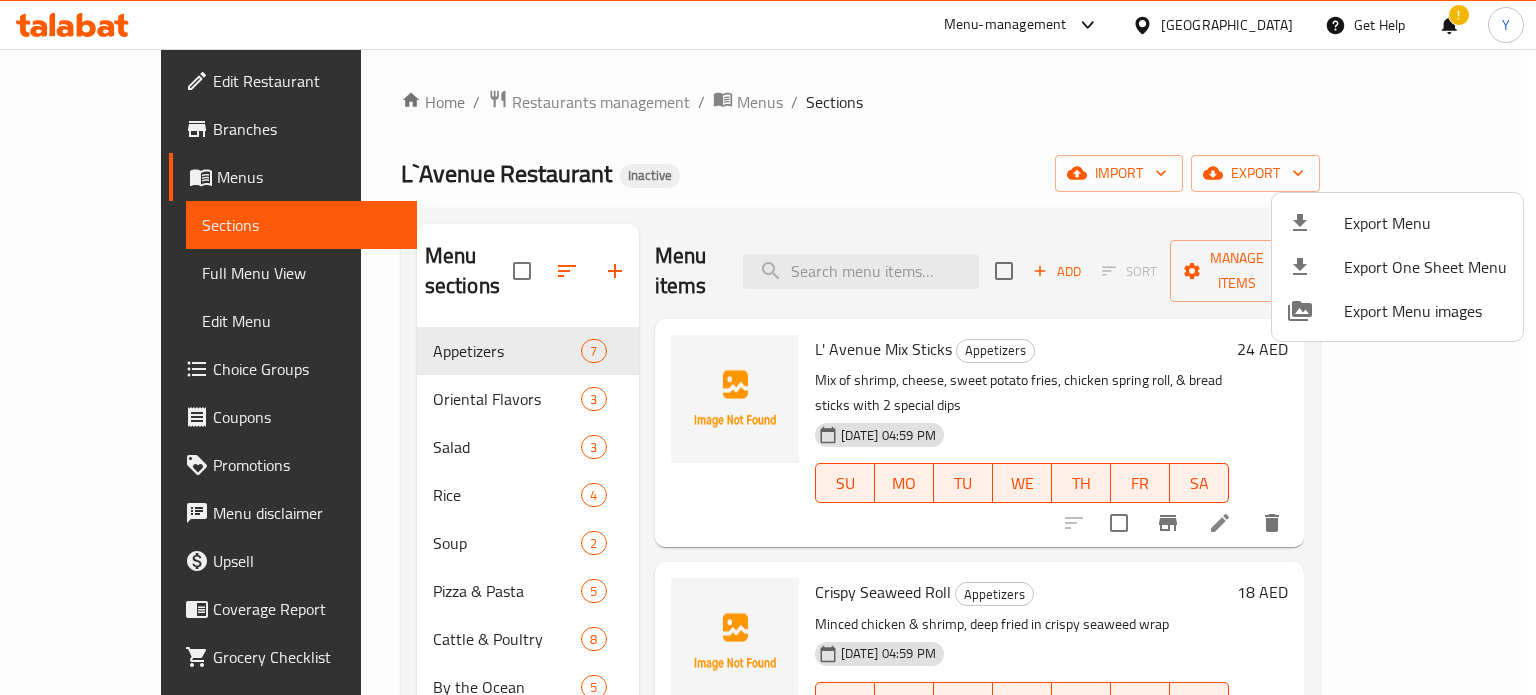 click at bounding box center (768, 347) 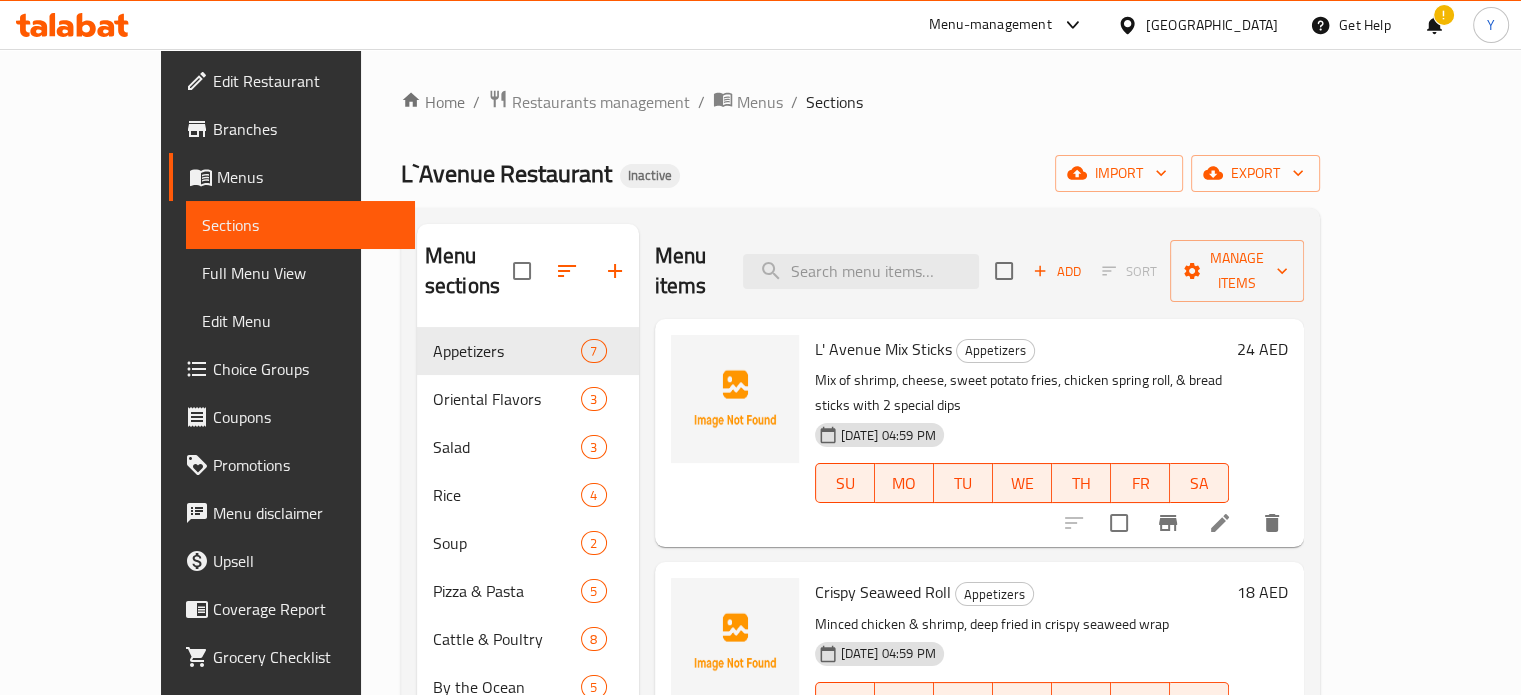click on "United Arab Emirates" at bounding box center [1212, 25] 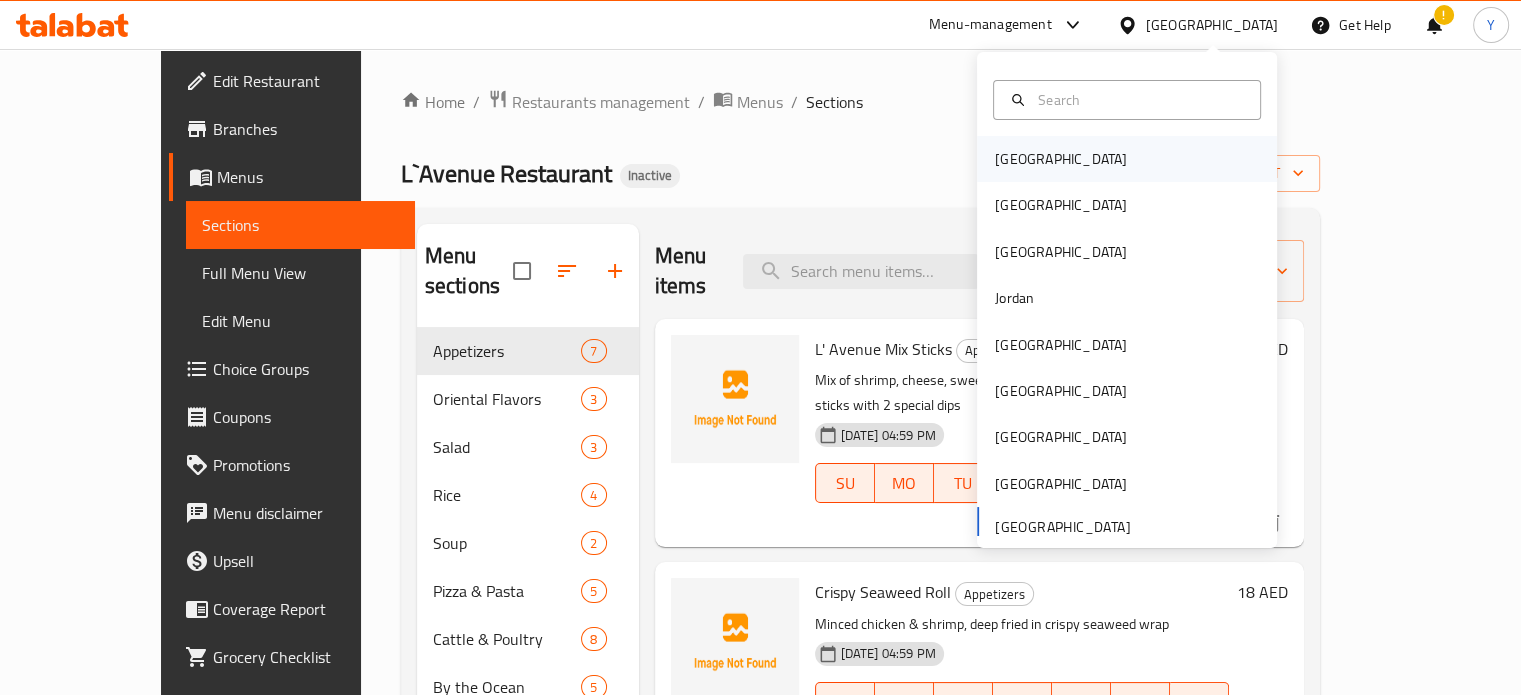 click on "[GEOGRAPHIC_DATA]" at bounding box center [1061, 159] 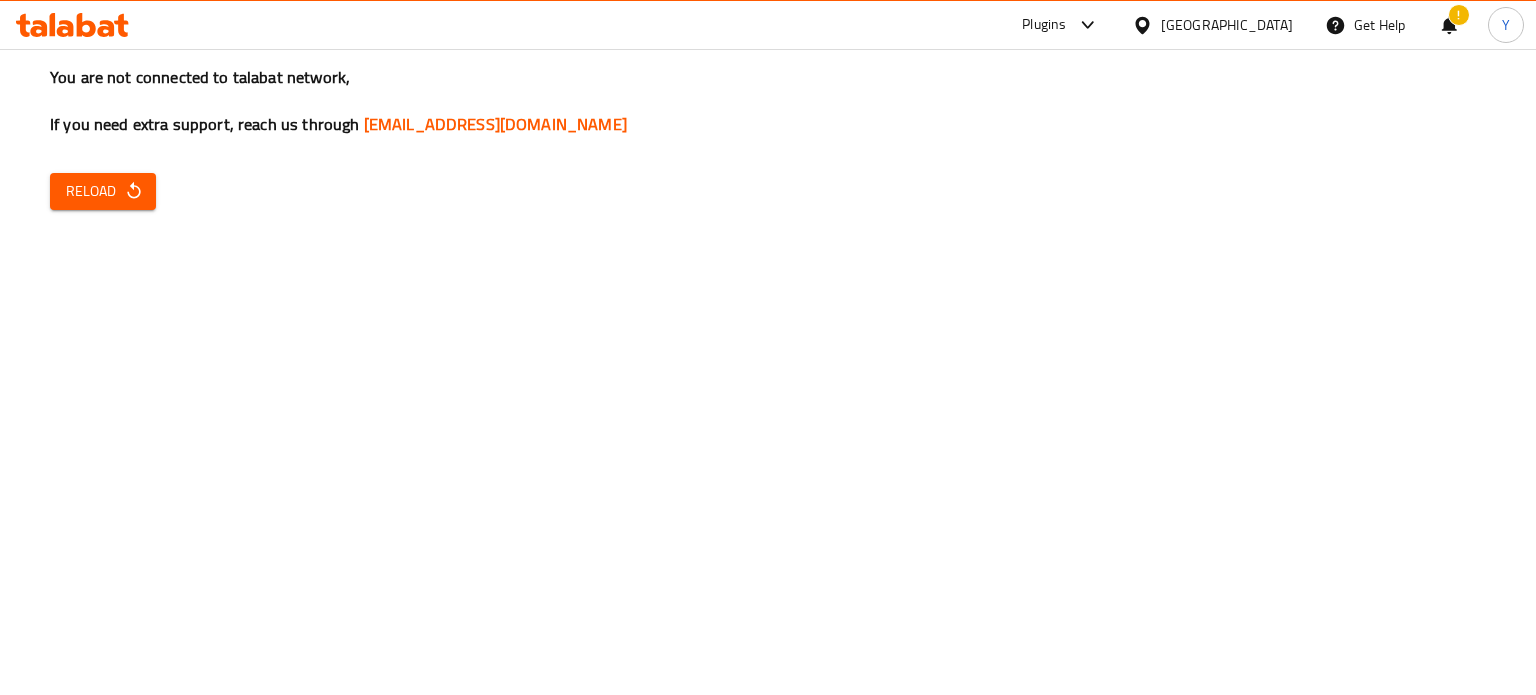 click on "Reload" at bounding box center [103, 191] 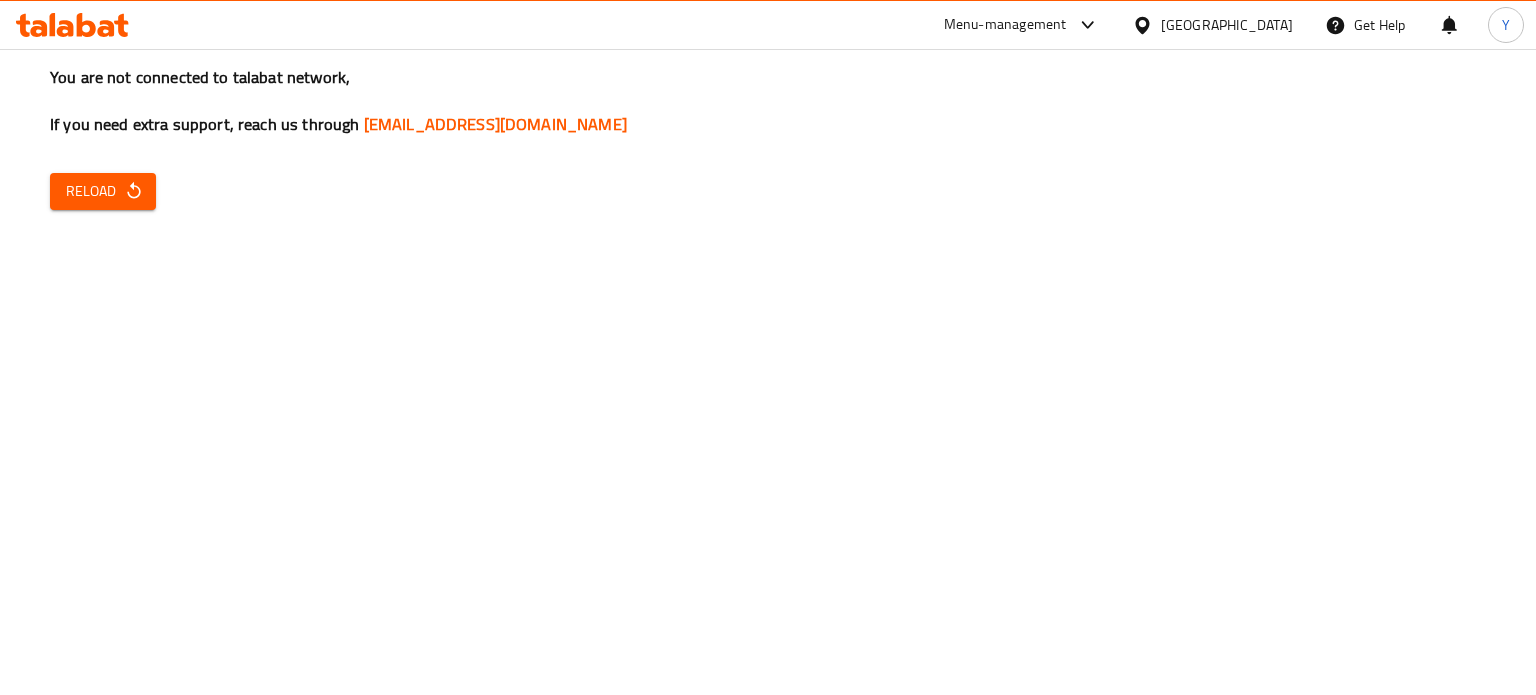 scroll, scrollTop: 0, scrollLeft: 0, axis: both 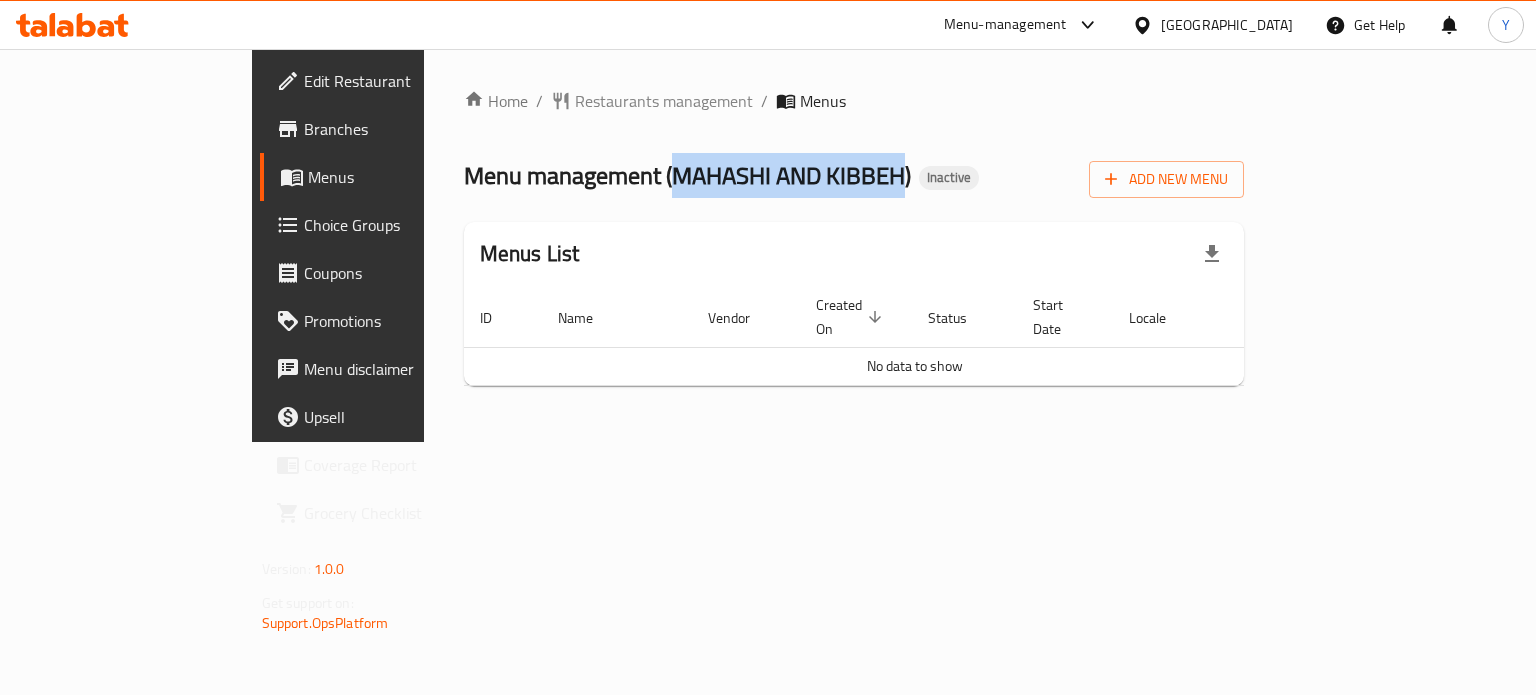 drag, startPoint x: 507, startPoint y: 168, endPoint x: 736, endPoint y: 175, distance: 229.10696 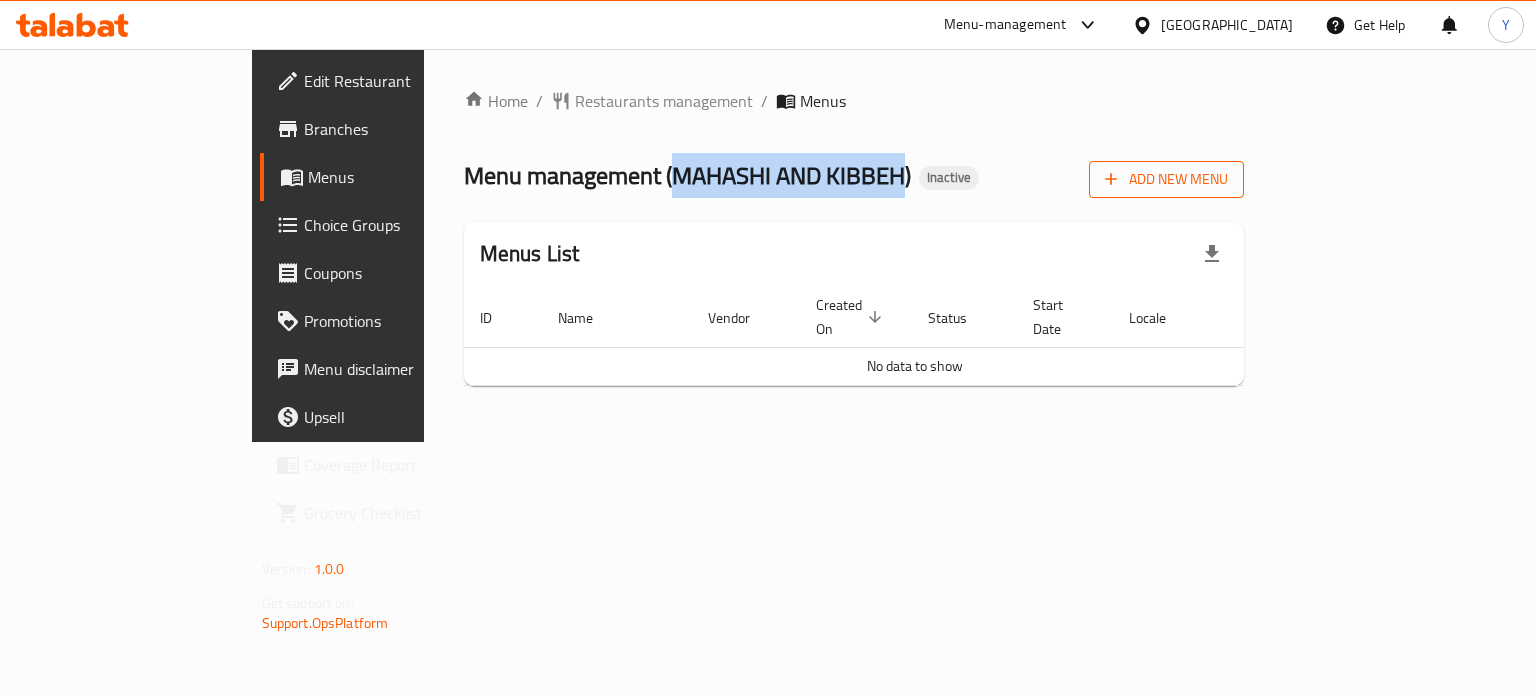 click on "Add New Menu" at bounding box center [1166, 179] 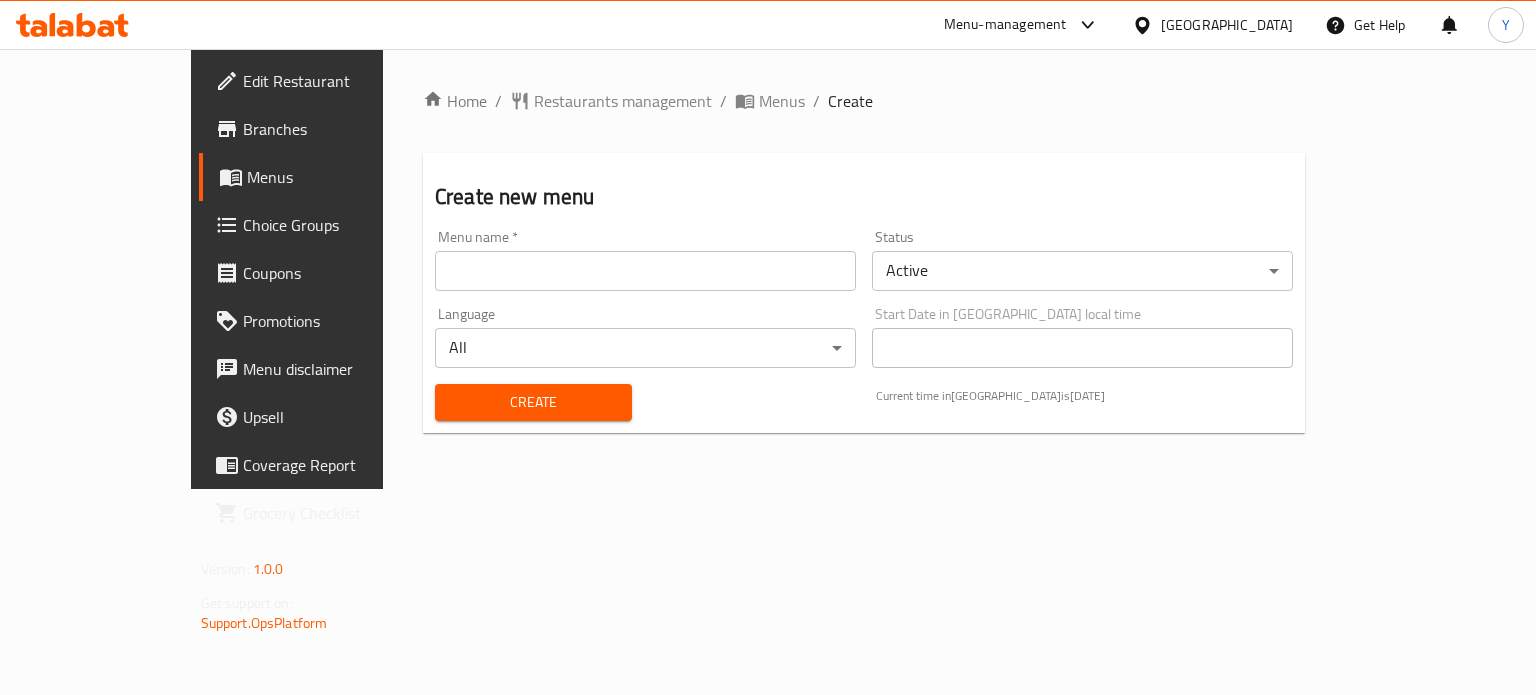 click at bounding box center [645, 271] 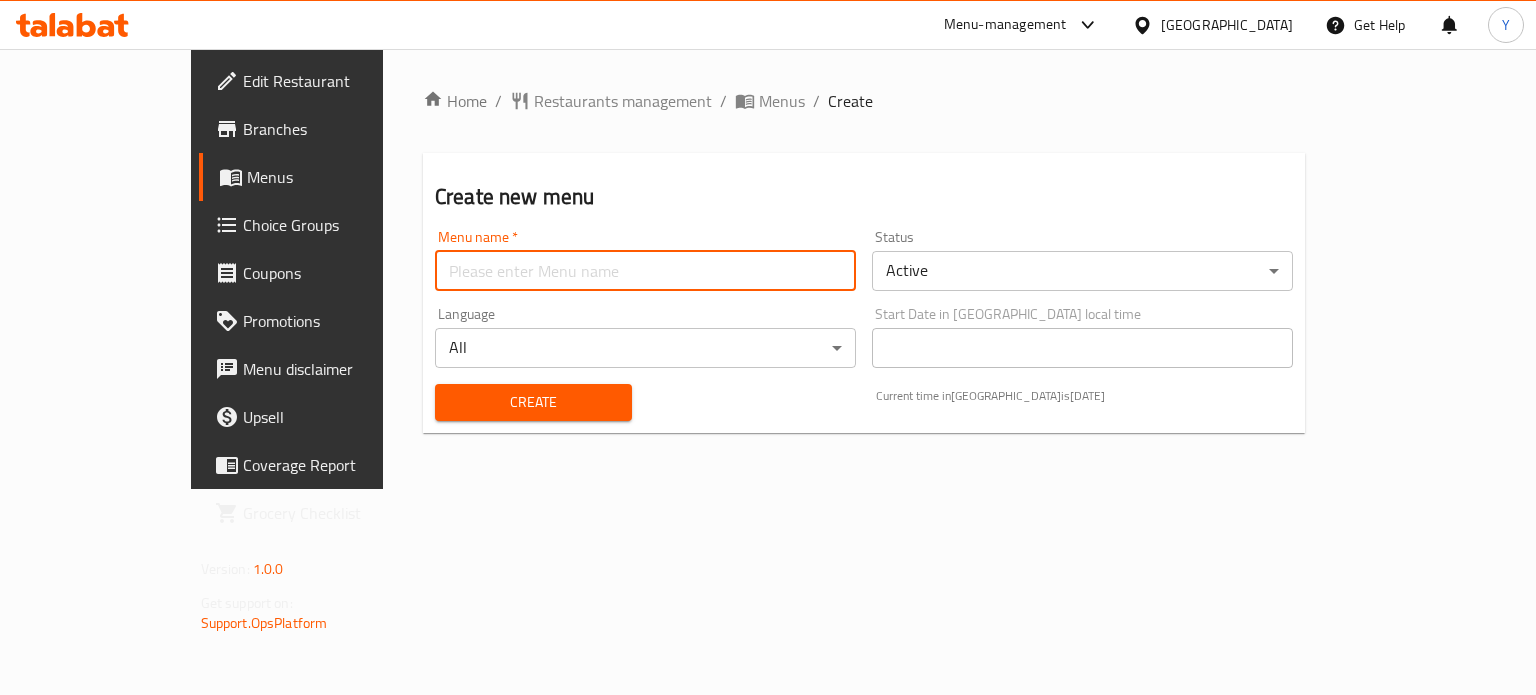 paste on "MAHASHI AND KIBBEH" 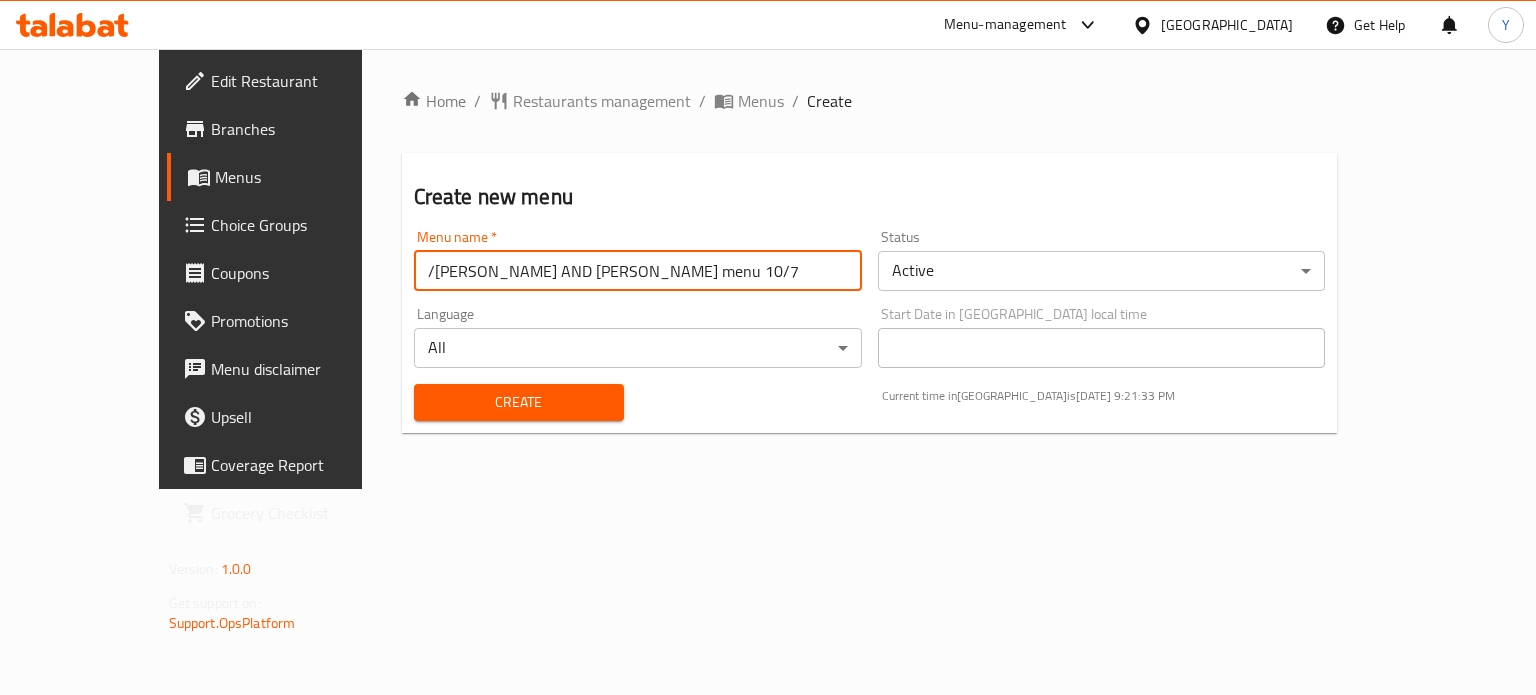 type on "/[PERSON_NAME] AND [PERSON_NAME] menu 10/7" 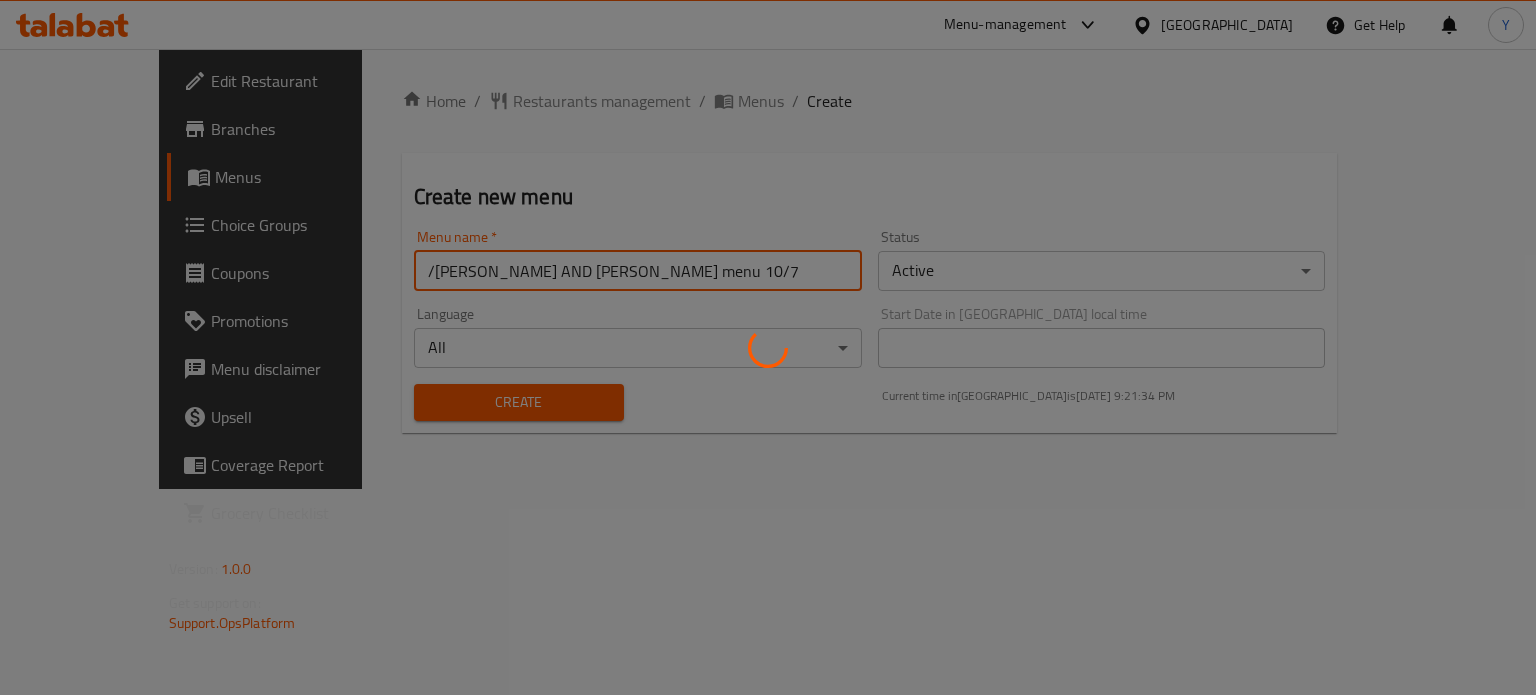 type 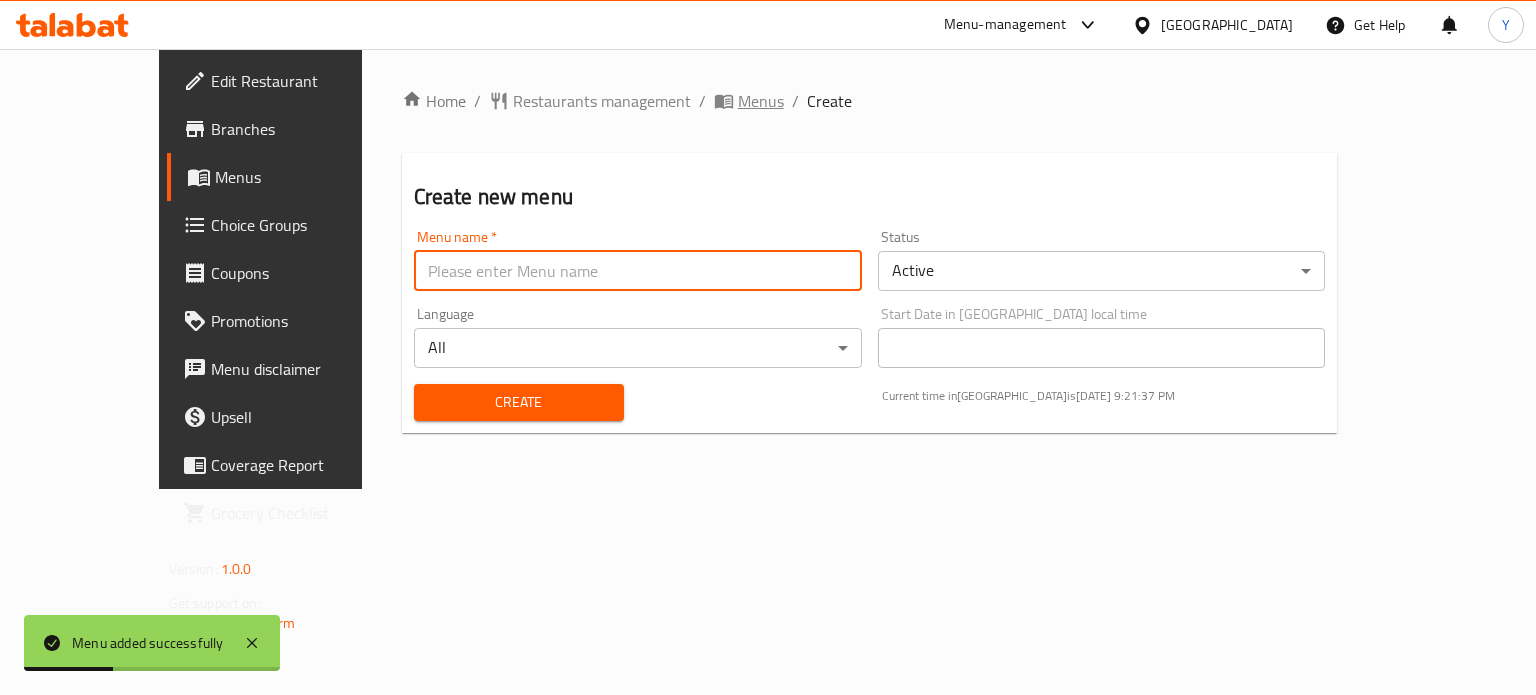 click on "Menus" at bounding box center (761, 101) 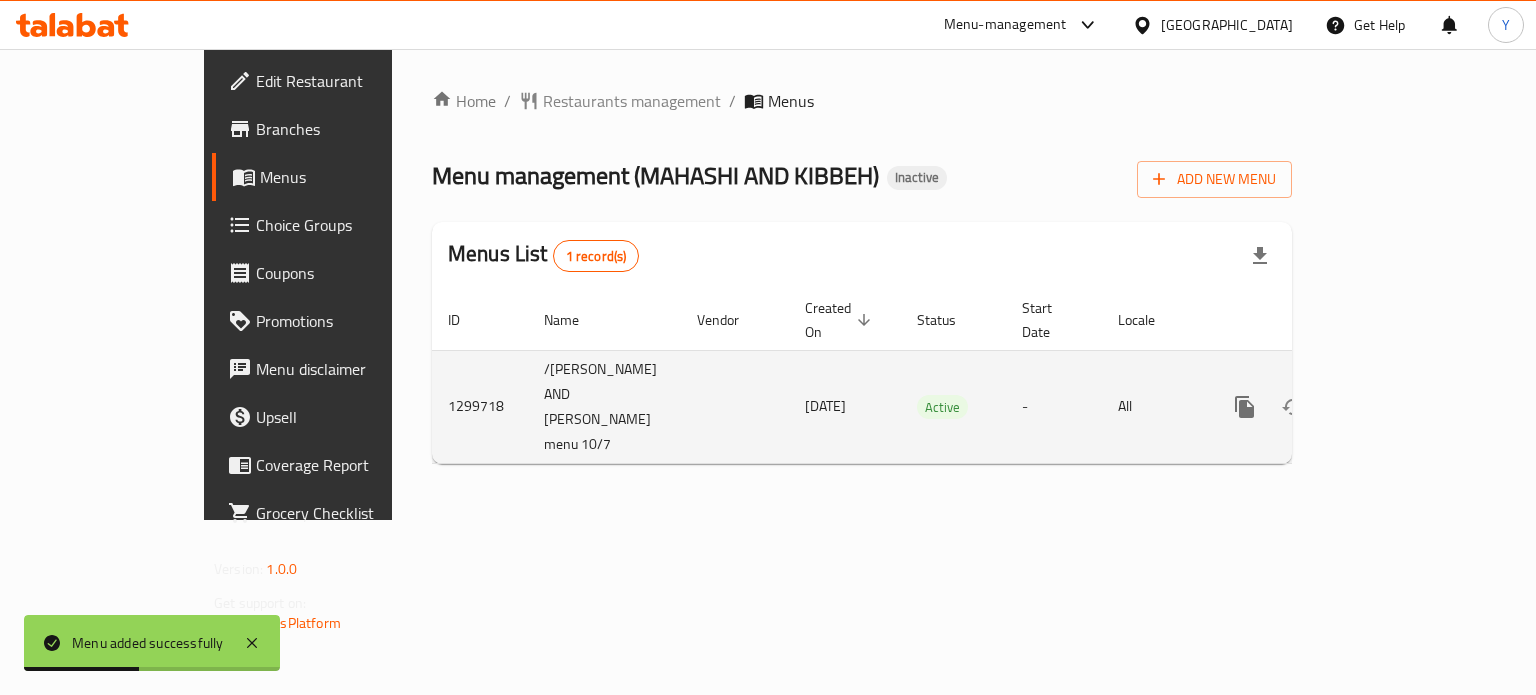 click at bounding box center [1389, 407] 